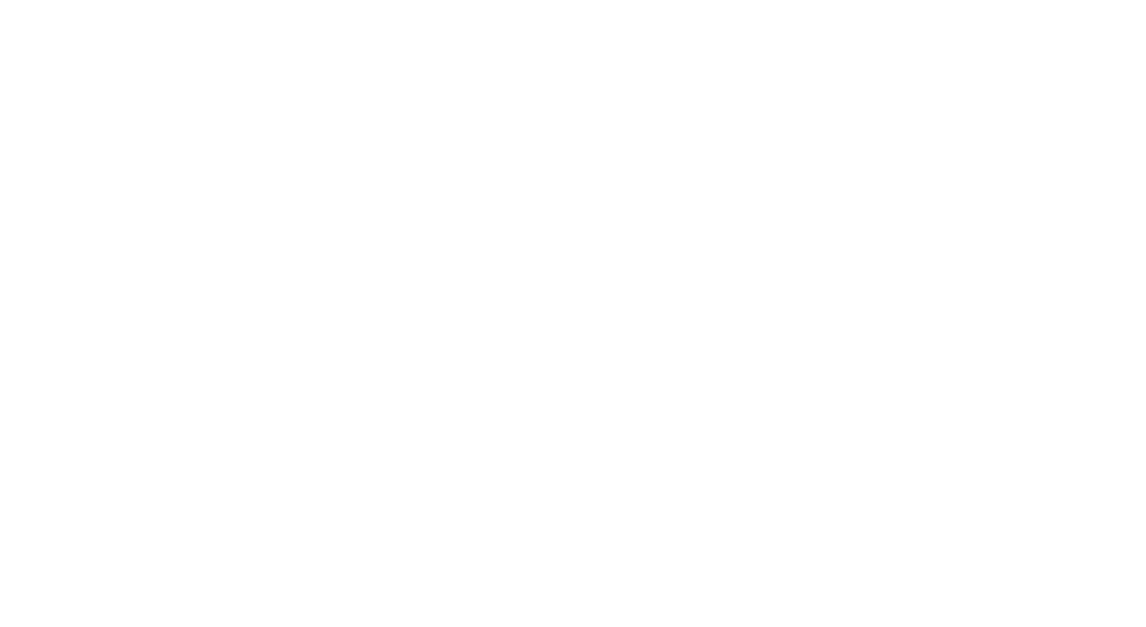 scroll, scrollTop: 0, scrollLeft: 0, axis: both 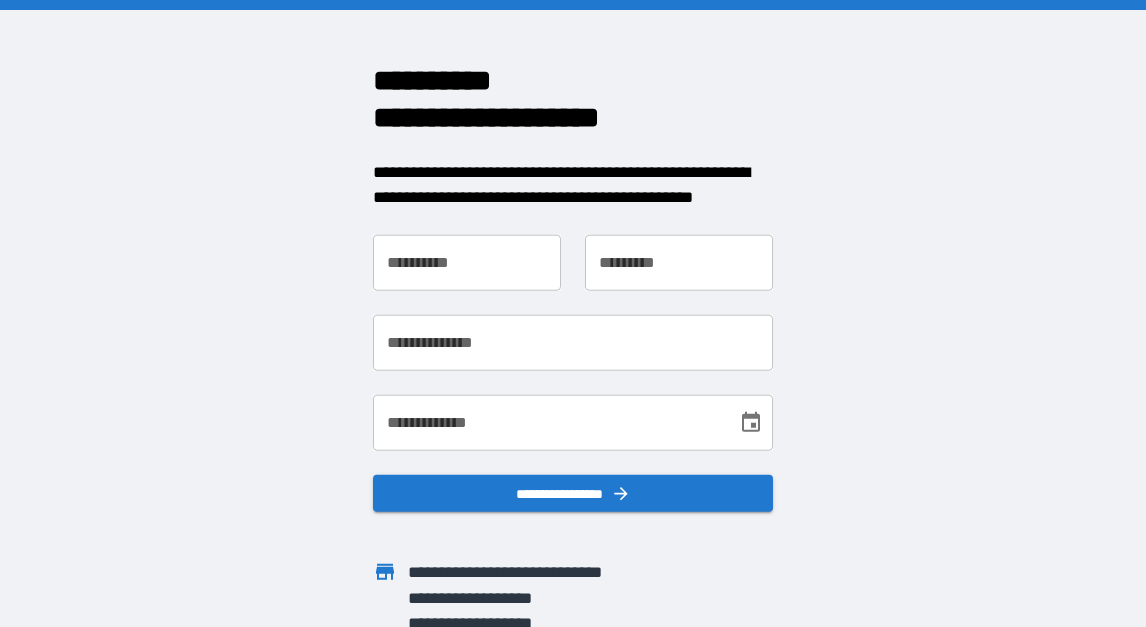 click on "**********" at bounding box center (467, 262) 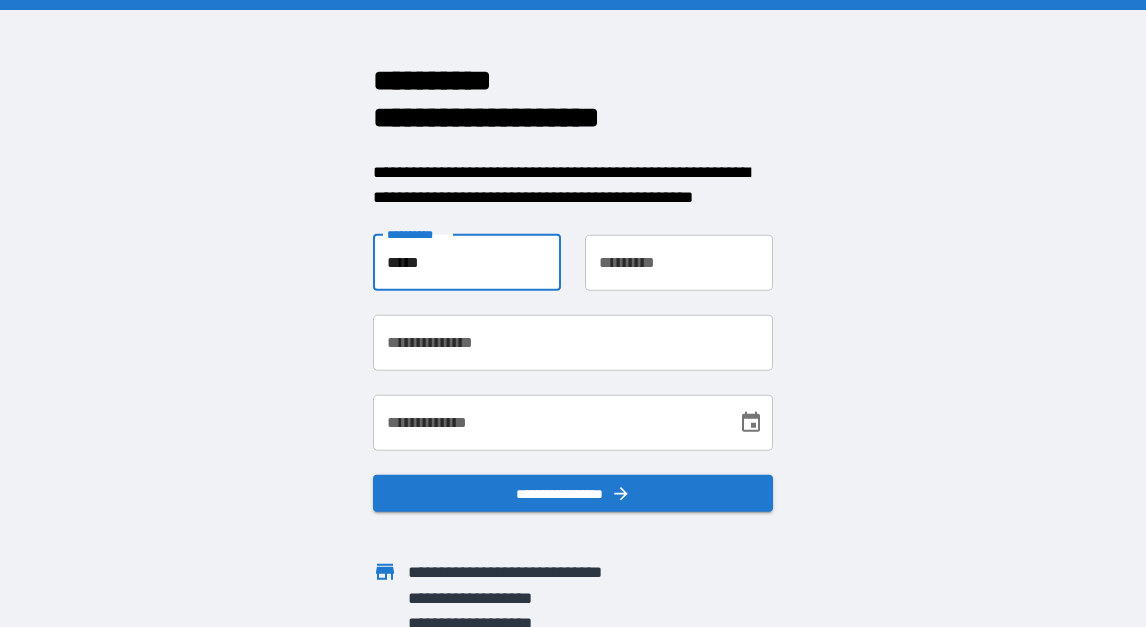type on "****" 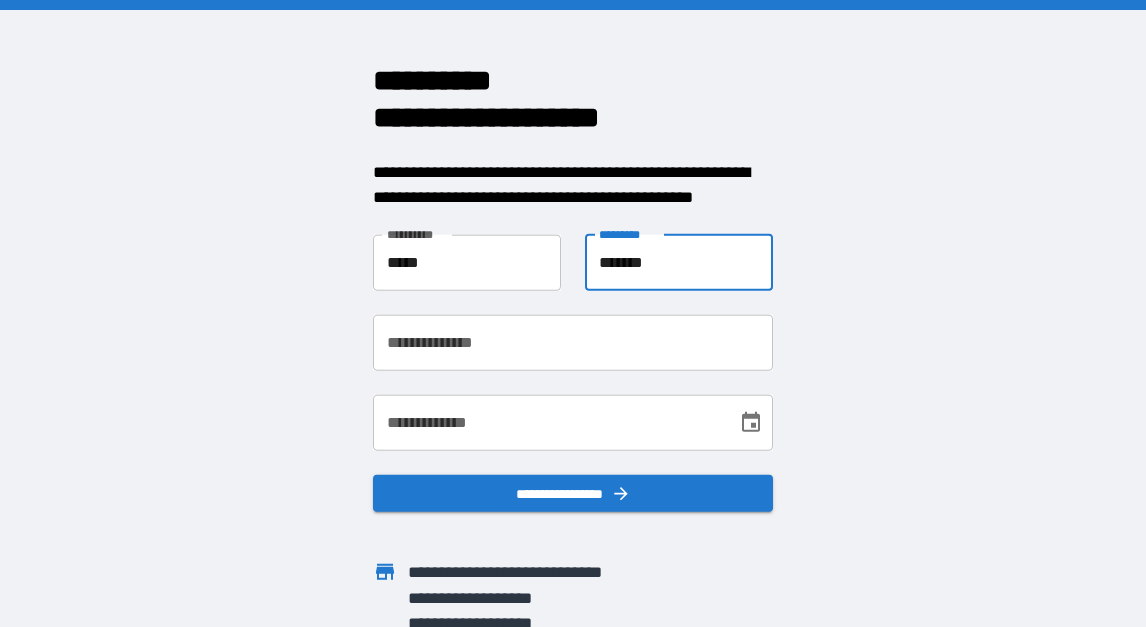 type on "*******" 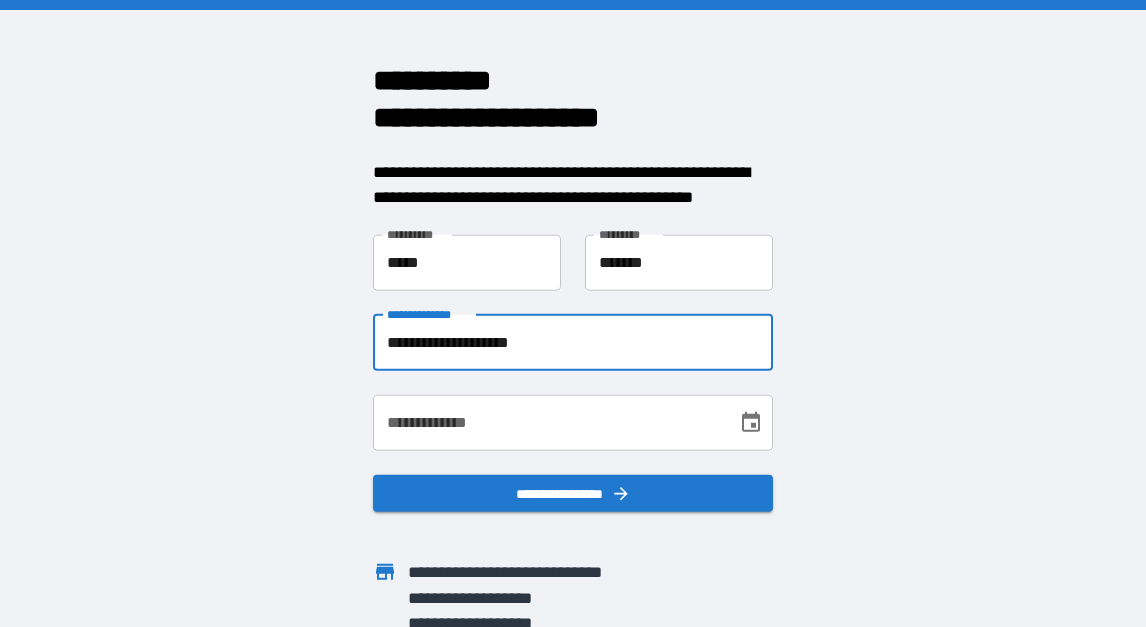 type on "**********" 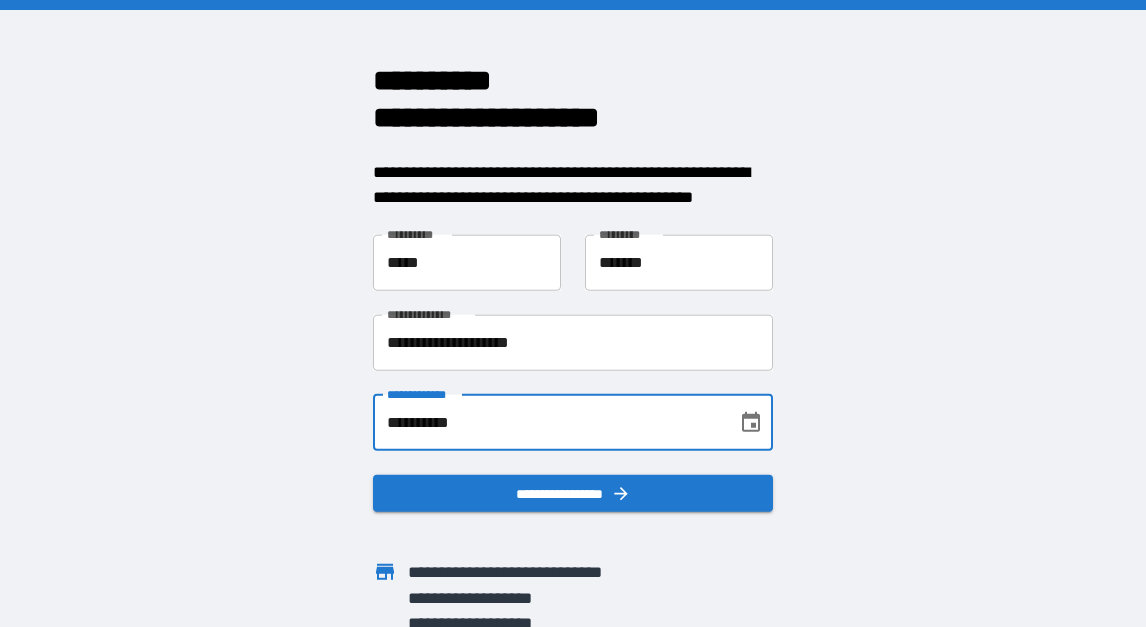 type on "**********" 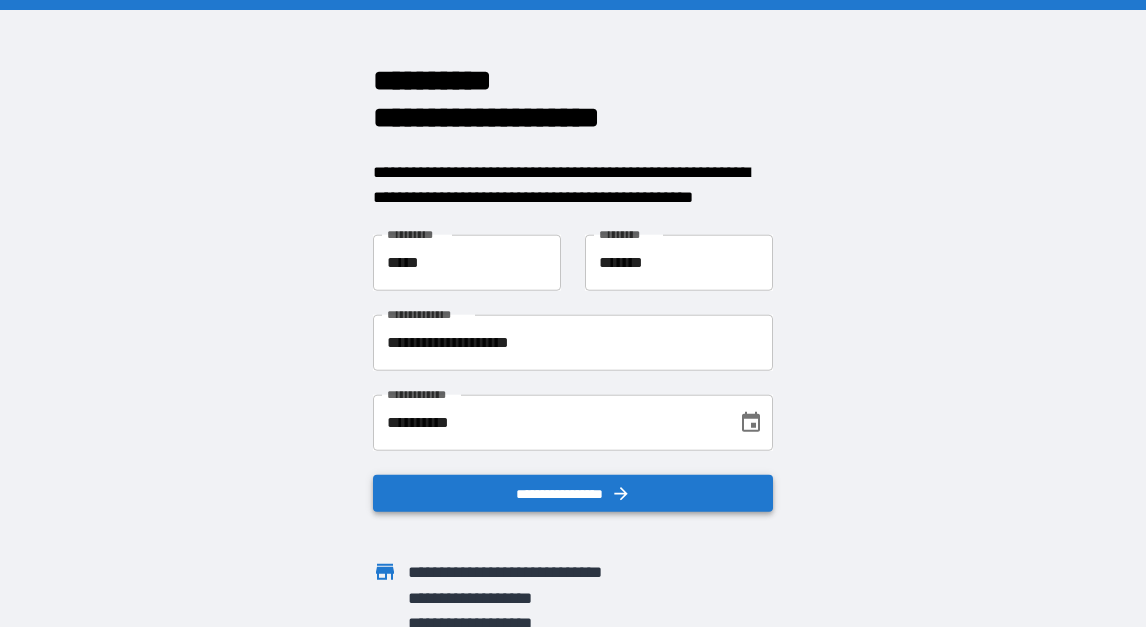 click on "**********" at bounding box center [573, 493] 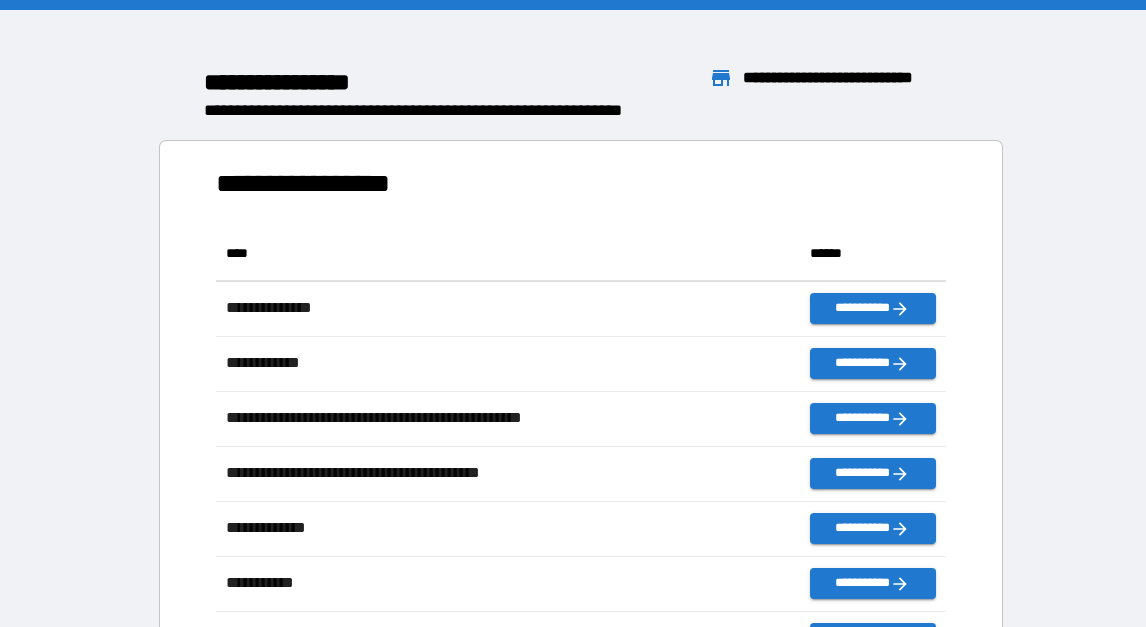 scroll, scrollTop: 1, scrollLeft: 1, axis: both 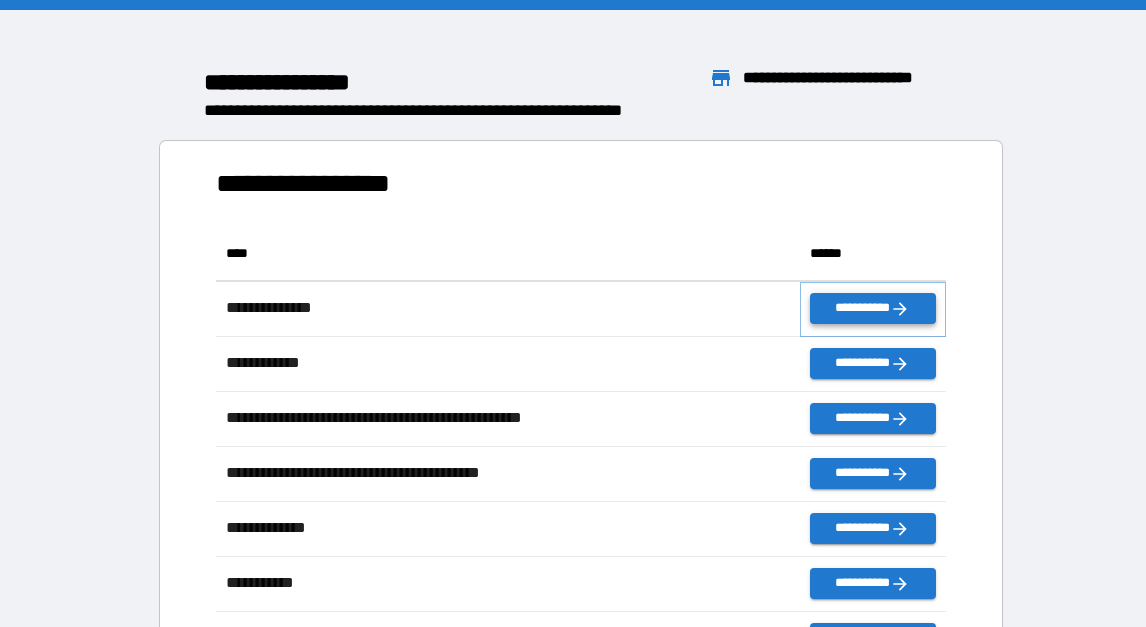 click on "**********" at bounding box center [872, 308] 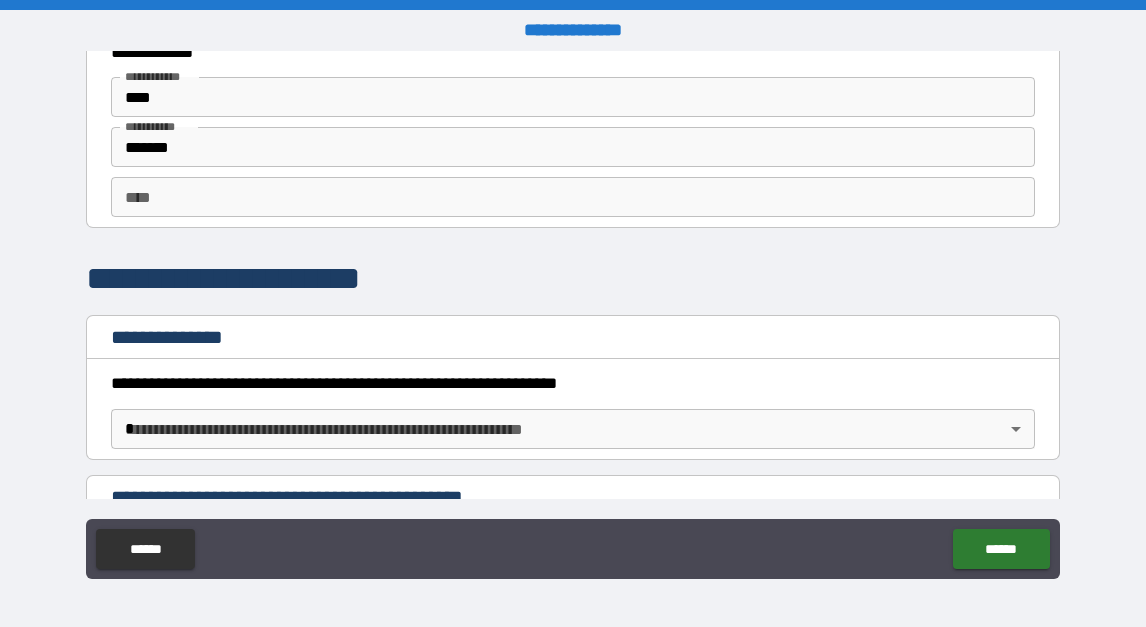 scroll, scrollTop: 79, scrollLeft: 0, axis: vertical 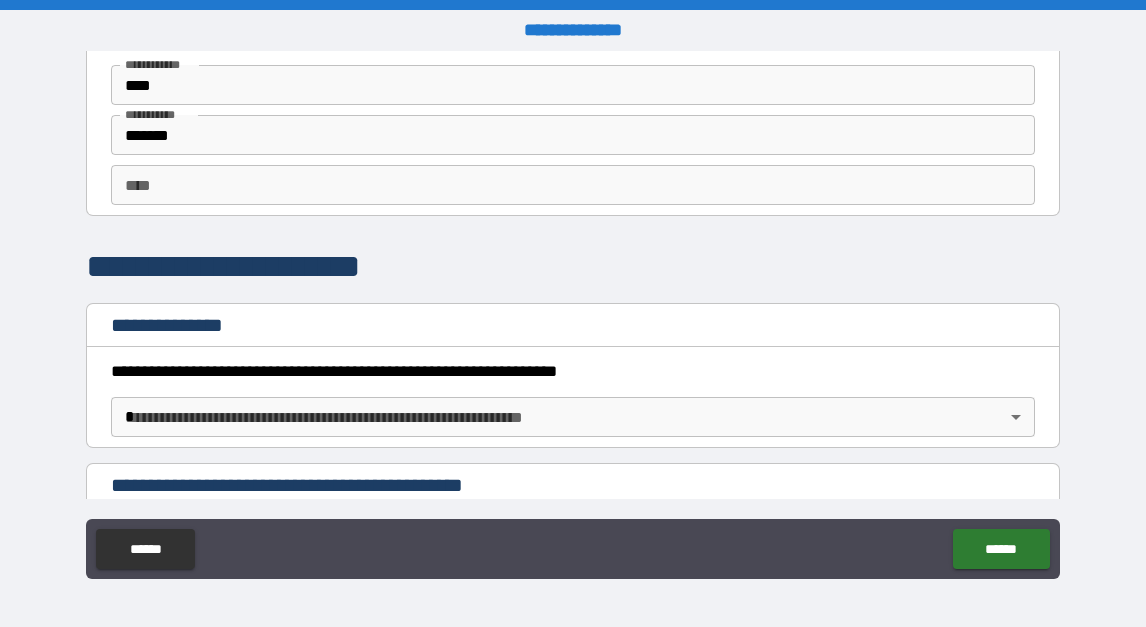 click on "**   *" at bounding box center [572, 185] 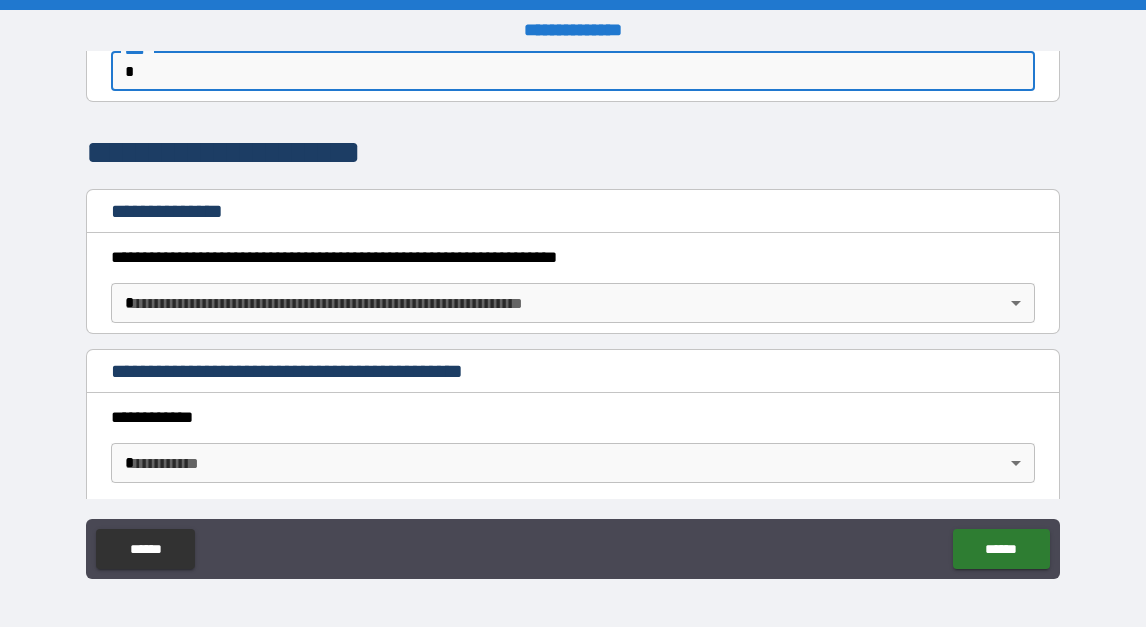 scroll, scrollTop: 200, scrollLeft: 0, axis: vertical 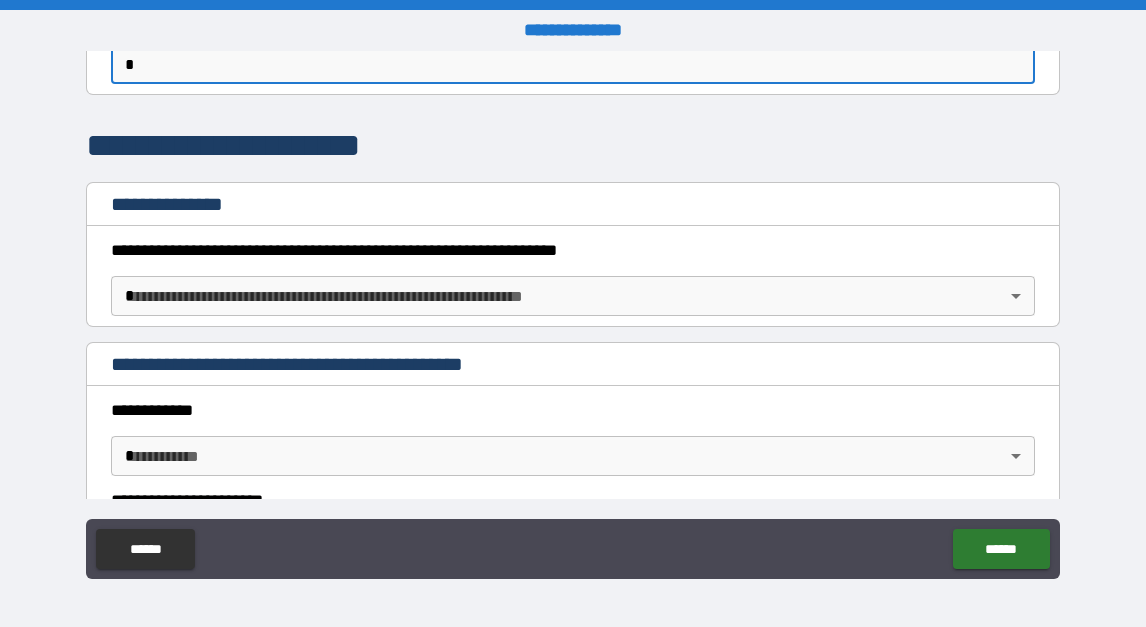 type on "*" 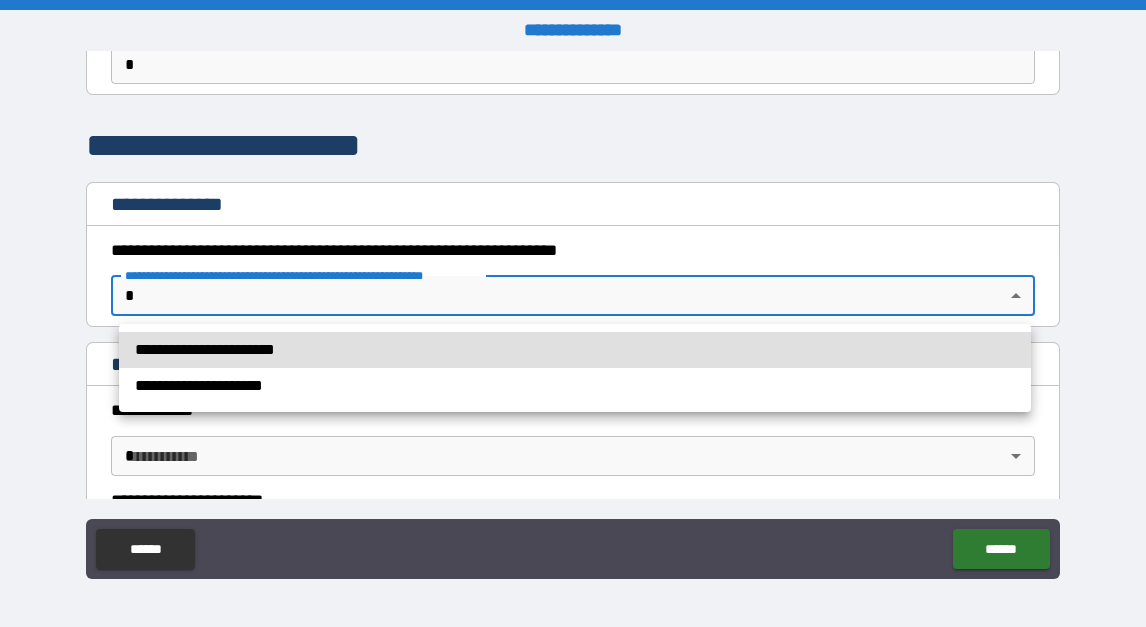 click on "**********" at bounding box center (575, 350) 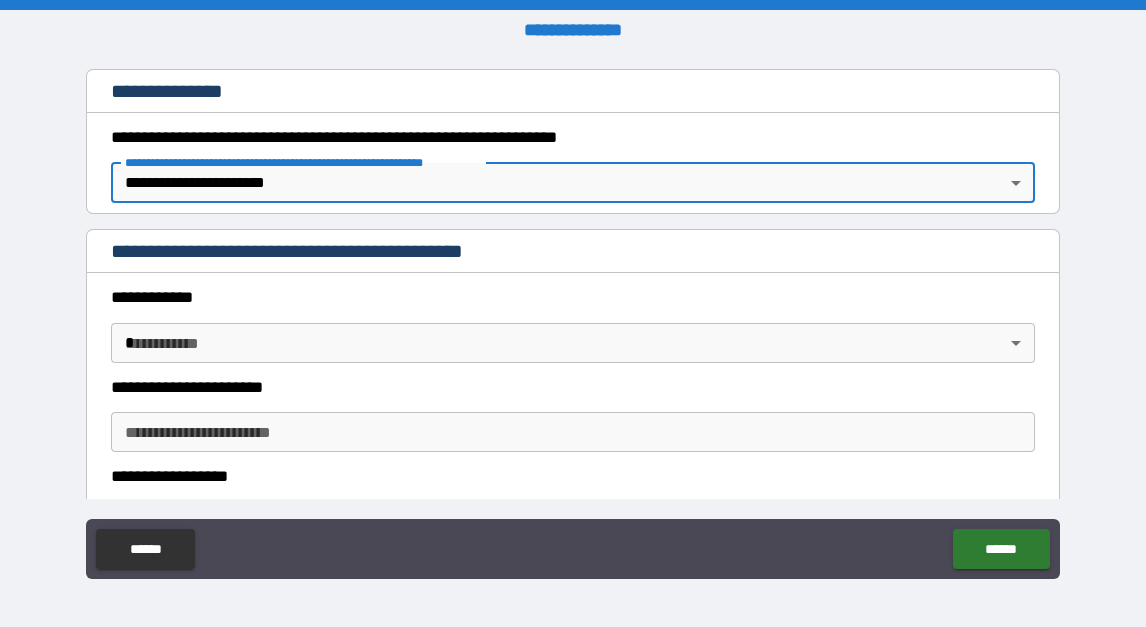 scroll, scrollTop: 374, scrollLeft: 0, axis: vertical 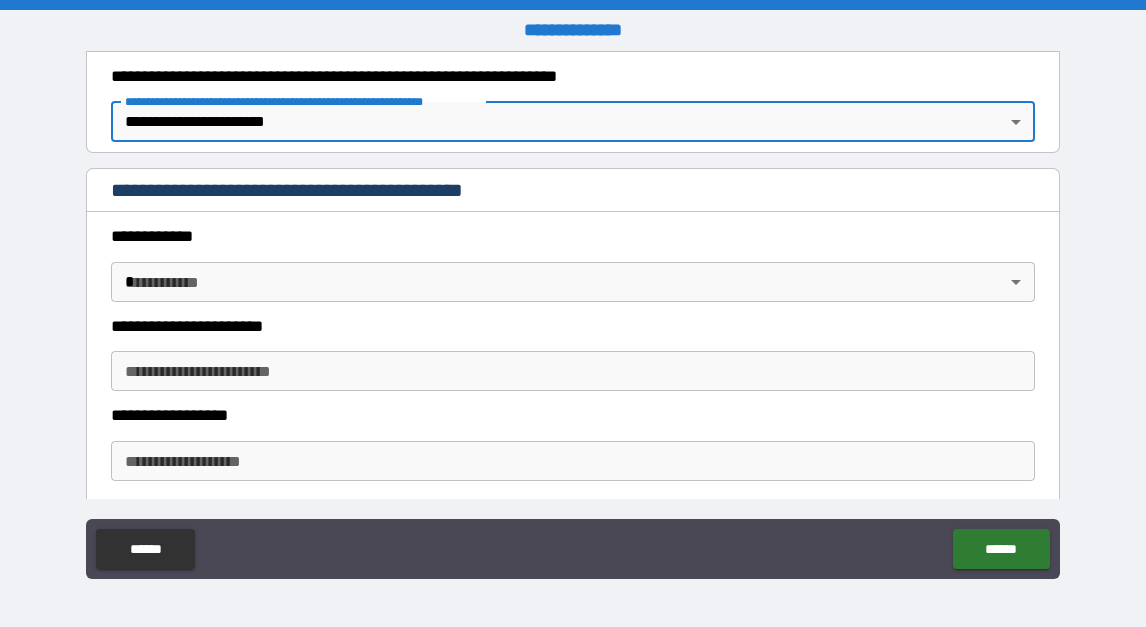 click on "**********" at bounding box center [573, 313] 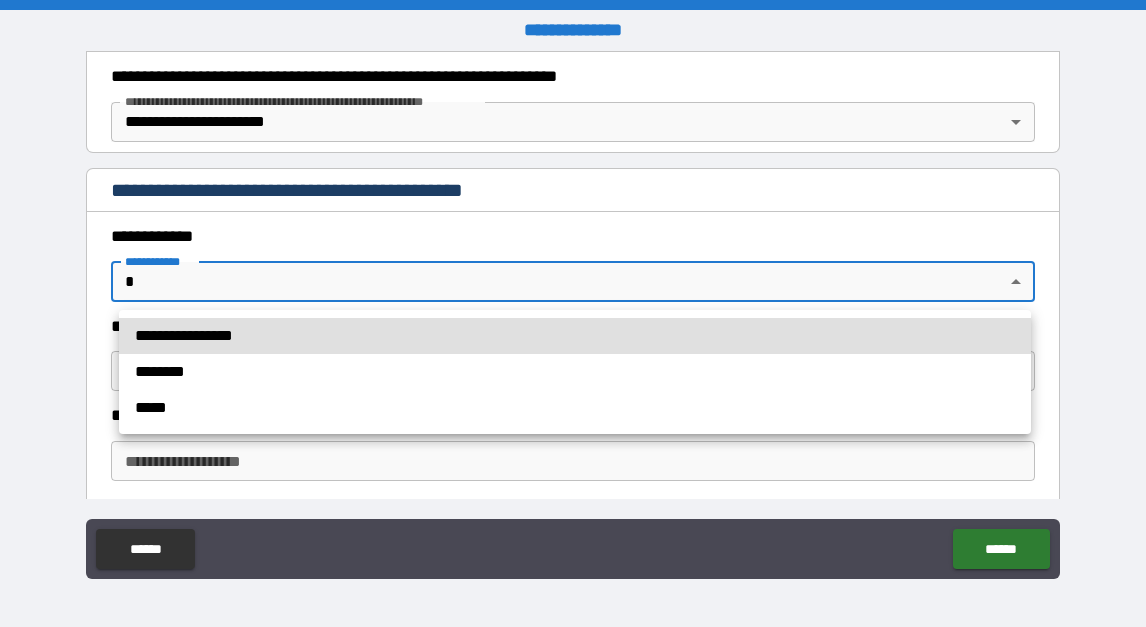click on "**********" at bounding box center (575, 336) 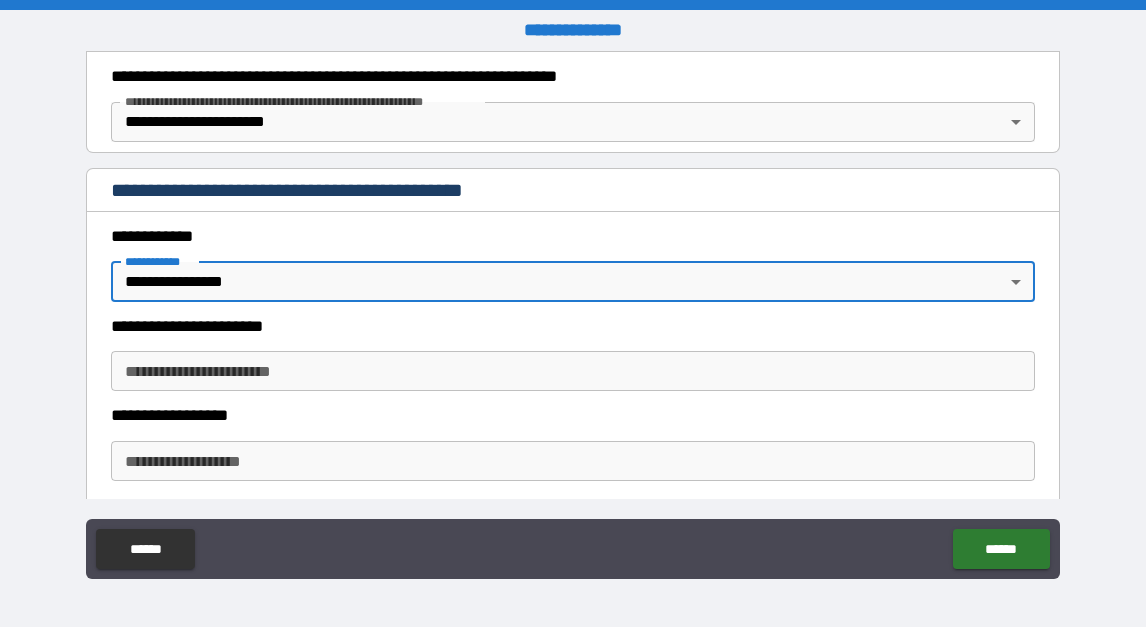 scroll, scrollTop: 425, scrollLeft: 0, axis: vertical 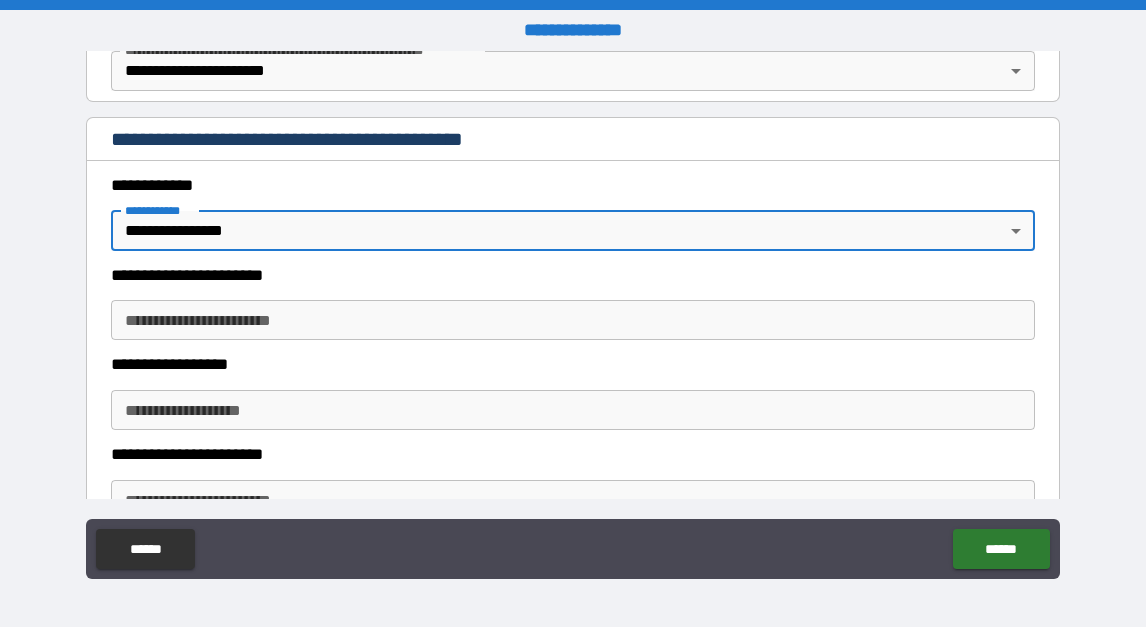 click on "**********" at bounding box center (572, 320) 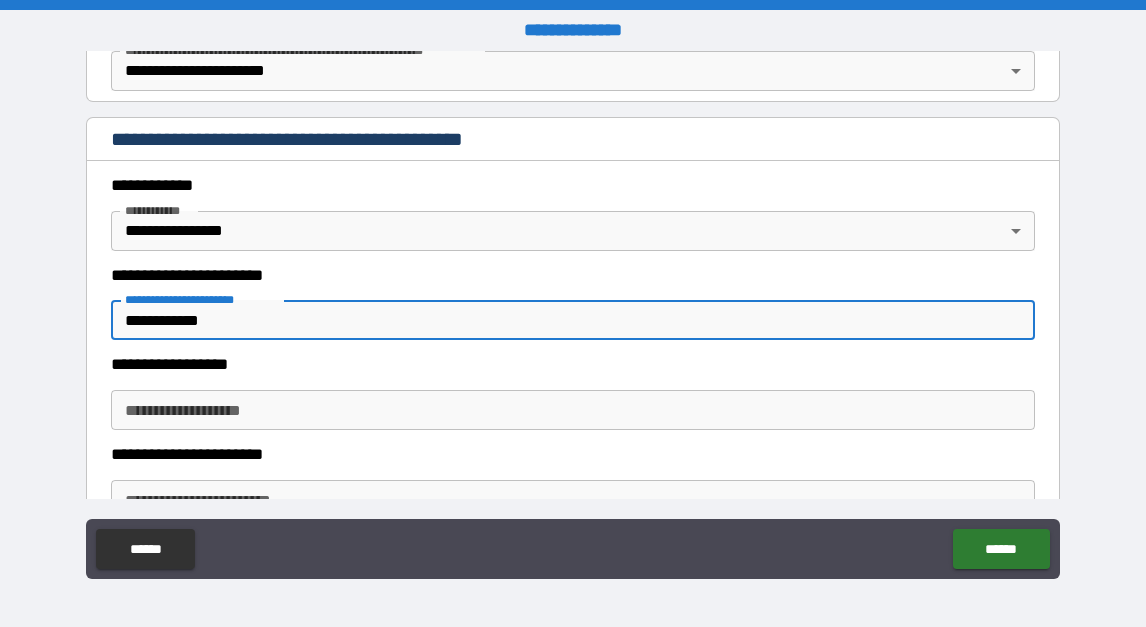 click on "**********" at bounding box center [572, 320] 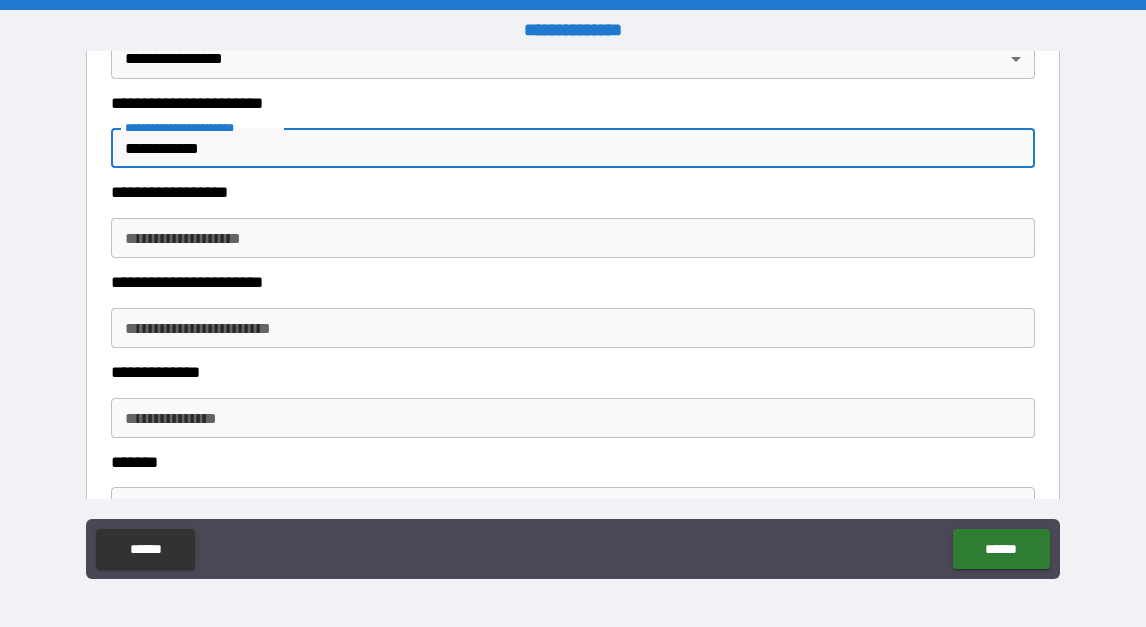 scroll, scrollTop: 588, scrollLeft: 0, axis: vertical 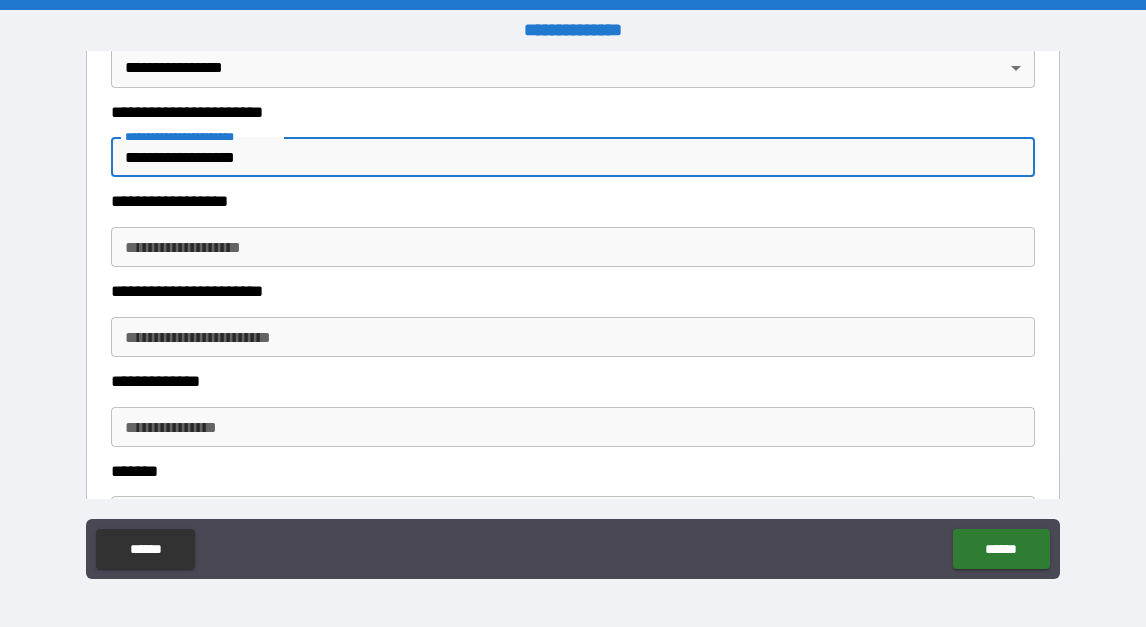 type on "**********" 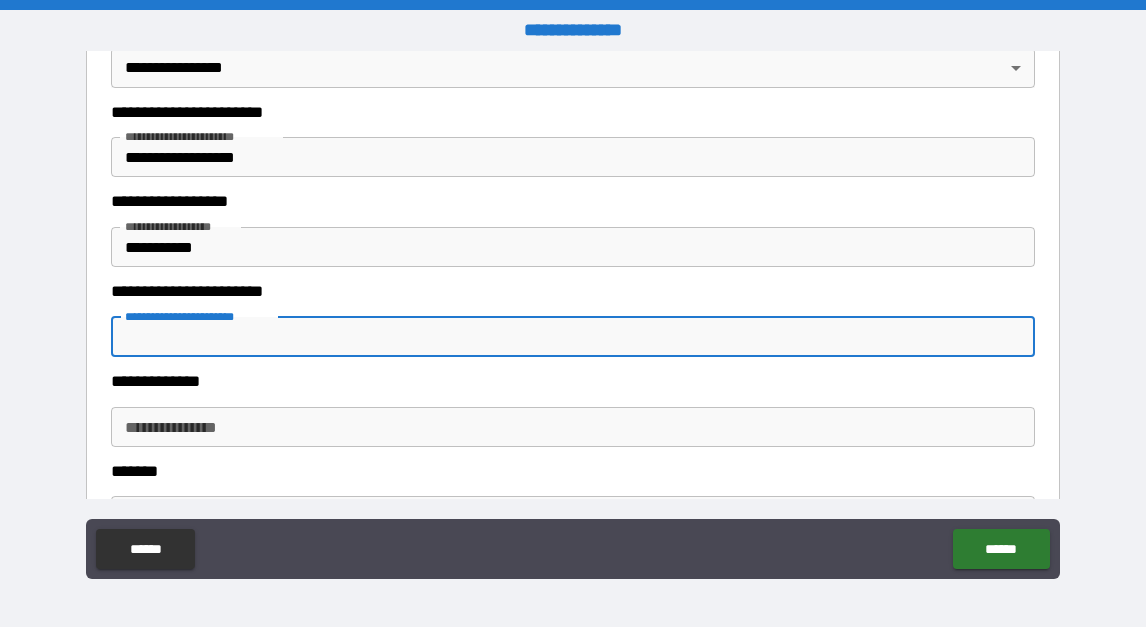 click on "**********" at bounding box center [572, 247] 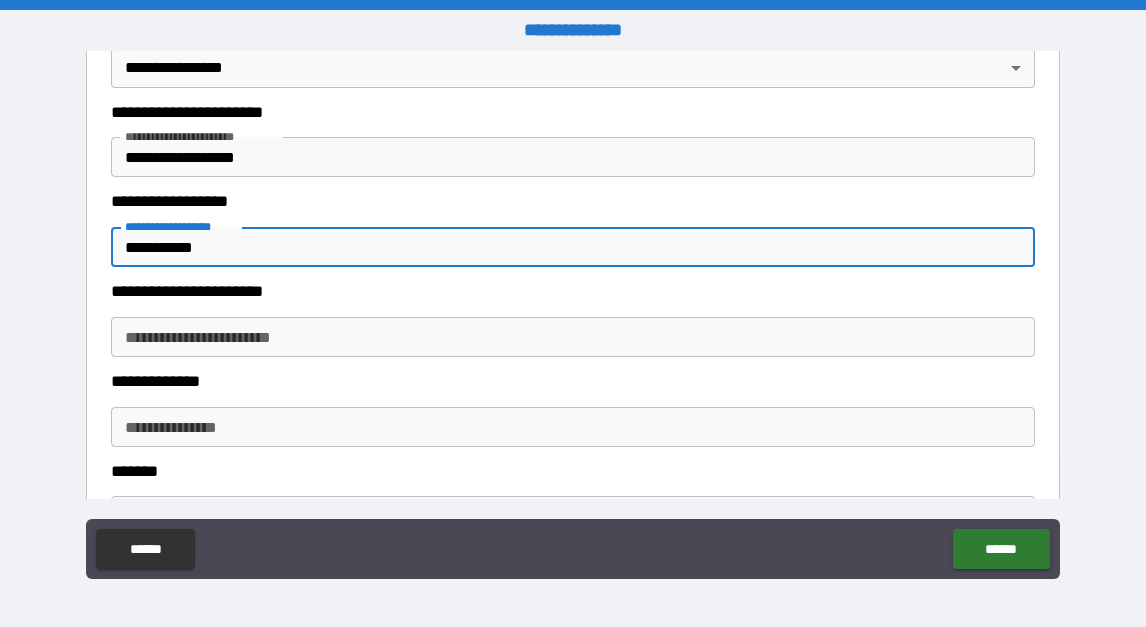 click on "**********" at bounding box center [572, 247] 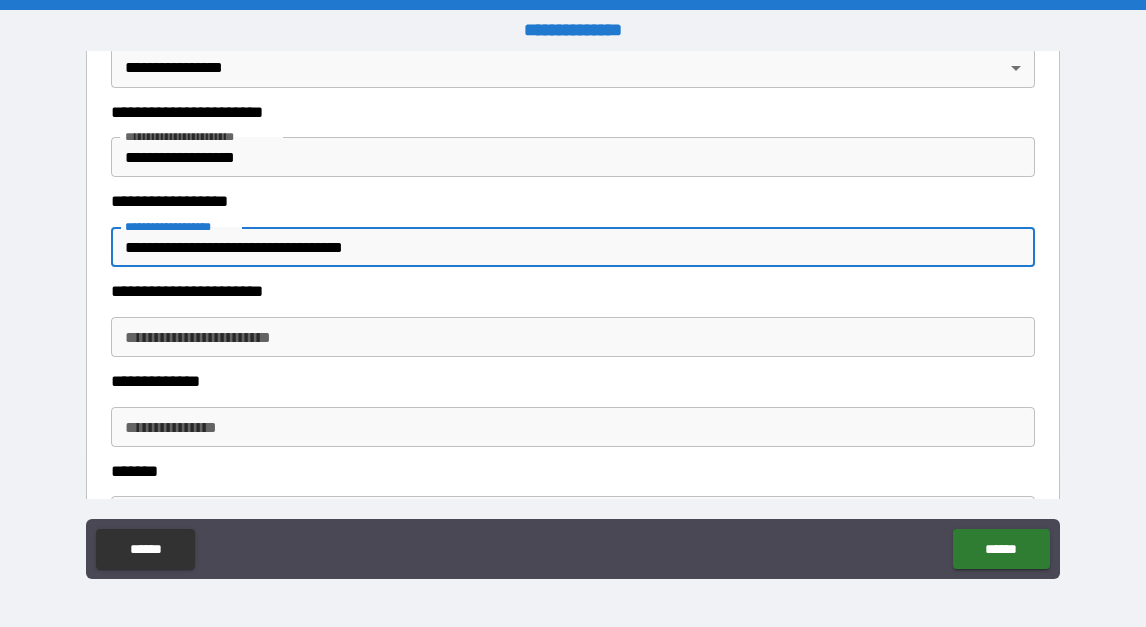 type on "**********" 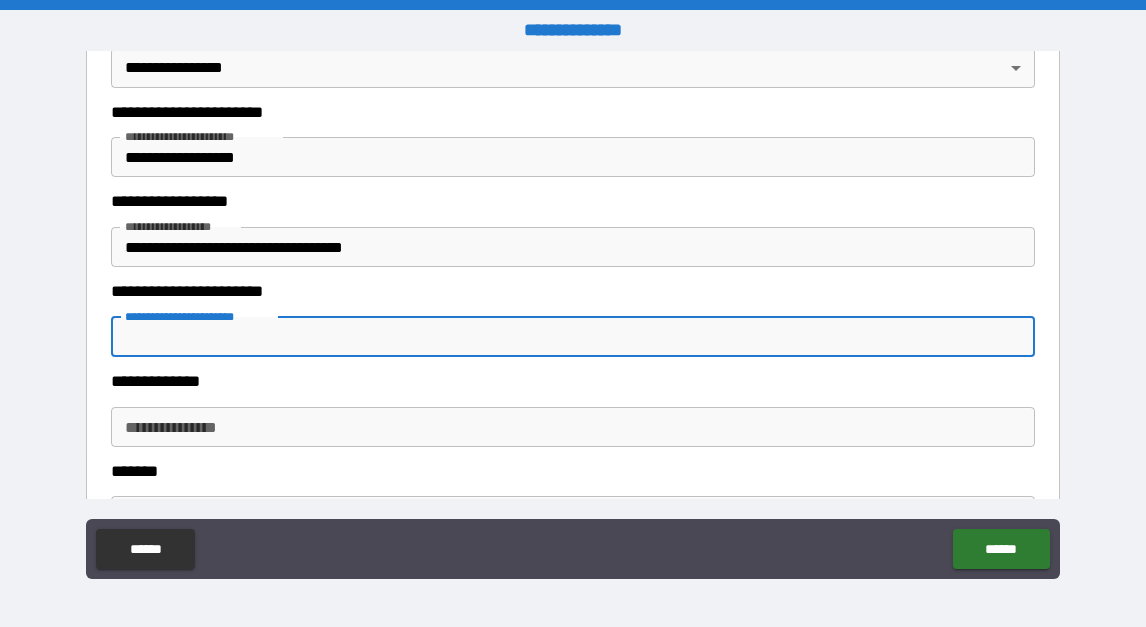 type on "*" 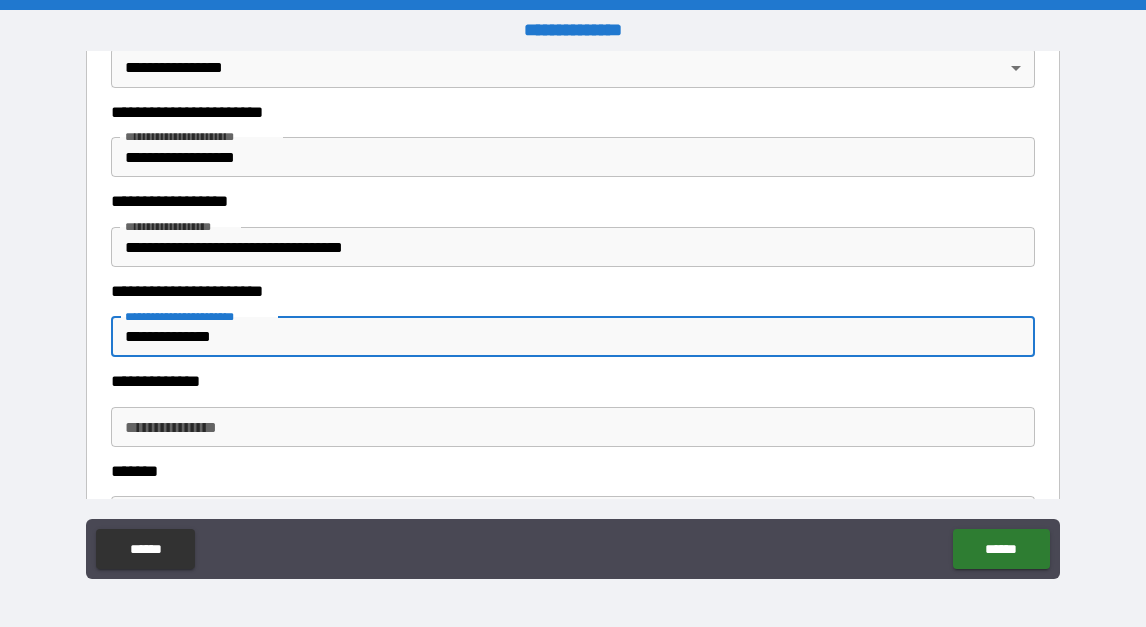 type on "**********" 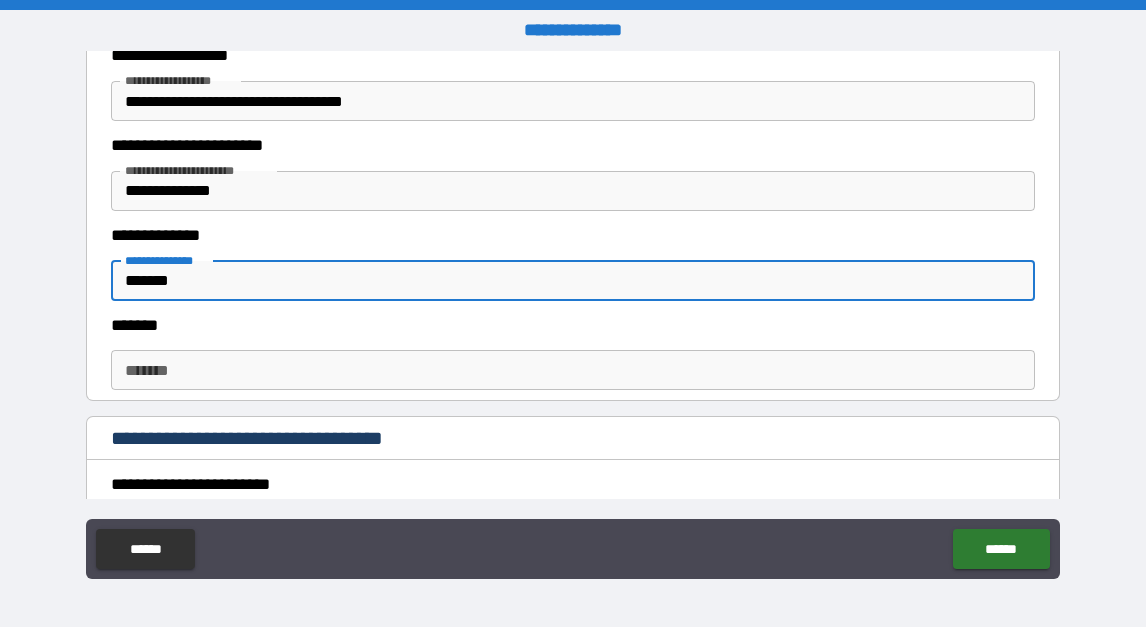 scroll, scrollTop: 741, scrollLeft: 0, axis: vertical 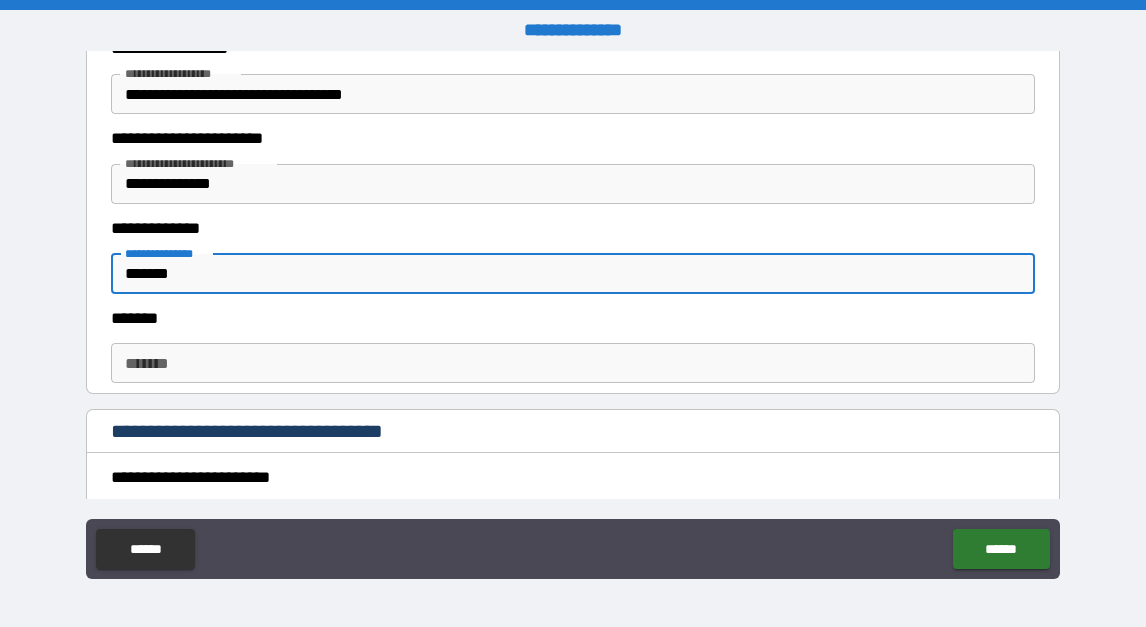 type on "*******" 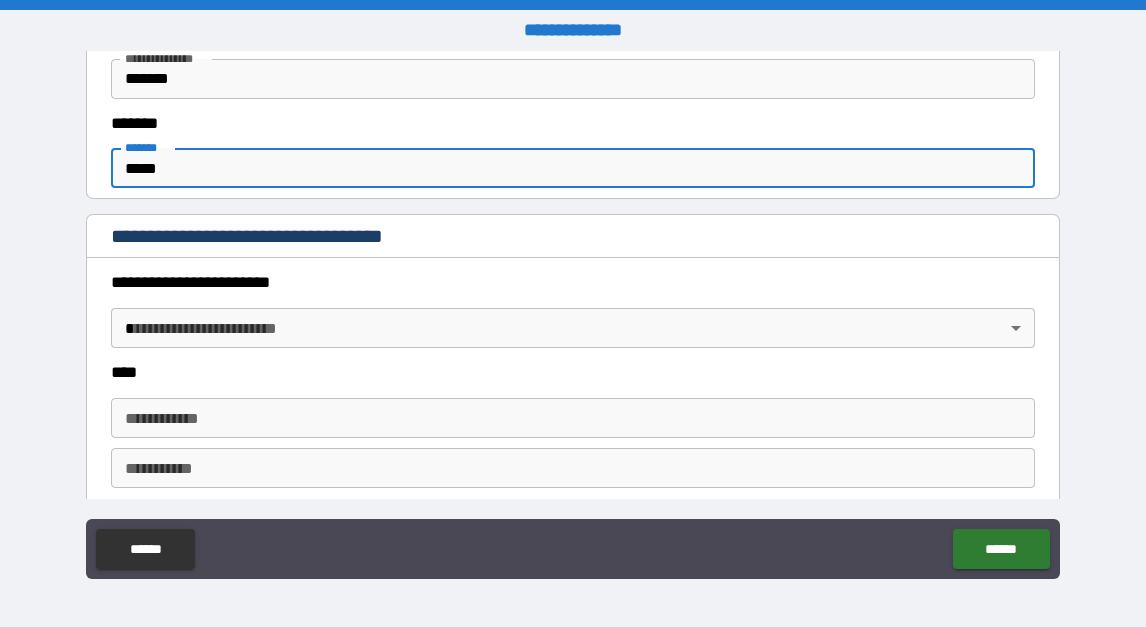 scroll, scrollTop: 966, scrollLeft: 0, axis: vertical 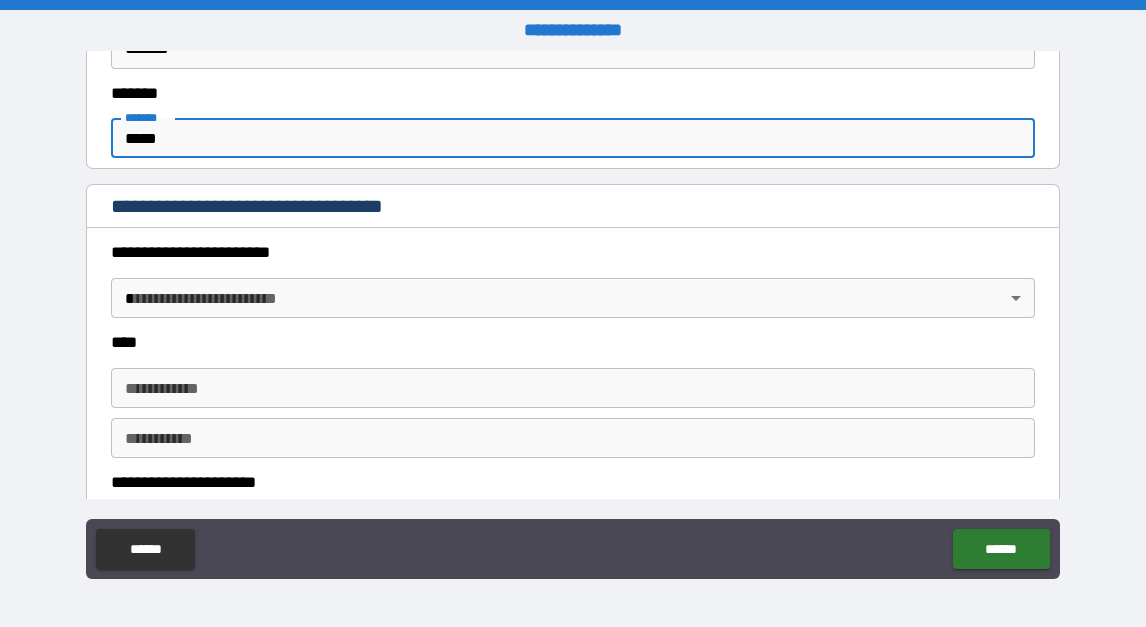 type on "*****" 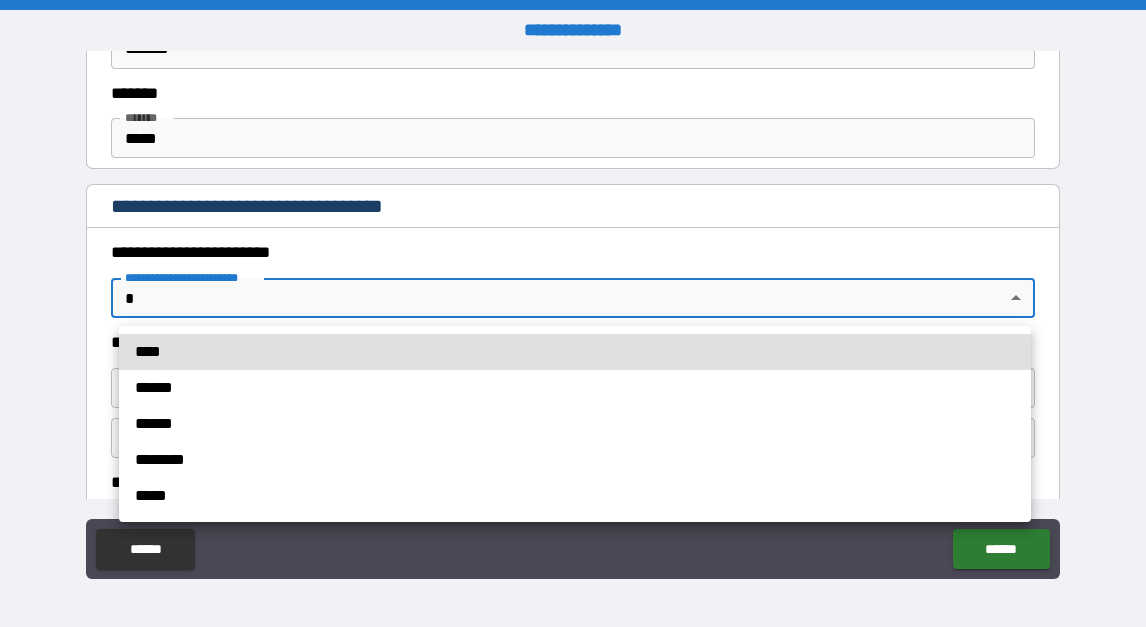 click on "******" at bounding box center [575, 388] 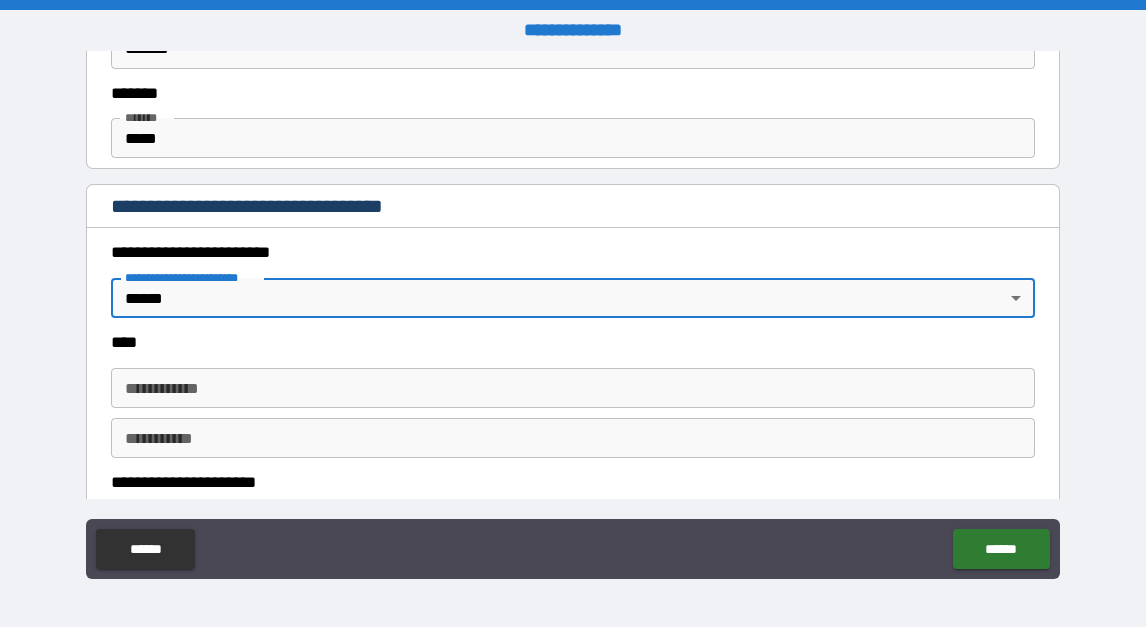 click on "**********" at bounding box center (572, 388) 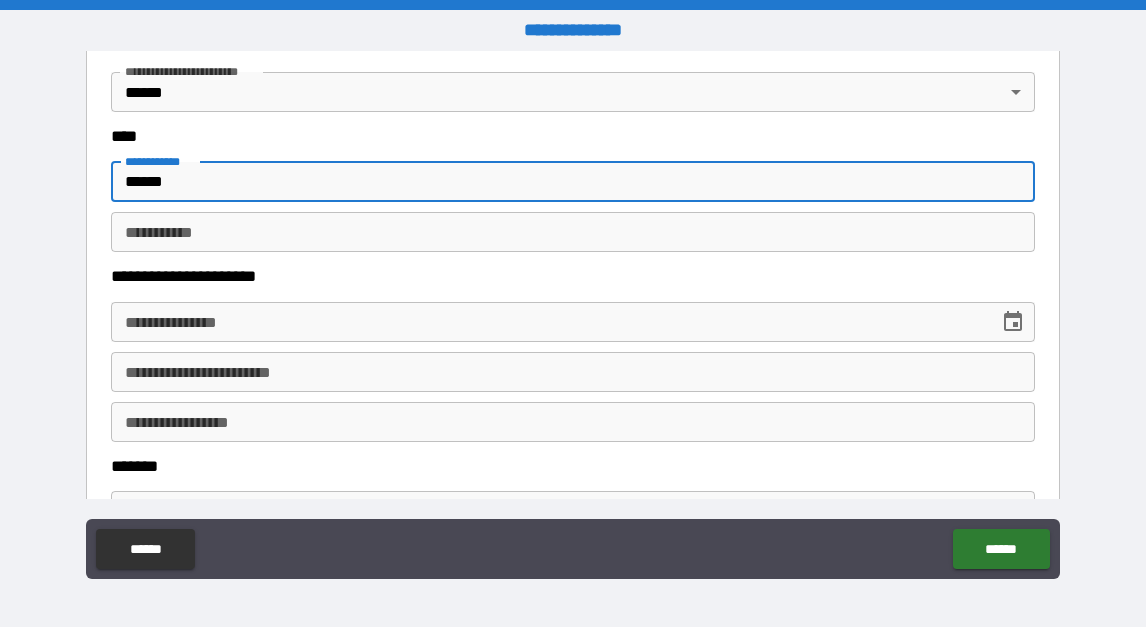 scroll, scrollTop: 1182, scrollLeft: 0, axis: vertical 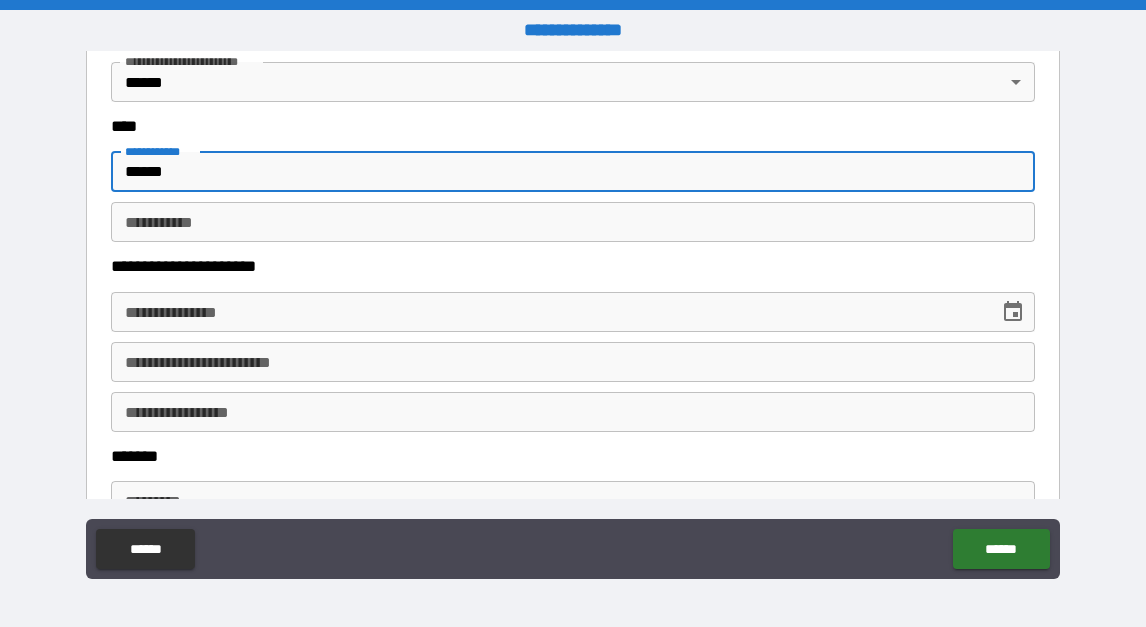 type on "******" 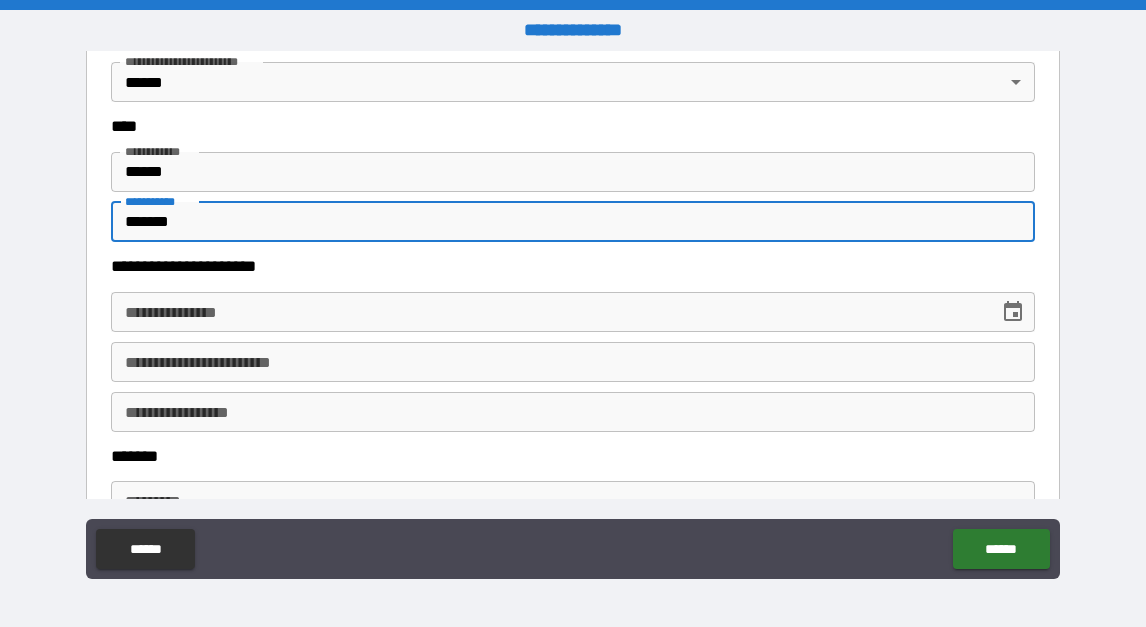 type on "*******" 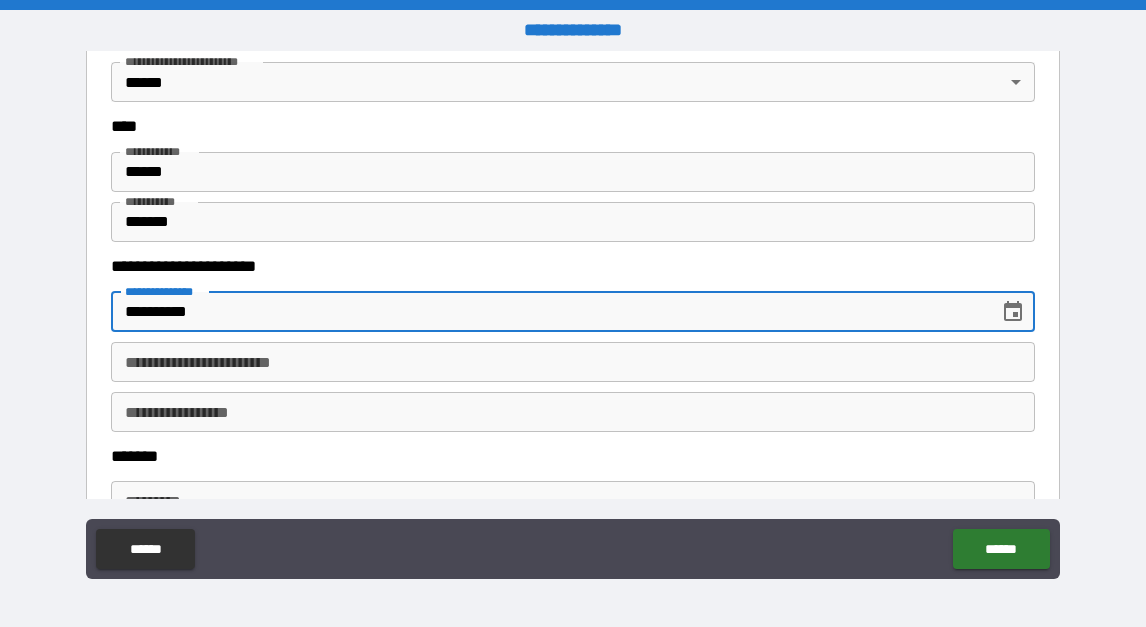 type on "**********" 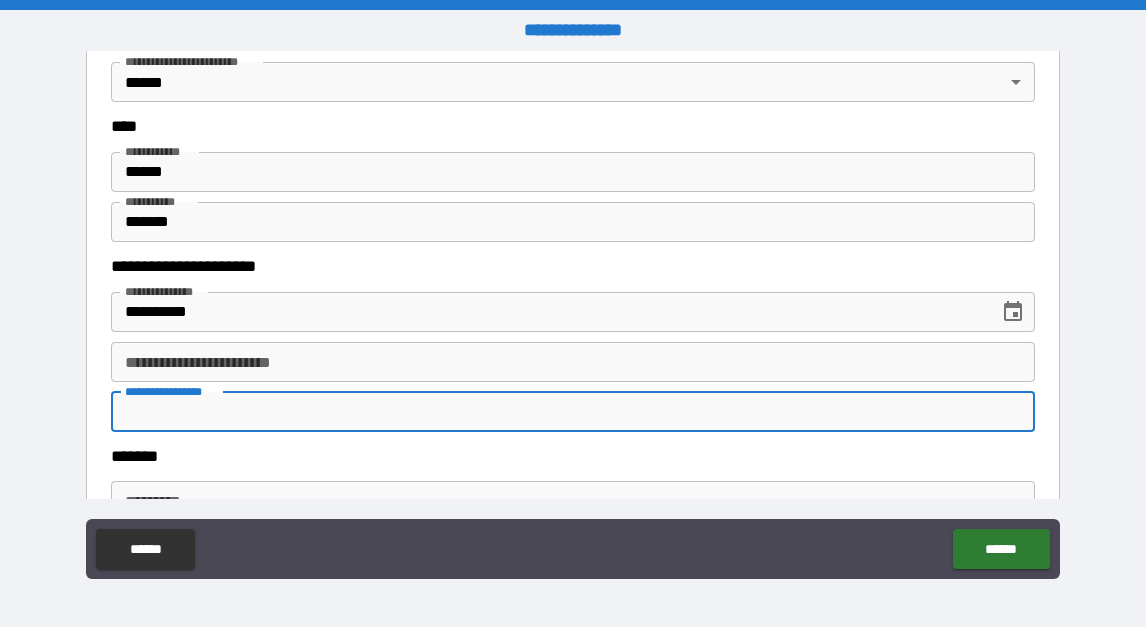 click on "**********" at bounding box center (572, 362) 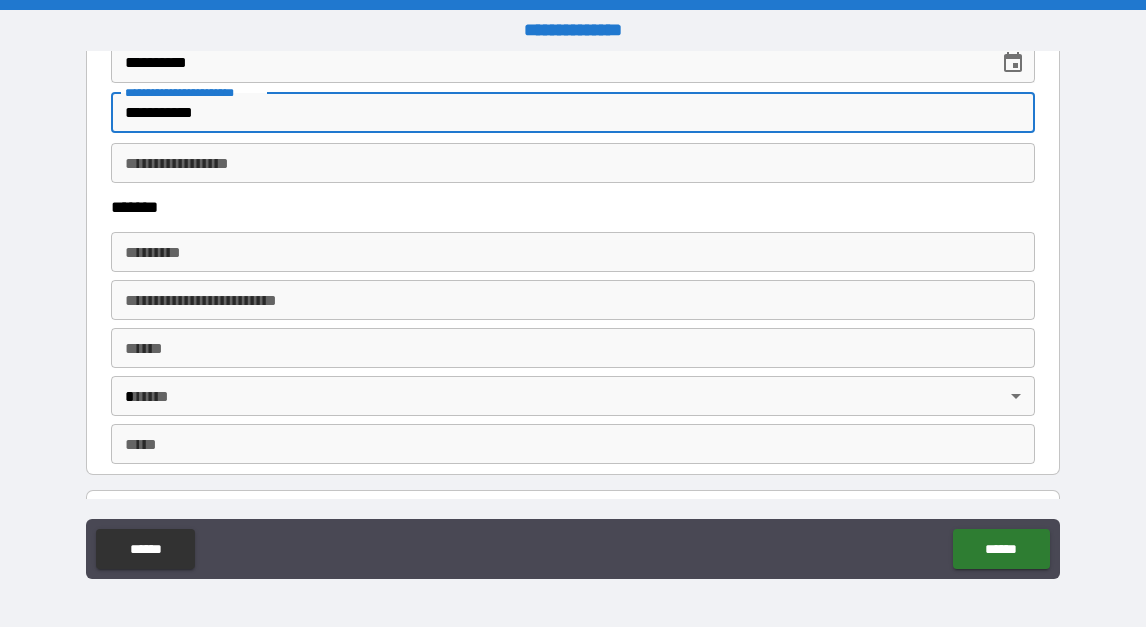 scroll, scrollTop: 1431, scrollLeft: 0, axis: vertical 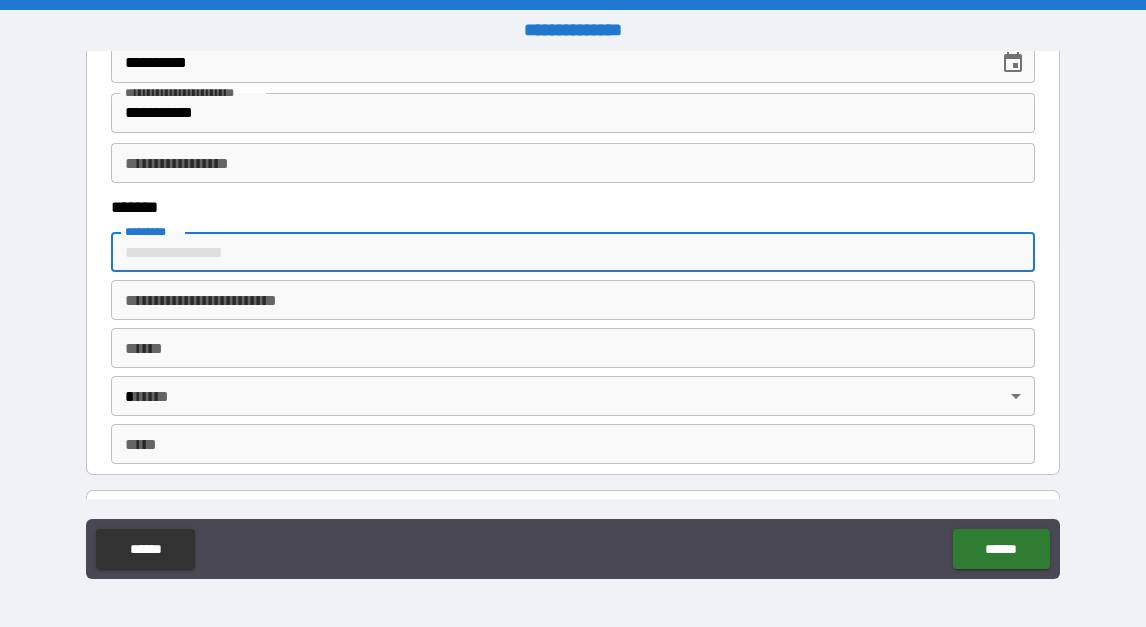 type on "**********" 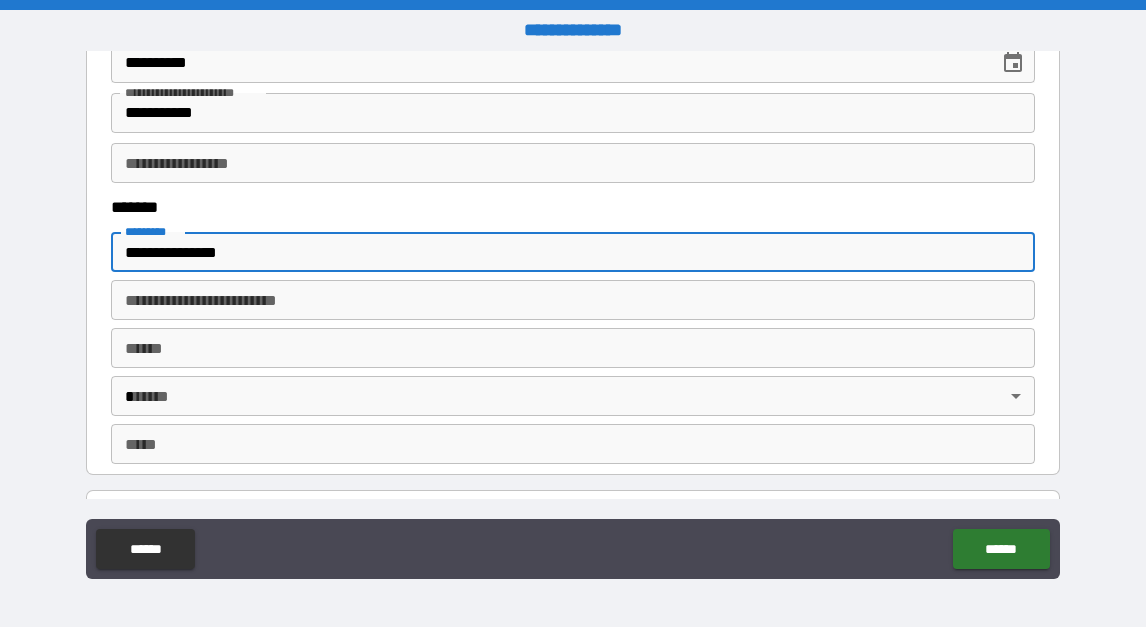 type on "********" 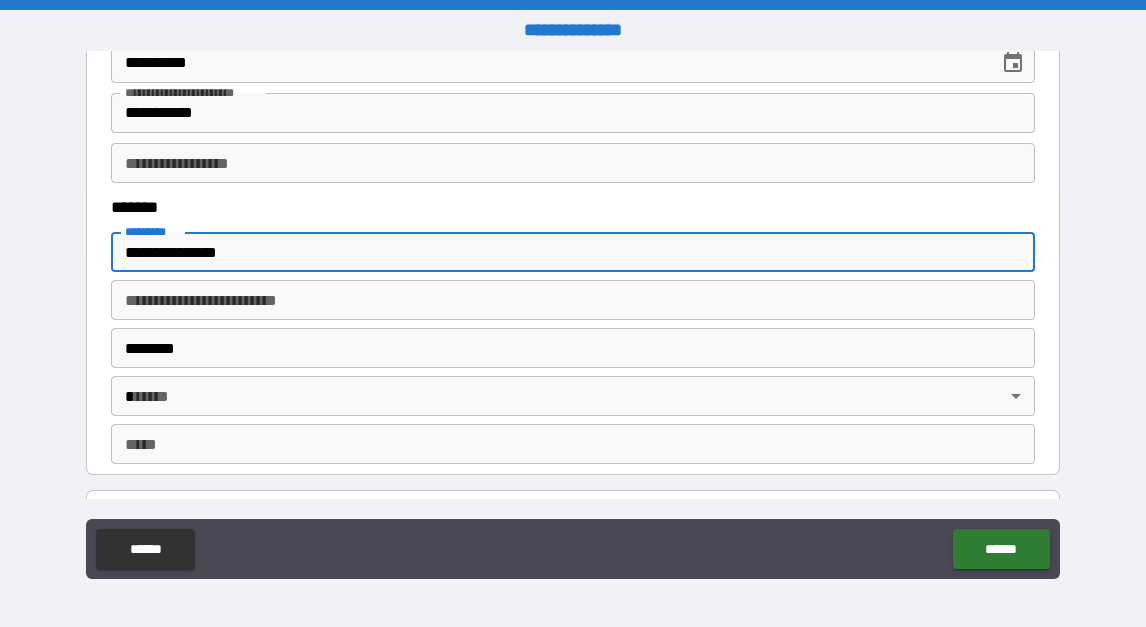 type on "**" 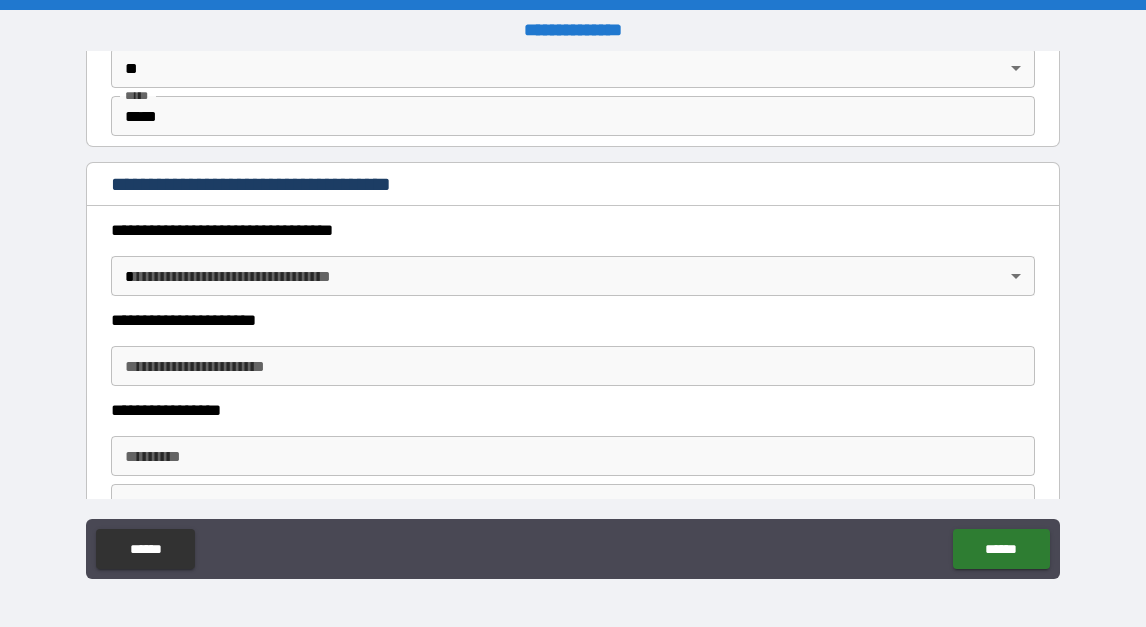scroll, scrollTop: 1754, scrollLeft: 0, axis: vertical 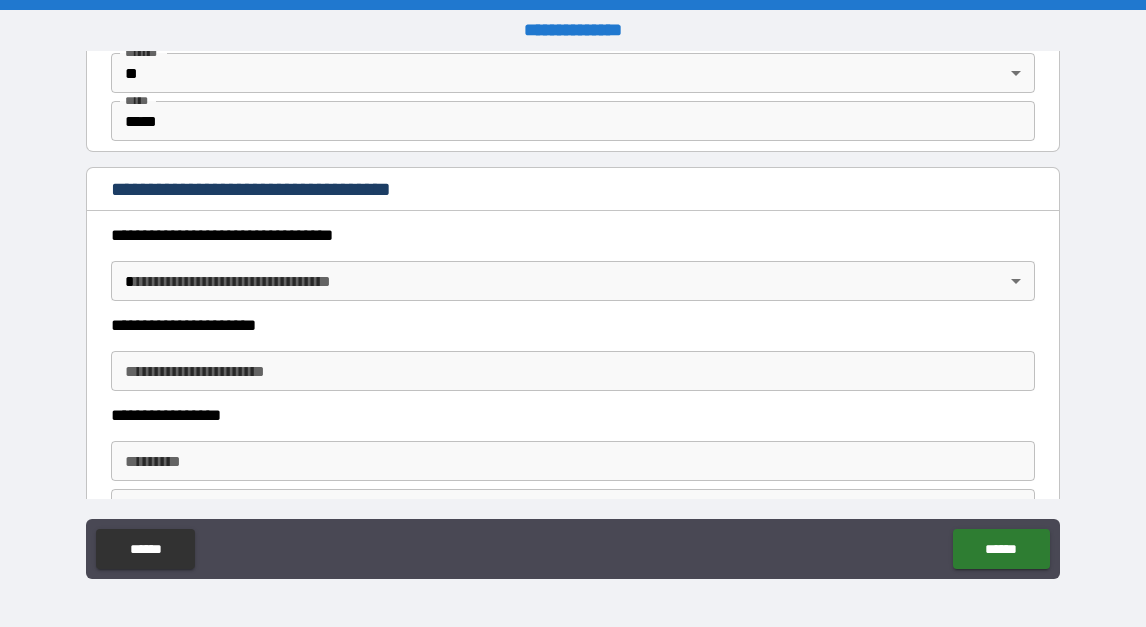click on "**********" at bounding box center (573, 313) 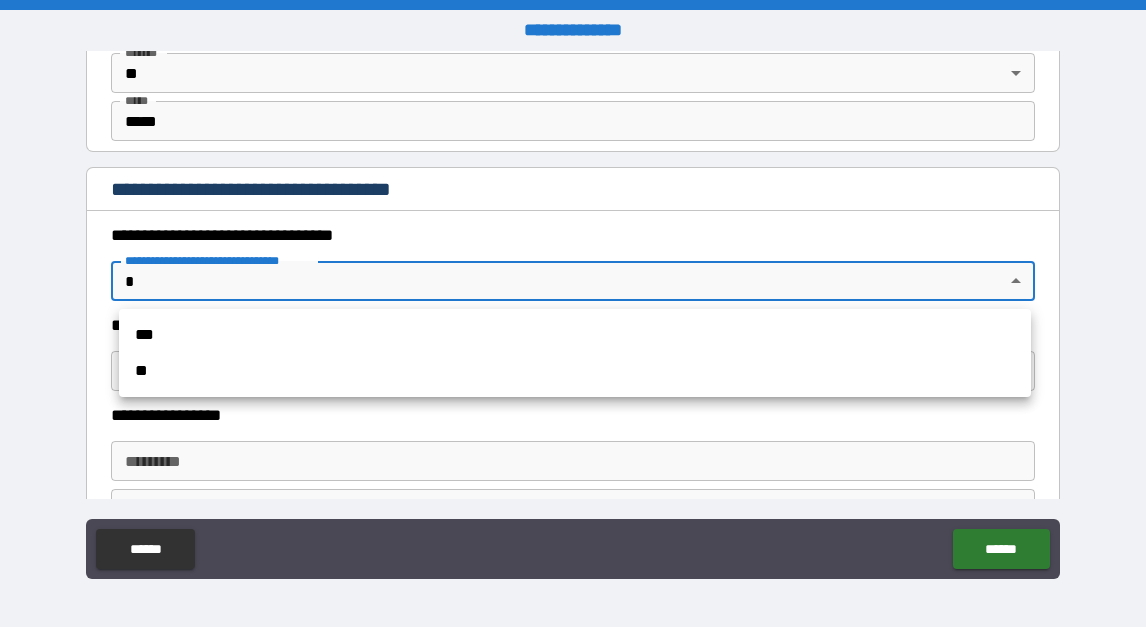 click on "***" at bounding box center [575, 335] 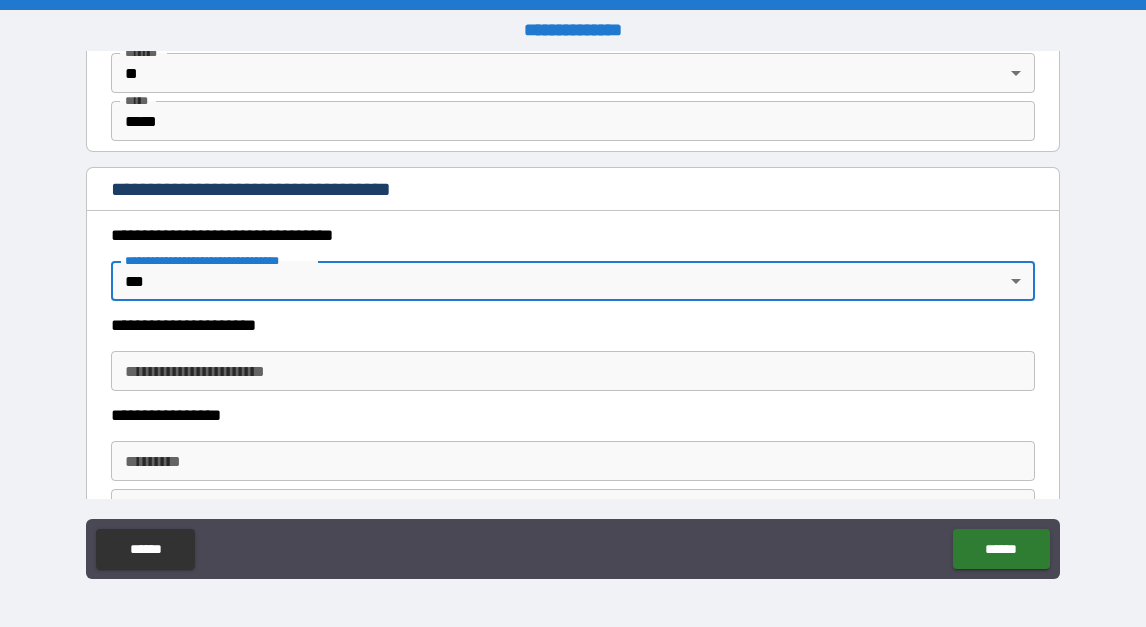 click on "**********" at bounding box center [572, 371] 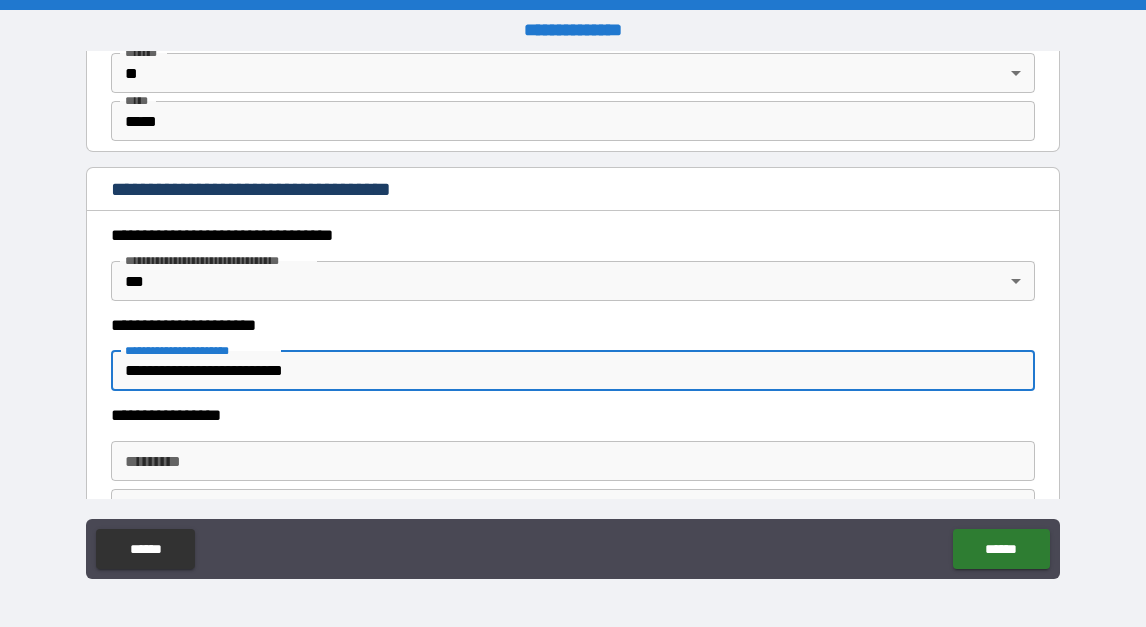 click on "**********" at bounding box center (572, 371) 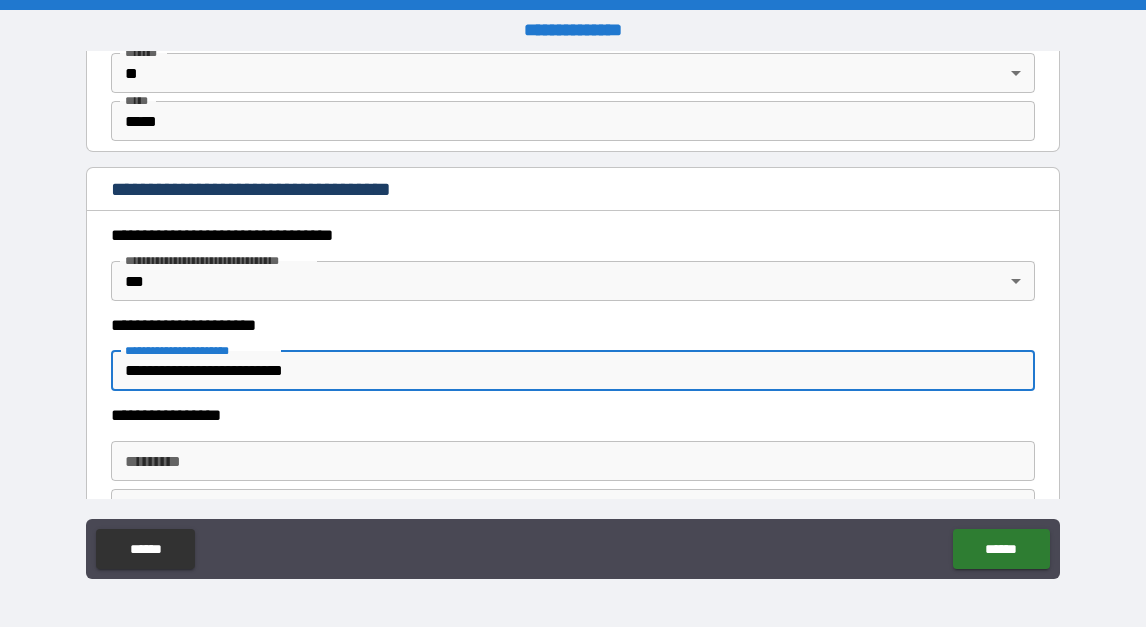 click on "**********" at bounding box center (572, 371) 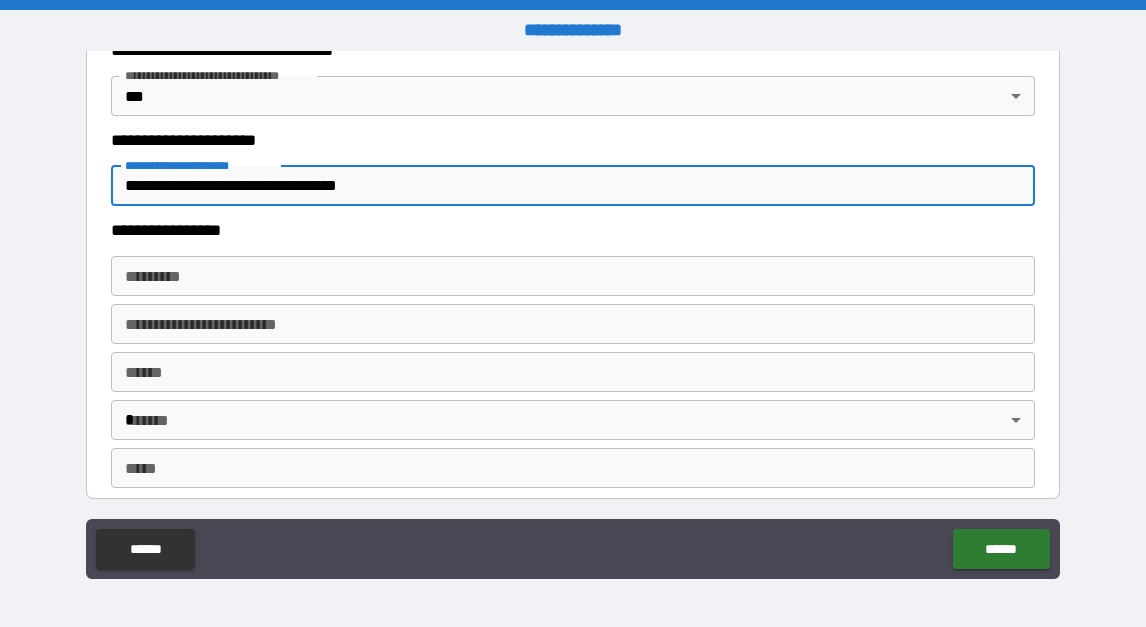 scroll, scrollTop: 1943, scrollLeft: 0, axis: vertical 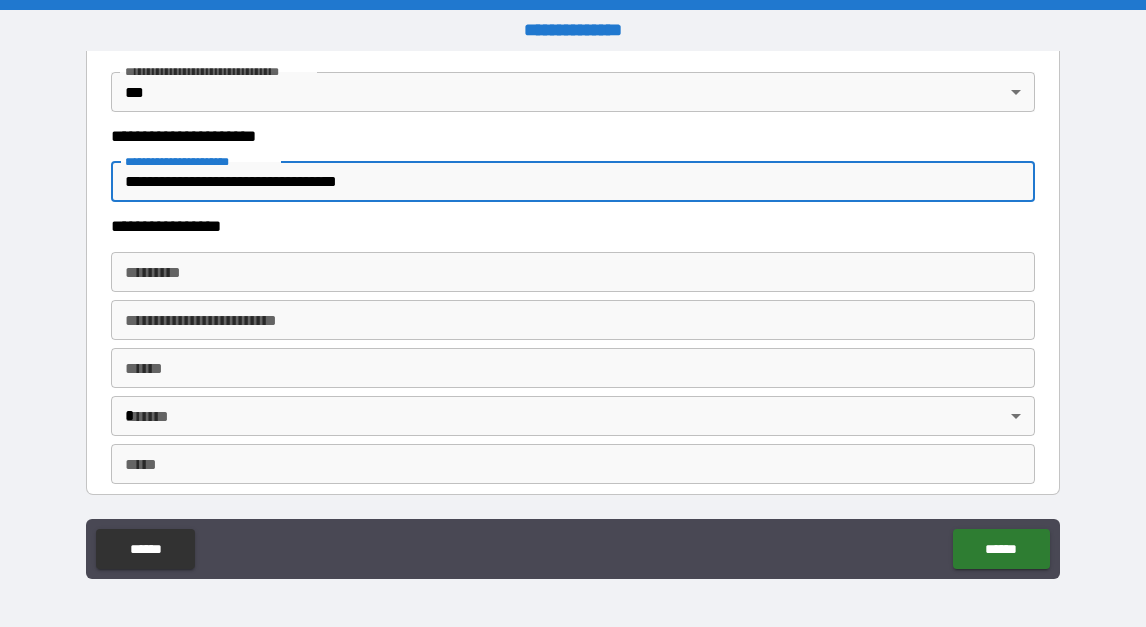 type on "**********" 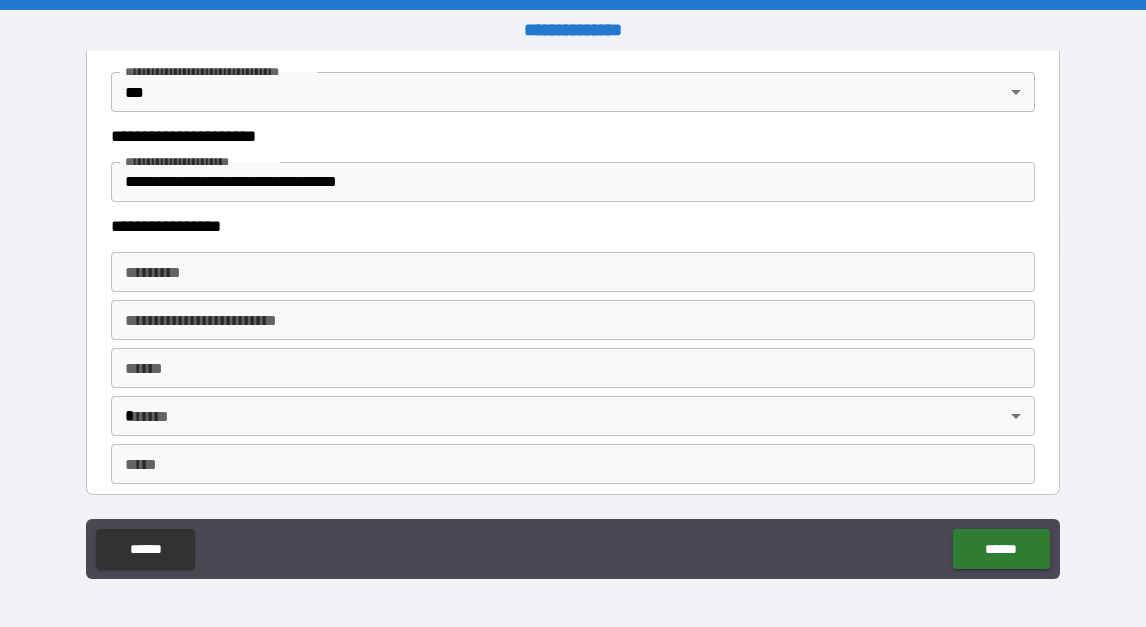 click on "*******   *" at bounding box center [572, 272] 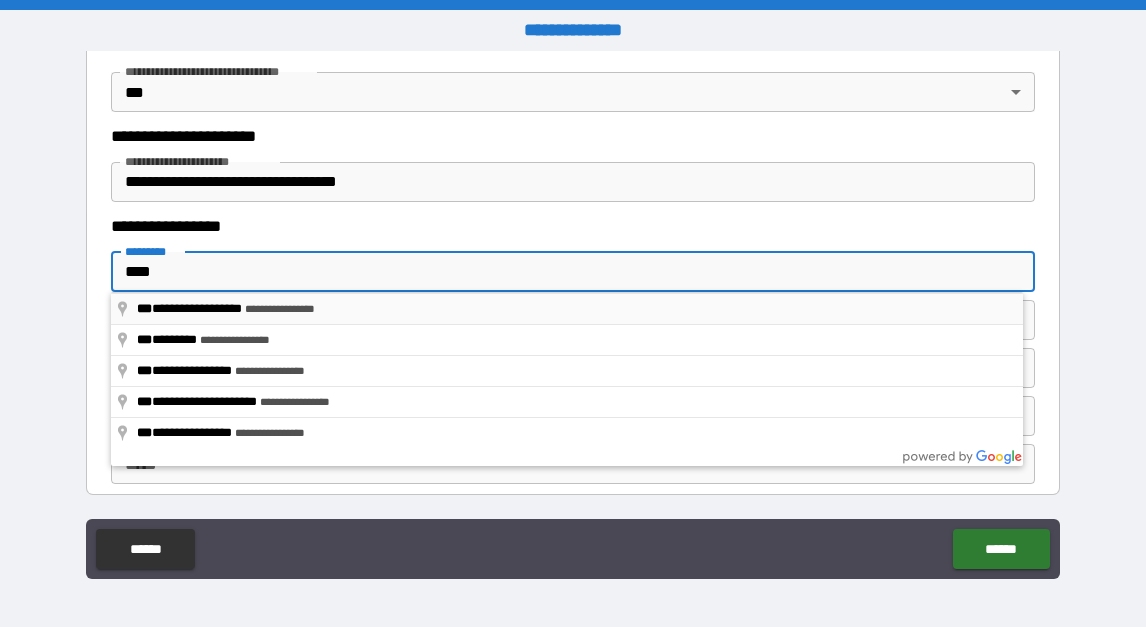 type on "**********" 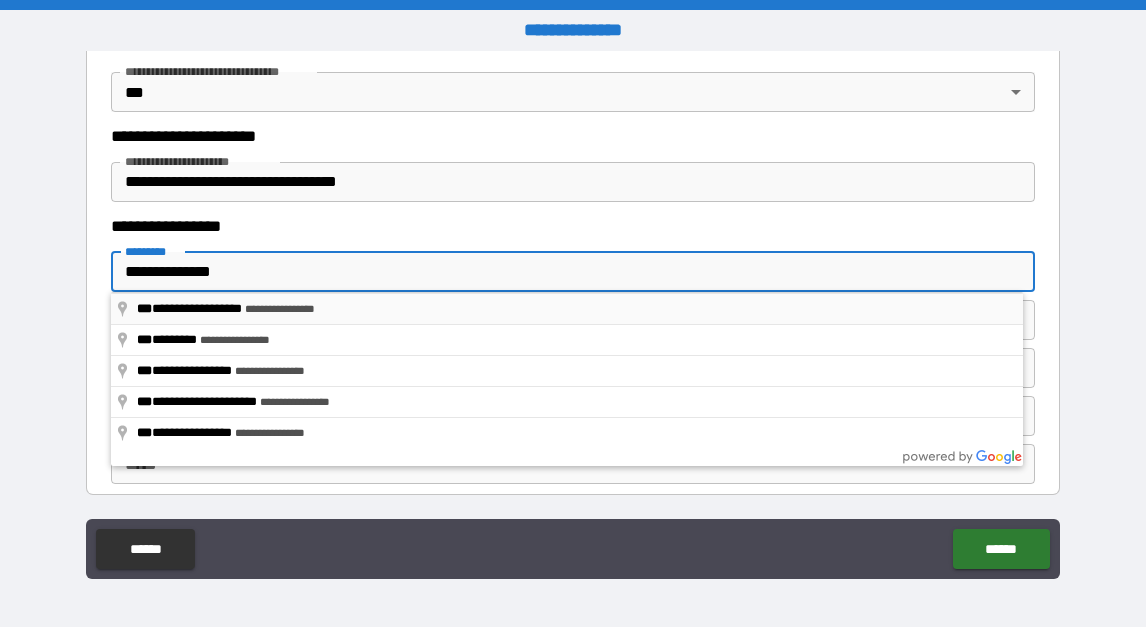 type on "********" 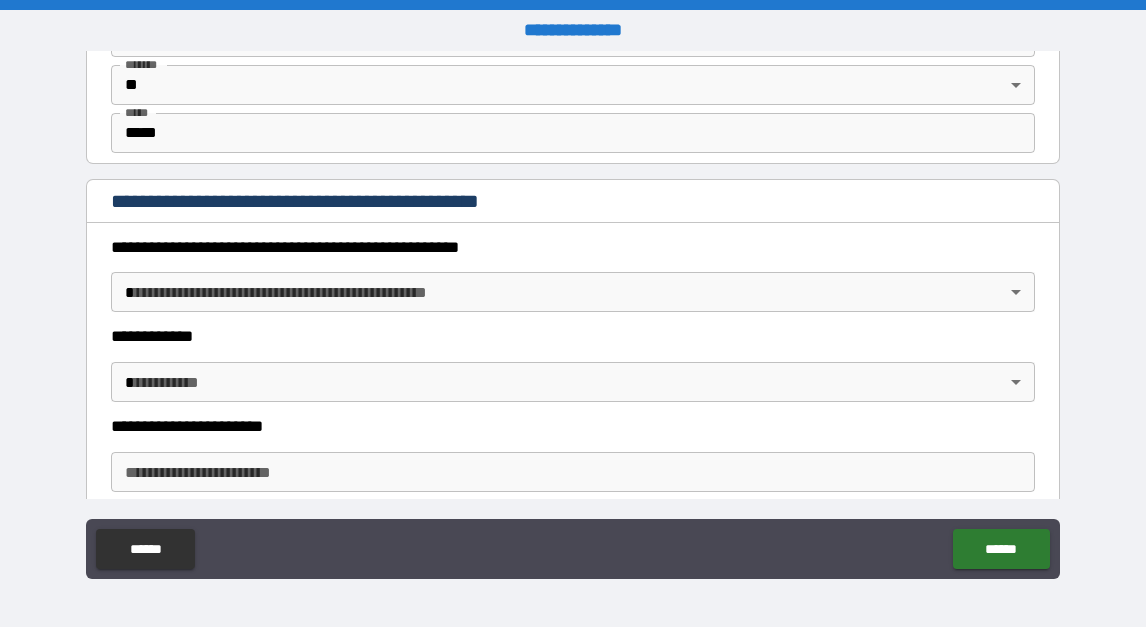 scroll, scrollTop: 2282, scrollLeft: 0, axis: vertical 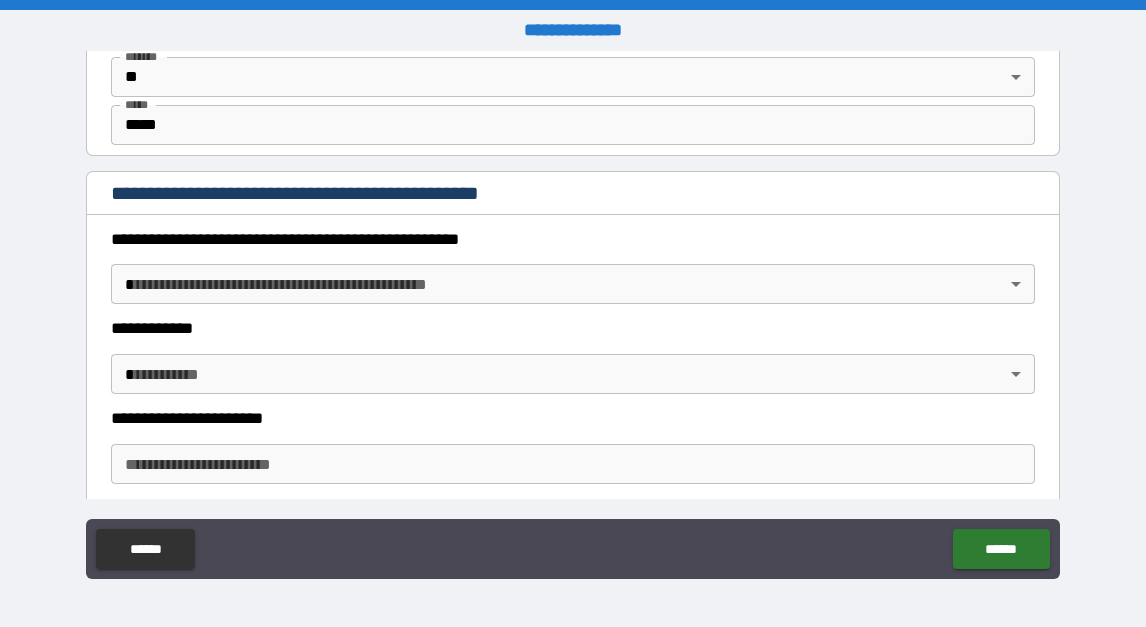click on "**********" at bounding box center (573, 313) 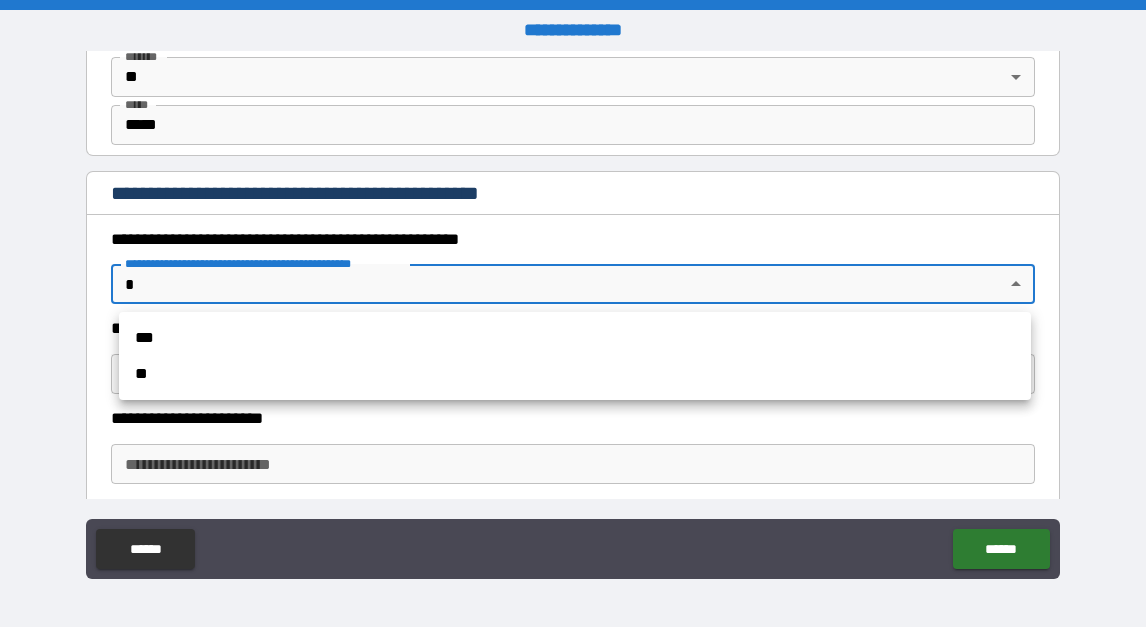 click on "***" at bounding box center (575, 338) 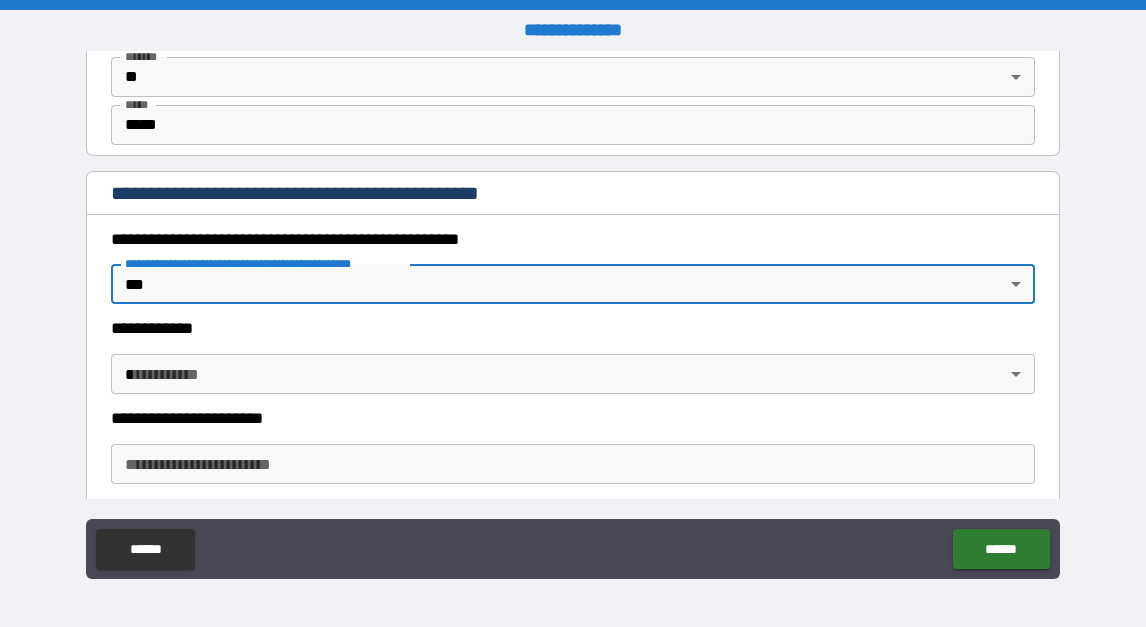 type on "*" 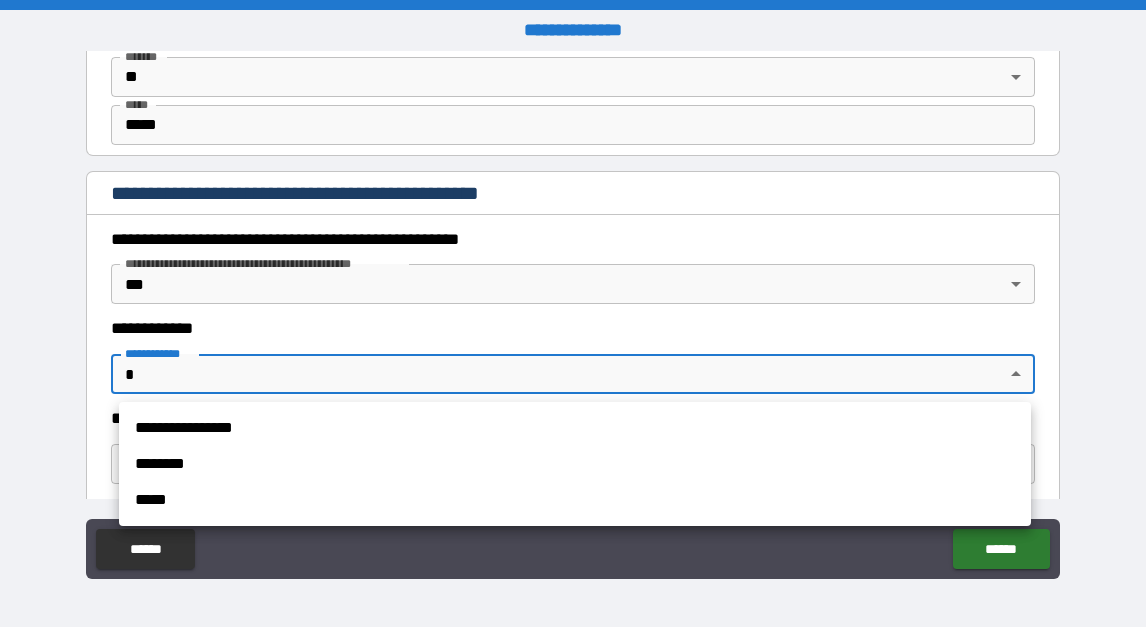 click on "**********" at bounding box center (575, 428) 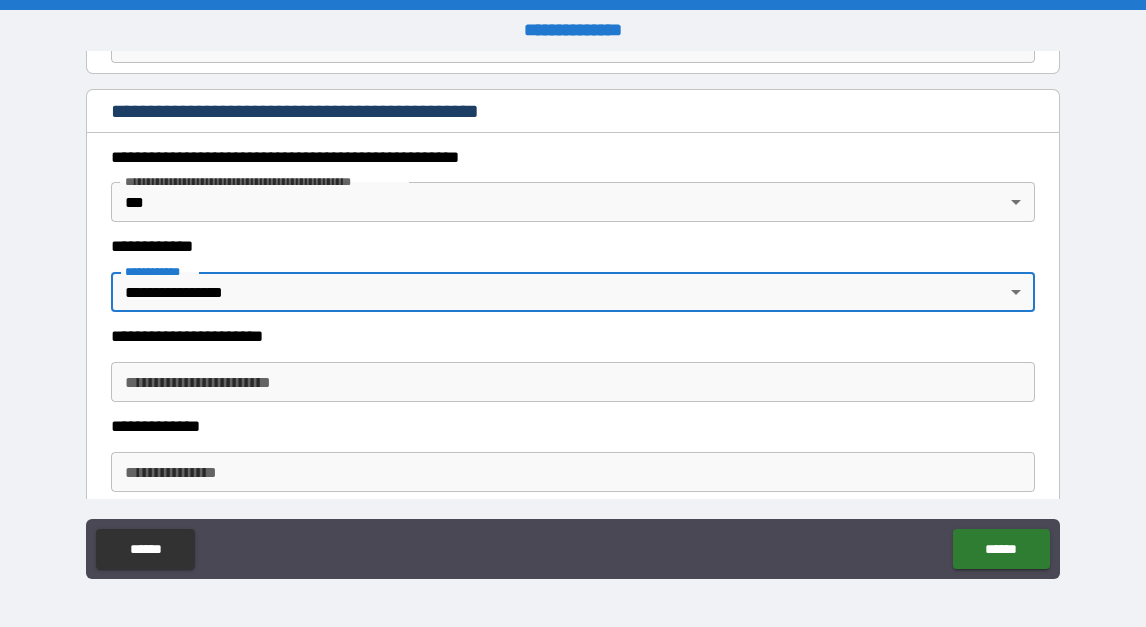 scroll, scrollTop: 2365, scrollLeft: 0, axis: vertical 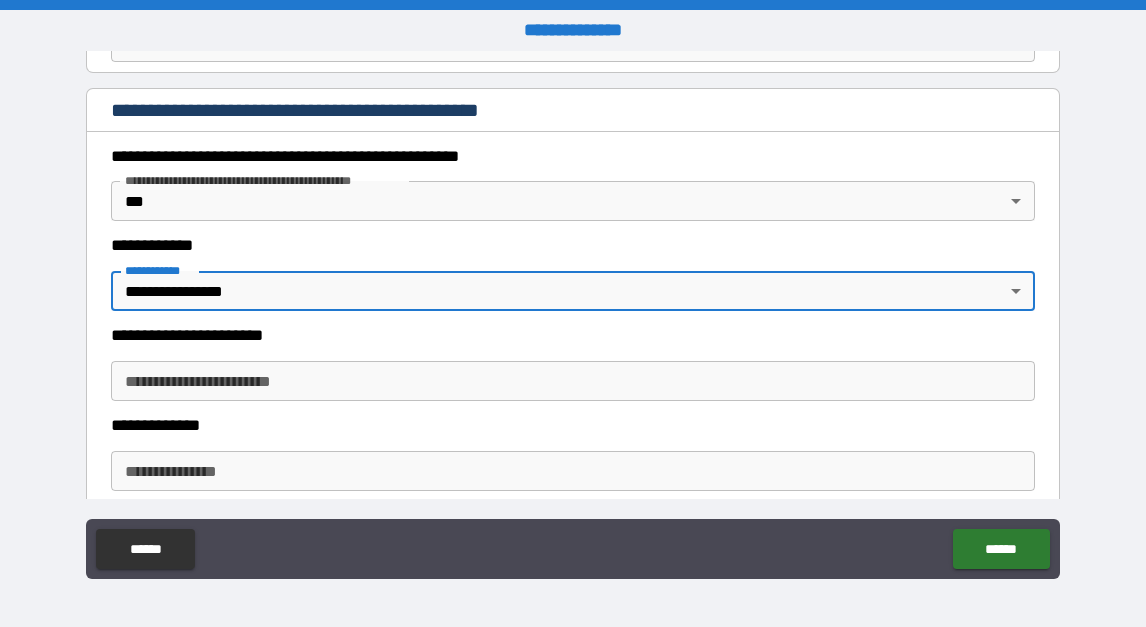 click on "**********" at bounding box center [572, 381] 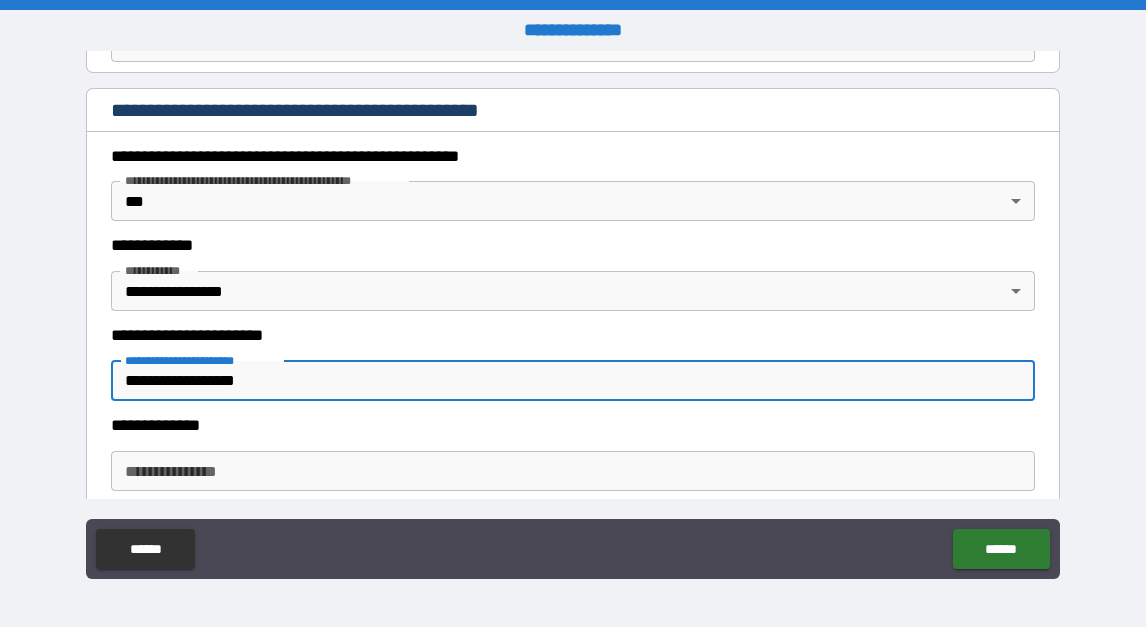 type on "**********" 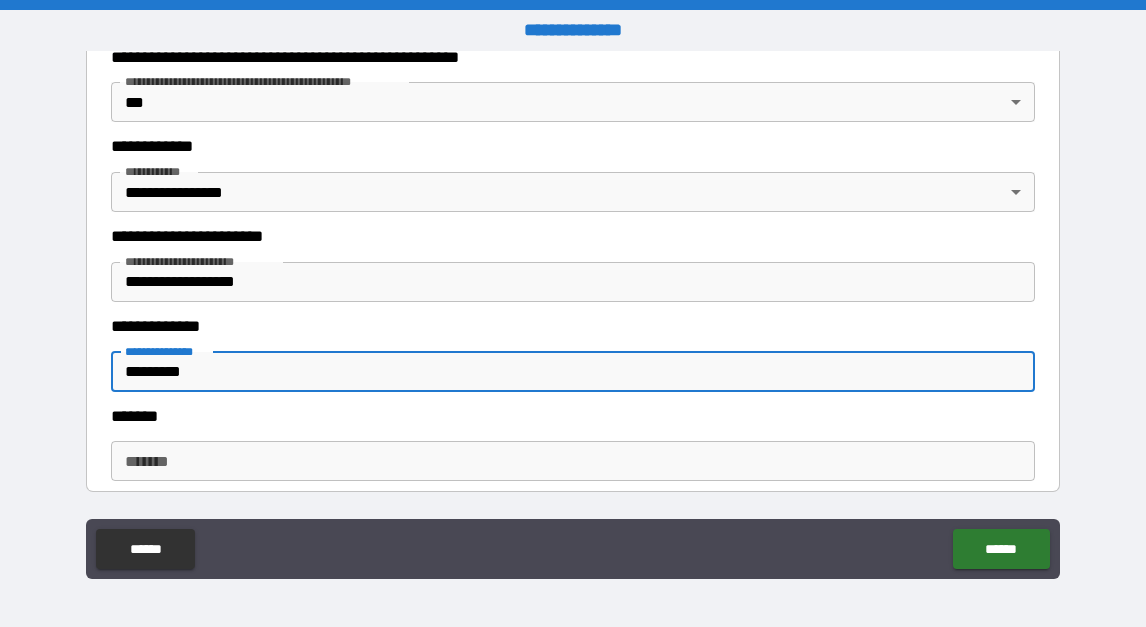 scroll, scrollTop: 2465, scrollLeft: 0, axis: vertical 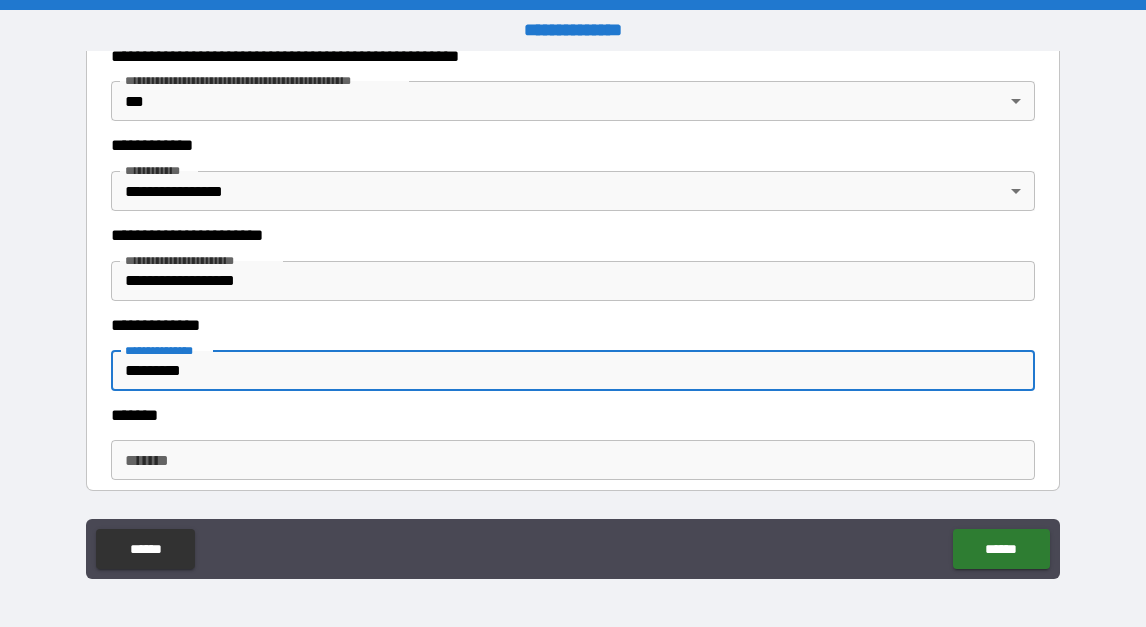 type on "*********" 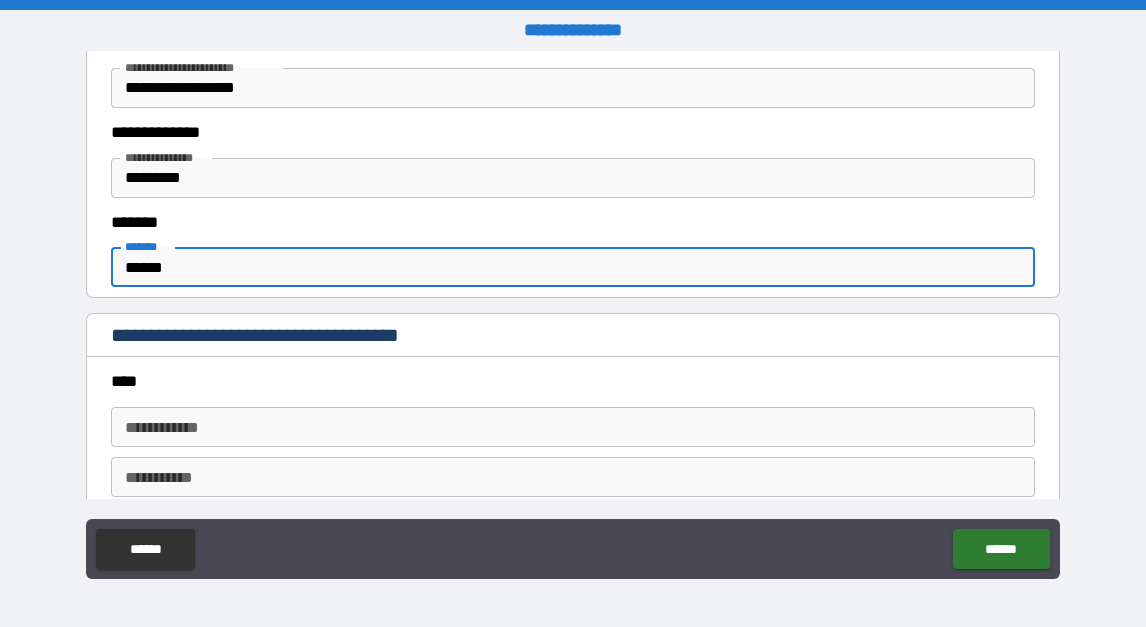 scroll, scrollTop: 2685, scrollLeft: 0, axis: vertical 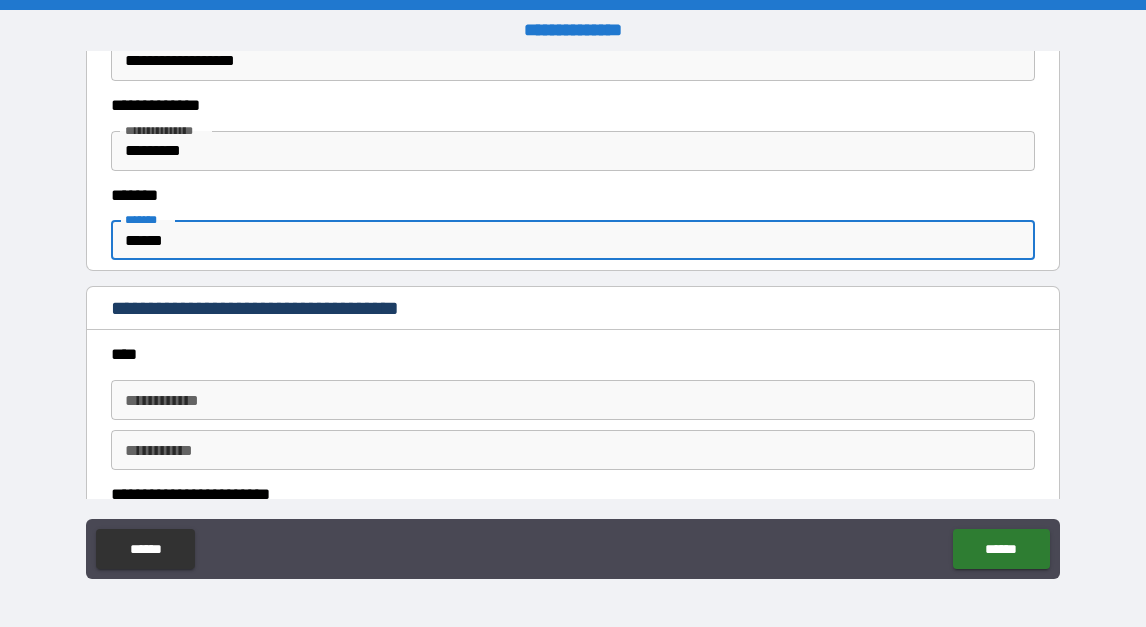 type on "******" 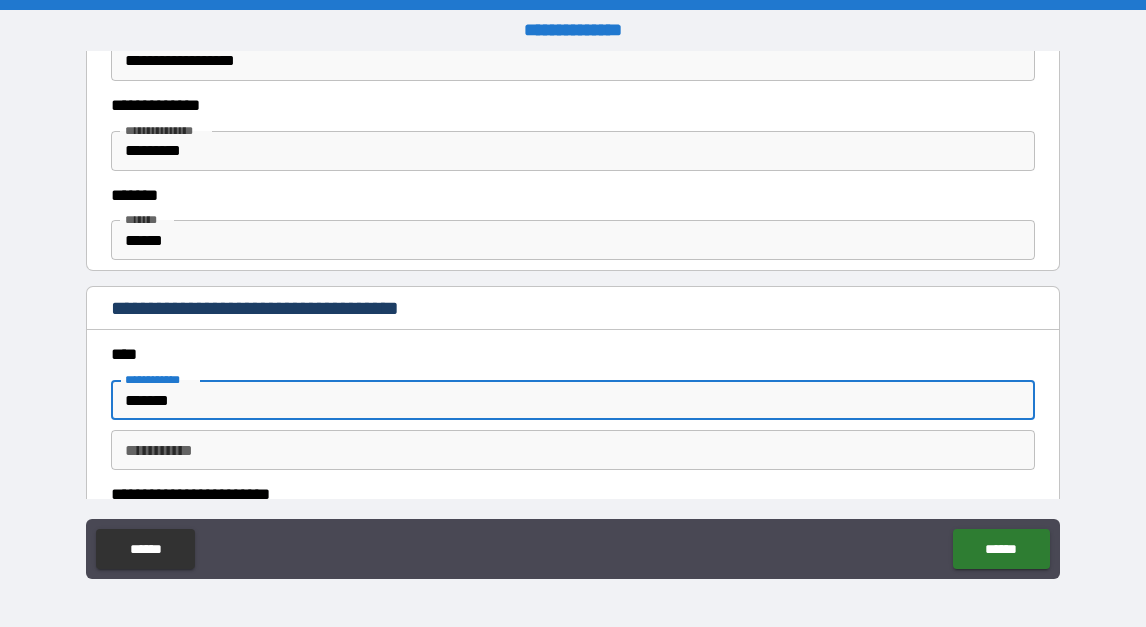 type on "*******" 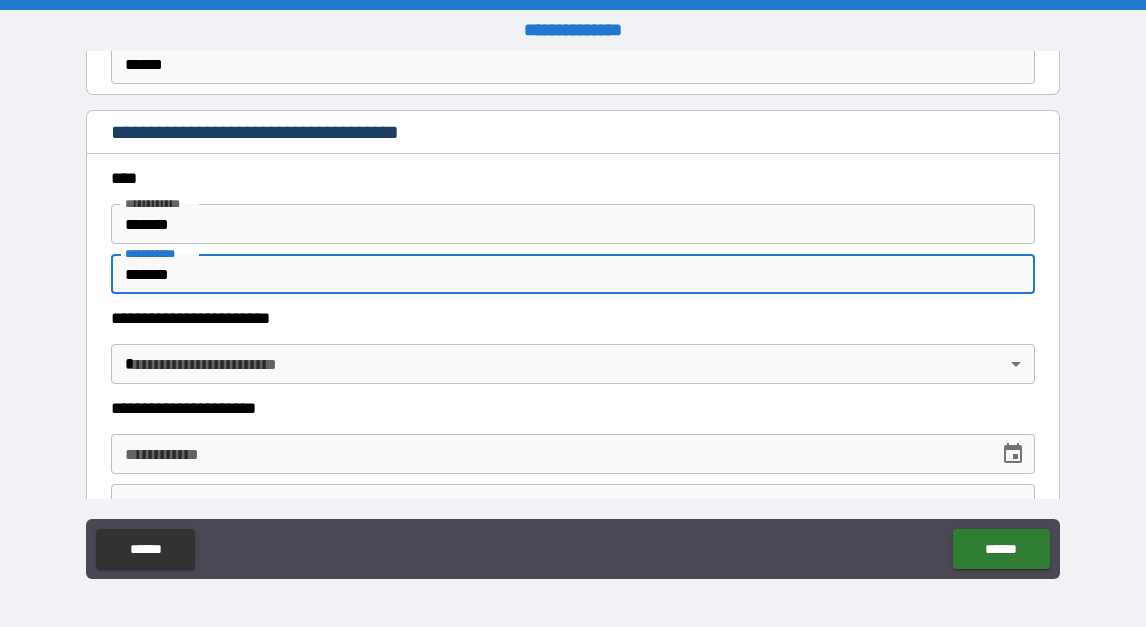 scroll, scrollTop: 2882, scrollLeft: 0, axis: vertical 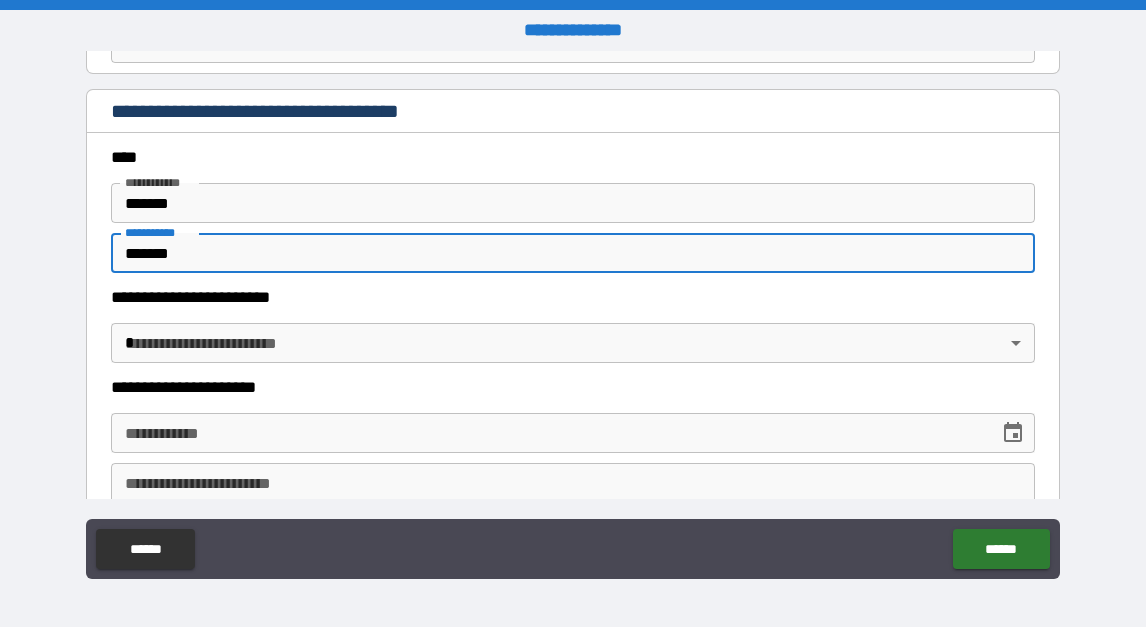 type on "*******" 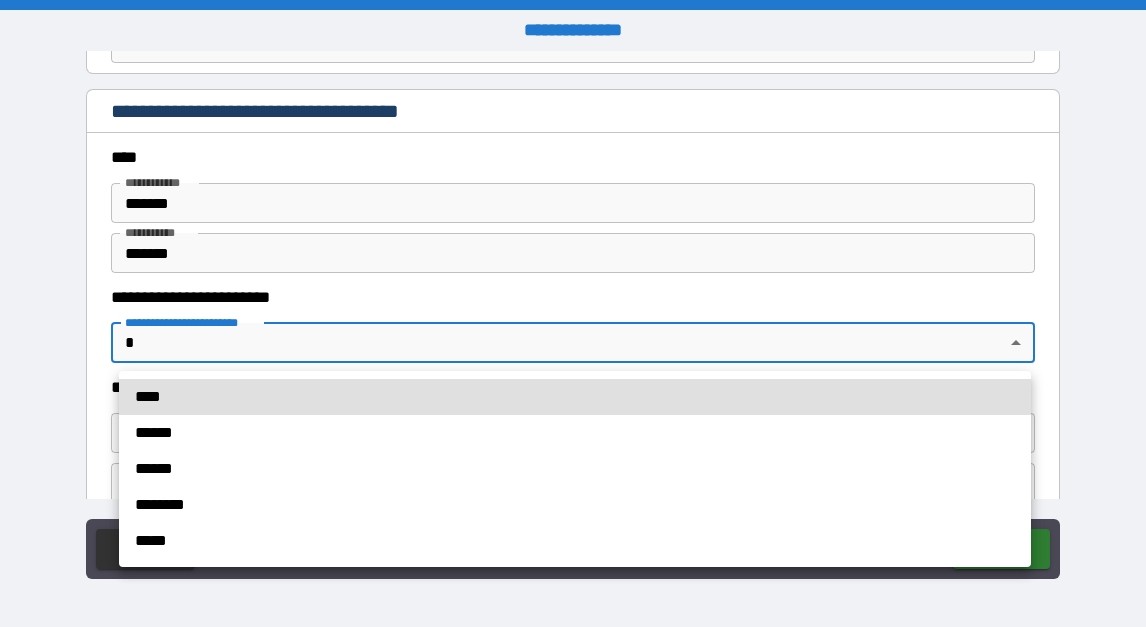 click on "******" at bounding box center (575, 433) 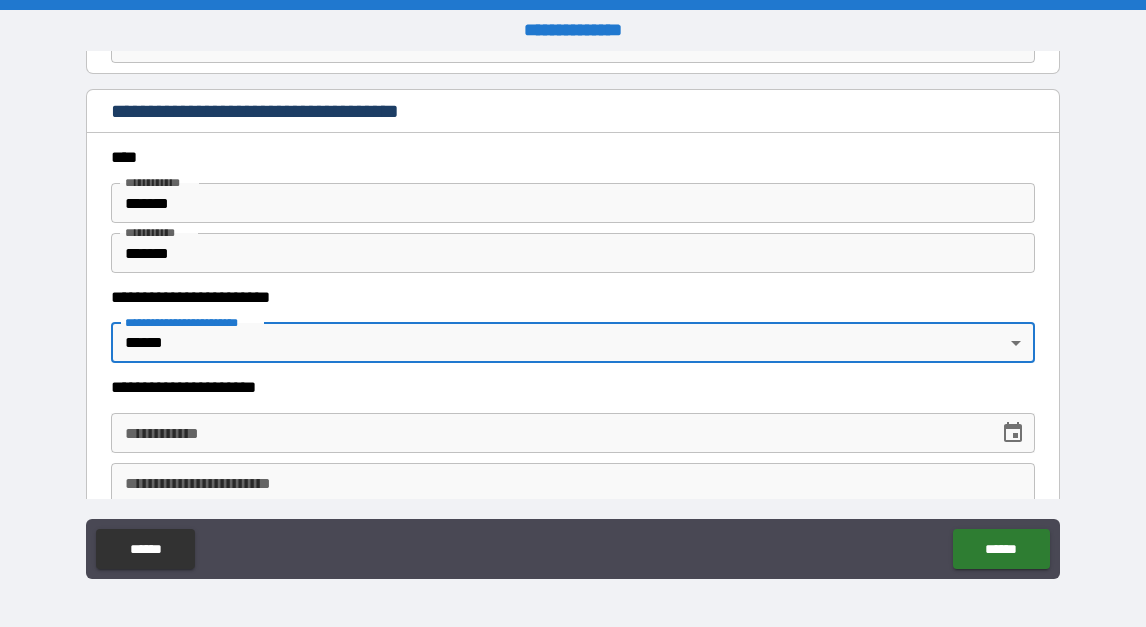 click on "**********" at bounding box center [547, 433] 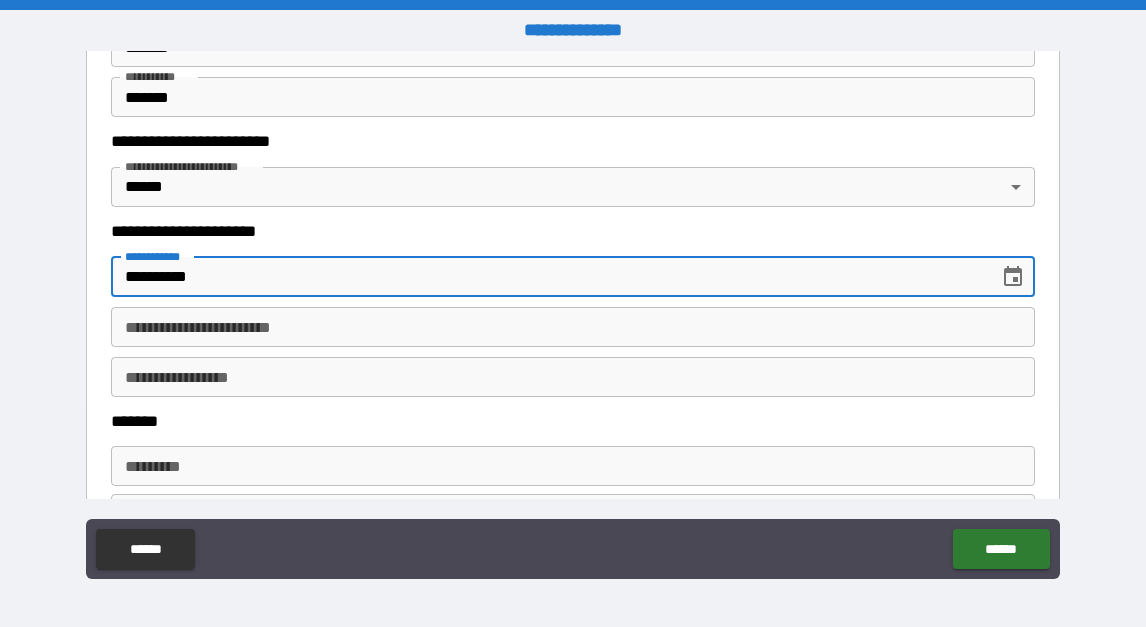 scroll, scrollTop: 3054, scrollLeft: 0, axis: vertical 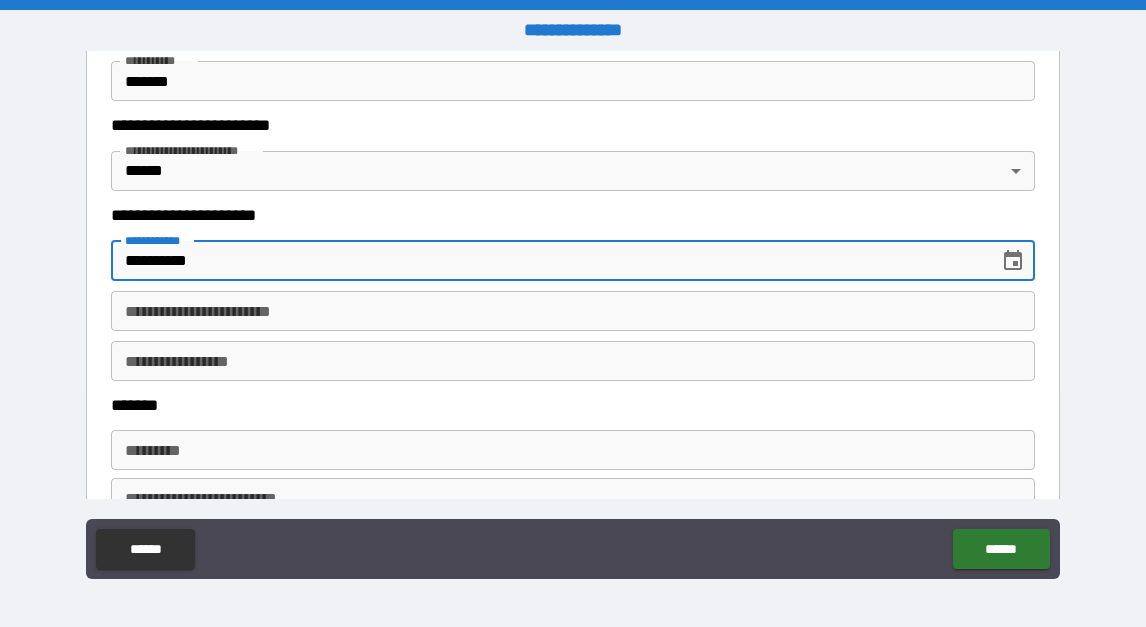 type on "**********" 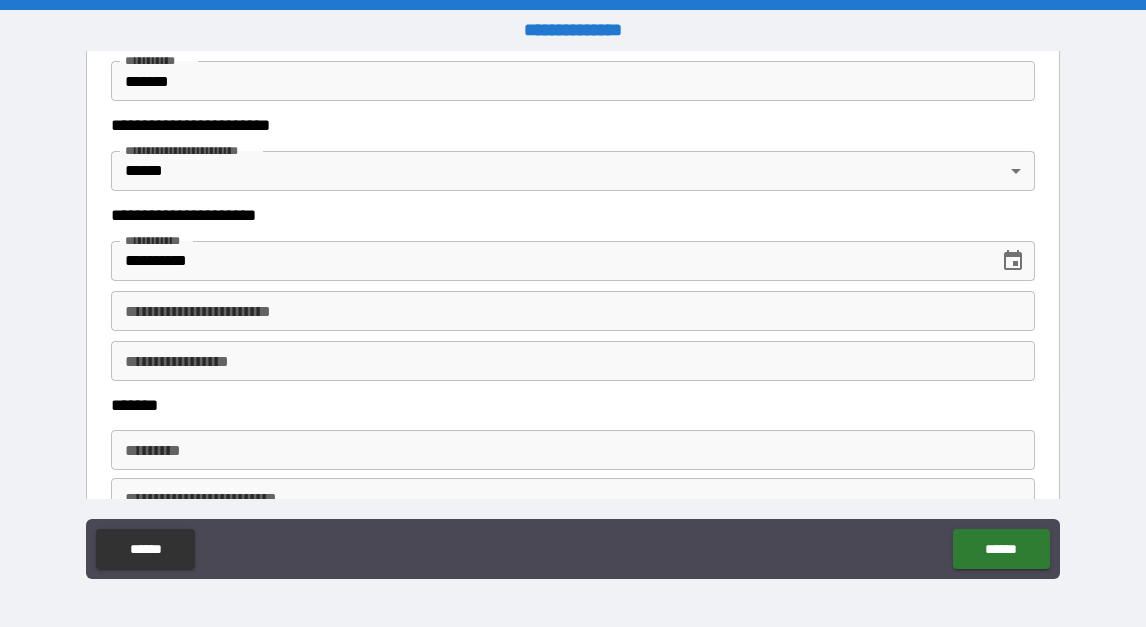 click on "**********" at bounding box center [572, 311] 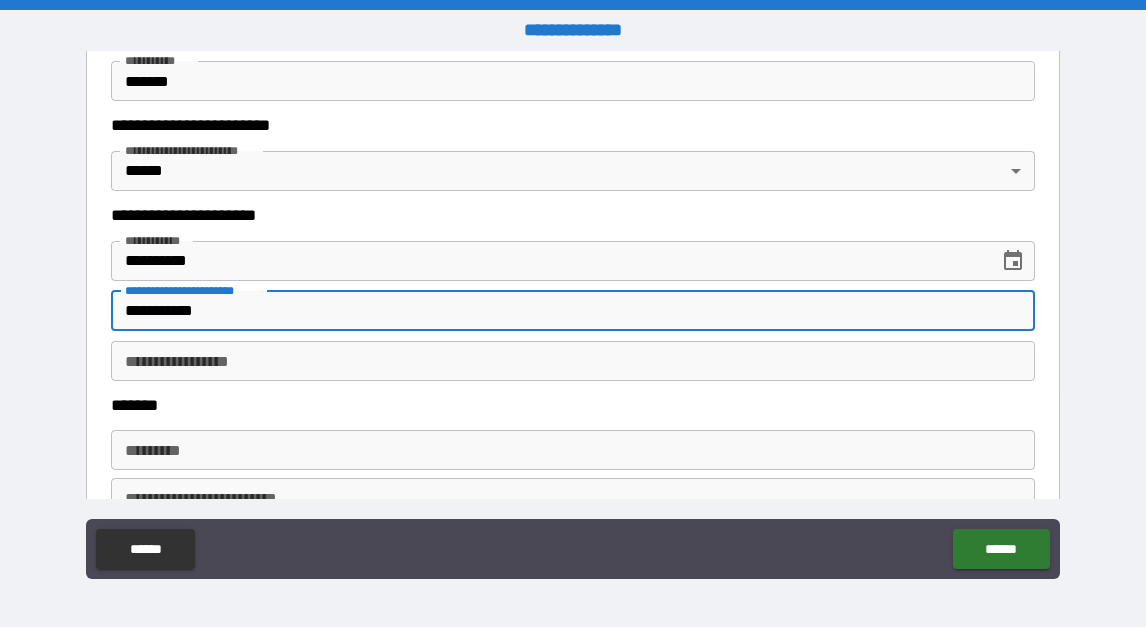 type on "**********" 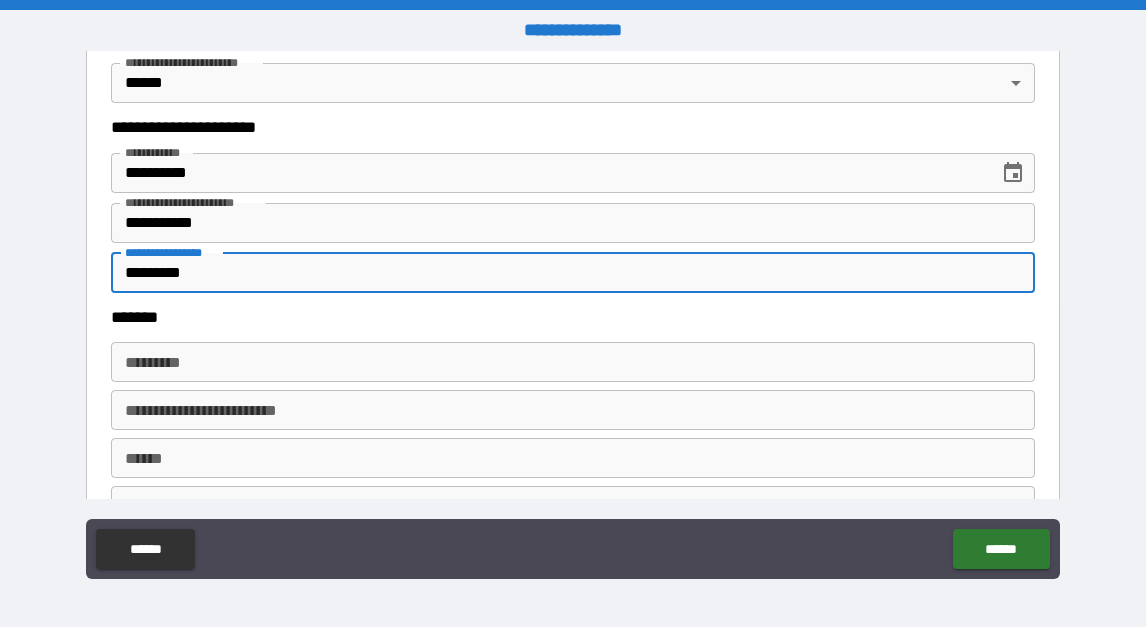 scroll, scrollTop: 3159, scrollLeft: 0, axis: vertical 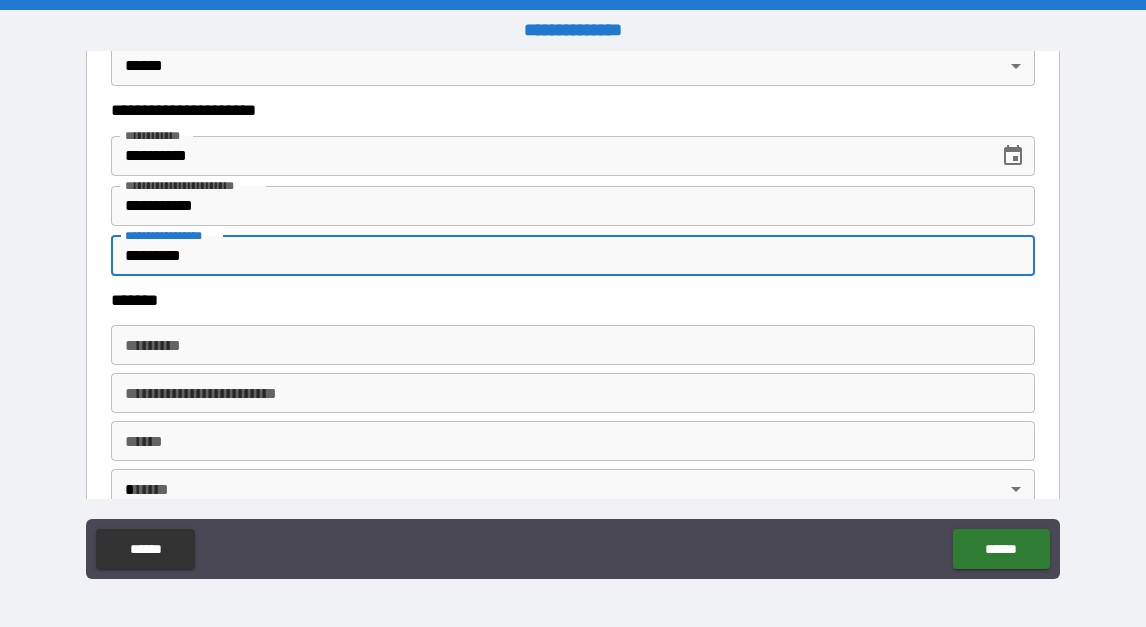 type on "*********" 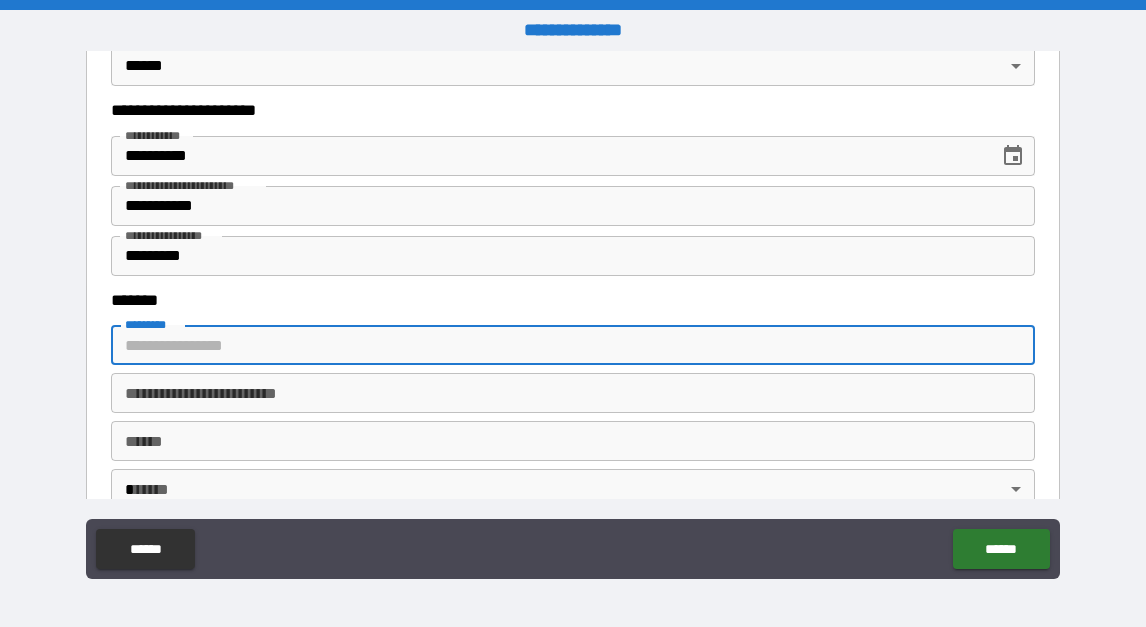 type on "**********" 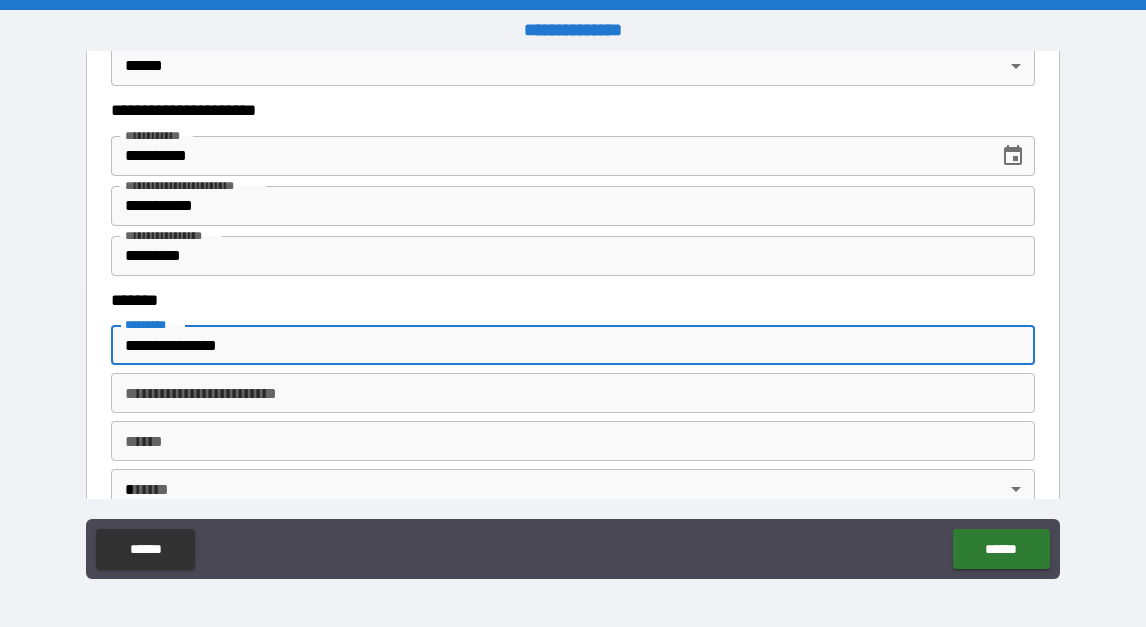 type on "********" 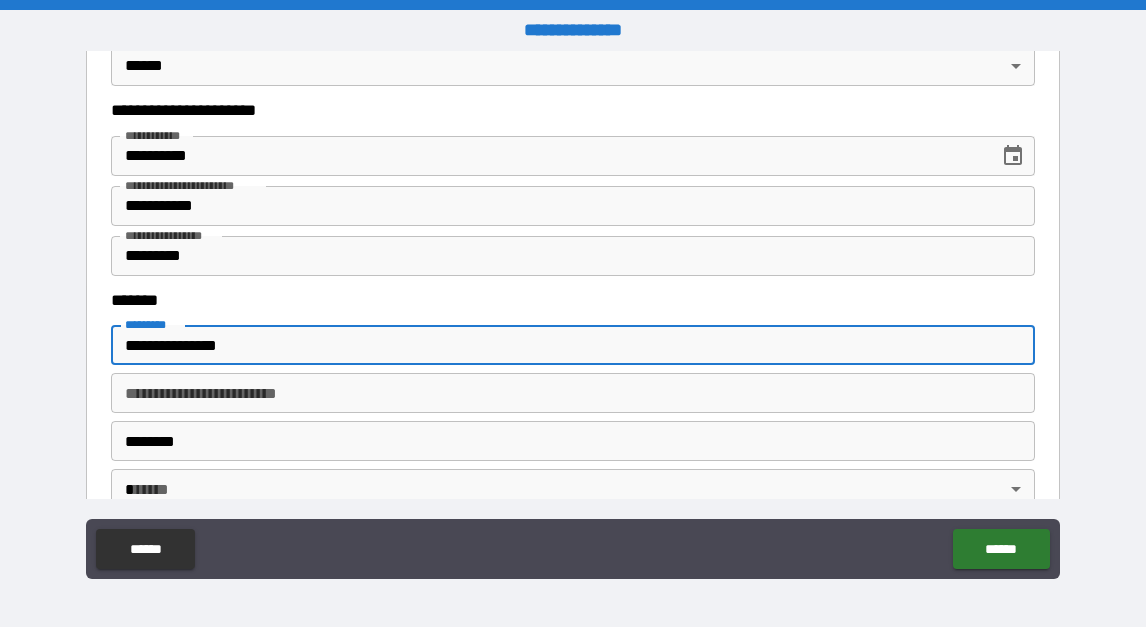 type on "**" 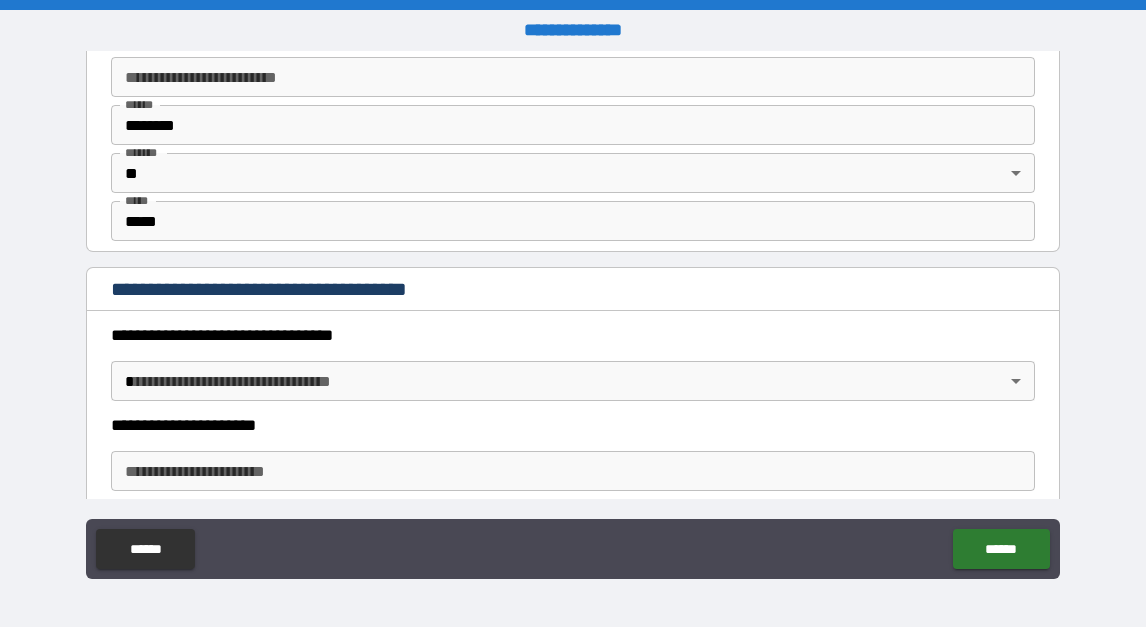 scroll, scrollTop: 3480, scrollLeft: 0, axis: vertical 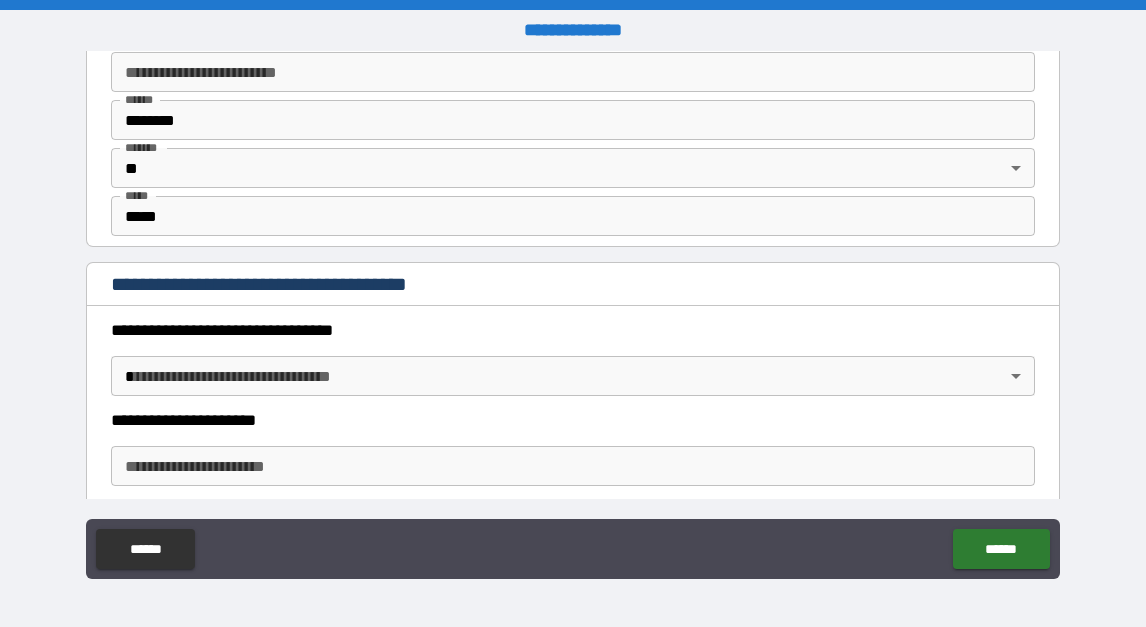 click on "**********" at bounding box center (573, 313) 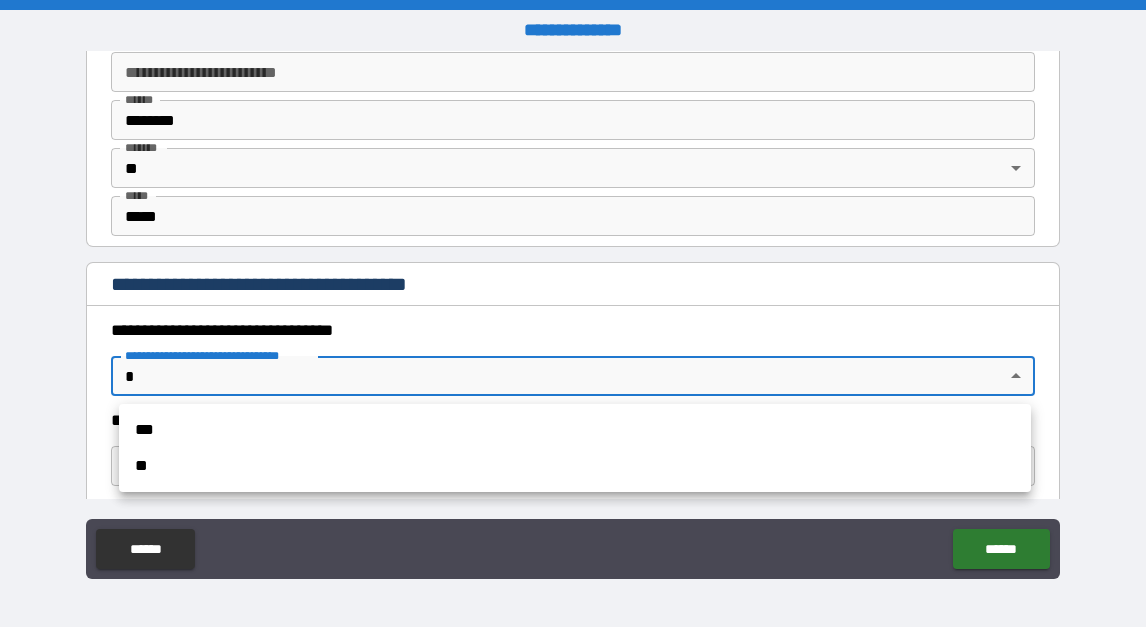 click on "***" at bounding box center [575, 430] 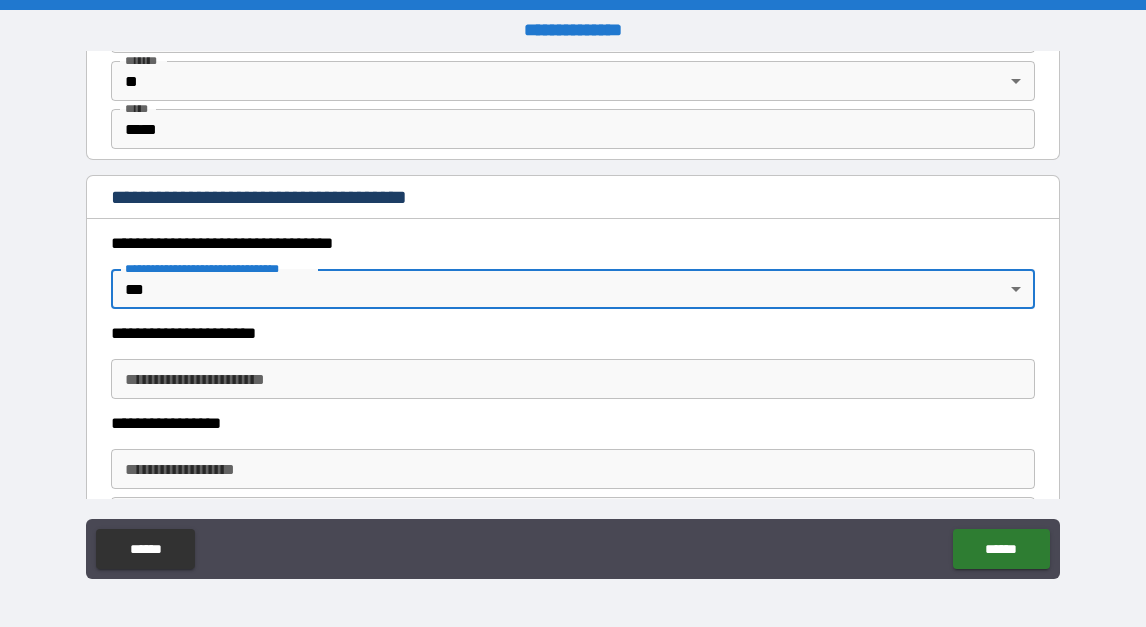 scroll, scrollTop: 3570, scrollLeft: 0, axis: vertical 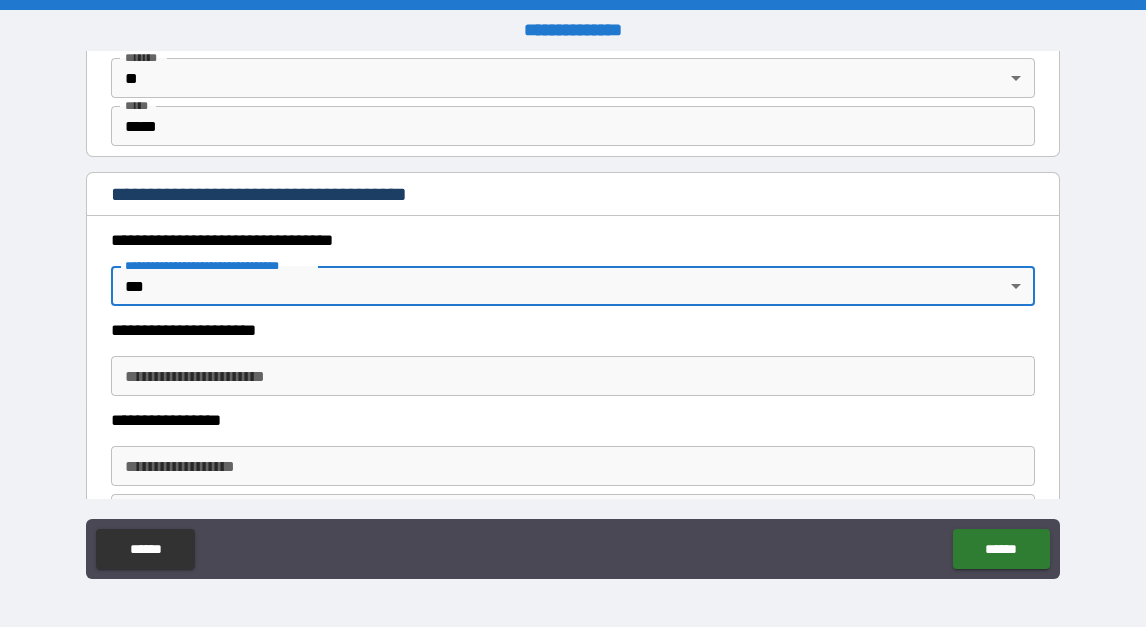 click on "**********" at bounding box center (572, 376) 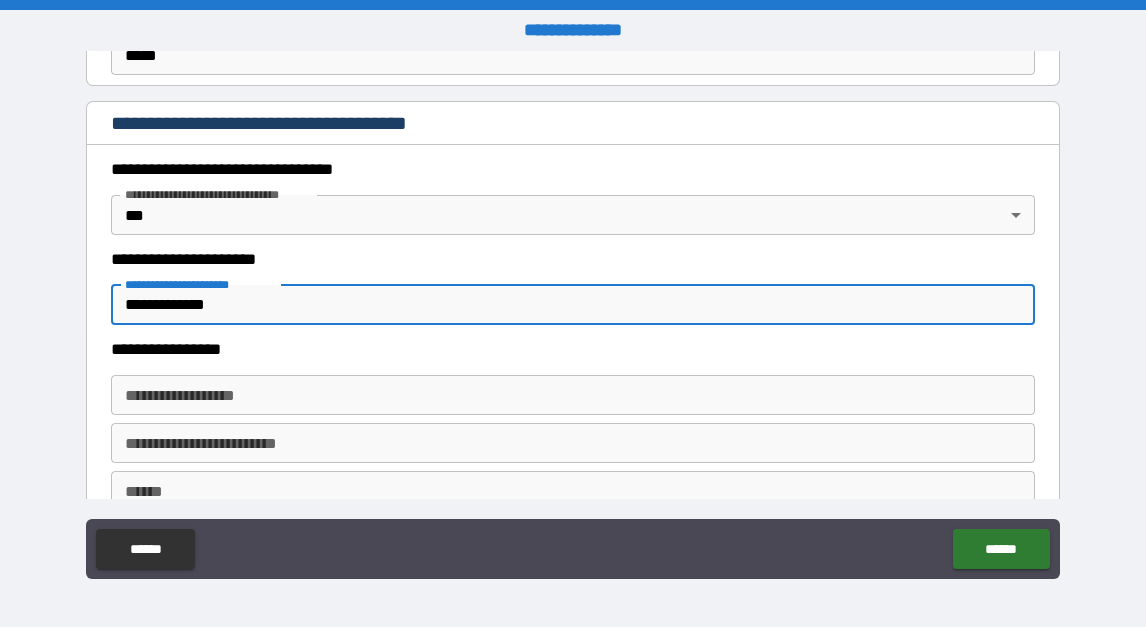 scroll, scrollTop: 3646, scrollLeft: 0, axis: vertical 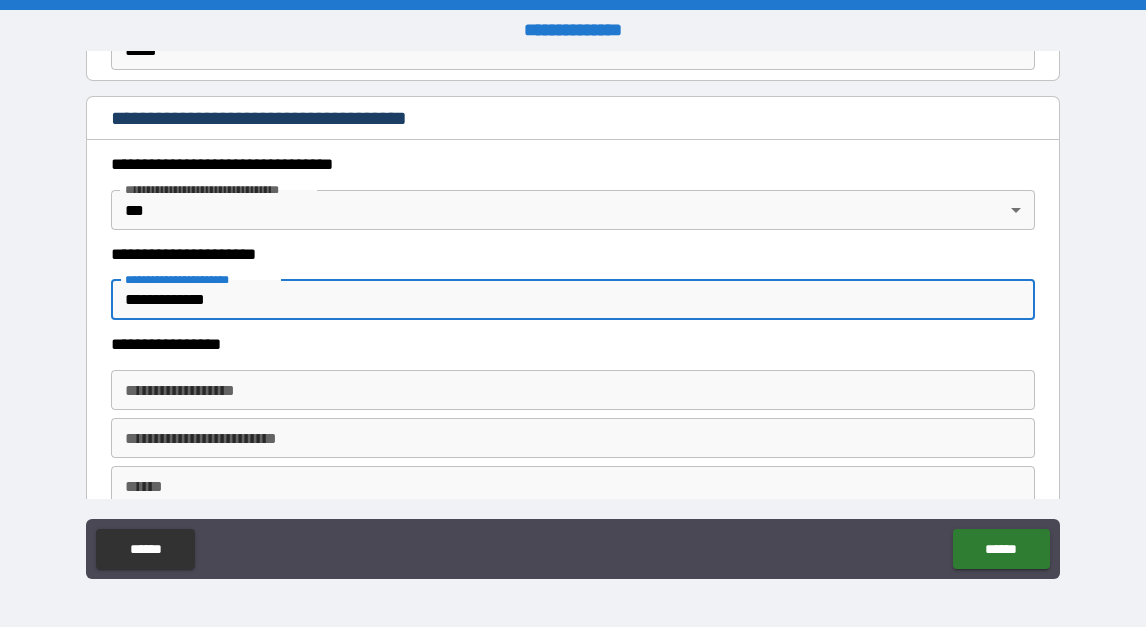 type on "**********" 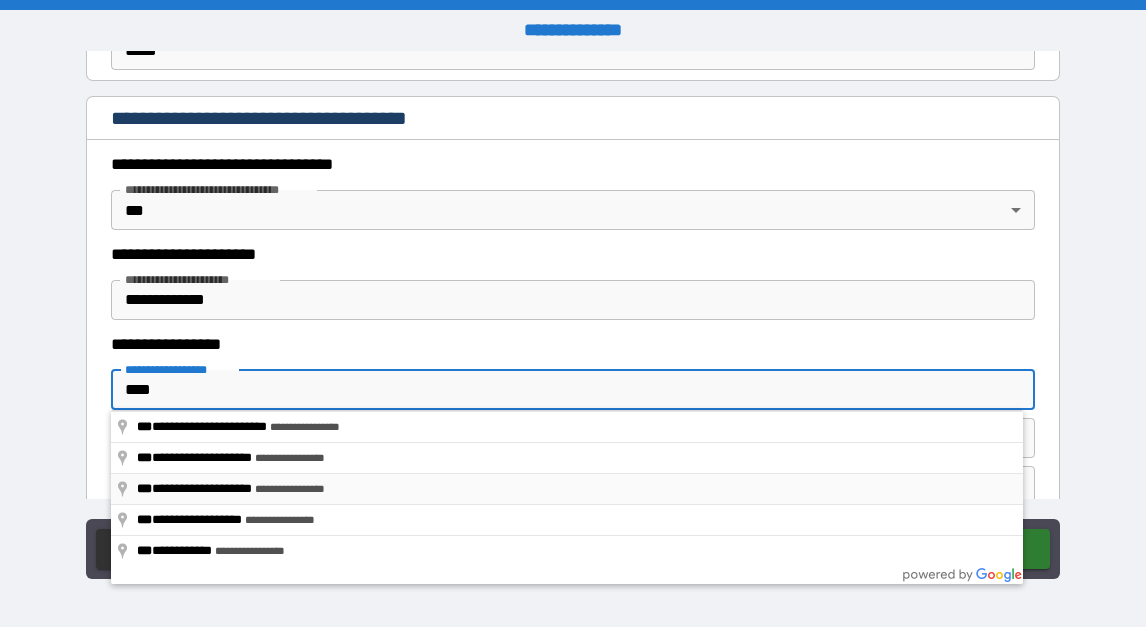 type on "**********" 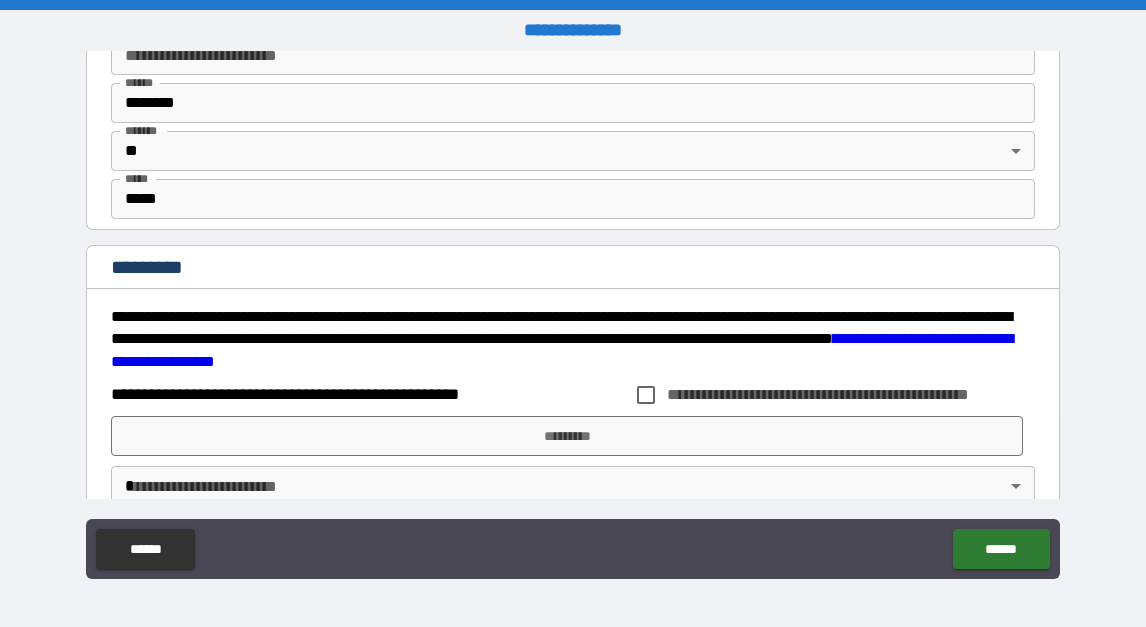 scroll, scrollTop: 4067, scrollLeft: 0, axis: vertical 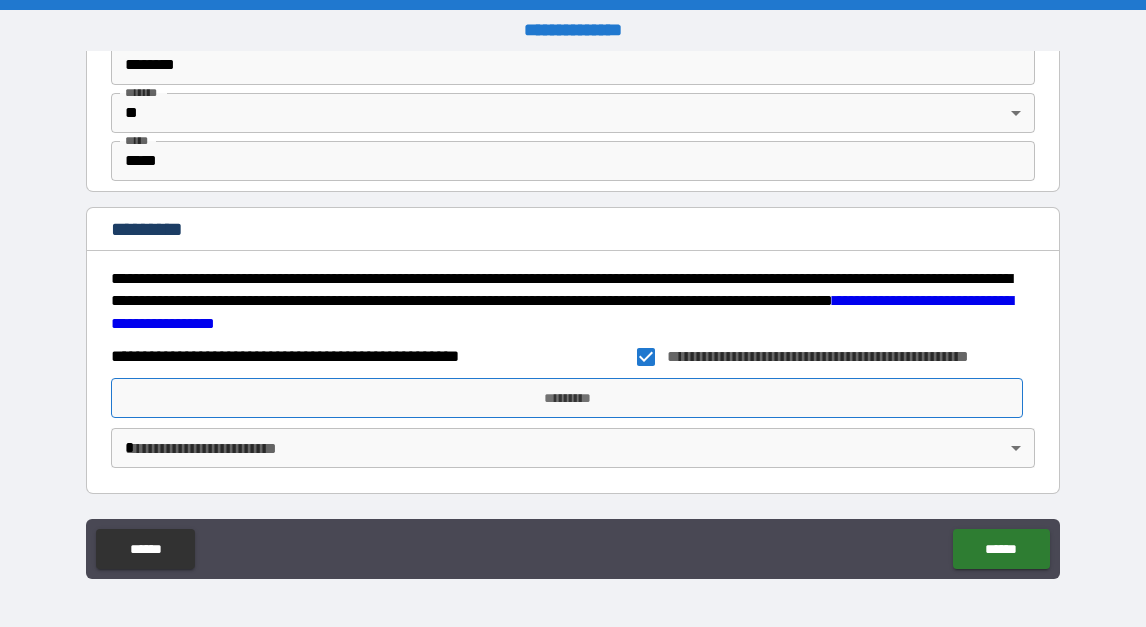 click on "*********" at bounding box center (567, 398) 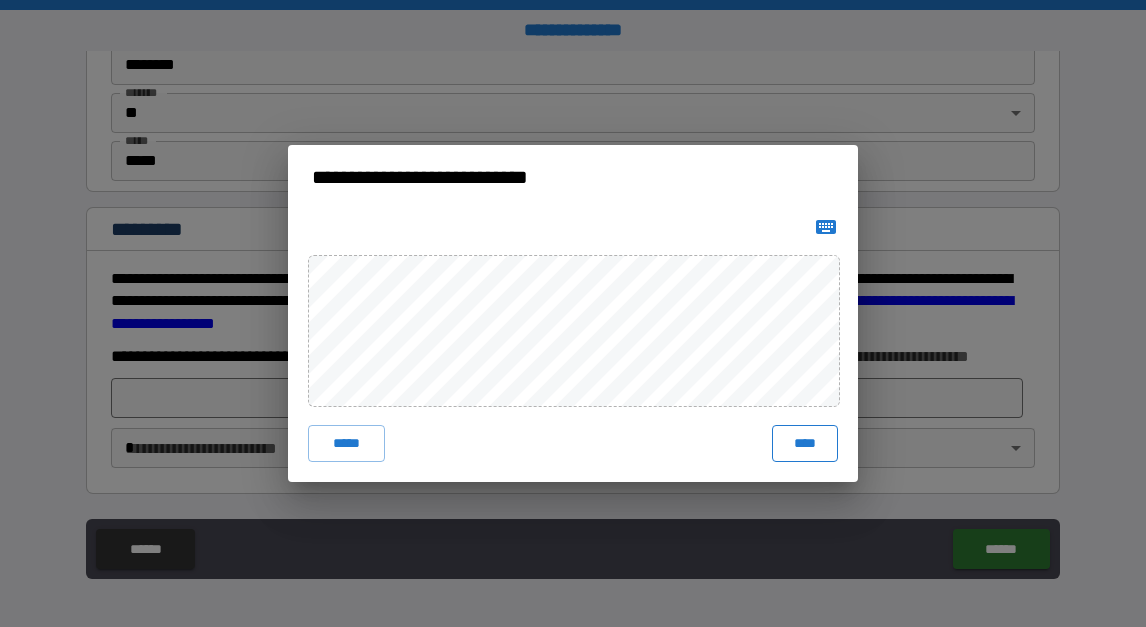 click on "****" at bounding box center (805, 443) 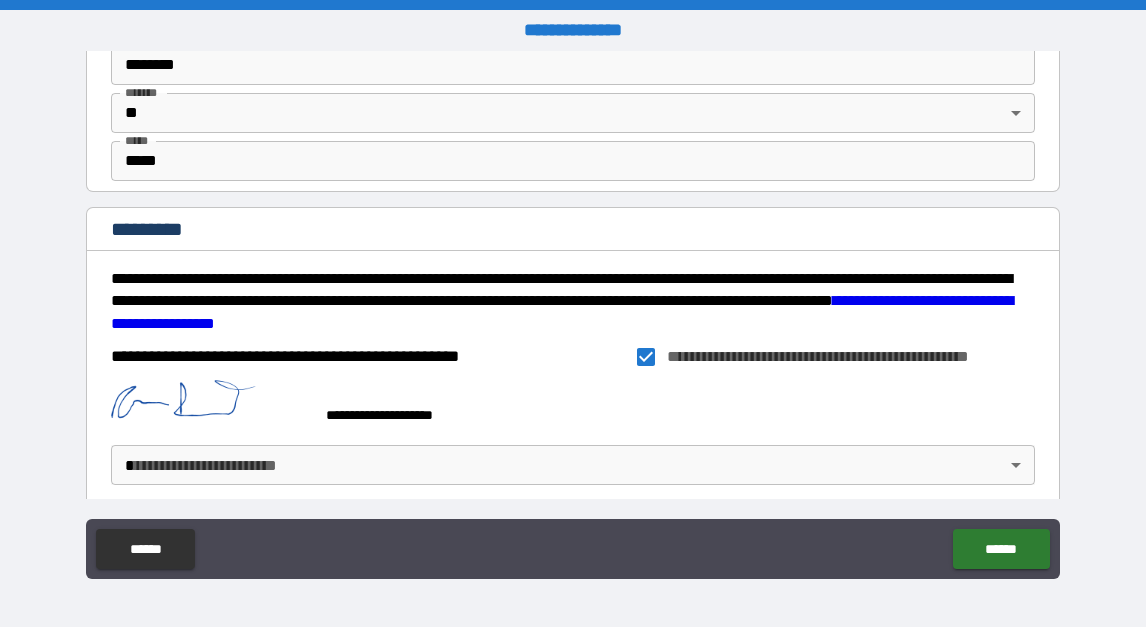 click on "**********" at bounding box center (573, 313) 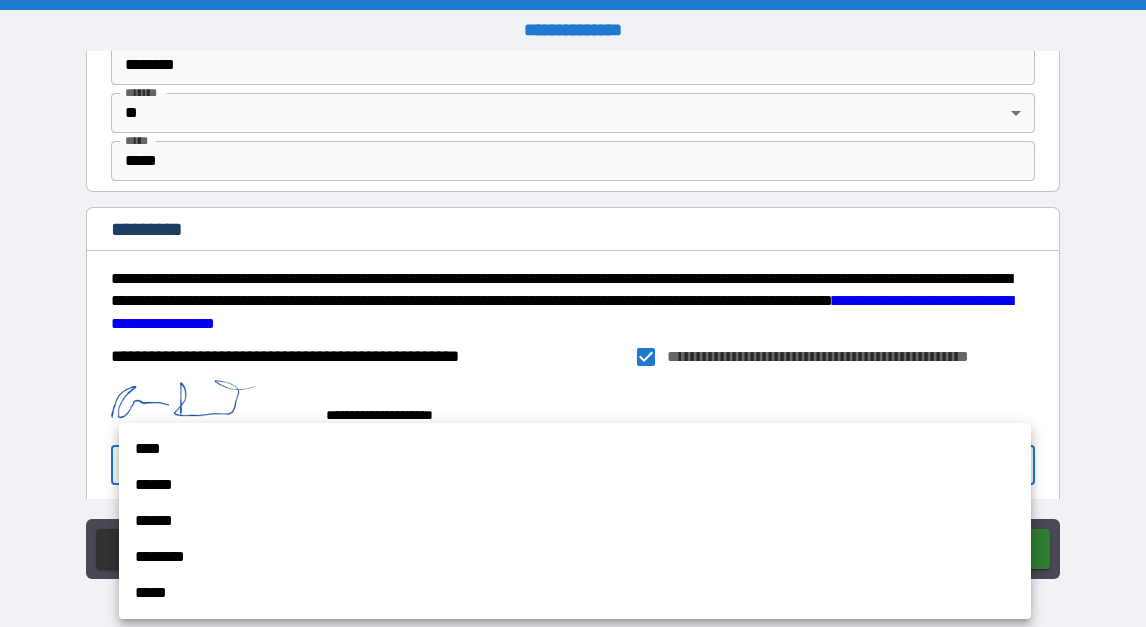 click on "******" at bounding box center (575, 485) 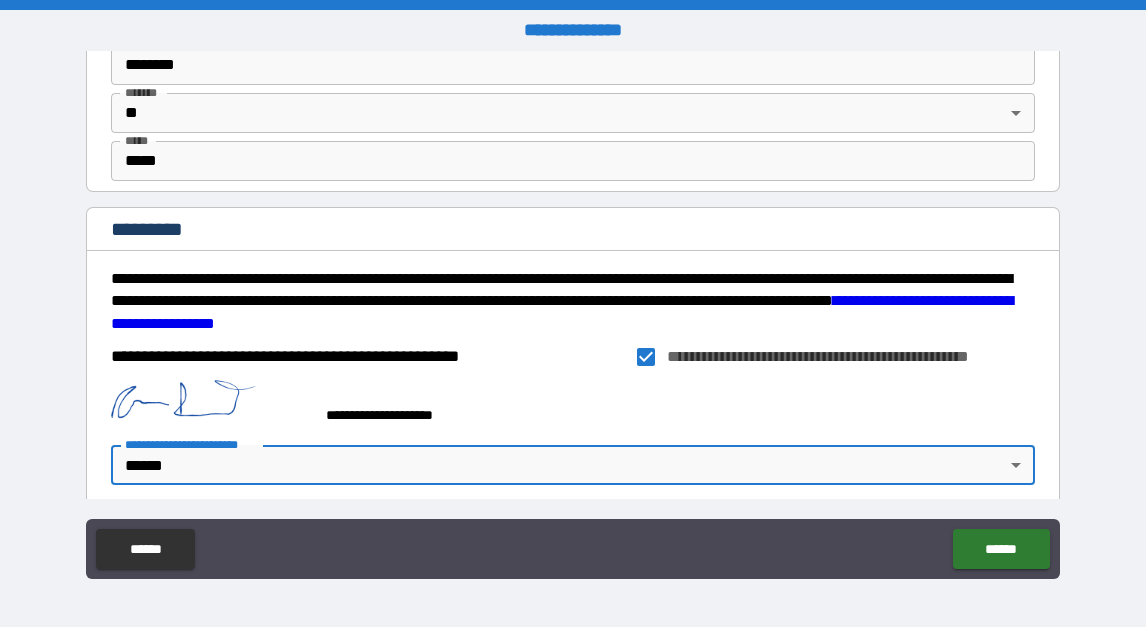 type on "*" 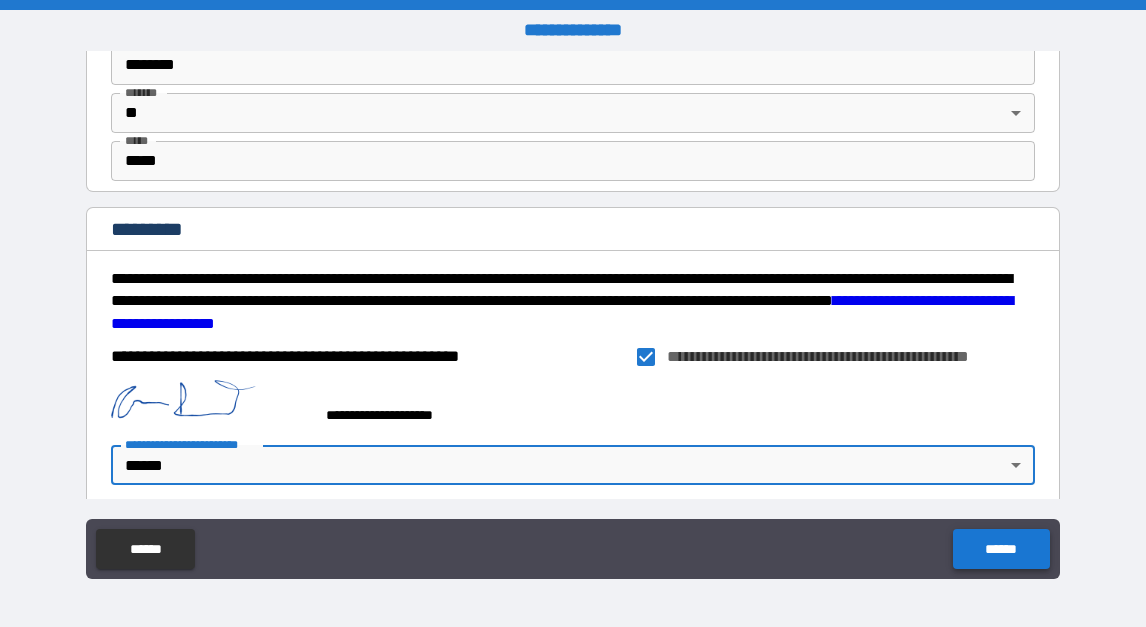 click on "******" at bounding box center [1001, 549] 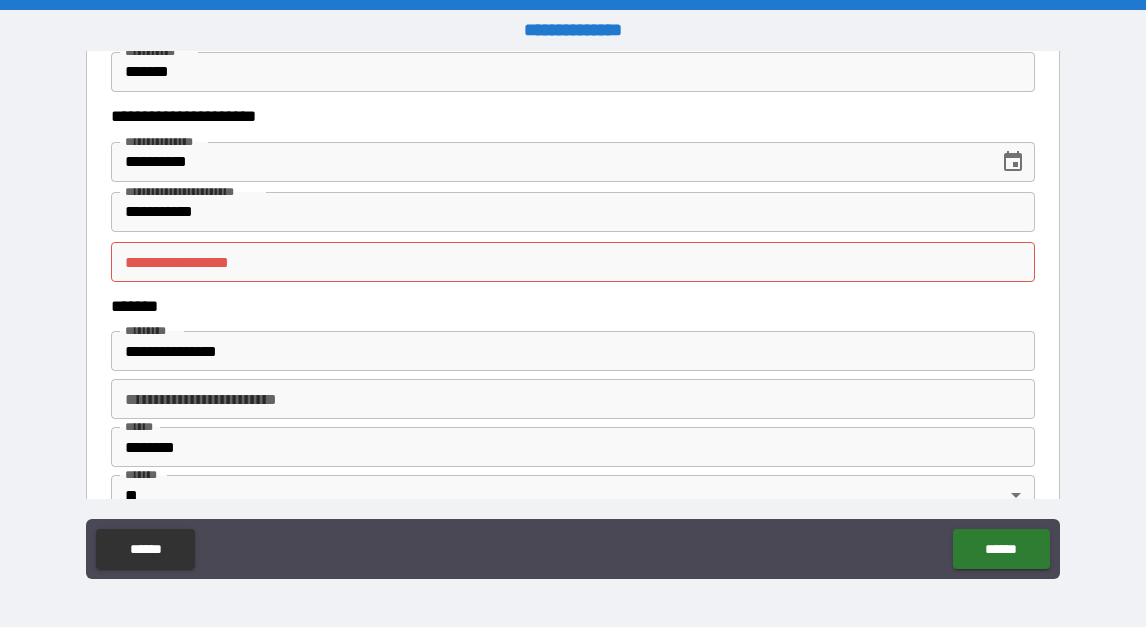 scroll, scrollTop: 1326, scrollLeft: 0, axis: vertical 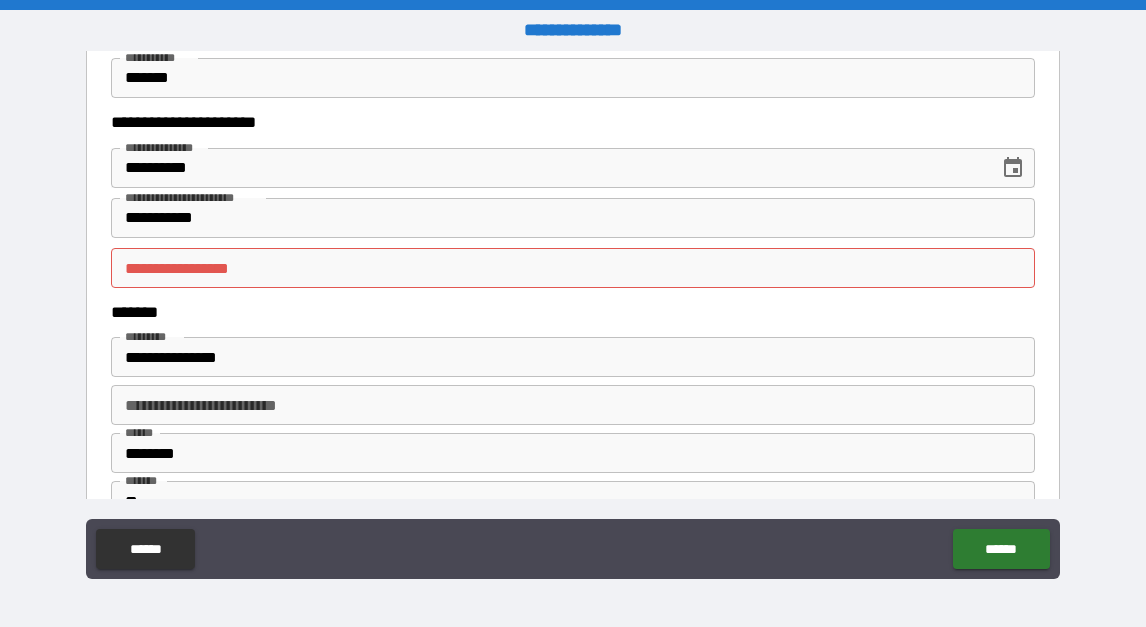 click on "**********" at bounding box center (572, 268) 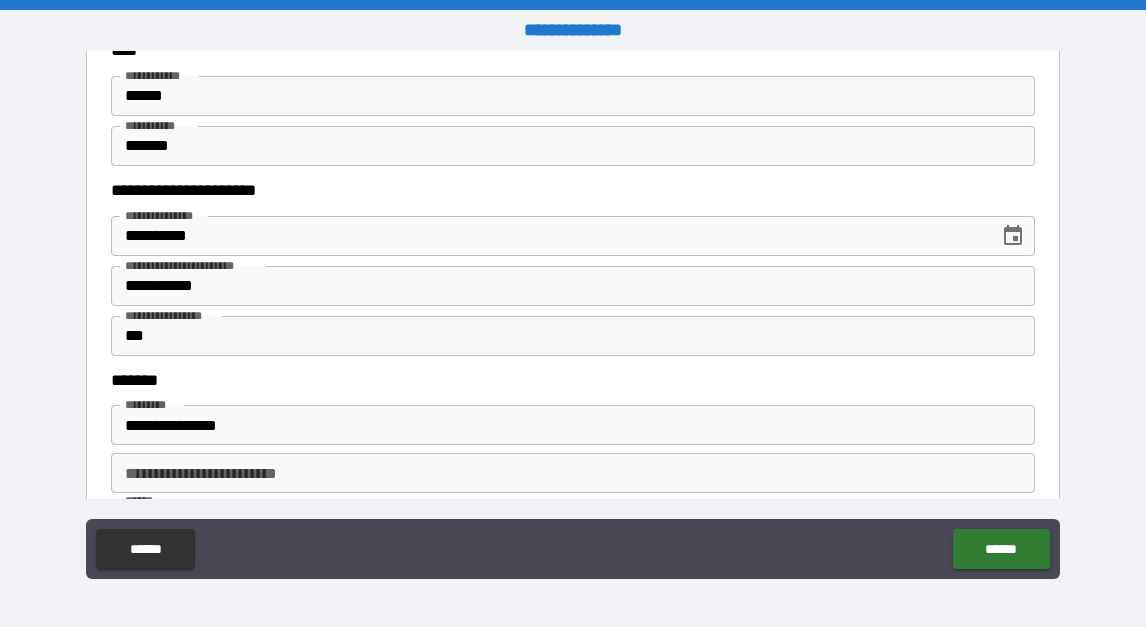scroll, scrollTop: 1317, scrollLeft: 0, axis: vertical 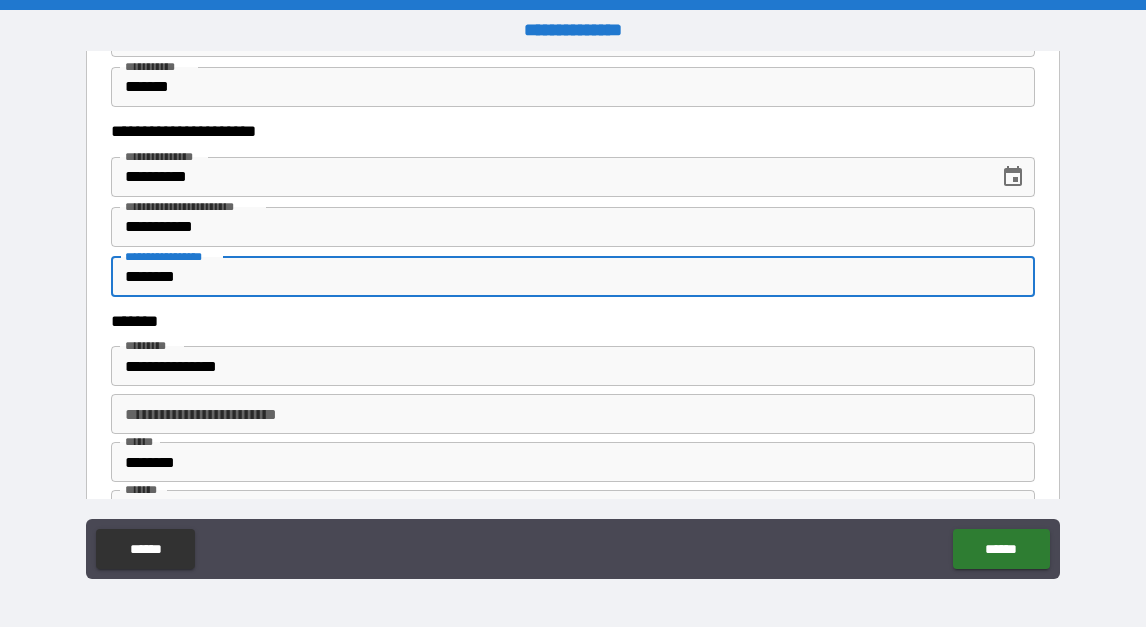 type on "*********" 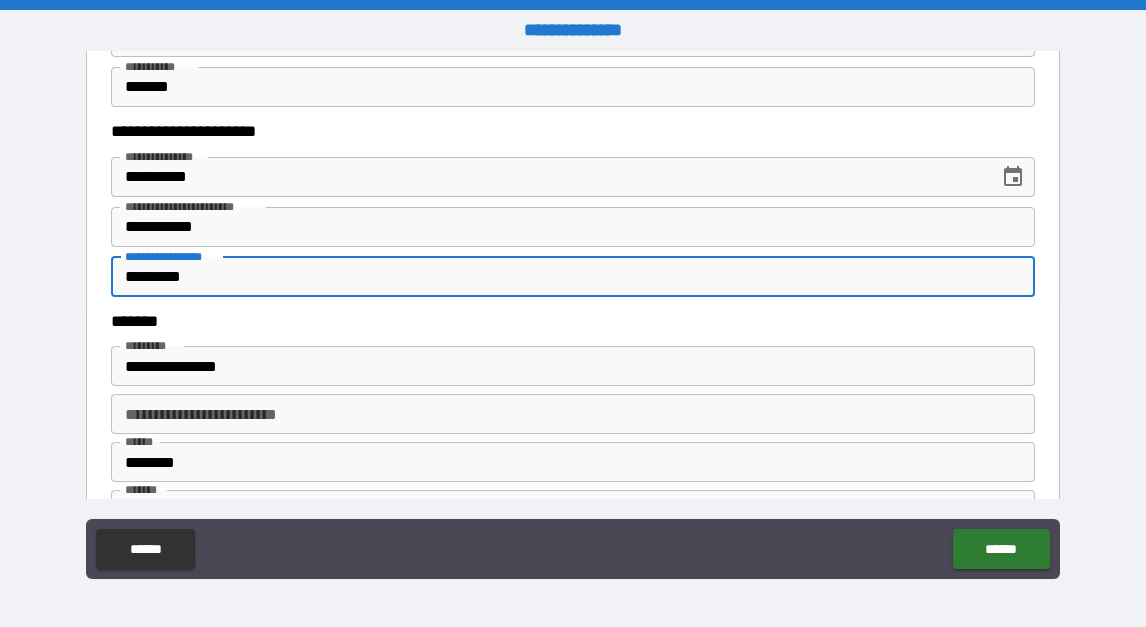 scroll, scrollTop: 1415, scrollLeft: 0, axis: vertical 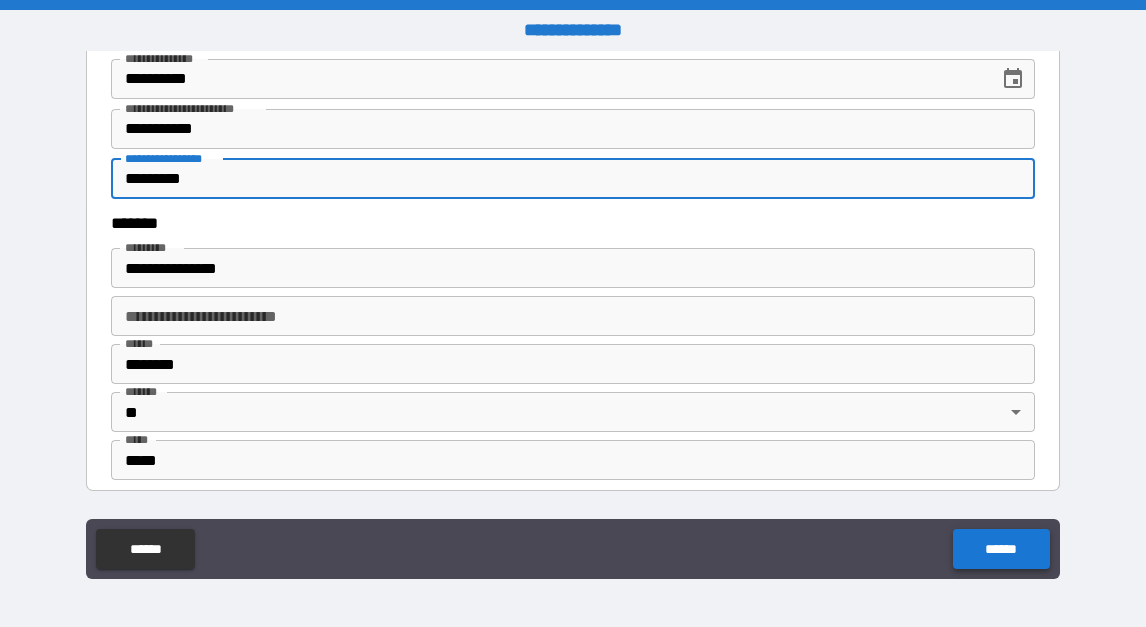 click on "******" at bounding box center (1001, 549) 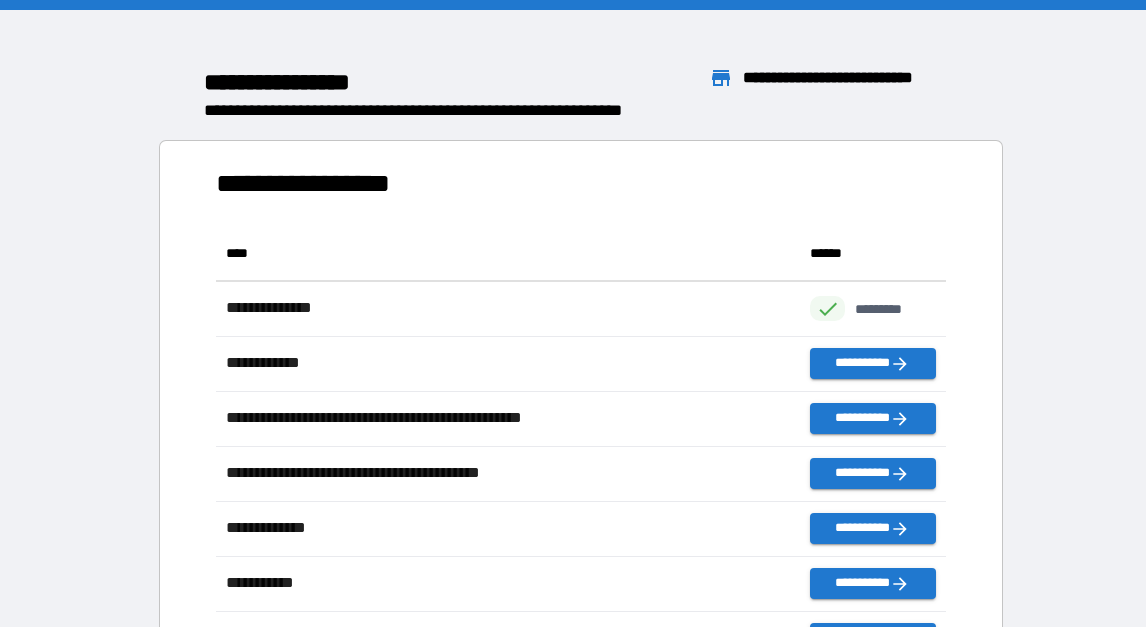 scroll, scrollTop: 1, scrollLeft: 1, axis: both 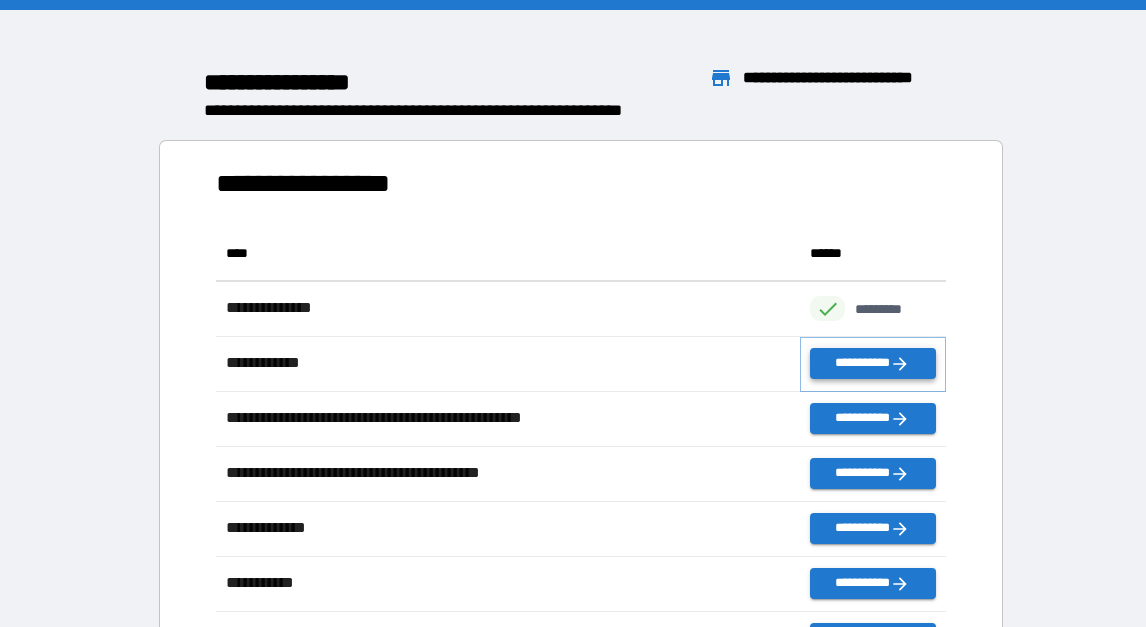 click on "**********" at bounding box center (872, 363) 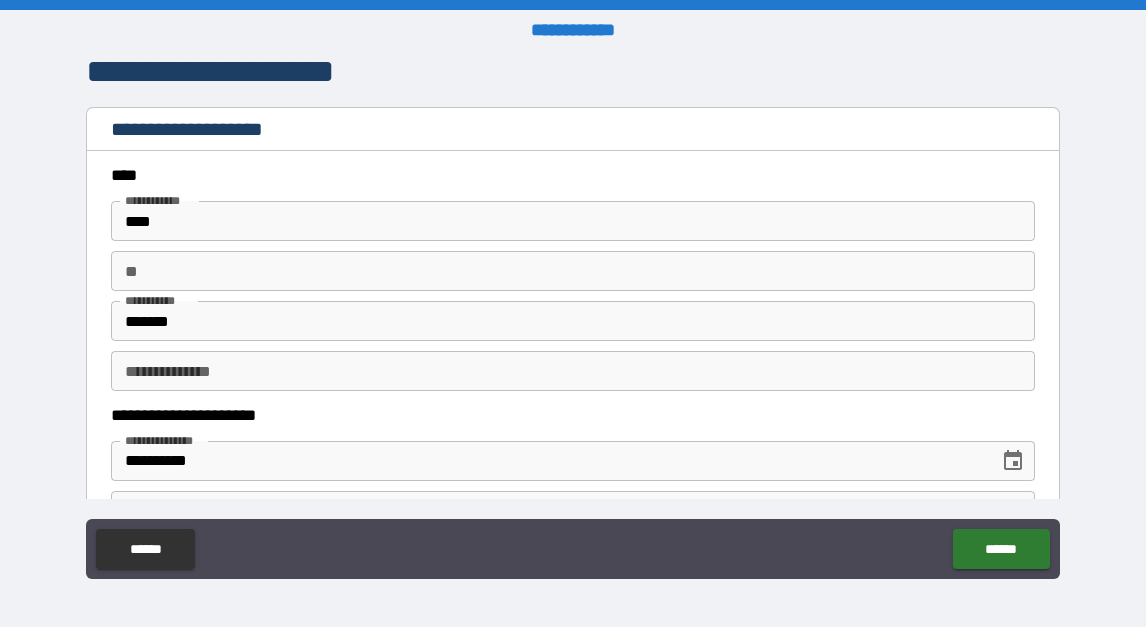 scroll, scrollTop: 201, scrollLeft: 0, axis: vertical 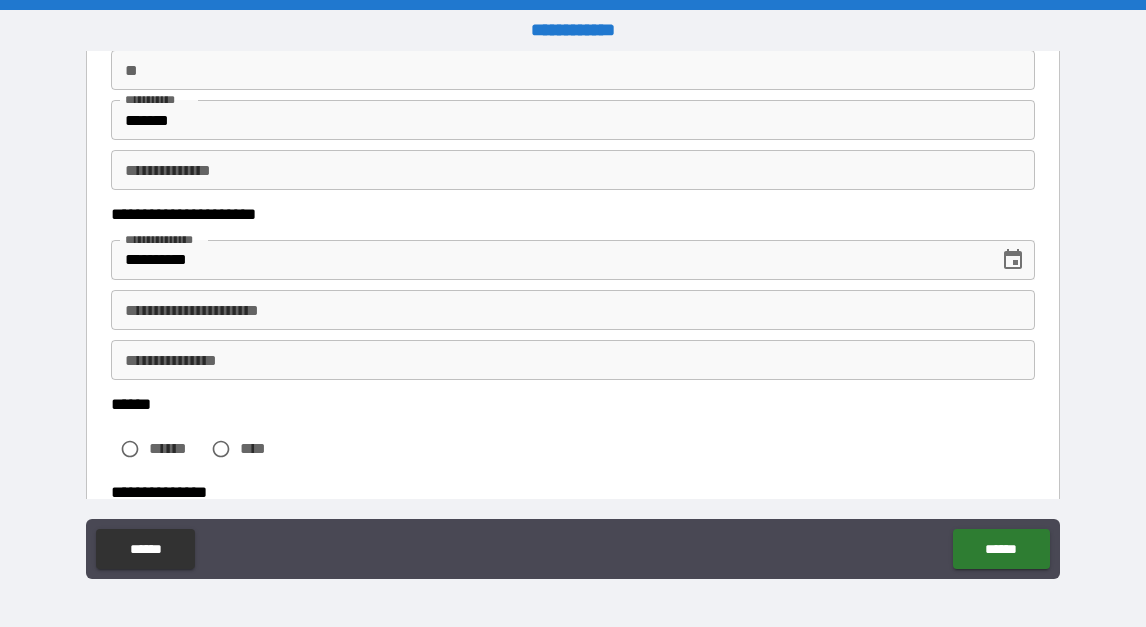 click on "**********" at bounding box center [572, 310] 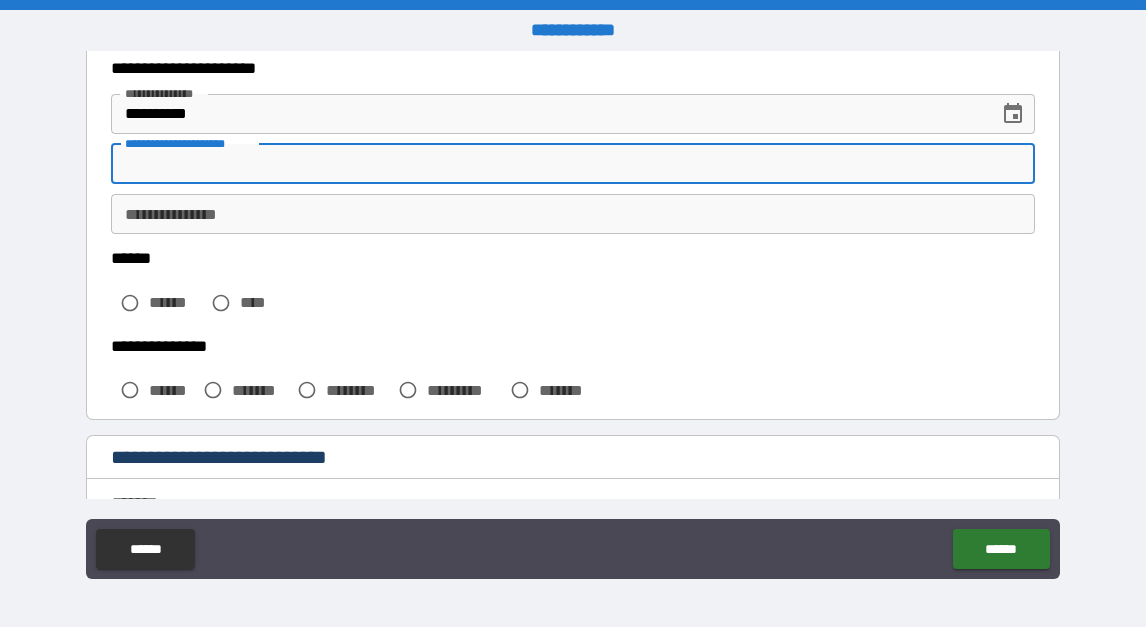 scroll, scrollTop: 348, scrollLeft: 0, axis: vertical 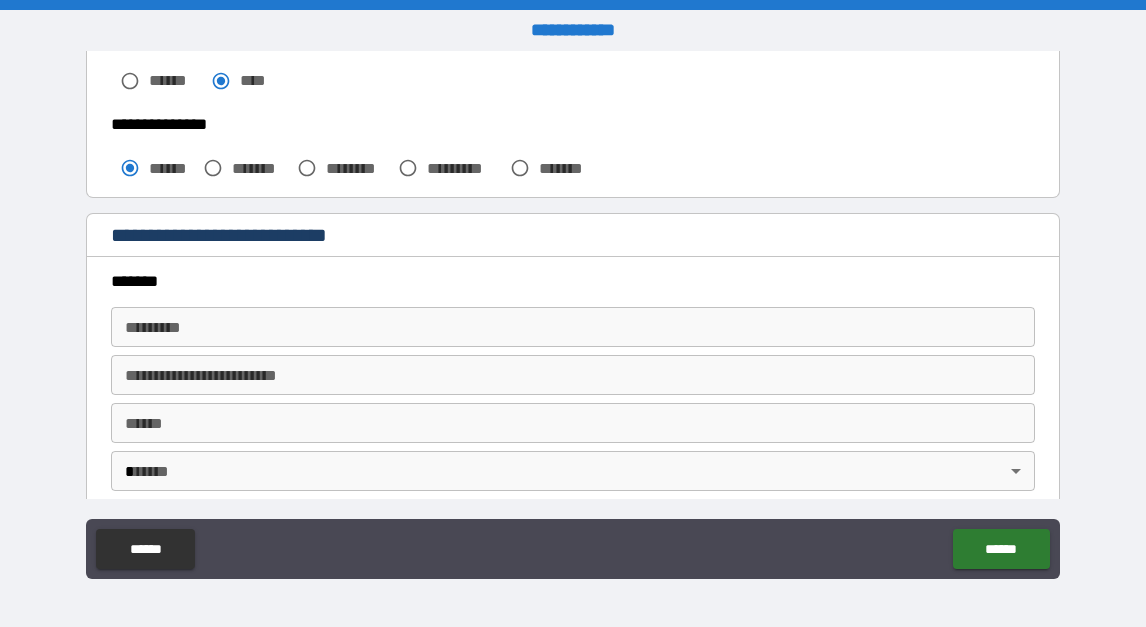 click on "*******   * *******   *" at bounding box center [572, 327] 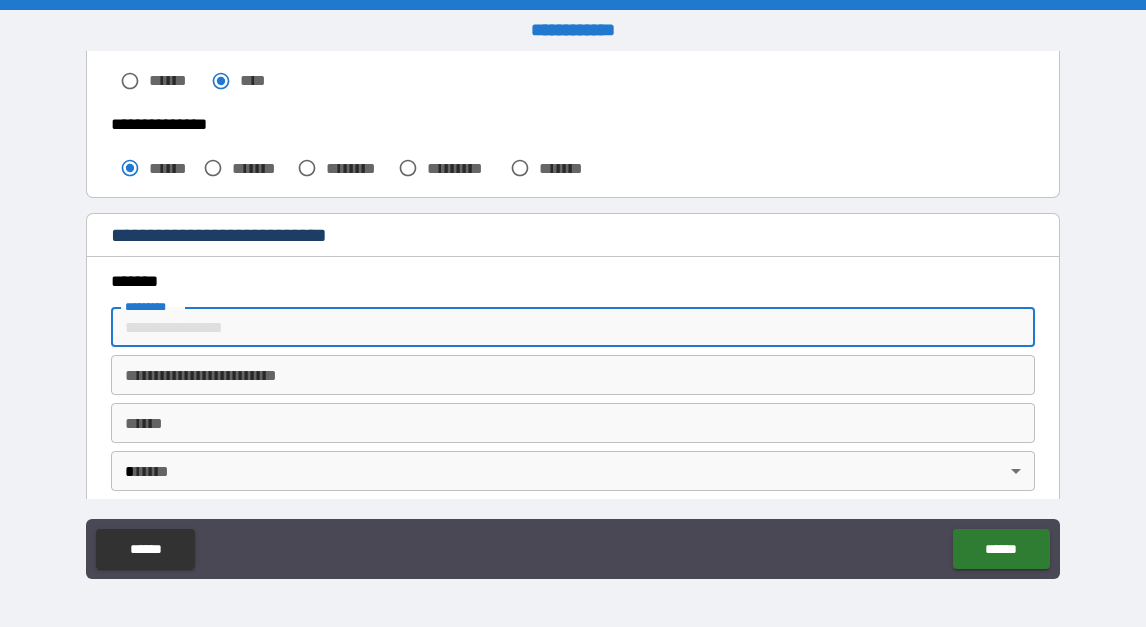 type on "**********" 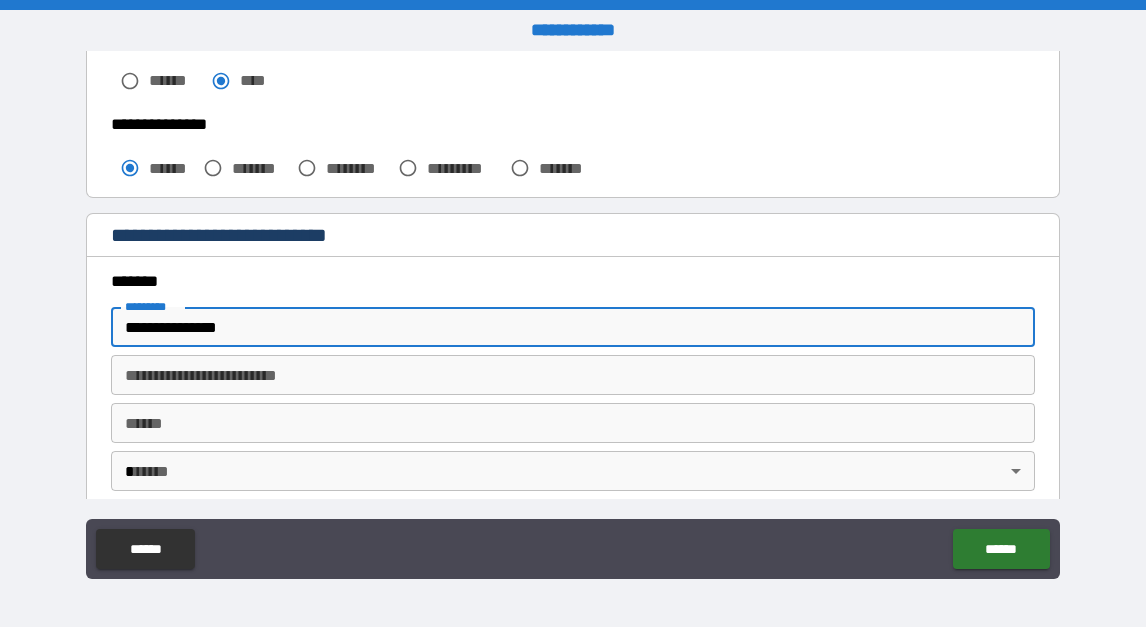type on "******" 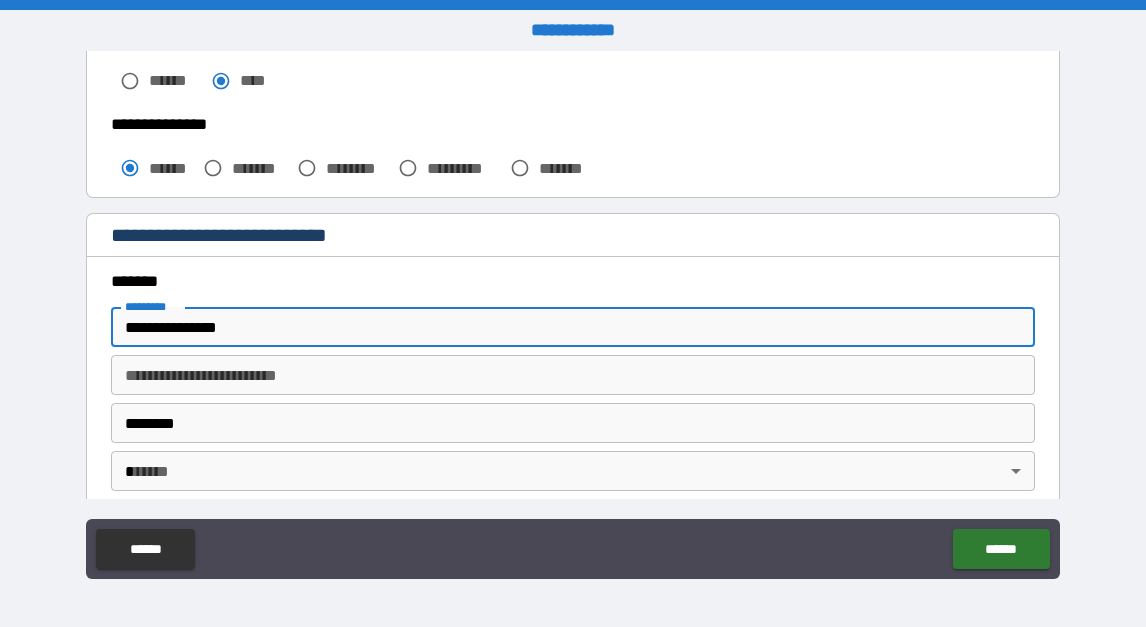 type on "**" 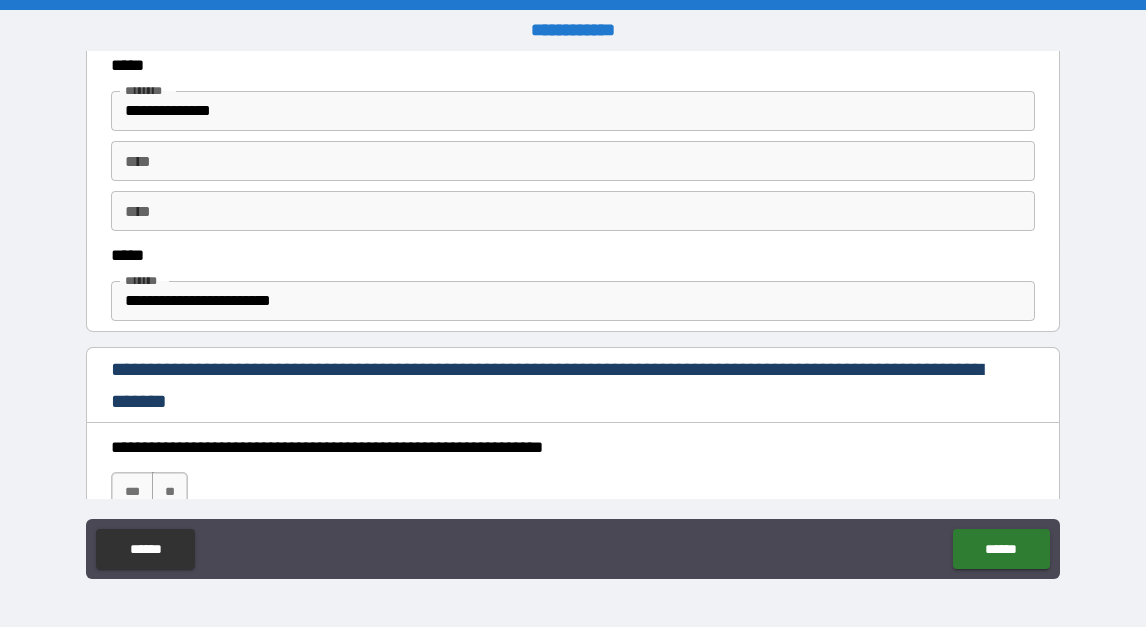scroll, scrollTop: 1085, scrollLeft: 0, axis: vertical 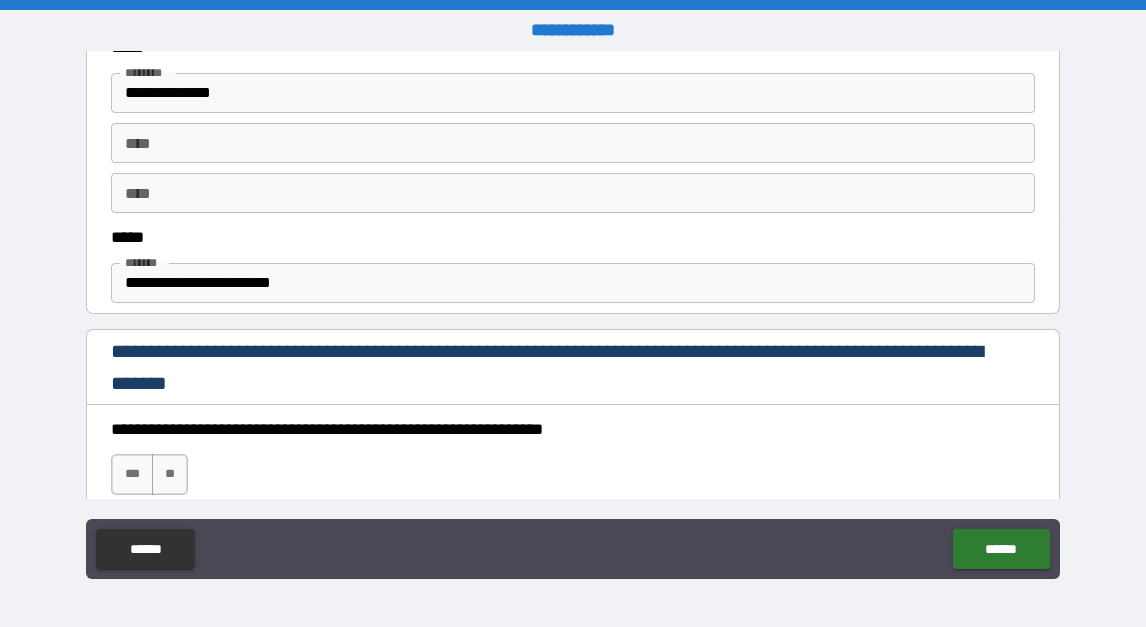 click on "**********" at bounding box center [572, 283] 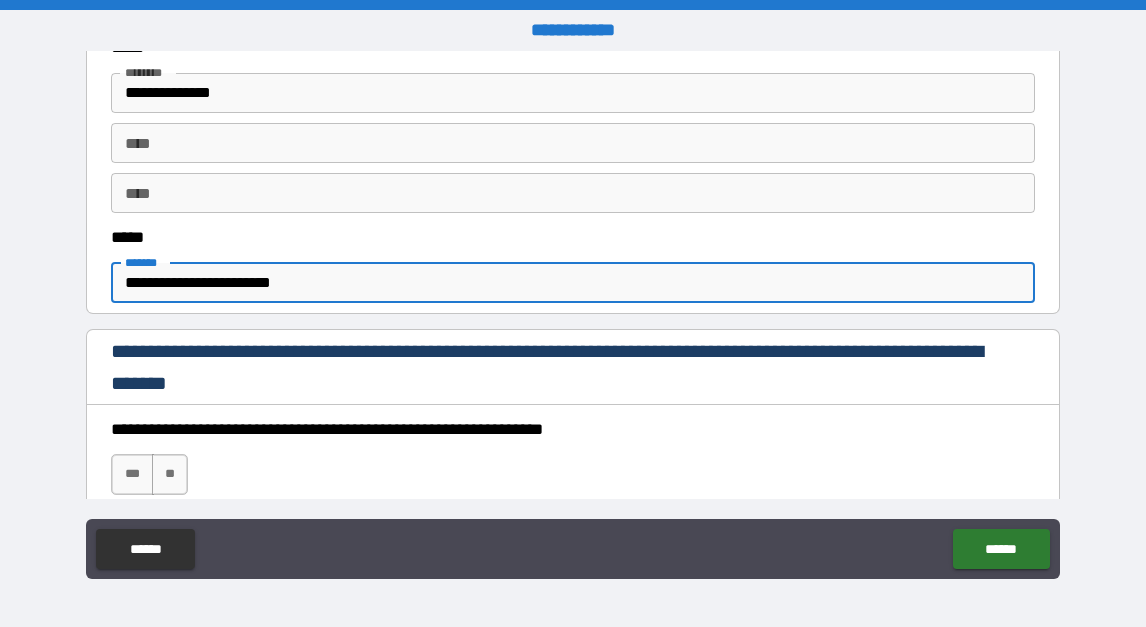 click on "**********" at bounding box center (572, 283) 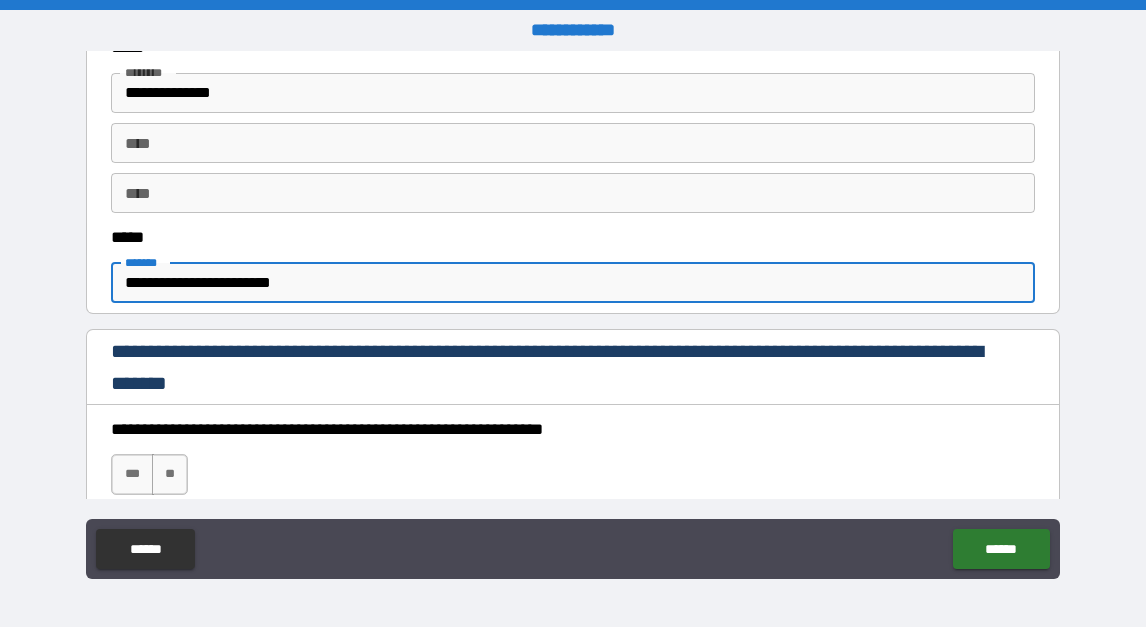 type on "*" 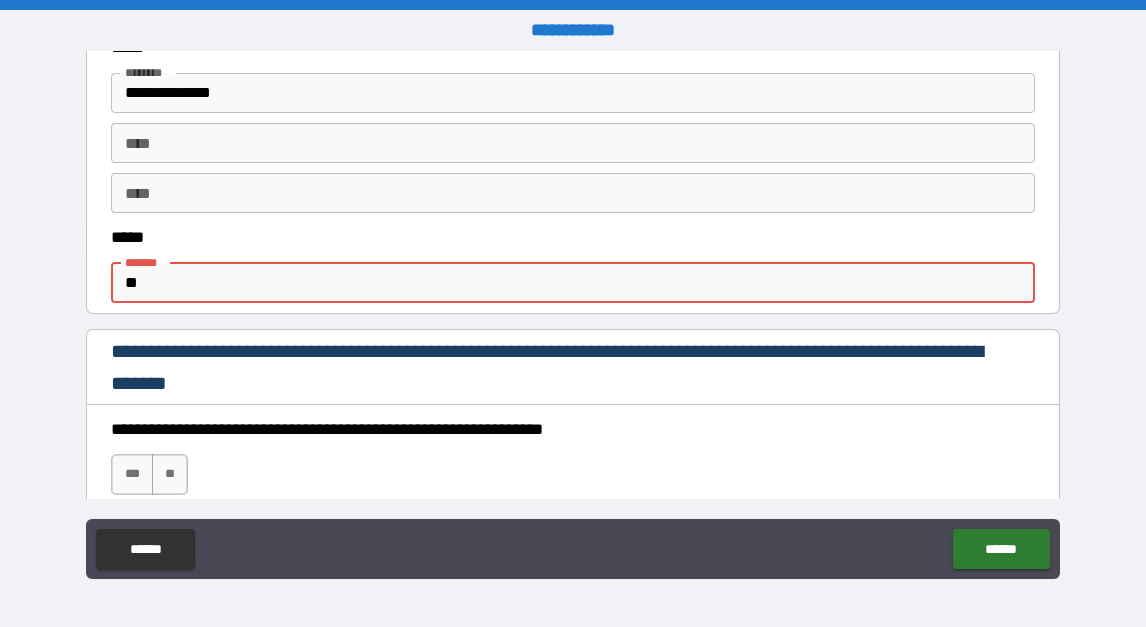 type on "**********" 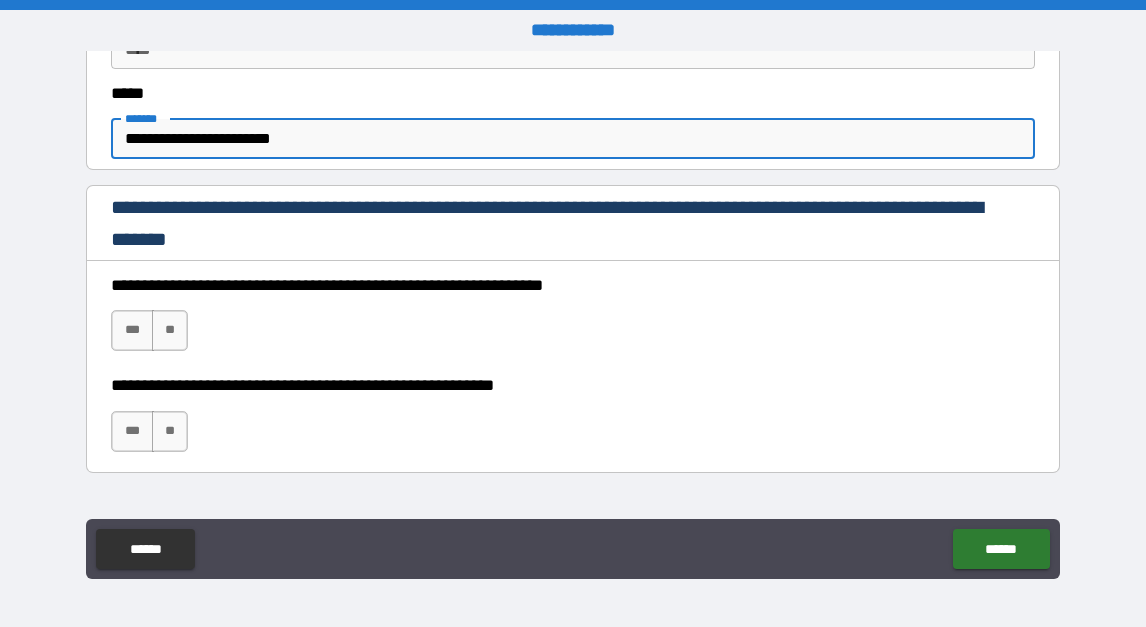 scroll, scrollTop: 1271, scrollLeft: 0, axis: vertical 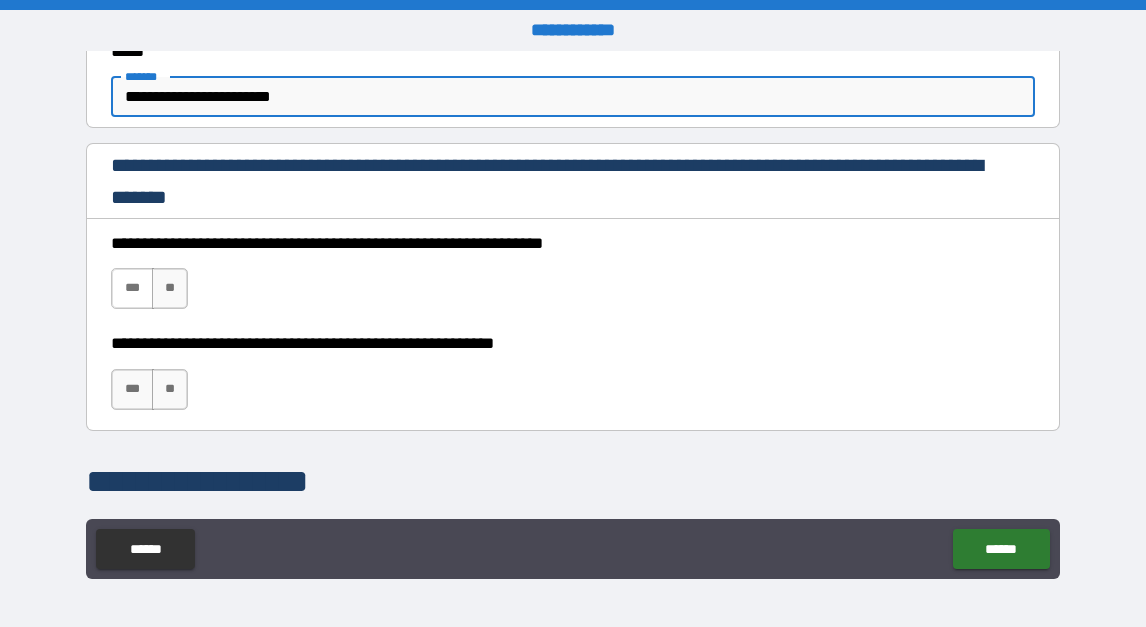click on "***" at bounding box center (132, 288) 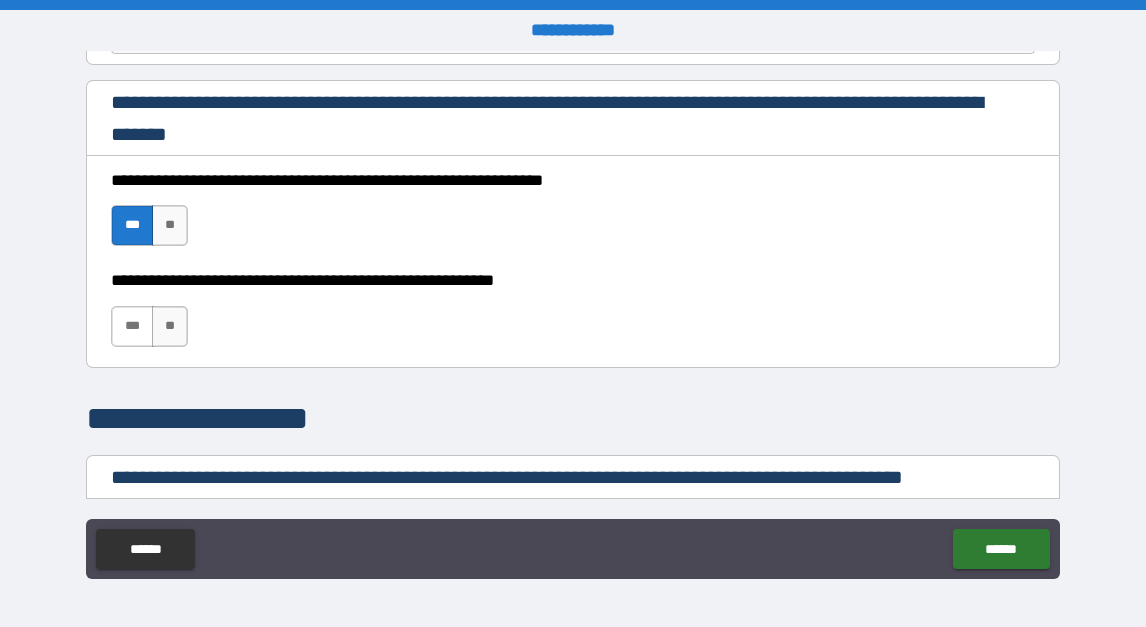 click on "***" at bounding box center [132, 326] 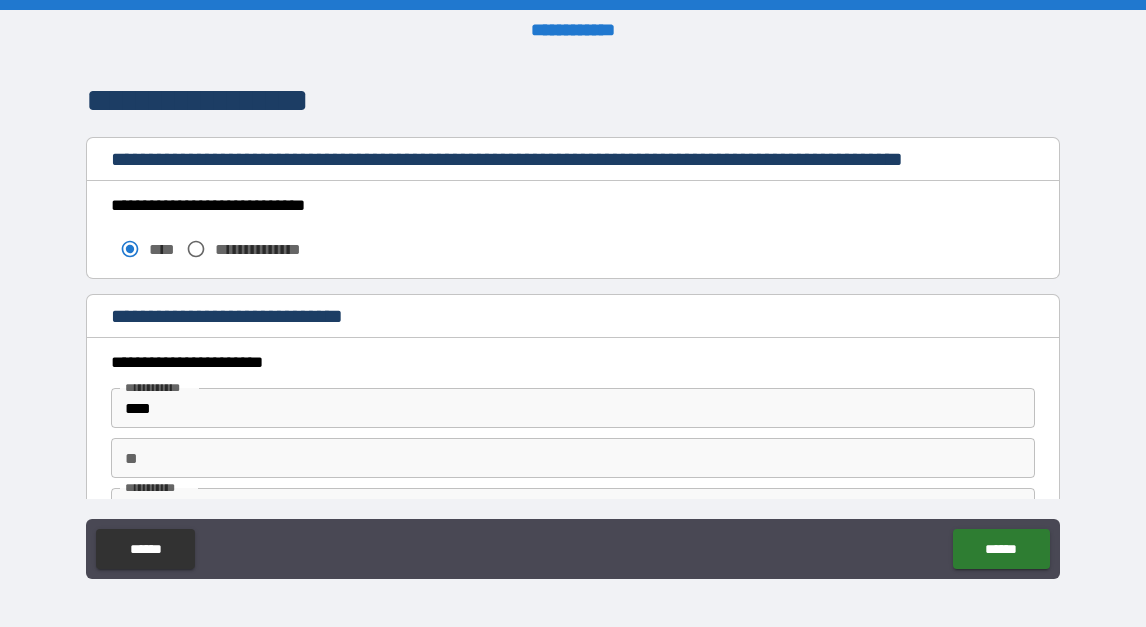 scroll, scrollTop: 1661, scrollLeft: 0, axis: vertical 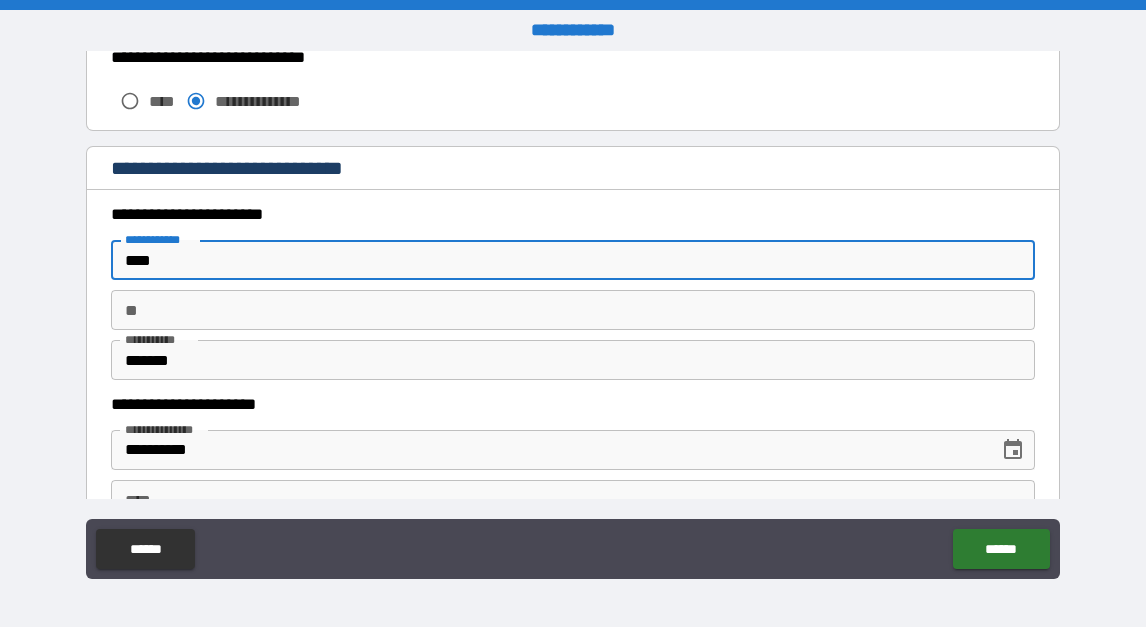 click on "****" at bounding box center (572, 260) 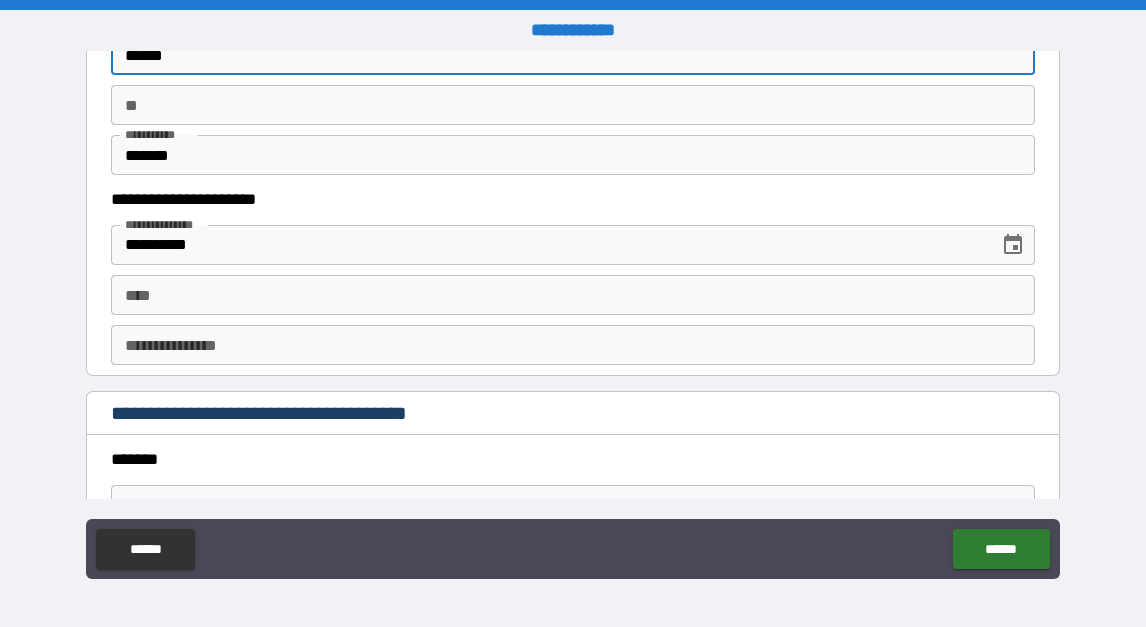 scroll, scrollTop: 2029, scrollLeft: 0, axis: vertical 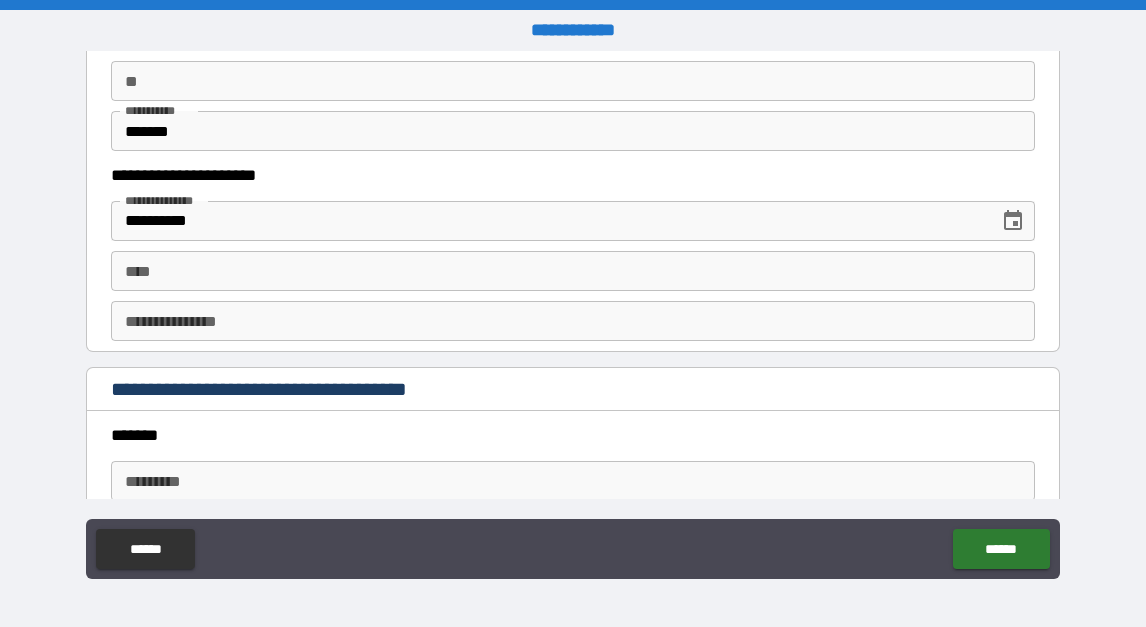 type on "******" 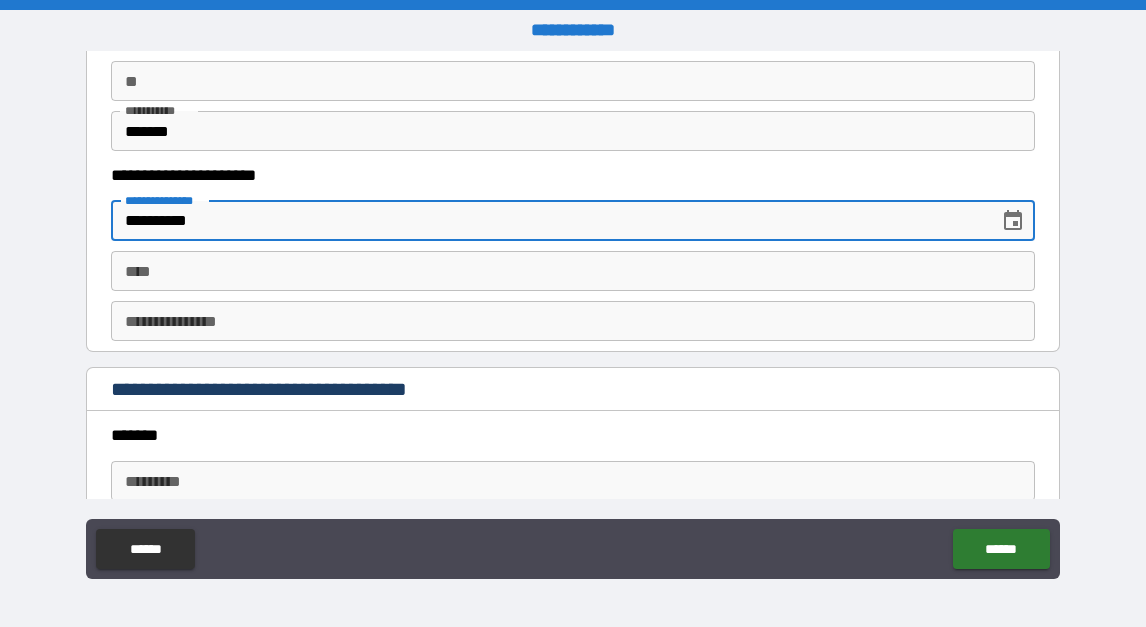 click on "**********" at bounding box center (547, 221) 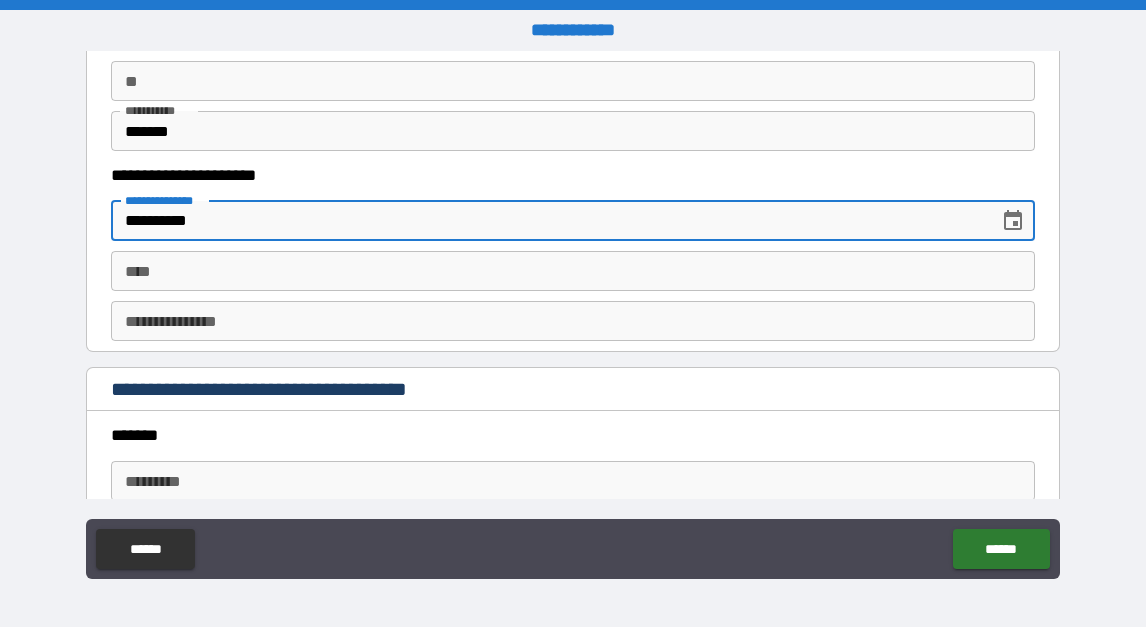 type on "**********" 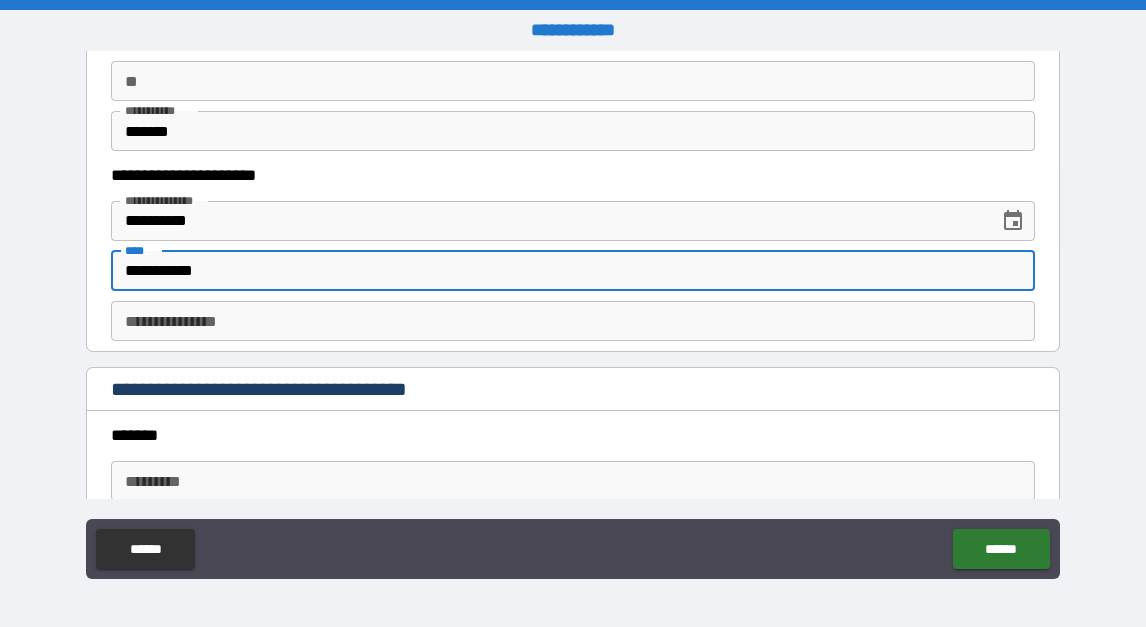 type on "**********" 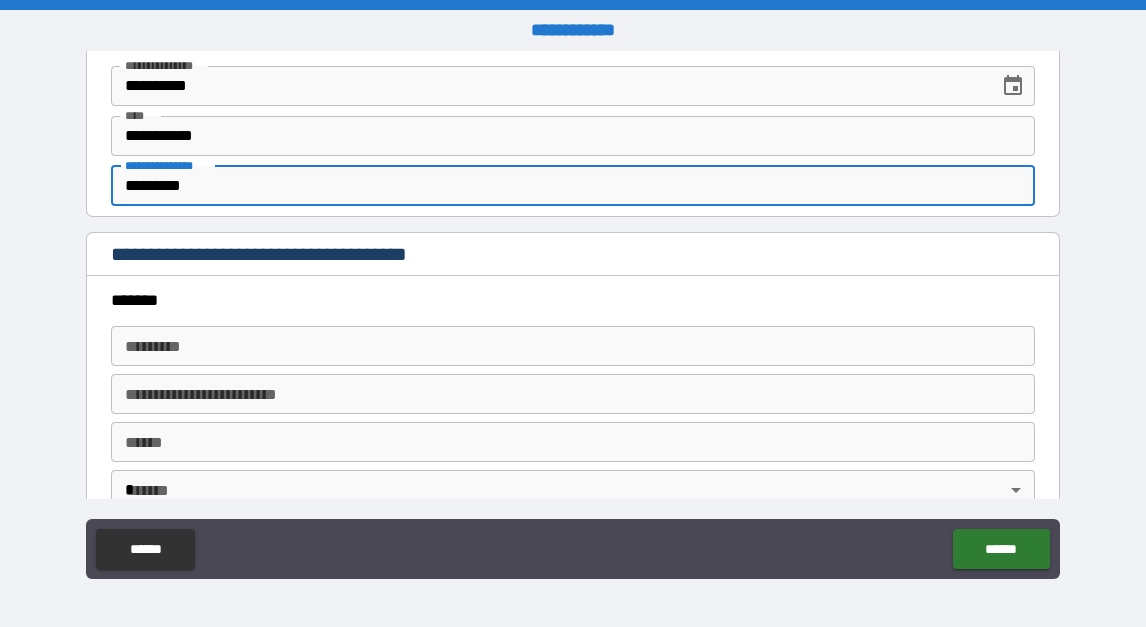 scroll, scrollTop: 2162, scrollLeft: 0, axis: vertical 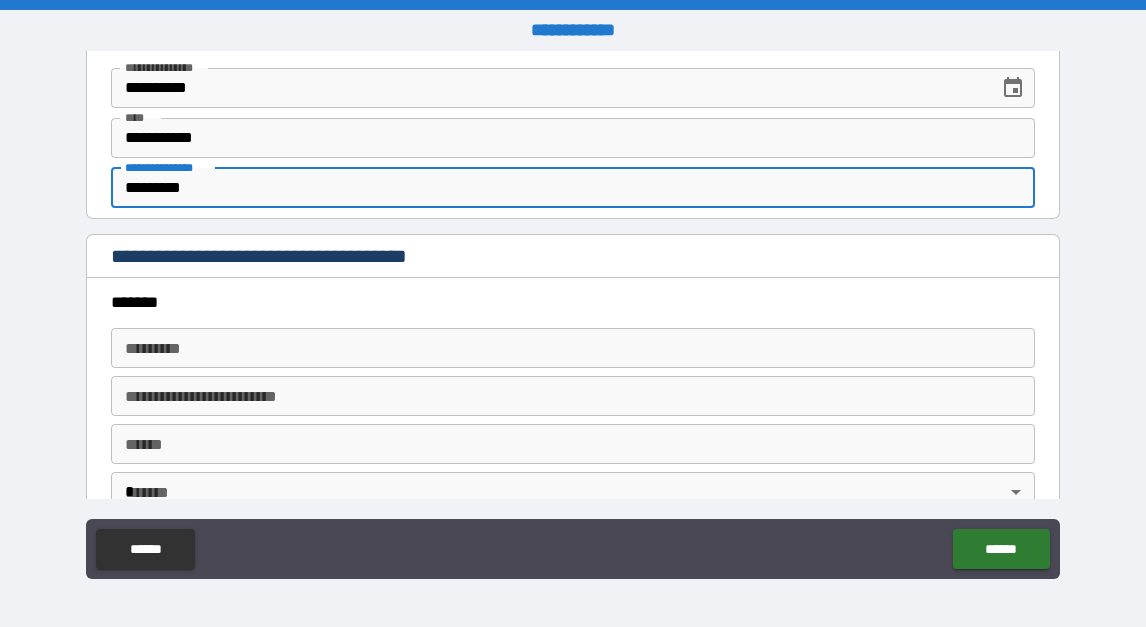 type on "*********" 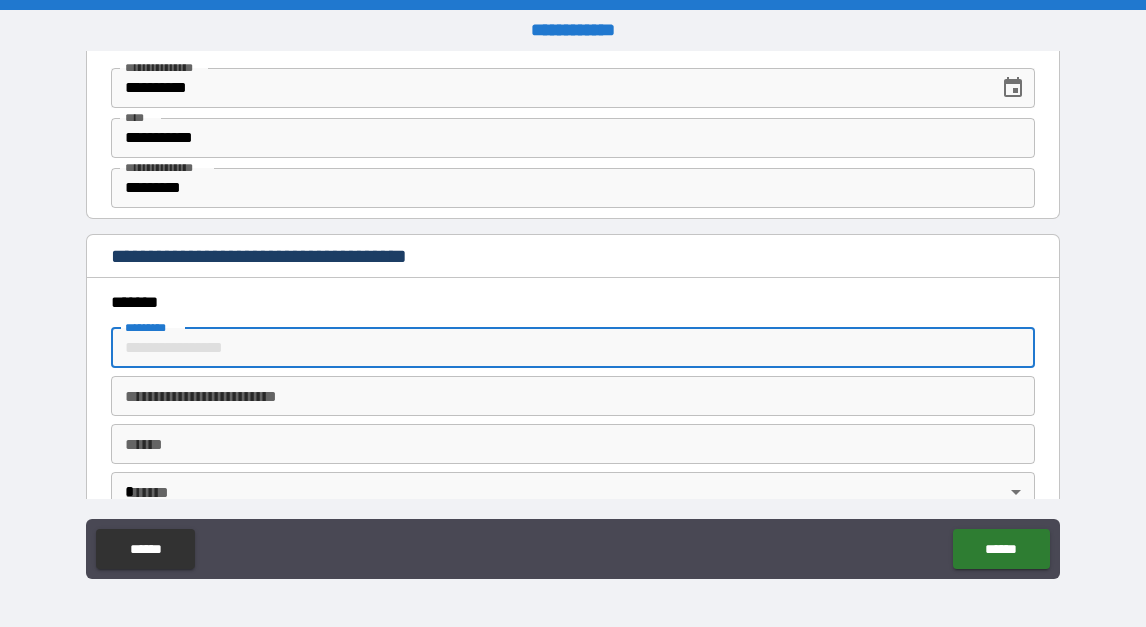 type on "**********" 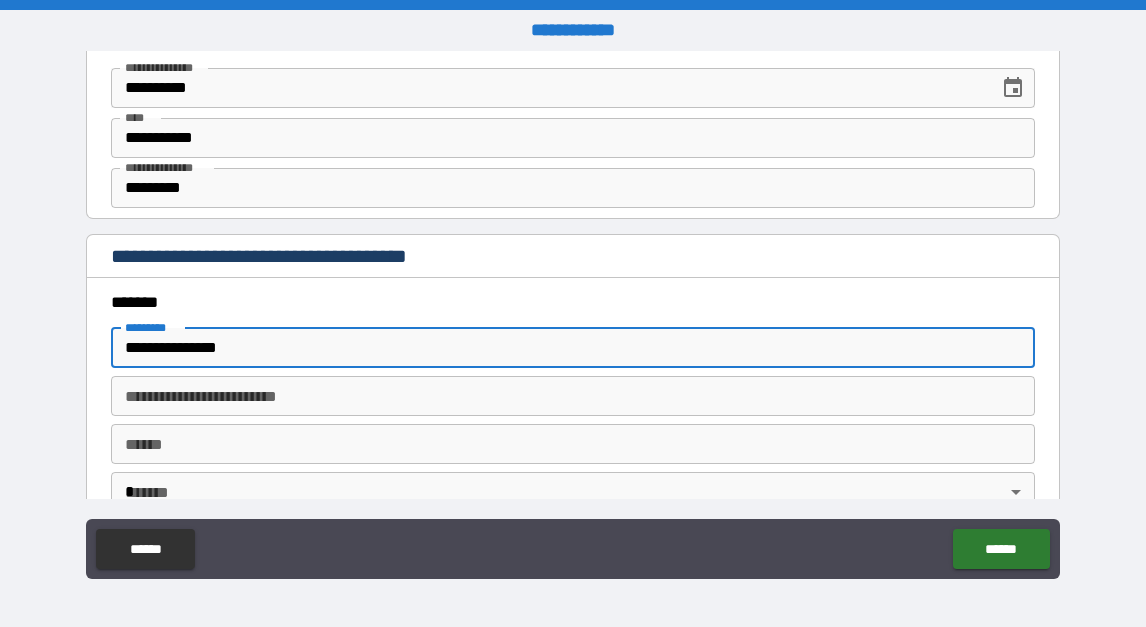 type on "********" 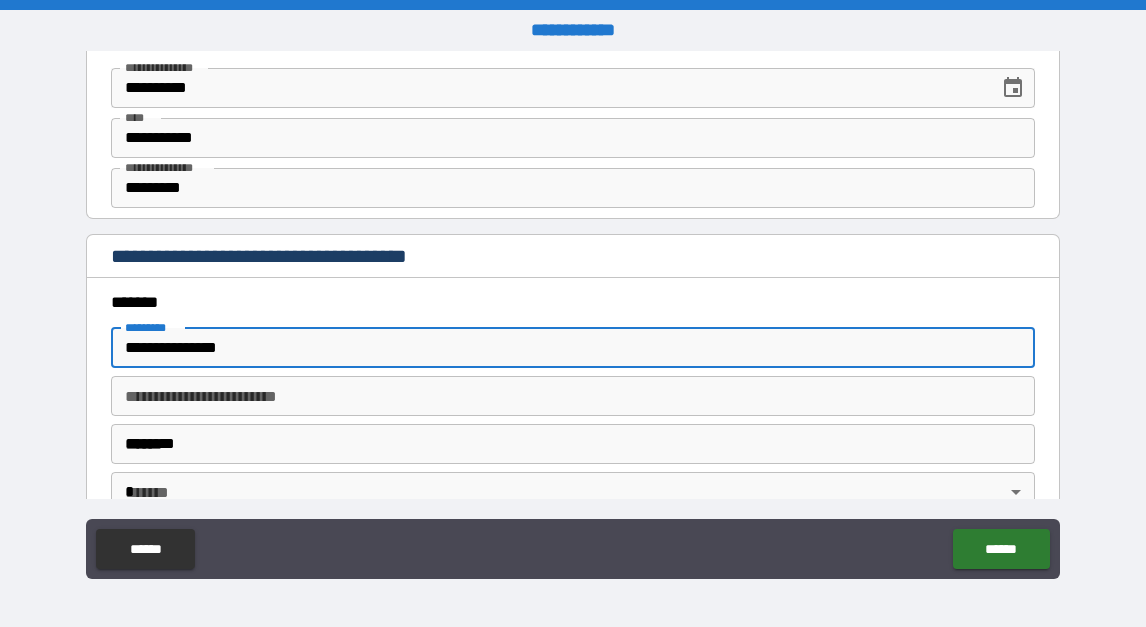 type on "**" 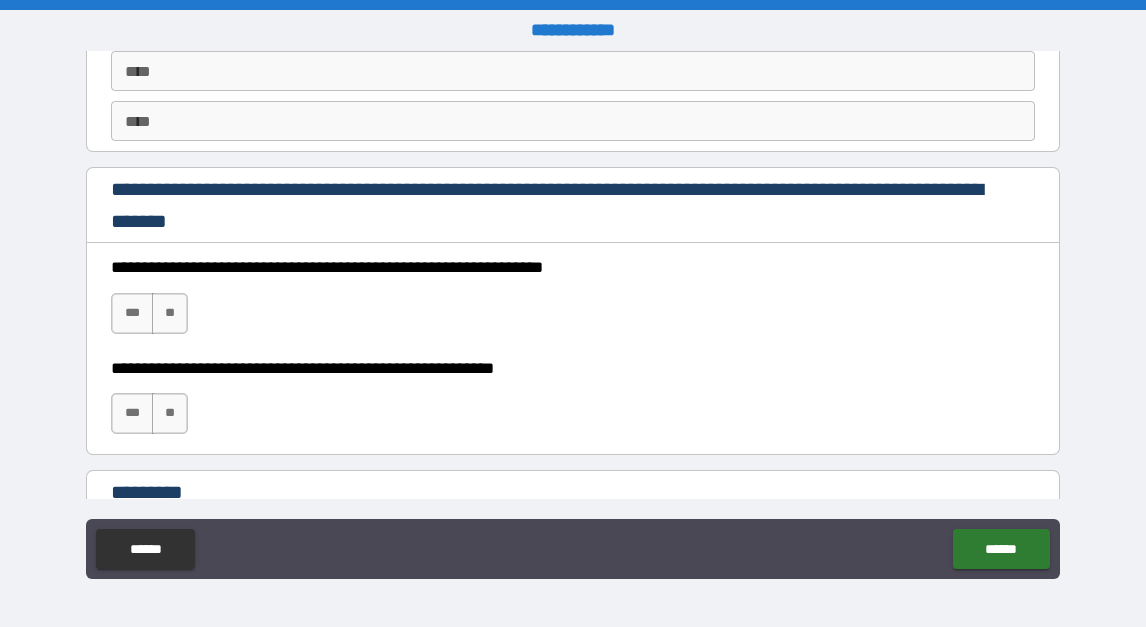 scroll, scrollTop: 2861, scrollLeft: 0, axis: vertical 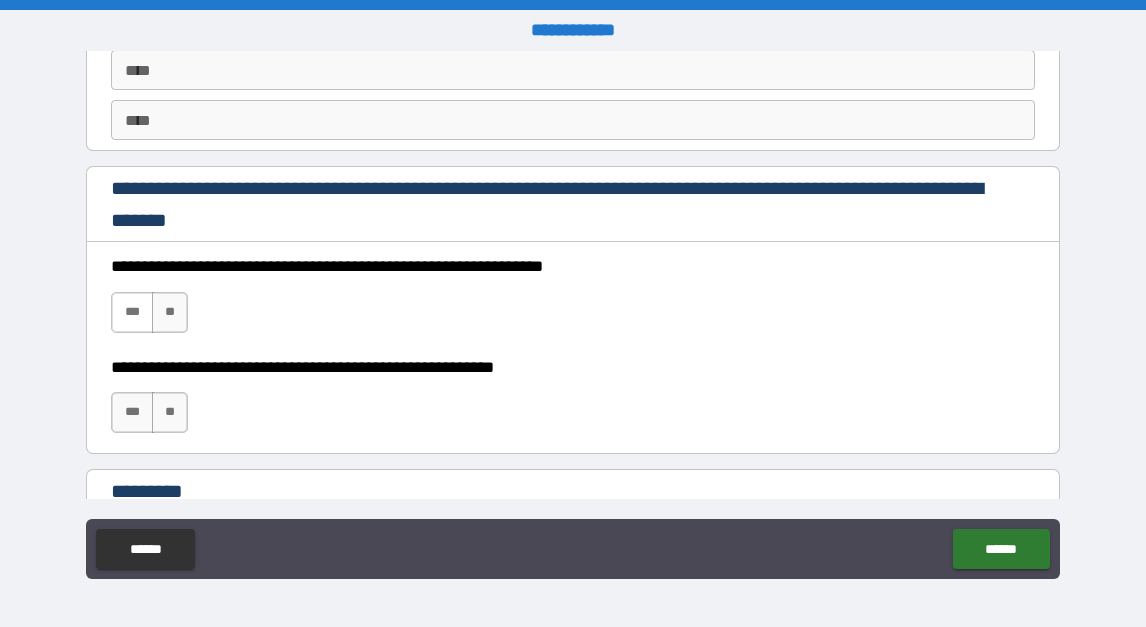 click on "***" at bounding box center (132, 312) 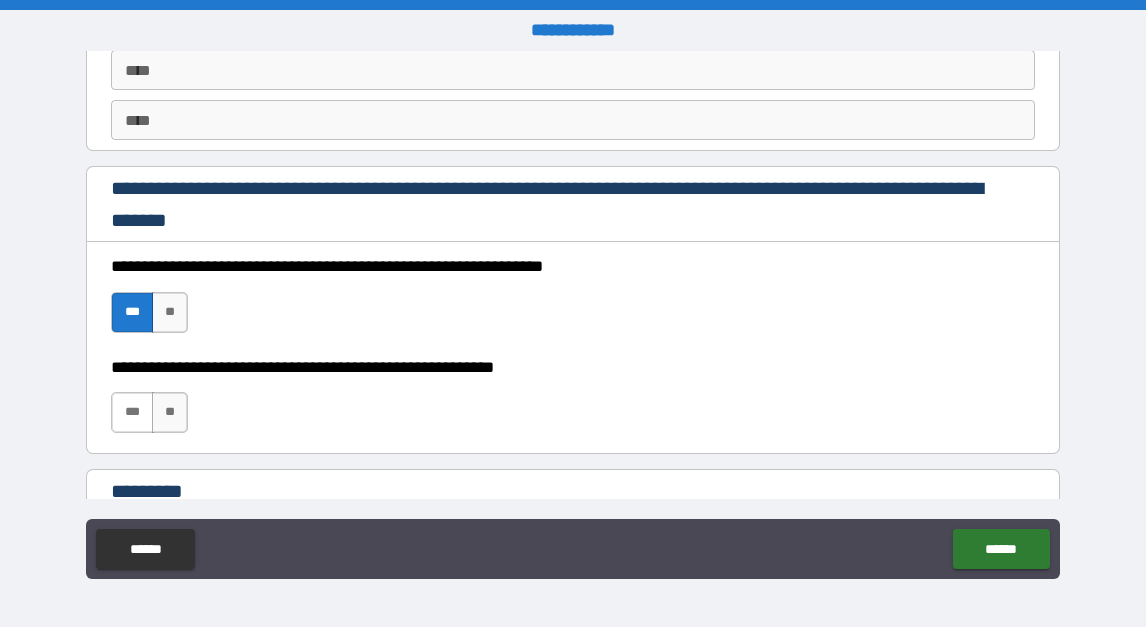 click on "***" at bounding box center (132, 412) 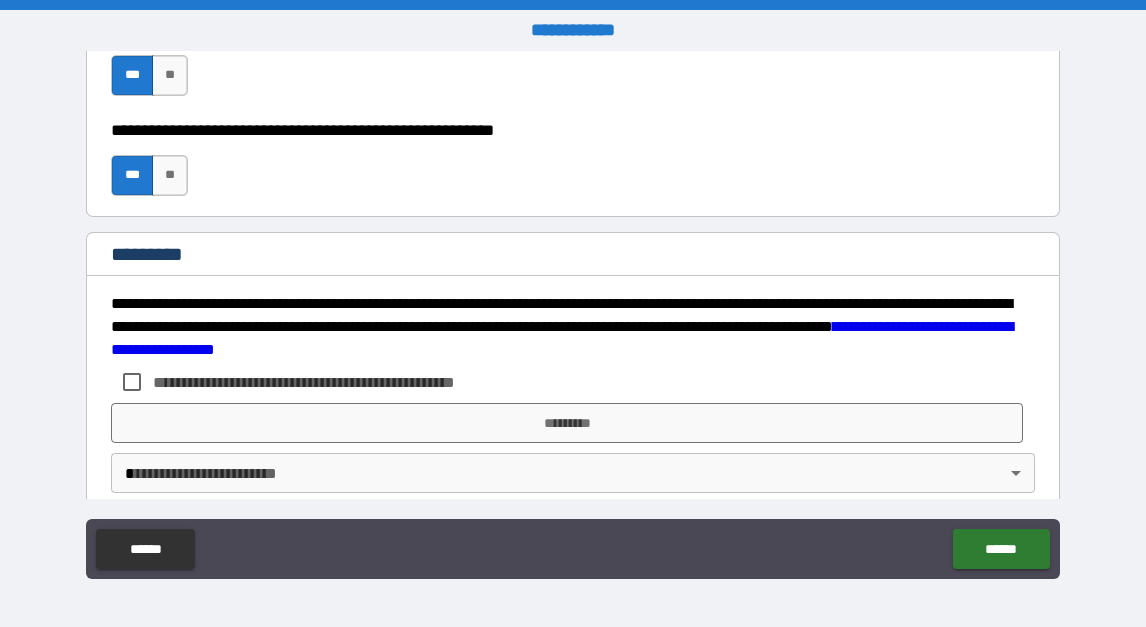 scroll, scrollTop: 3124, scrollLeft: 0, axis: vertical 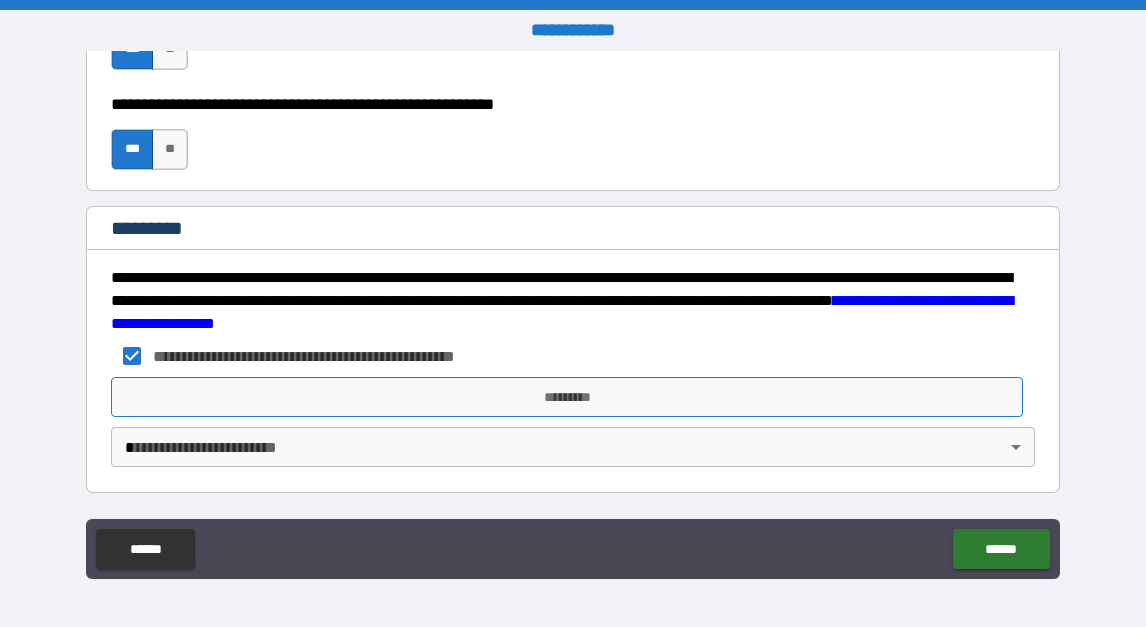 click on "*********" at bounding box center [567, 397] 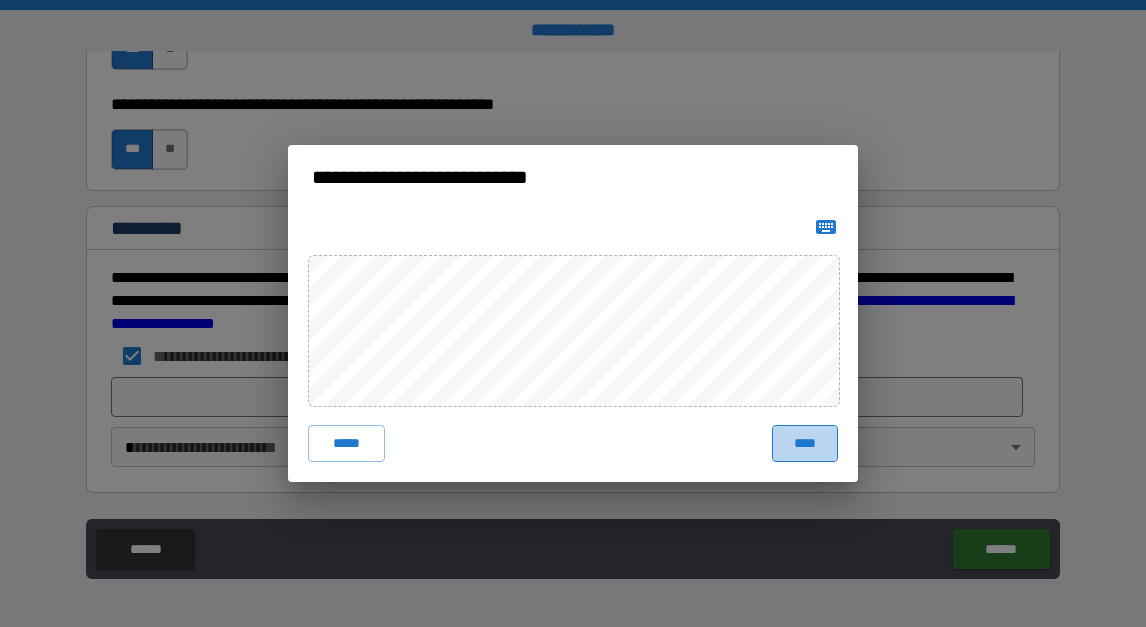 click on "****" at bounding box center [805, 443] 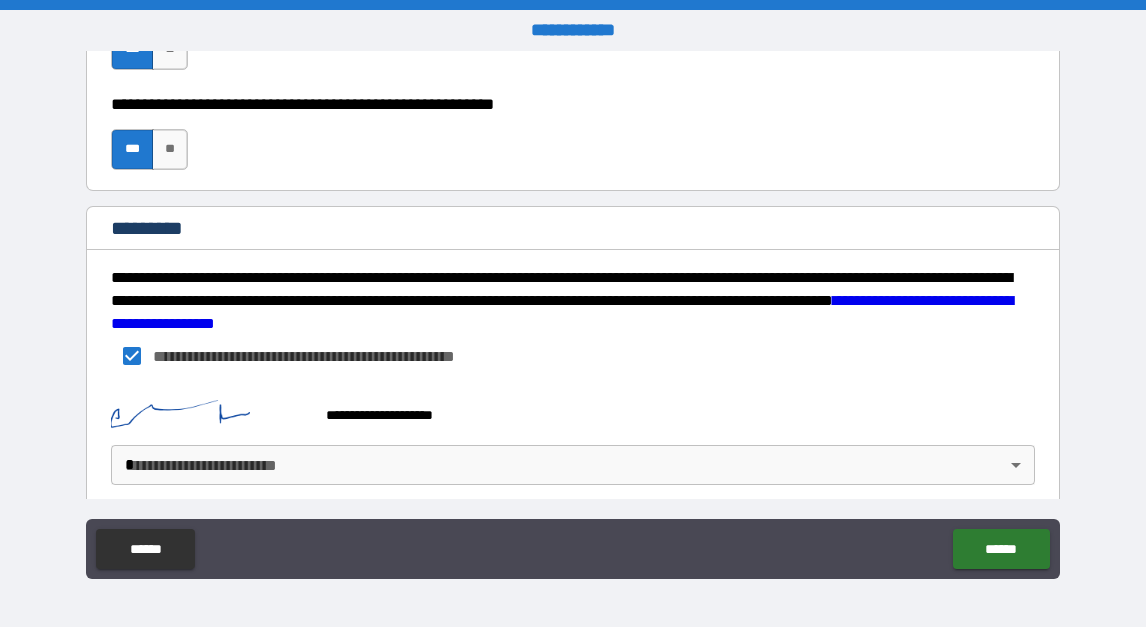 scroll, scrollTop: 3141, scrollLeft: 0, axis: vertical 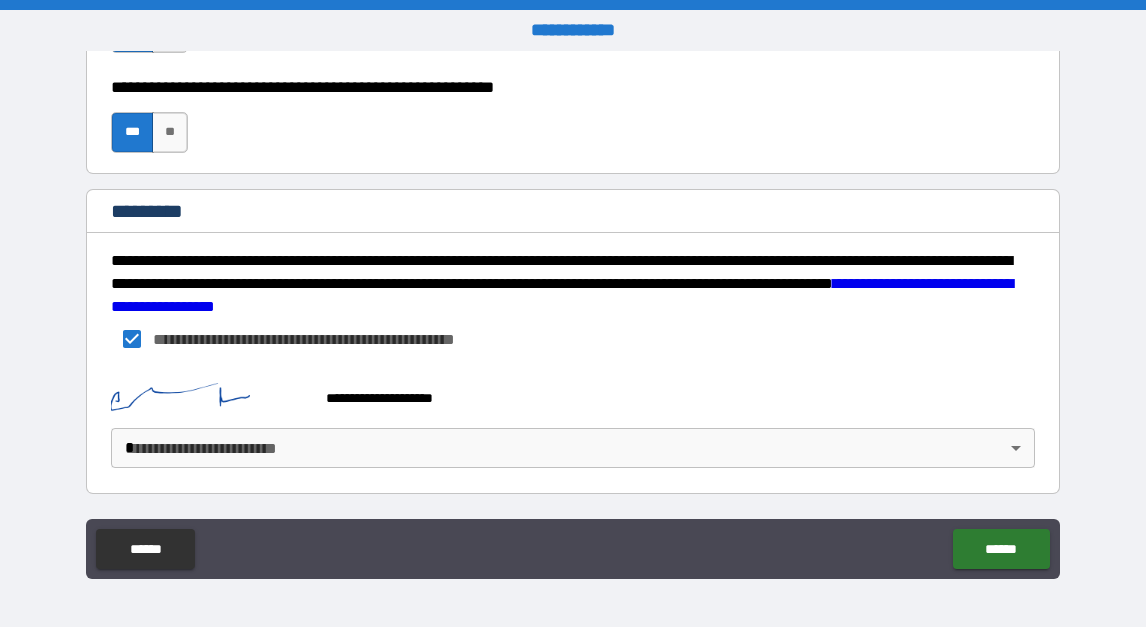 click on "**********" at bounding box center (573, 313) 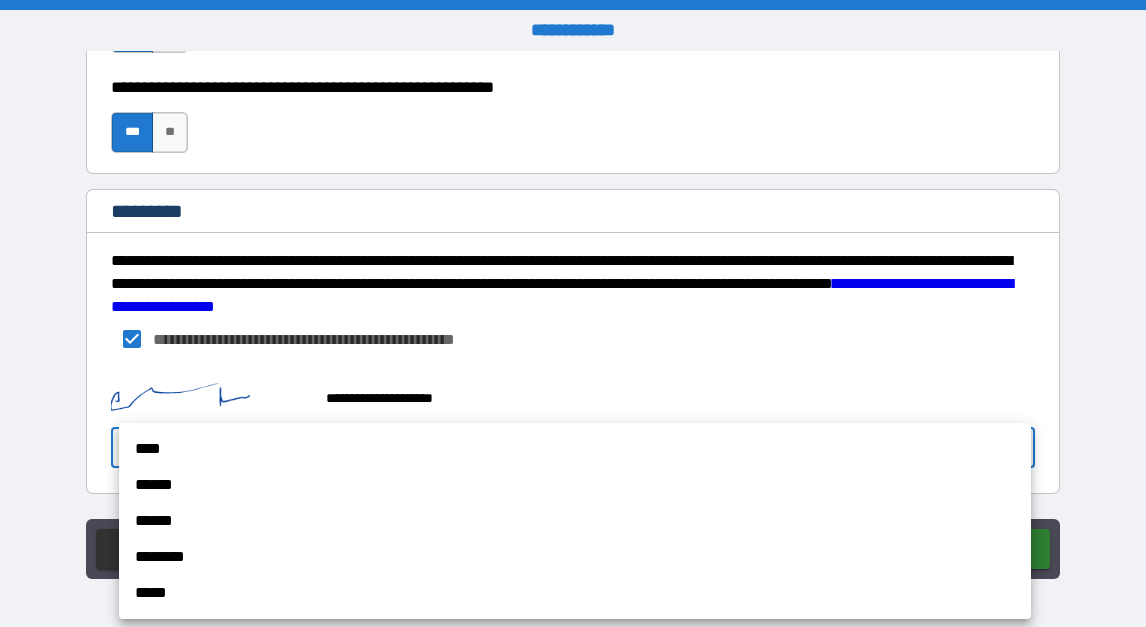 click on "******" at bounding box center [575, 485] 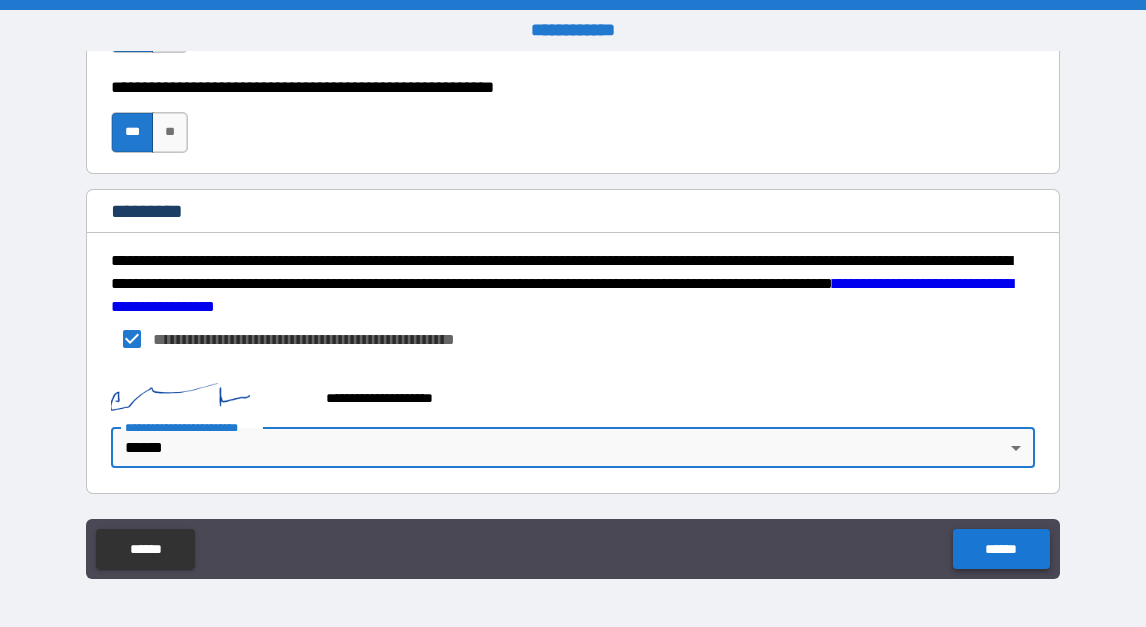 click on "******" at bounding box center (1001, 549) 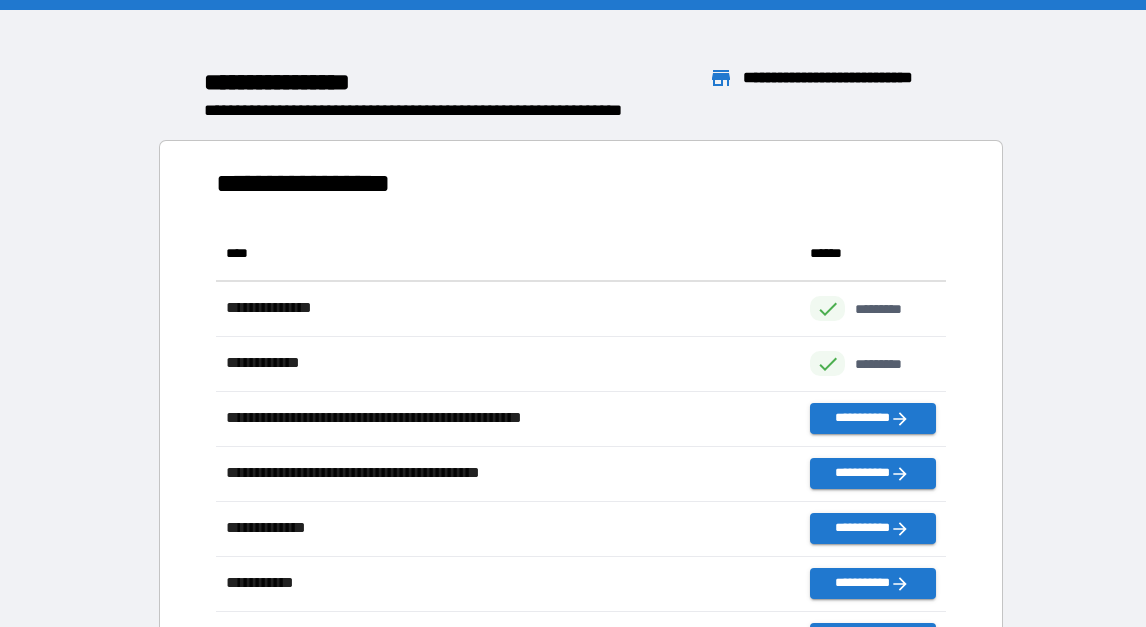 scroll, scrollTop: 1, scrollLeft: 1, axis: both 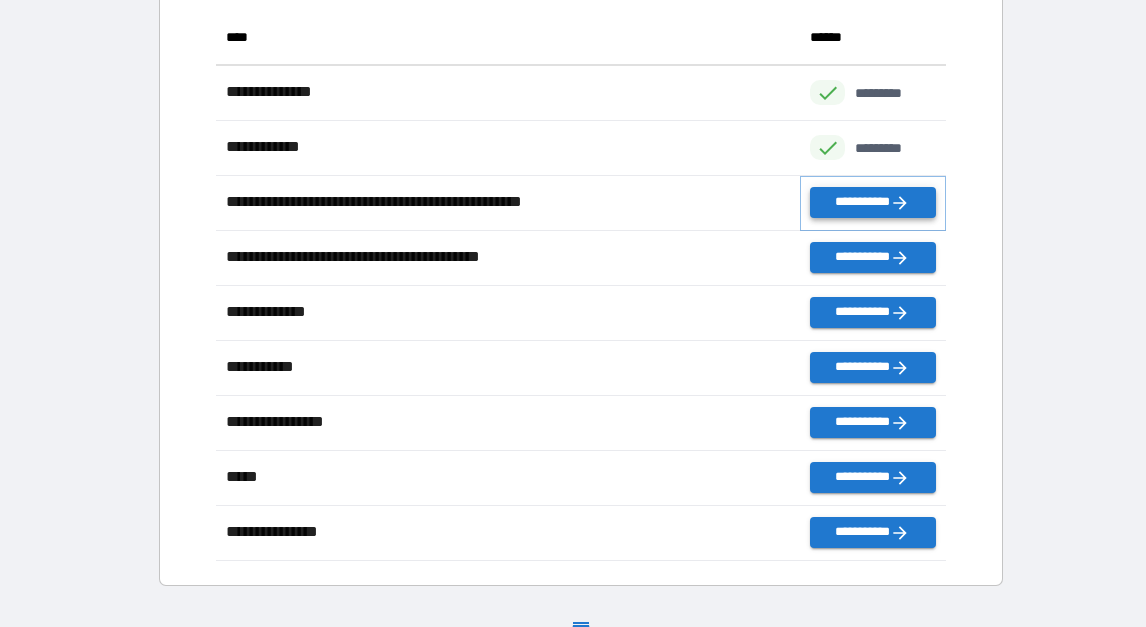click on "**********" at bounding box center (872, 202) 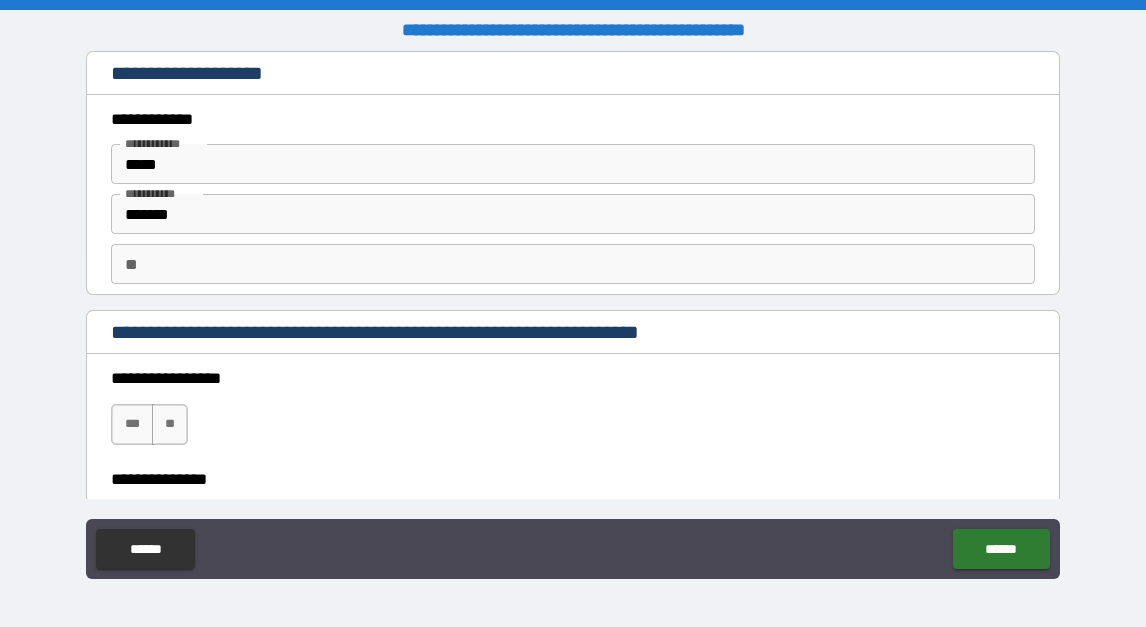 type on "*" 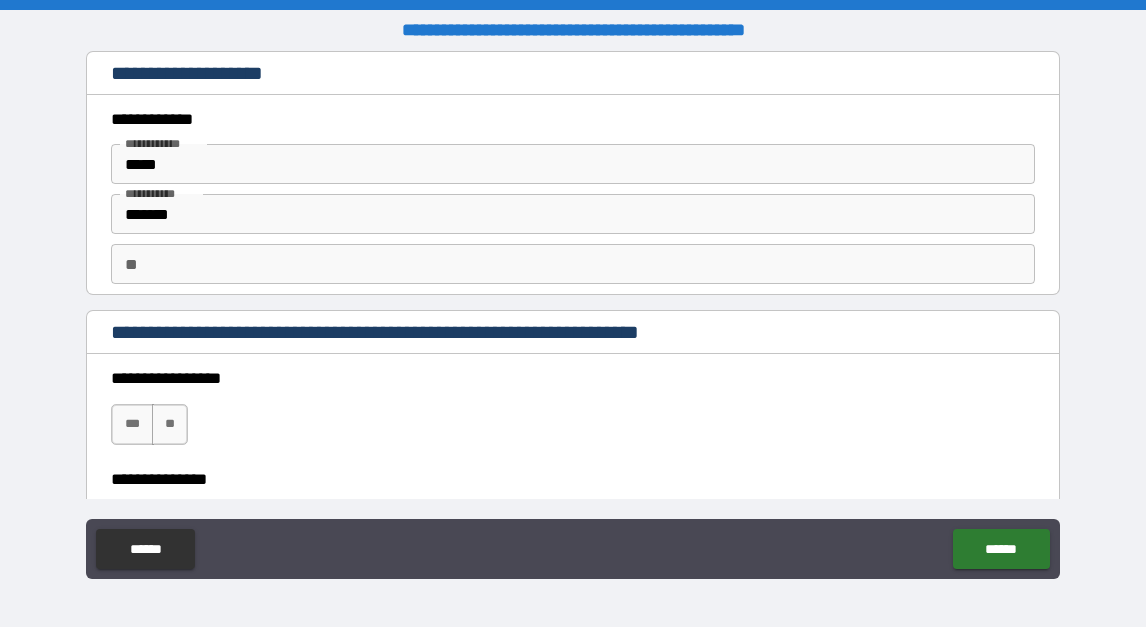 type on "*" 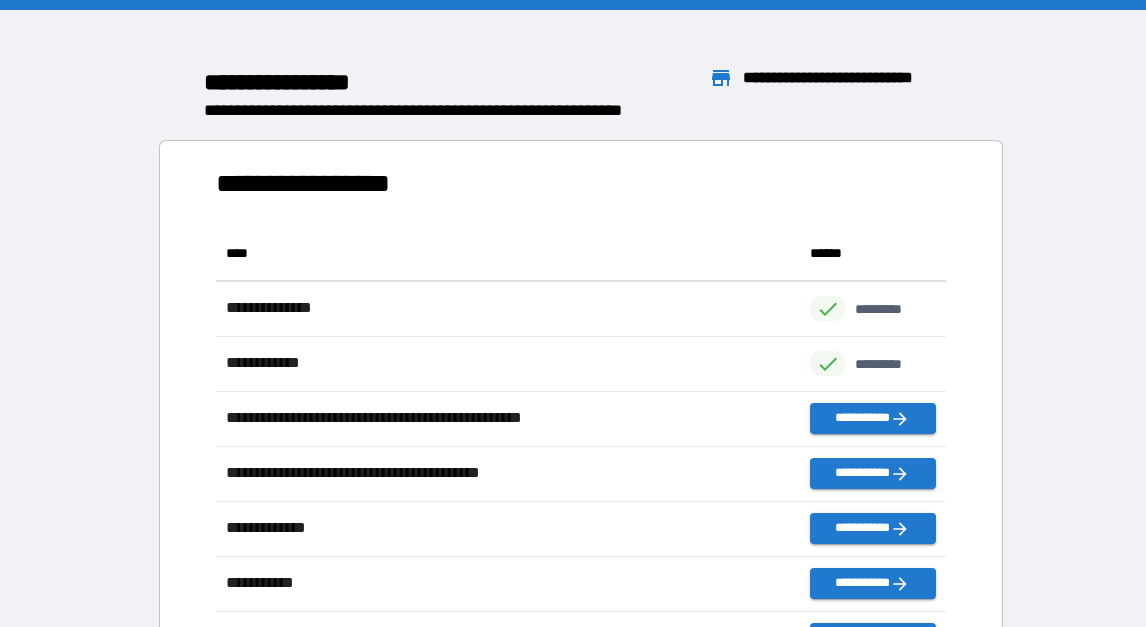 scroll, scrollTop: 1, scrollLeft: 1, axis: both 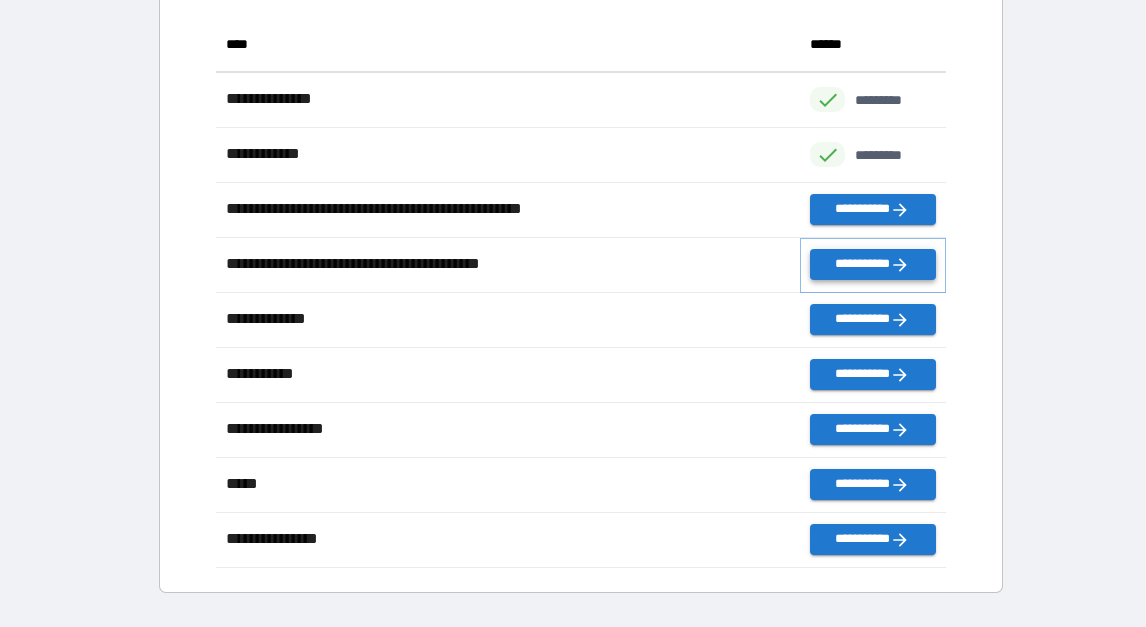 click on "**********" at bounding box center [872, 264] 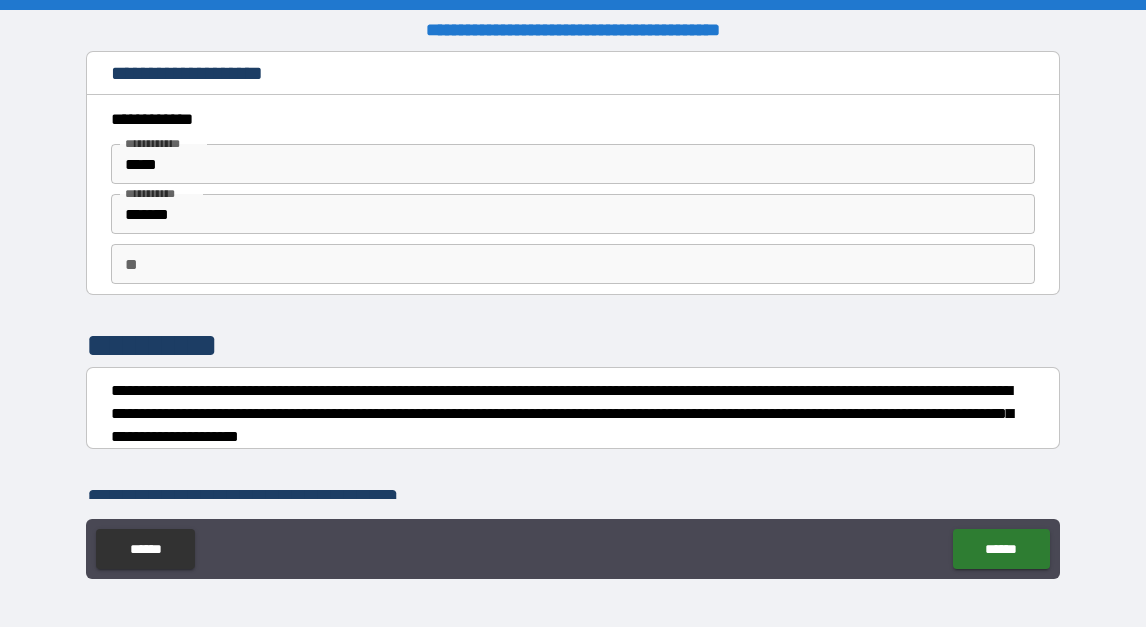 scroll, scrollTop: 1, scrollLeft: 0, axis: vertical 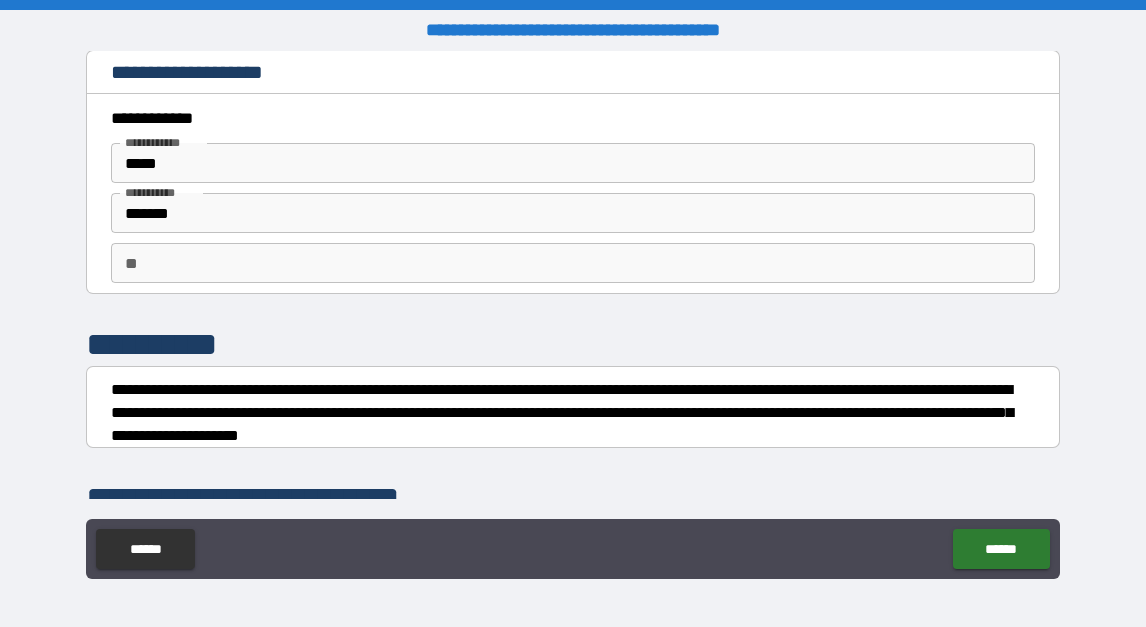 click on "**" at bounding box center [572, 263] 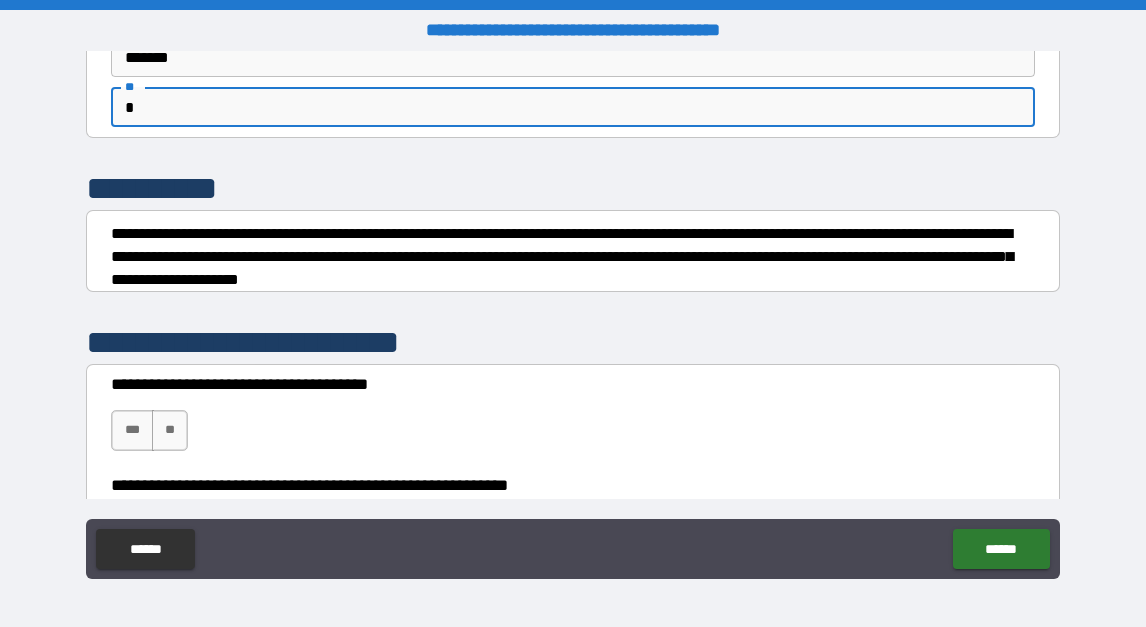 scroll, scrollTop: 231, scrollLeft: 0, axis: vertical 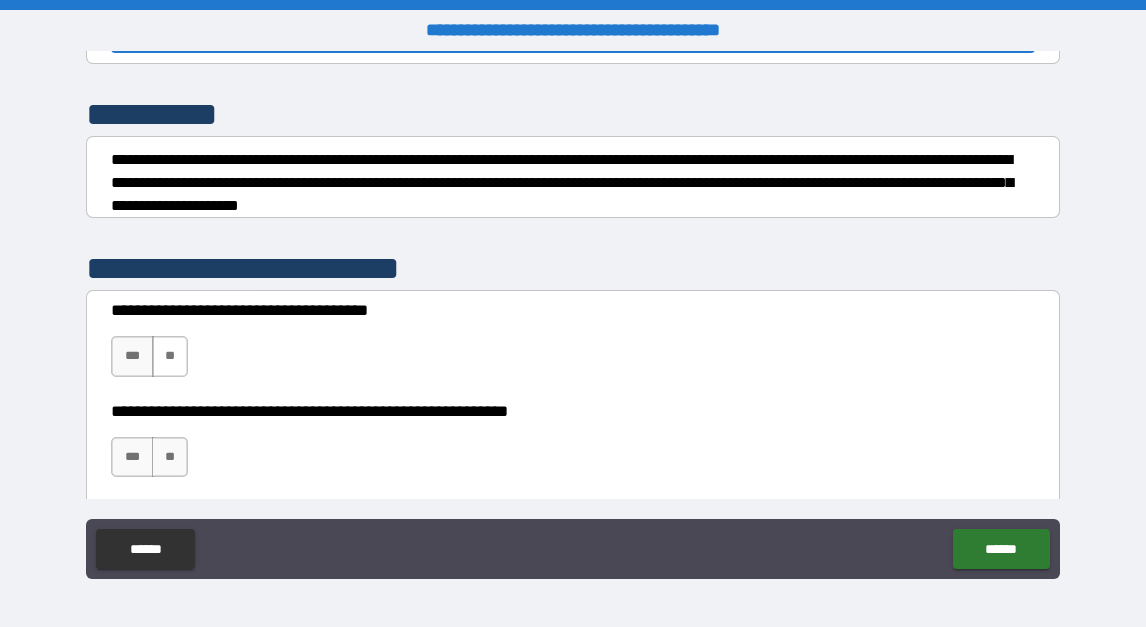 type on "*" 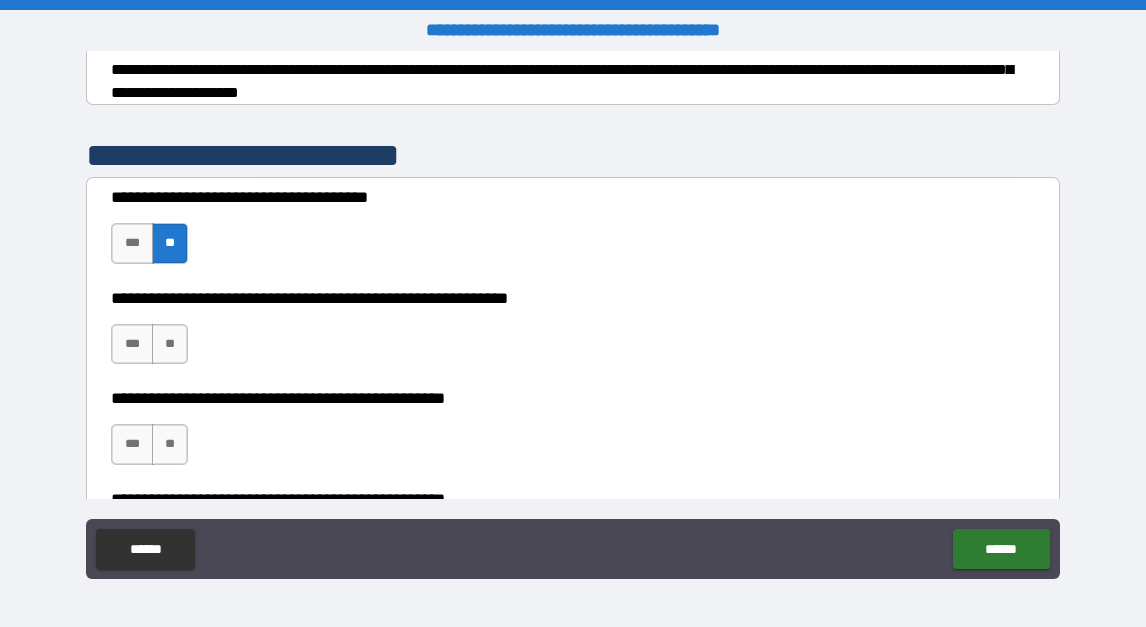 scroll, scrollTop: 345, scrollLeft: 0, axis: vertical 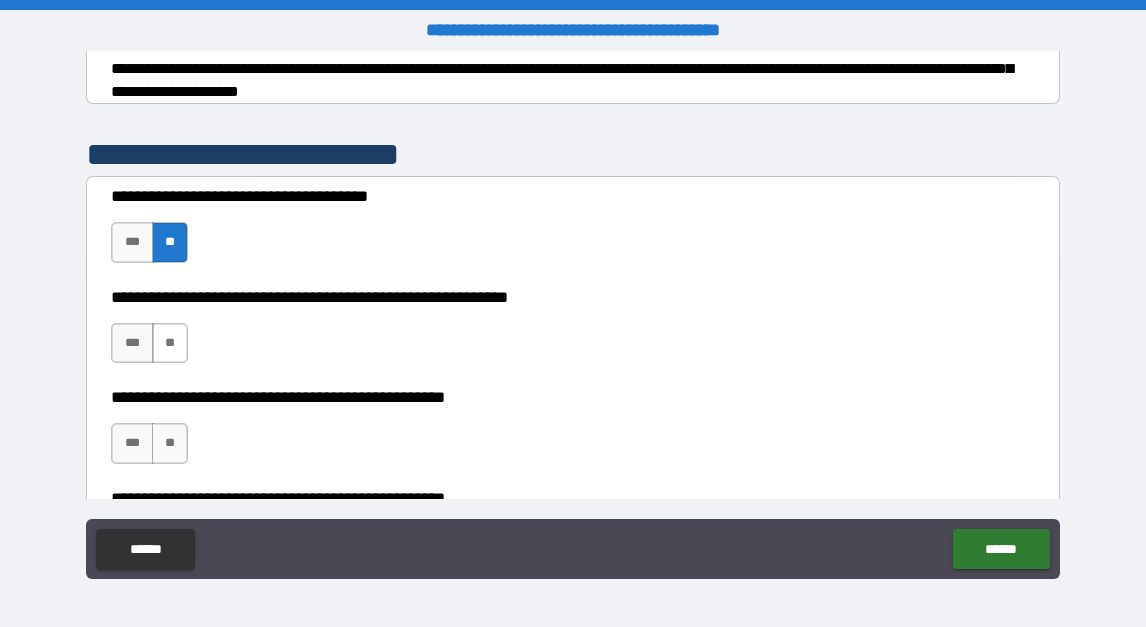 click on "**" at bounding box center (170, 343) 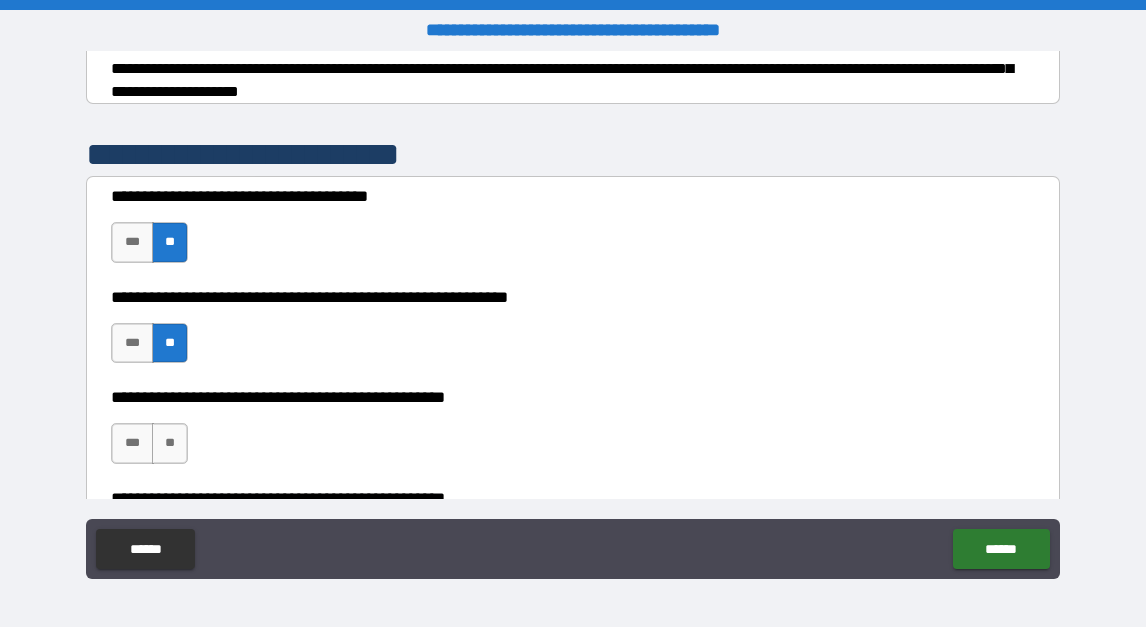 scroll, scrollTop: 433, scrollLeft: 0, axis: vertical 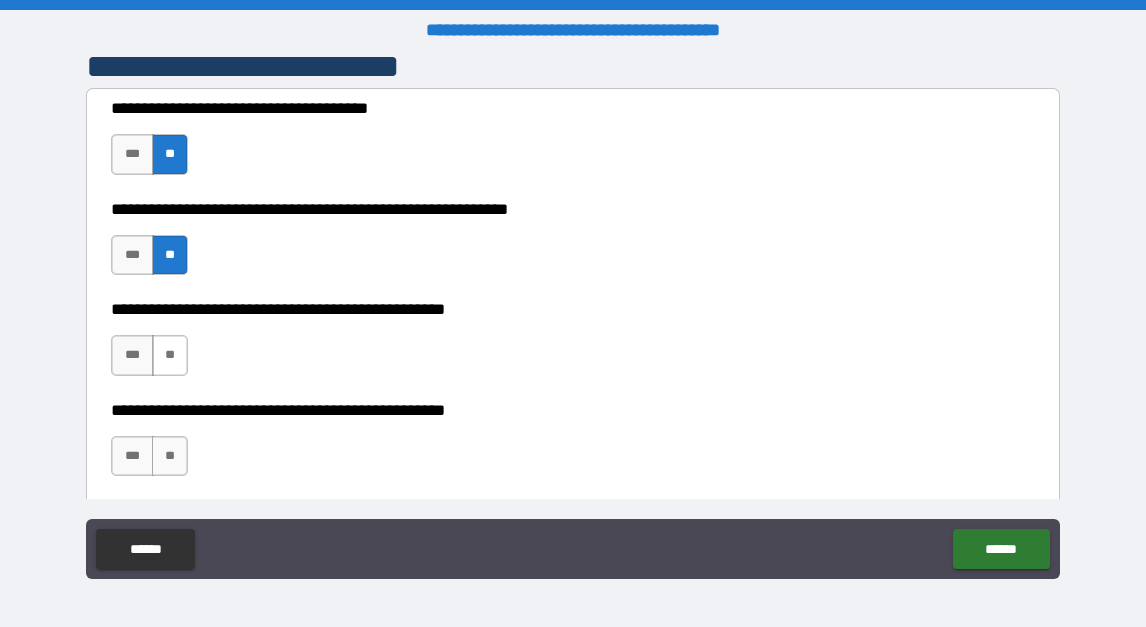 click on "**" at bounding box center [170, 355] 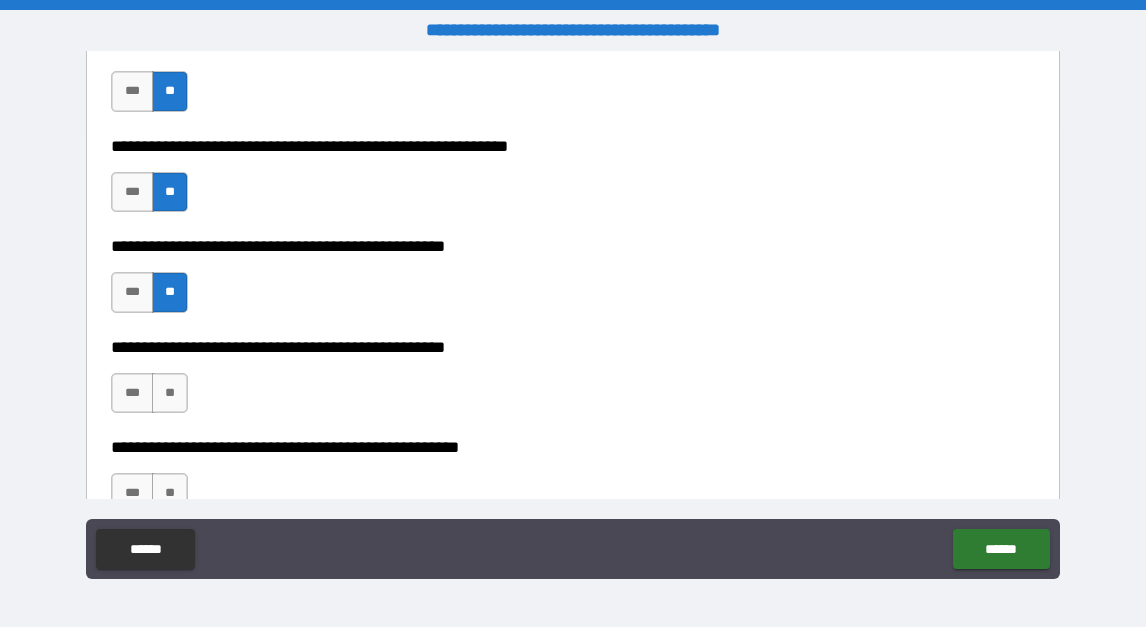 scroll, scrollTop: 505, scrollLeft: 0, axis: vertical 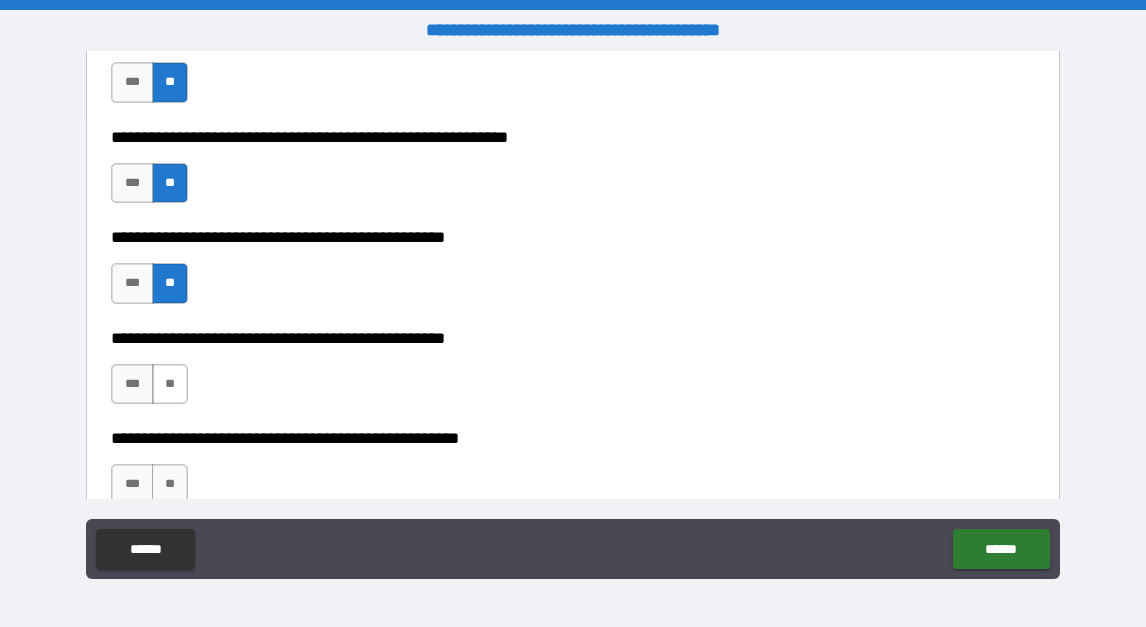 click on "**" at bounding box center (170, 384) 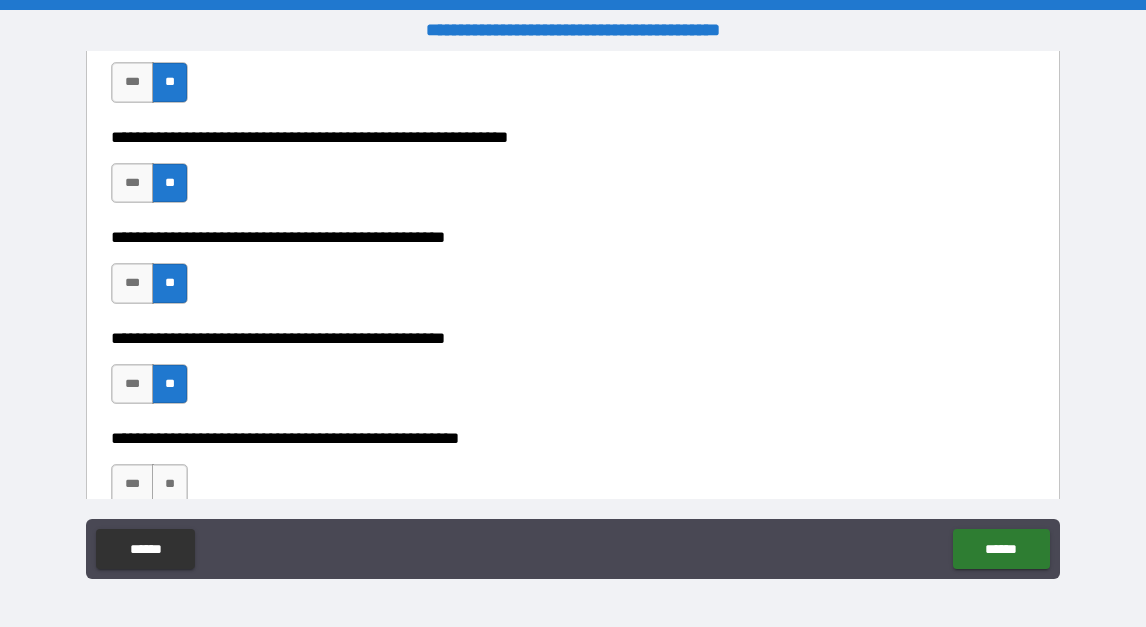 scroll, scrollTop: 583, scrollLeft: 0, axis: vertical 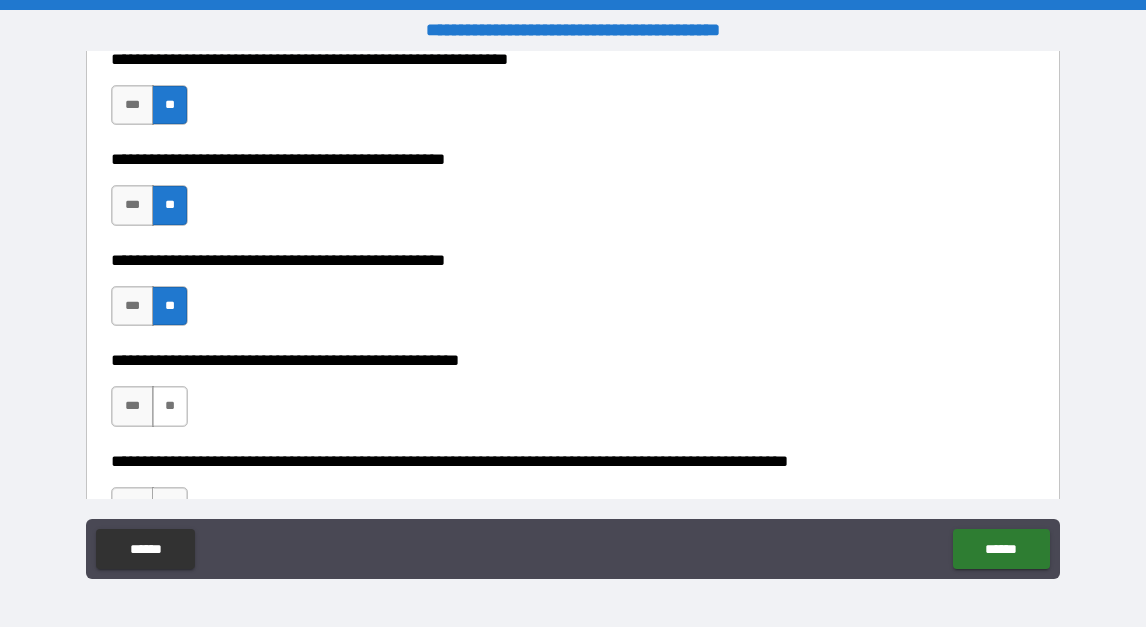 click on "**" at bounding box center [170, 406] 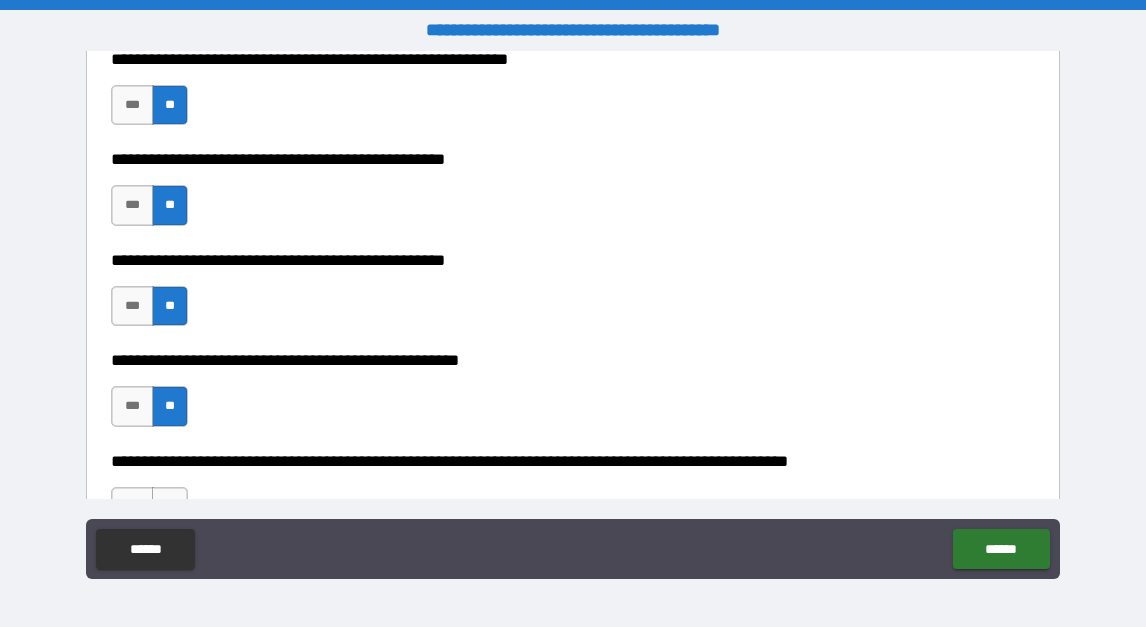 scroll, scrollTop: 719, scrollLeft: 0, axis: vertical 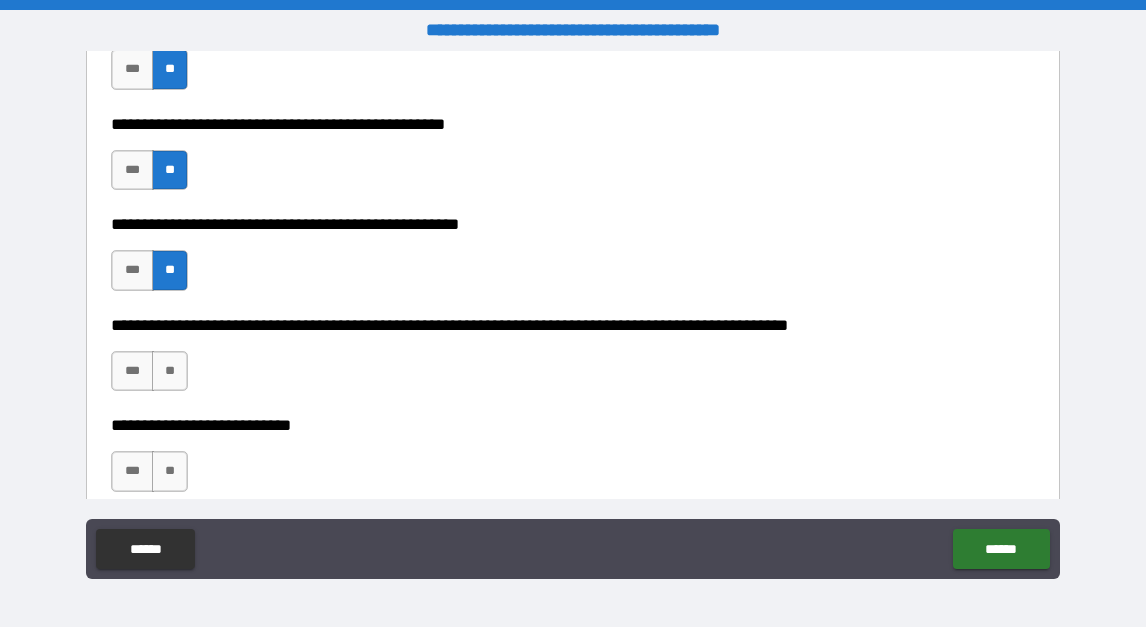 click on "**********" at bounding box center (572, 361) 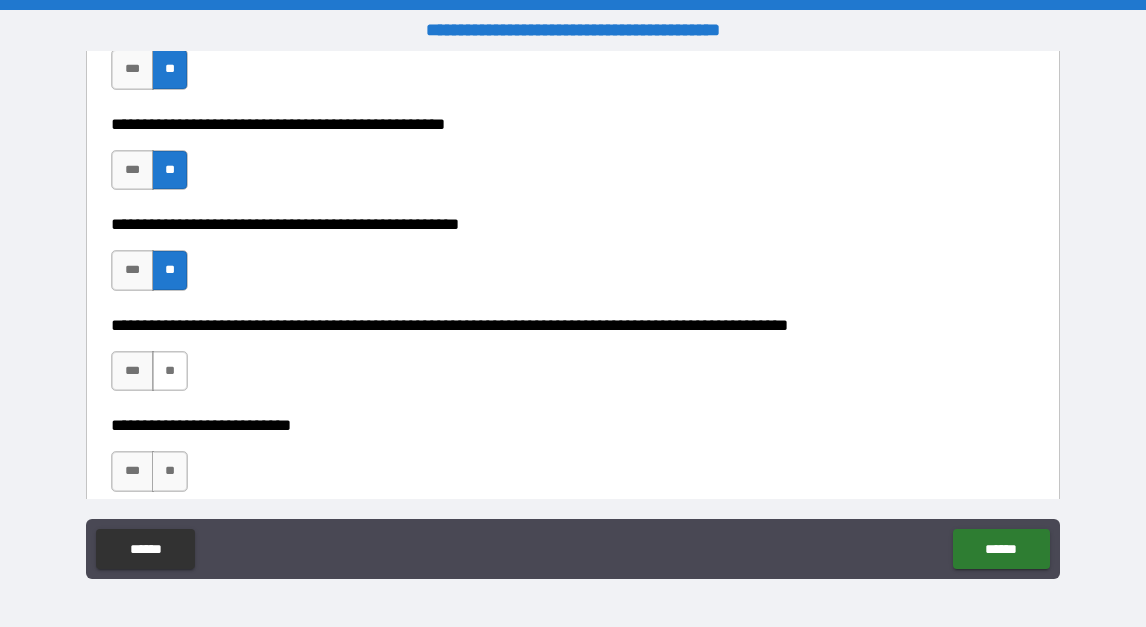 click on "**" at bounding box center [170, 371] 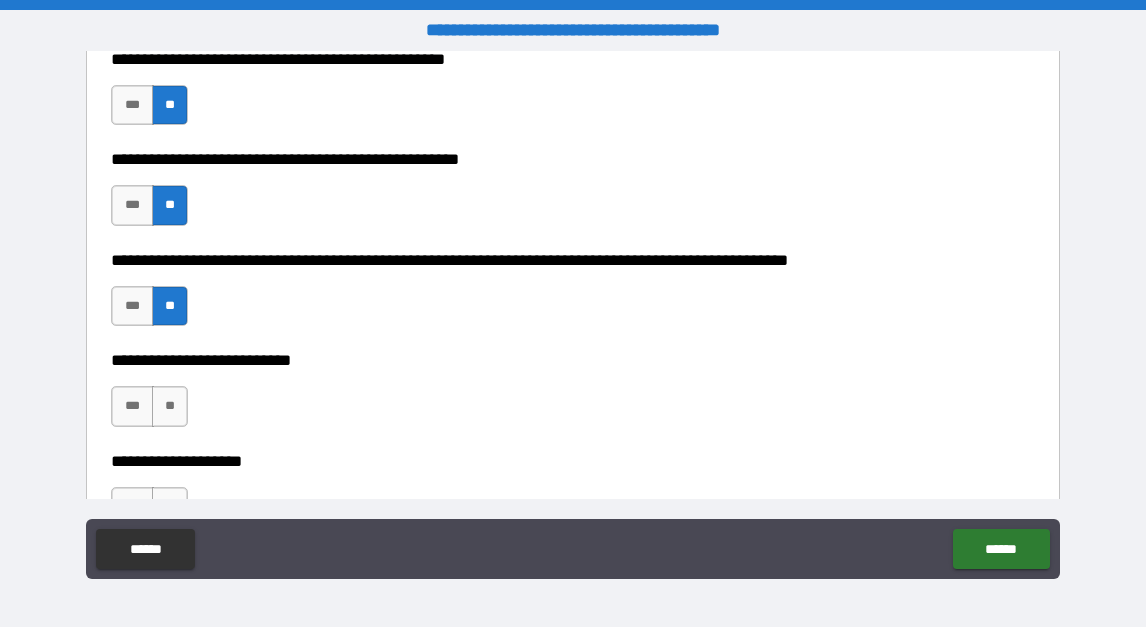 scroll, scrollTop: 800, scrollLeft: 0, axis: vertical 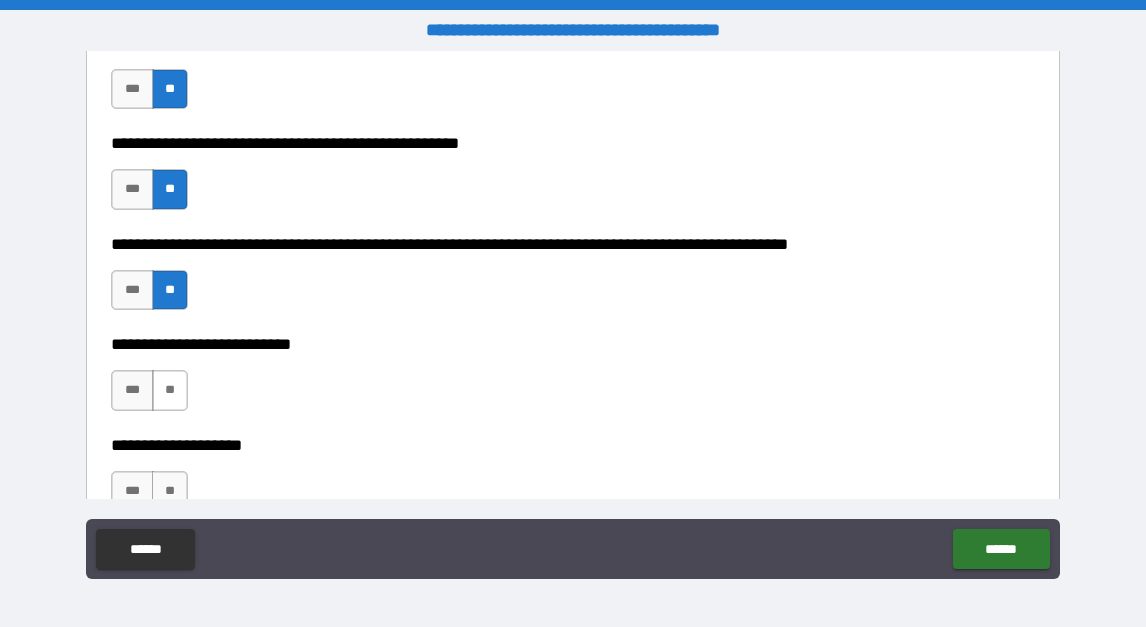click on "**" at bounding box center (170, 390) 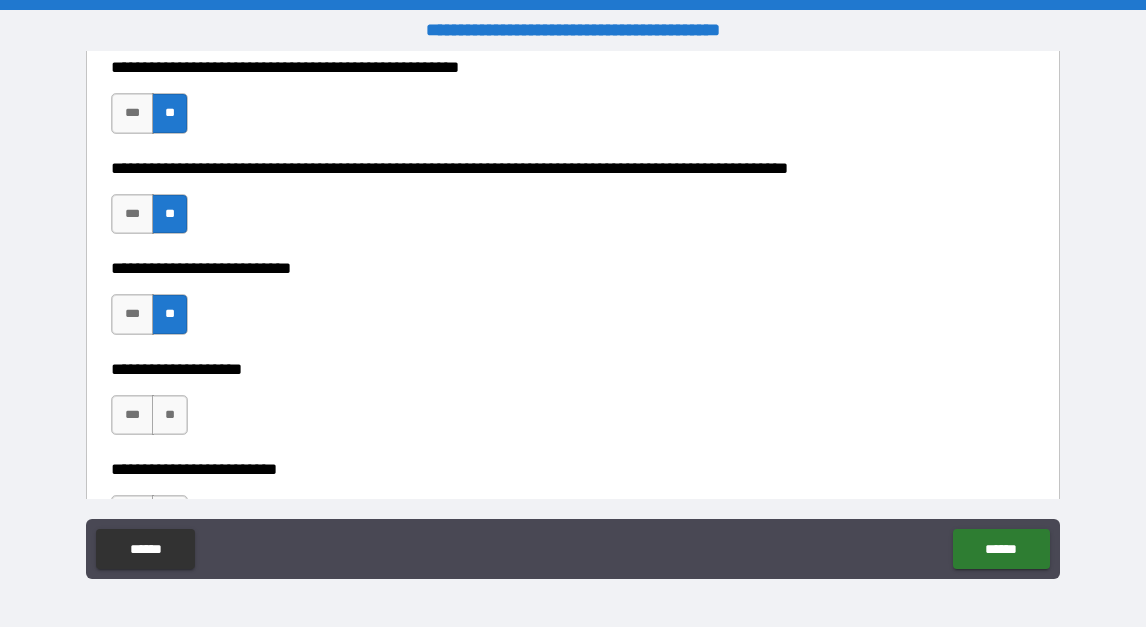 scroll, scrollTop: 912, scrollLeft: 0, axis: vertical 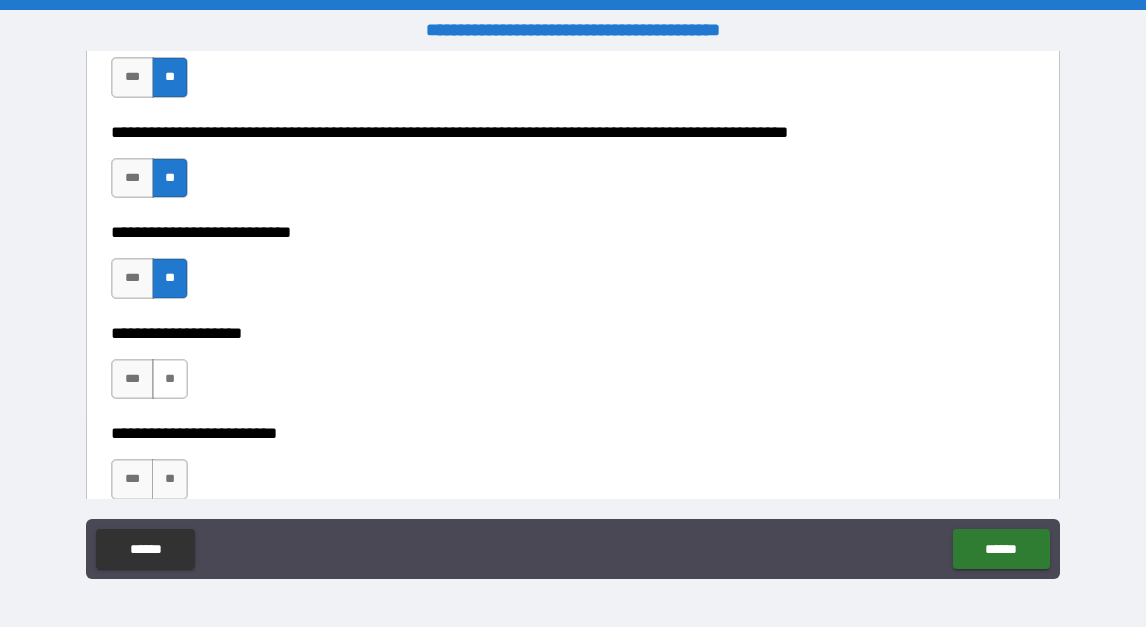 click on "**" at bounding box center [170, 379] 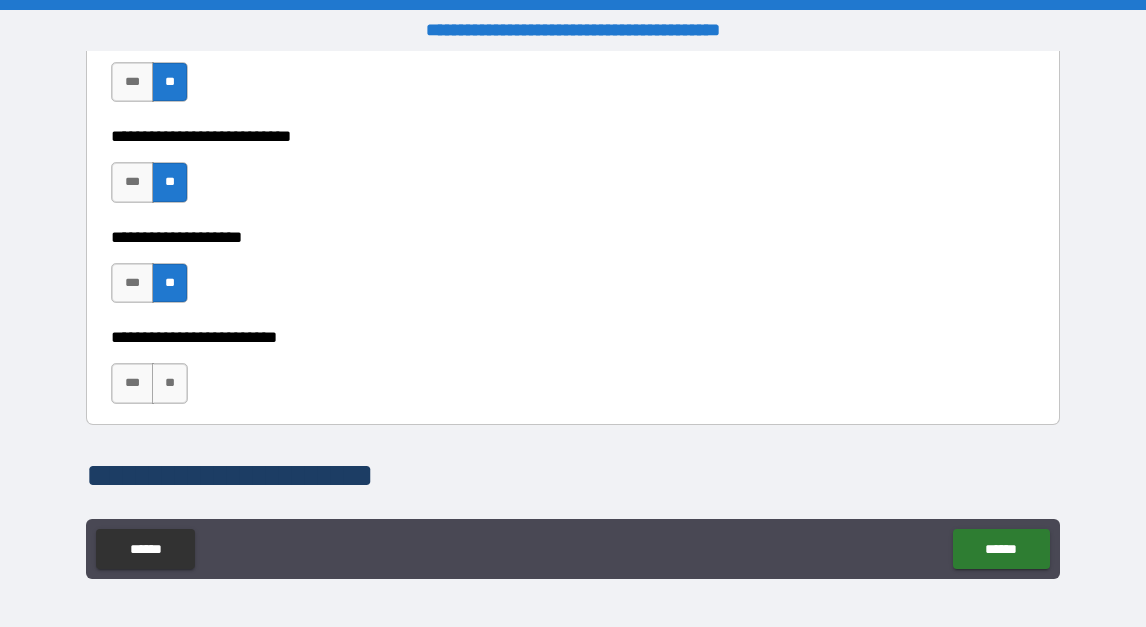 scroll, scrollTop: 1025, scrollLeft: 0, axis: vertical 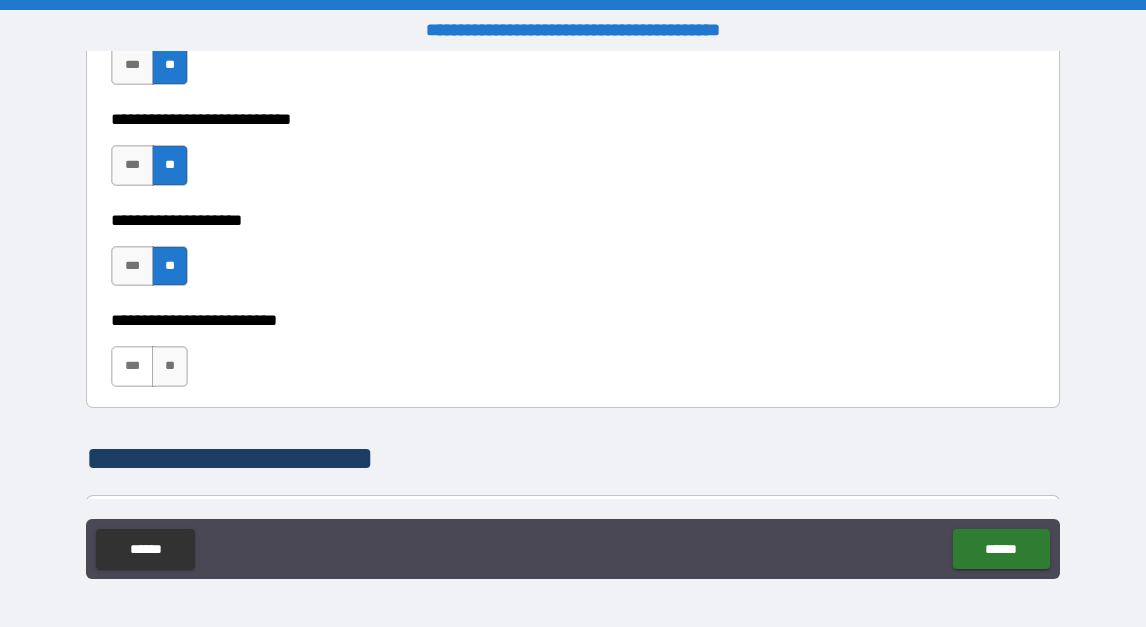 click on "***" at bounding box center [132, 366] 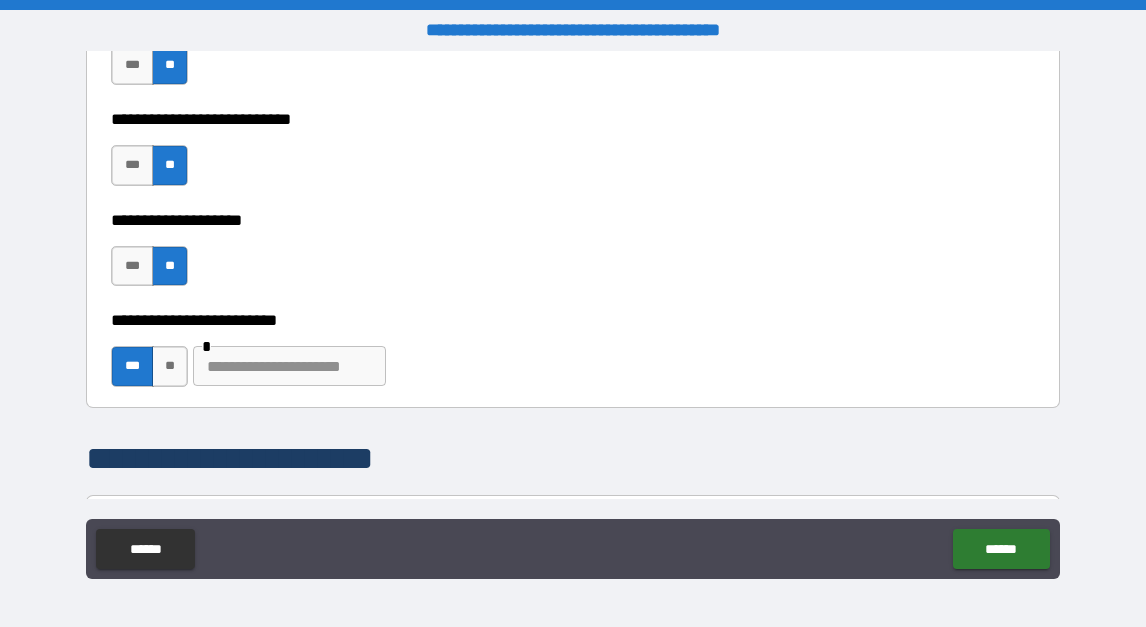 click on "*" at bounding box center [284, 366] 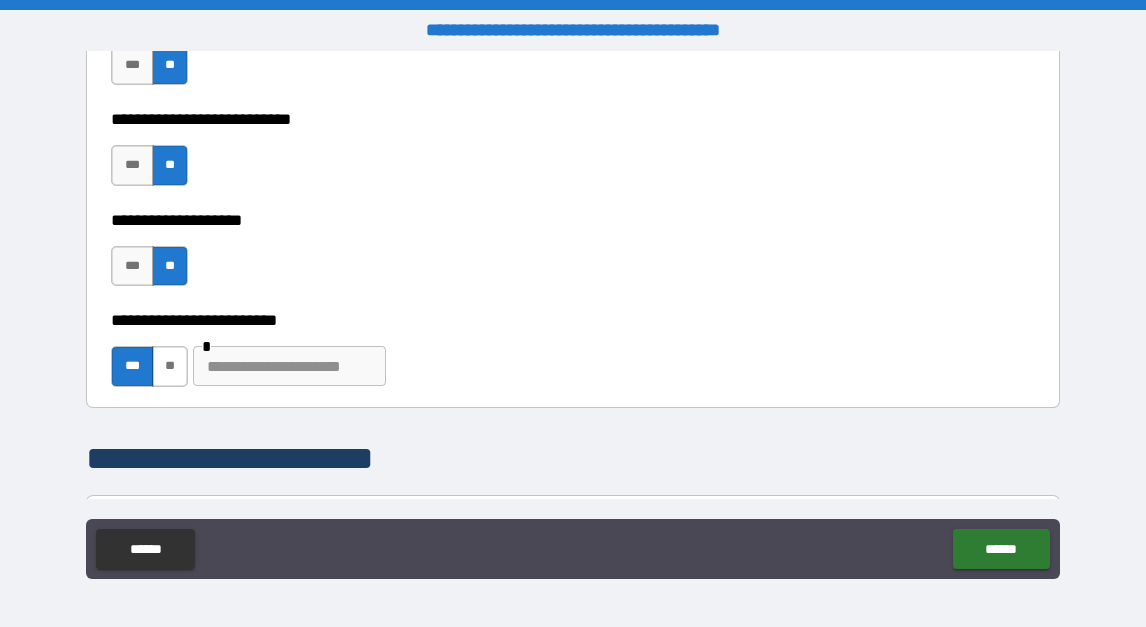 click on "**" at bounding box center [170, 366] 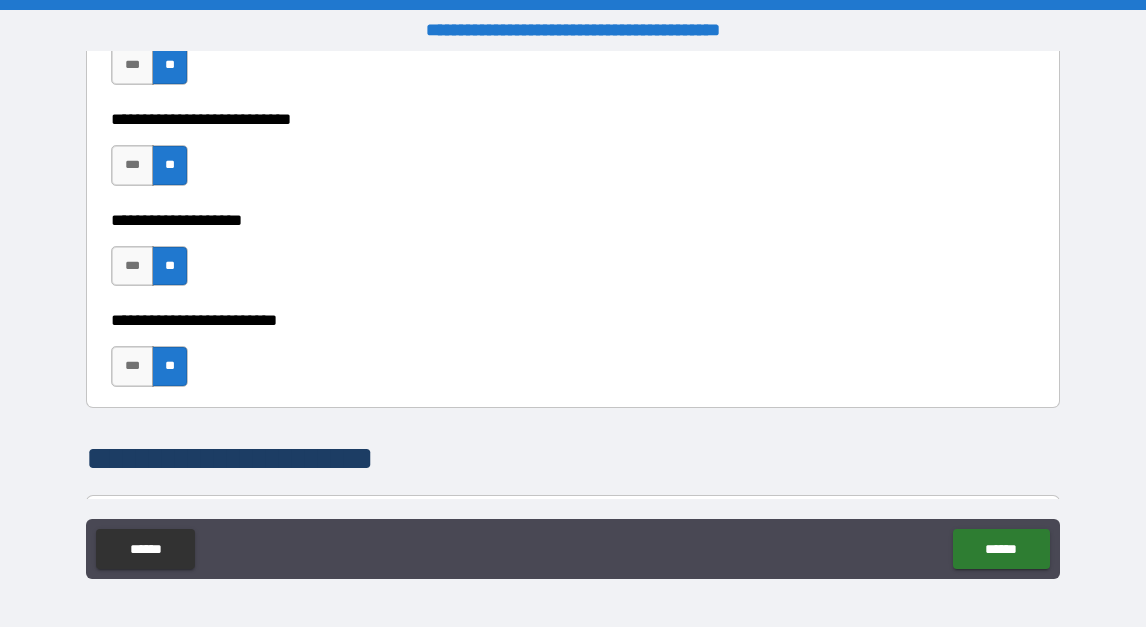 click on "**" at bounding box center [170, 366] 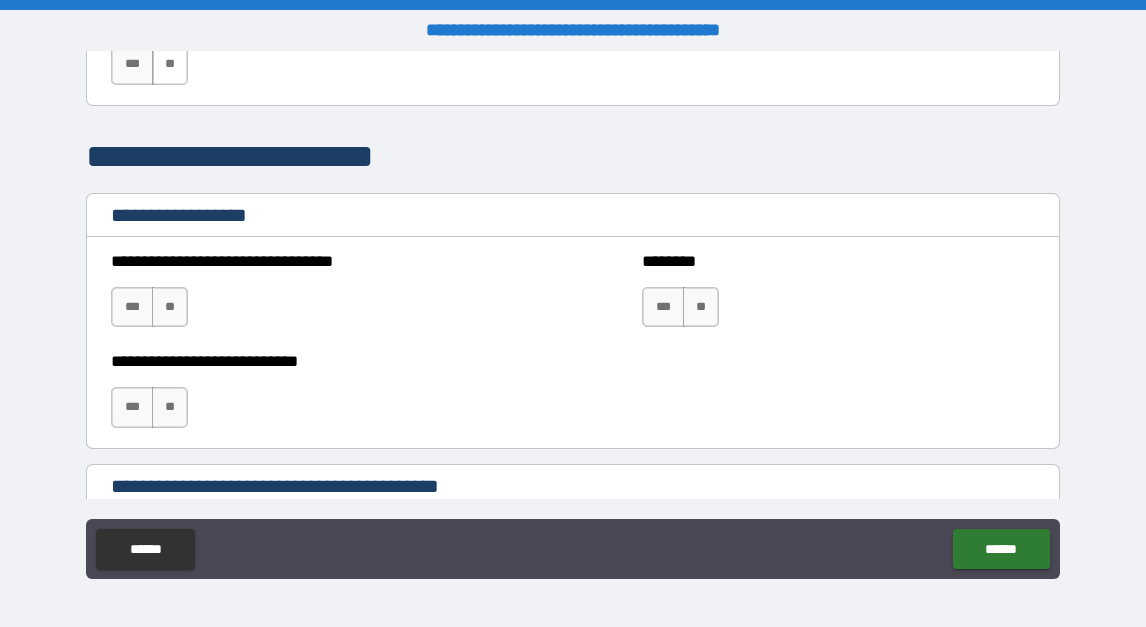 scroll, scrollTop: 1376, scrollLeft: 0, axis: vertical 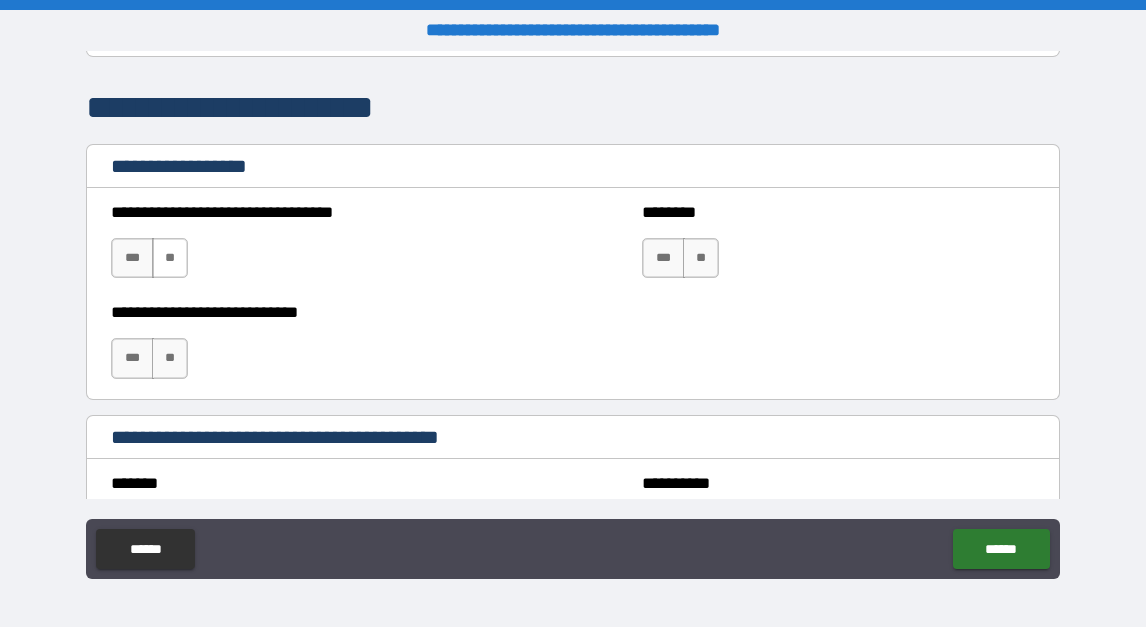 click on "**" at bounding box center [170, 258] 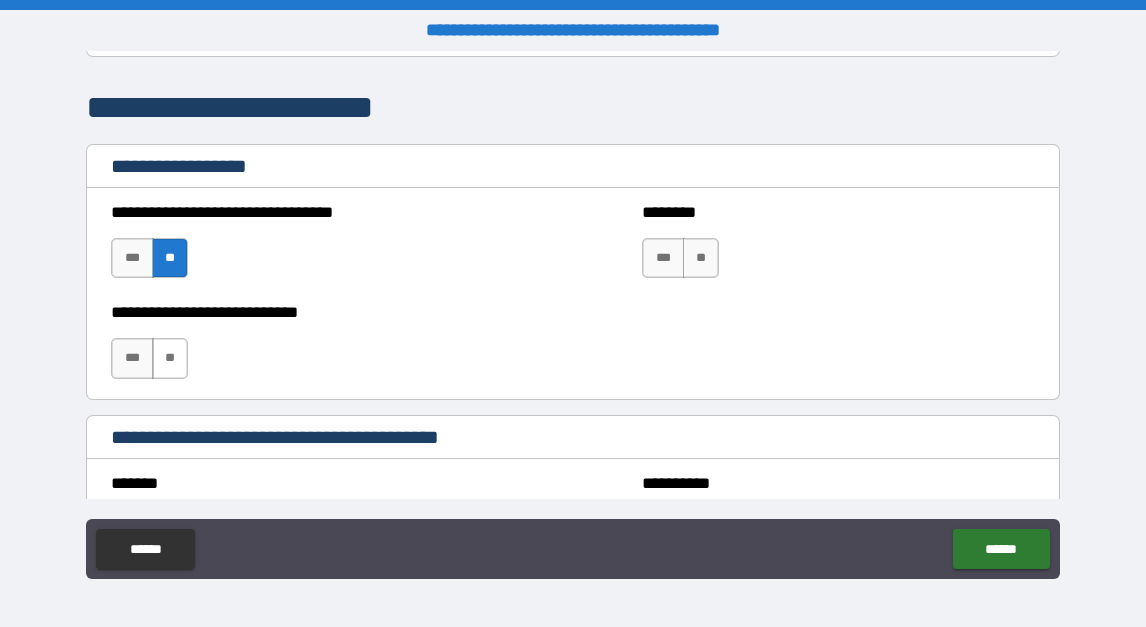 click on "**" at bounding box center (170, 358) 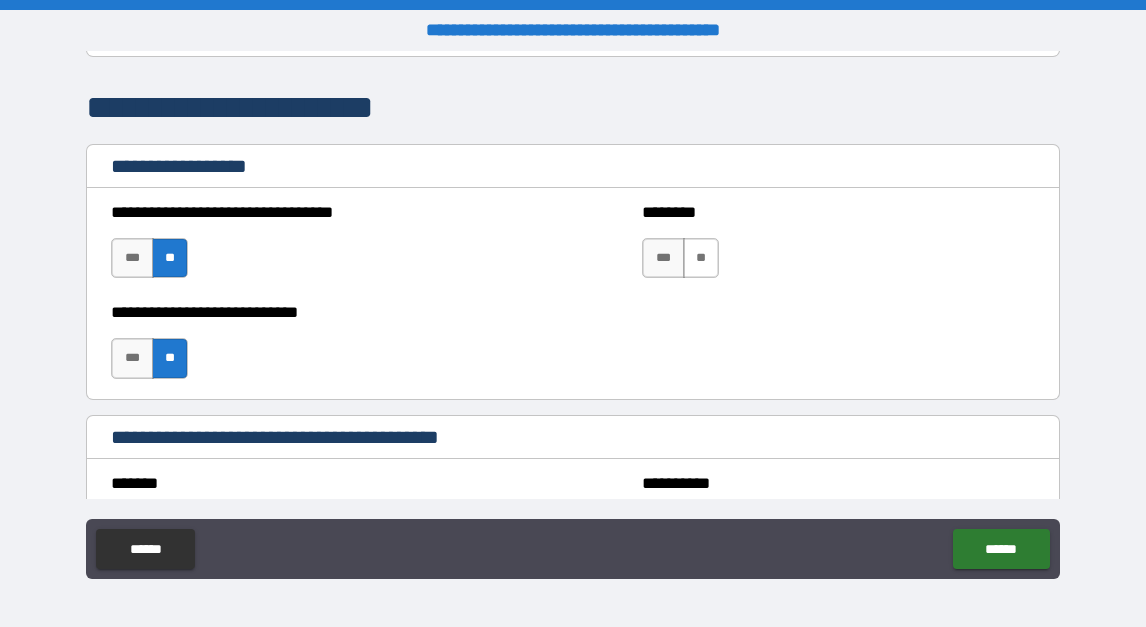 click on "**" at bounding box center [701, 258] 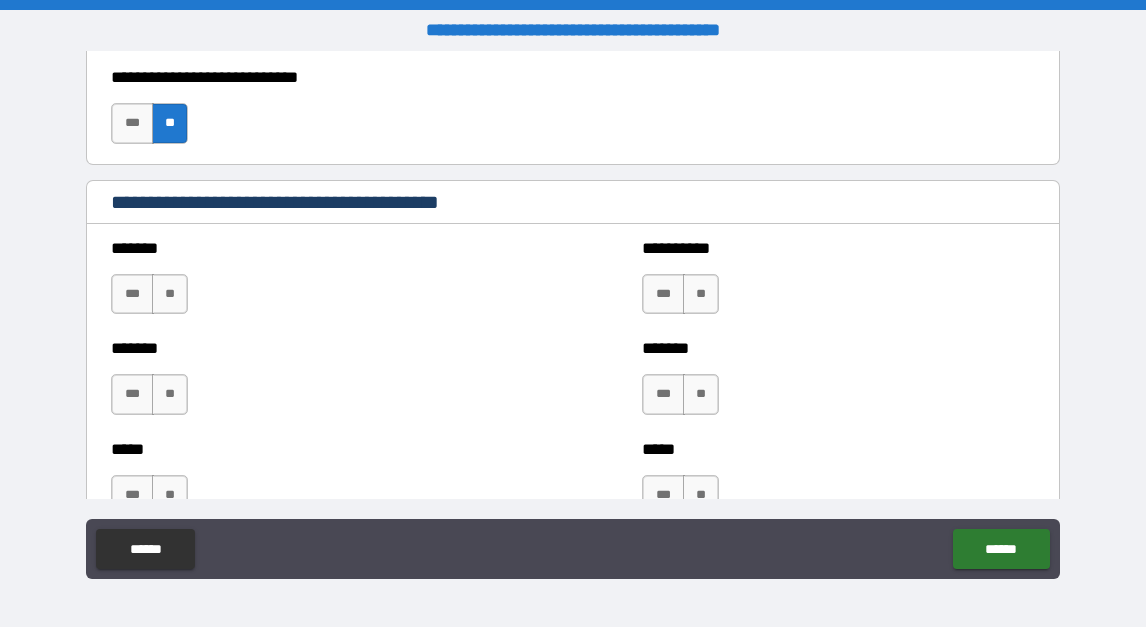 scroll, scrollTop: 1643, scrollLeft: 0, axis: vertical 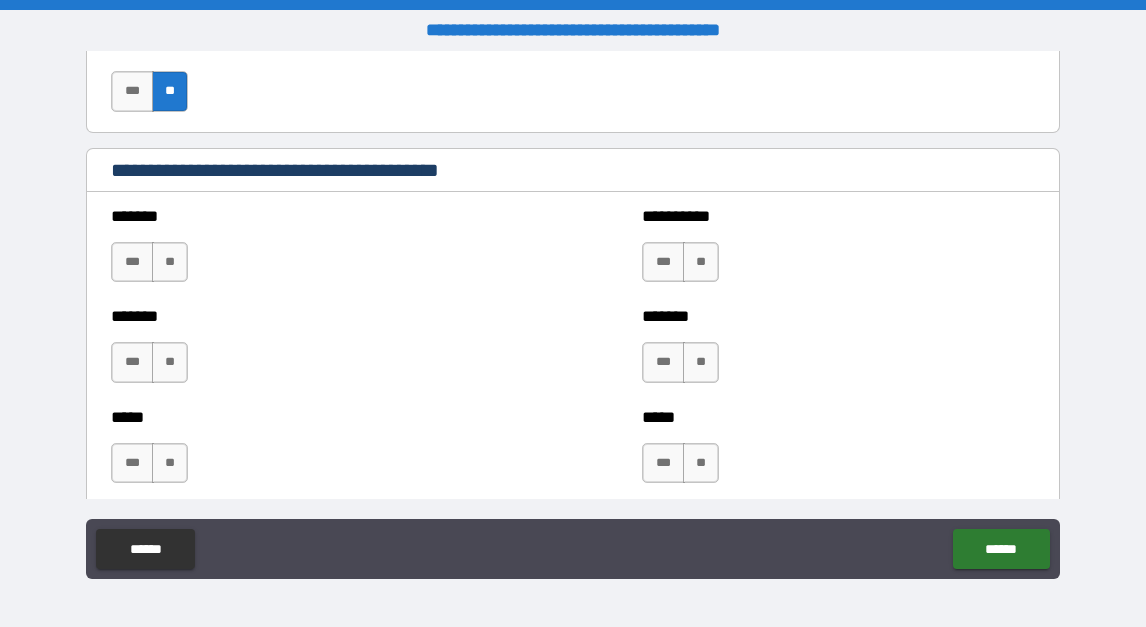 click on "*** **" at bounding box center [149, 91] 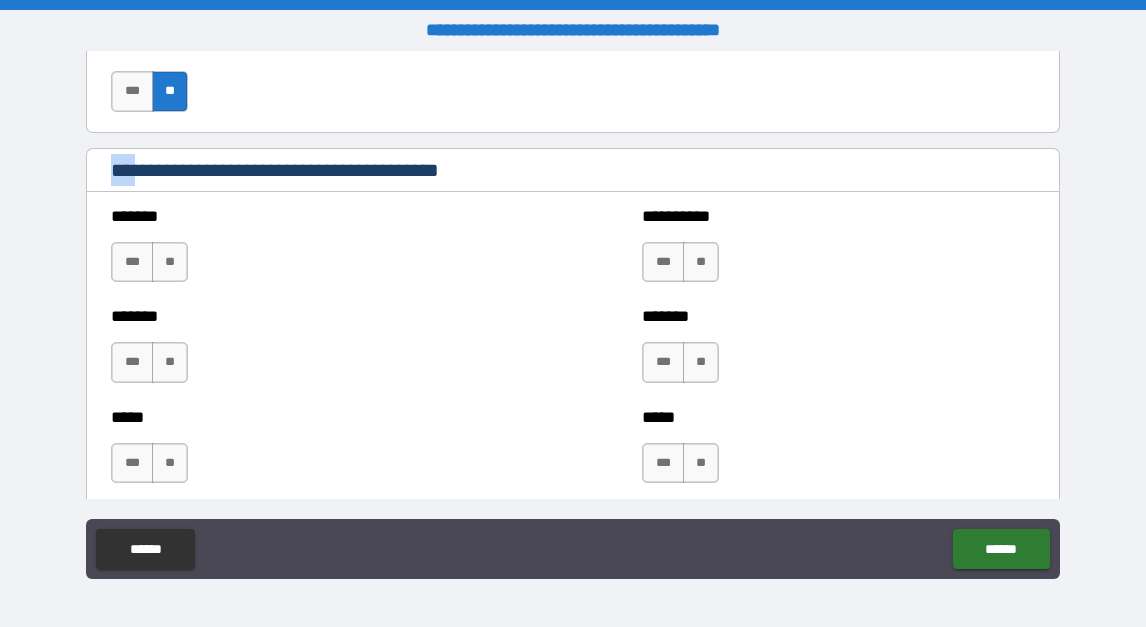 click on "**" at bounding box center [170, 91] 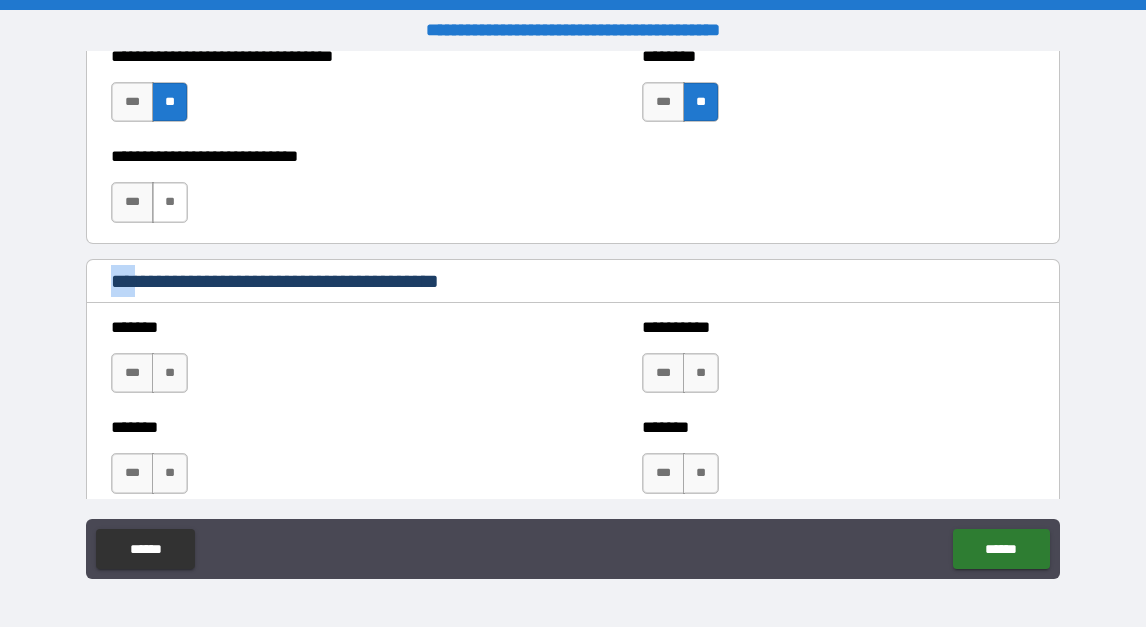 scroll, scrollTop: 1497, scrollLeft: 0, axis: vertical 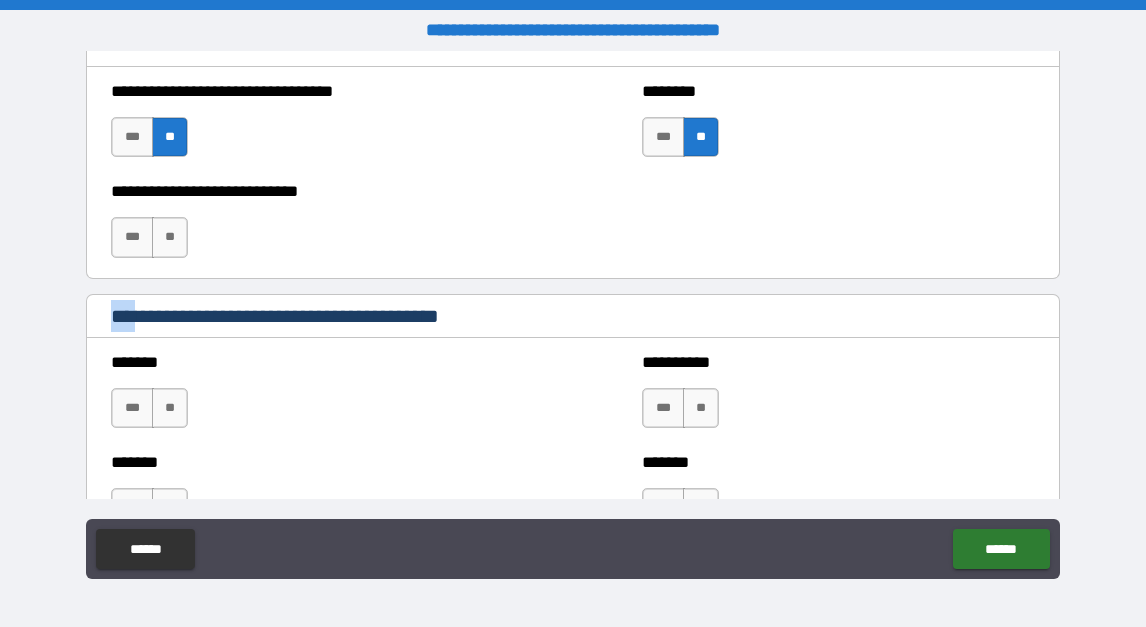 click on "**" at bounding box center (170, 137) 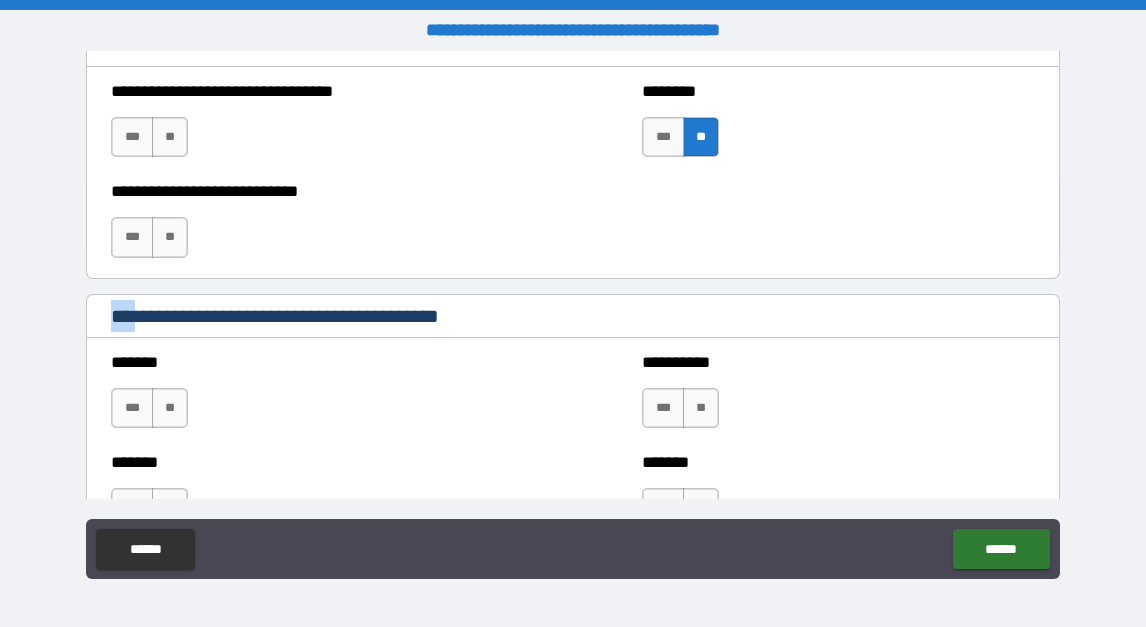 click on "**" at bounding box center [701, 137] 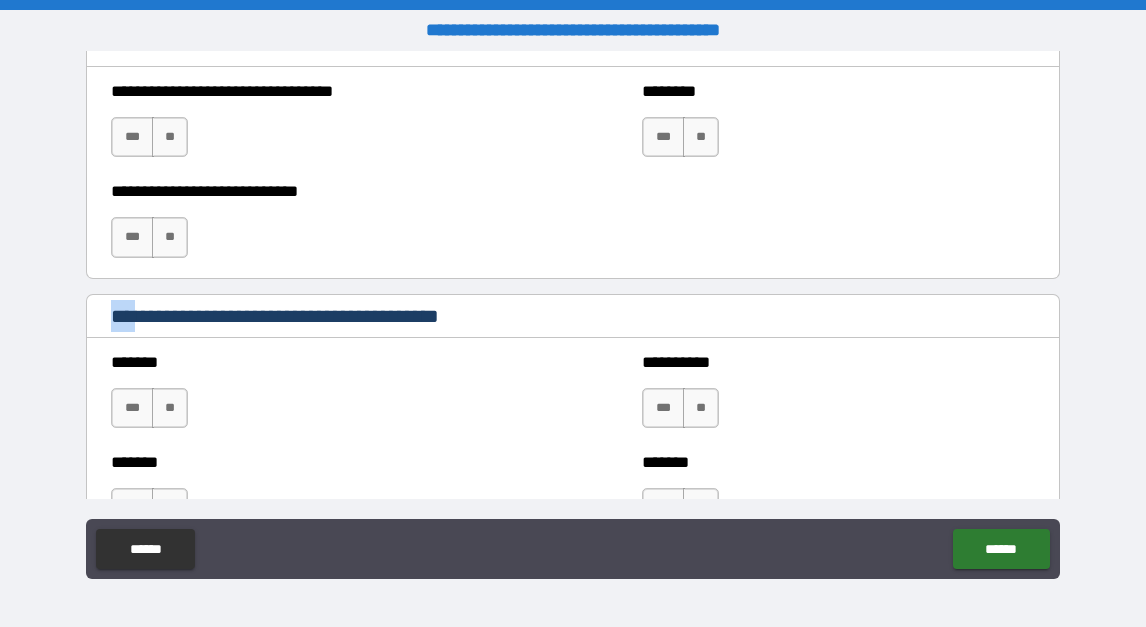 click on "**********" at bounding box center [572, 318] 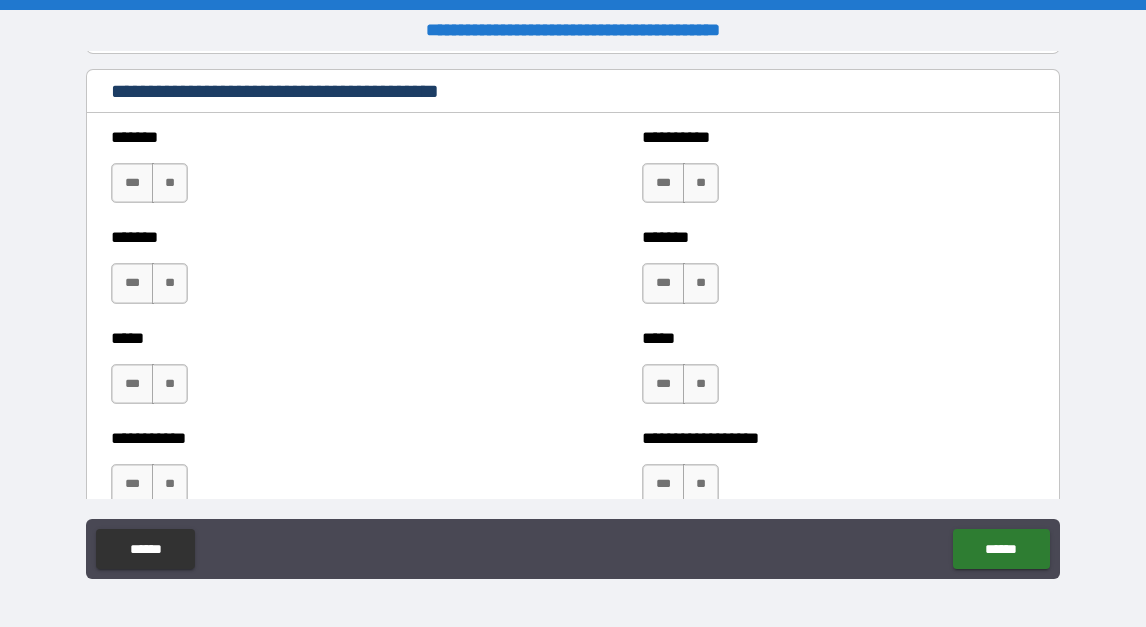 scroll, scrollTop: 1727, scrollLeft: 0, axis: vertical 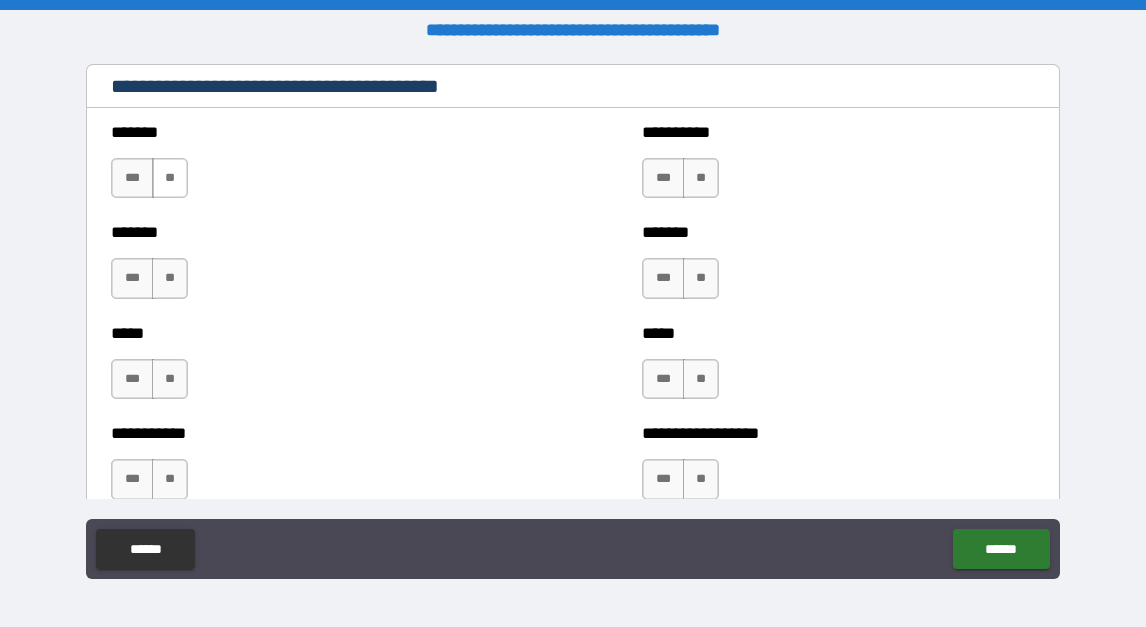 click on "**" at bounding box center [170, 178] 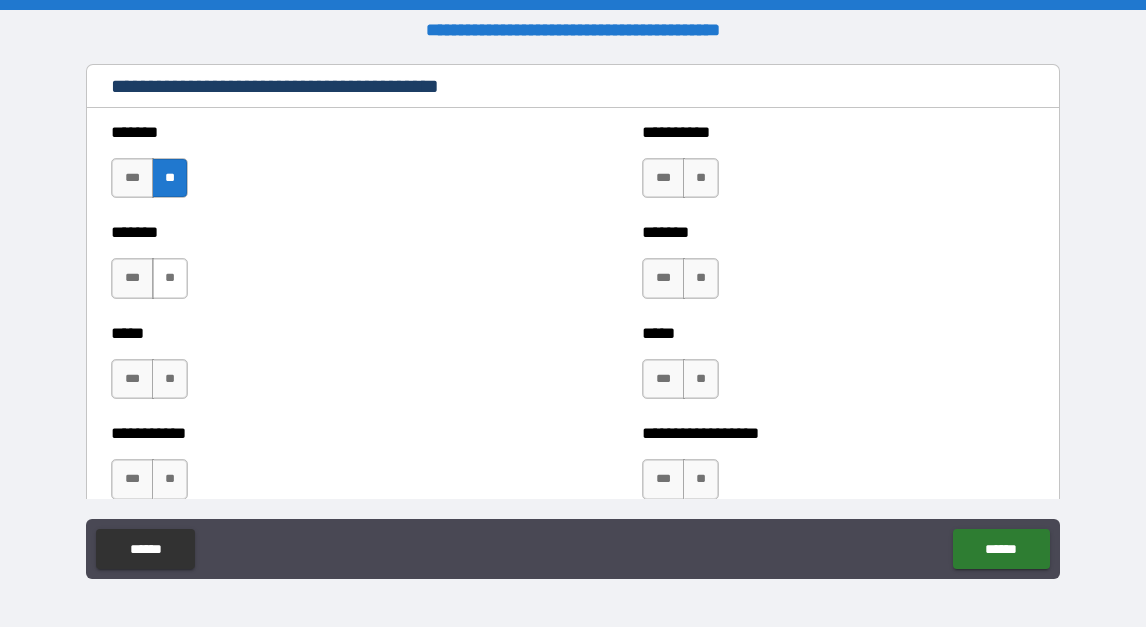 click on "**" at bounding box center [170, 278] 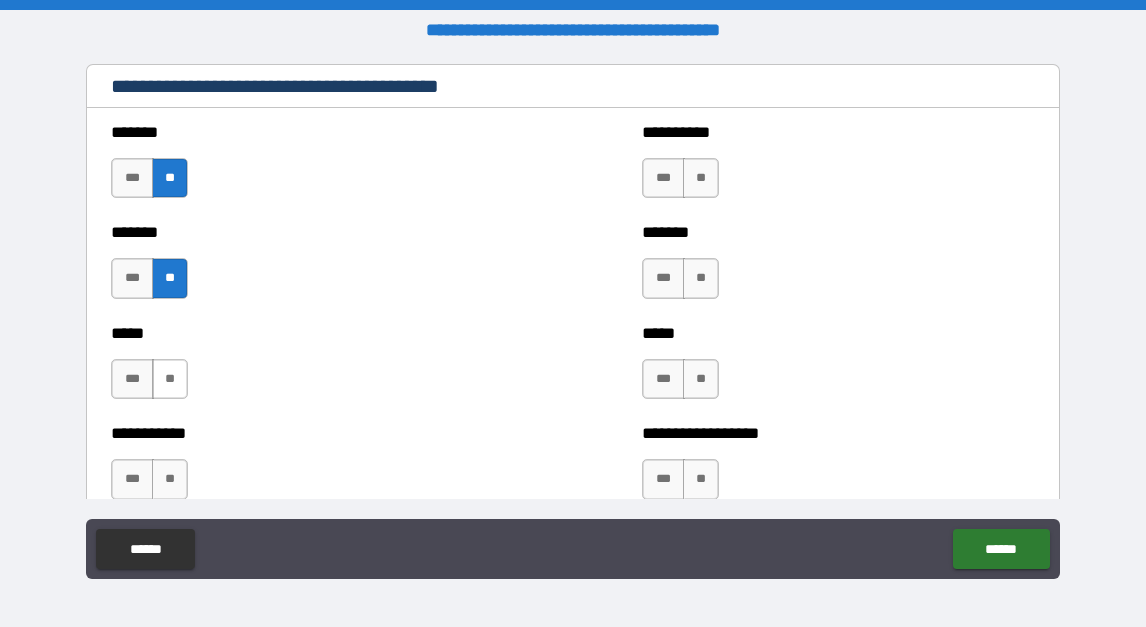 click on "**" at bounding box center [170, 379] 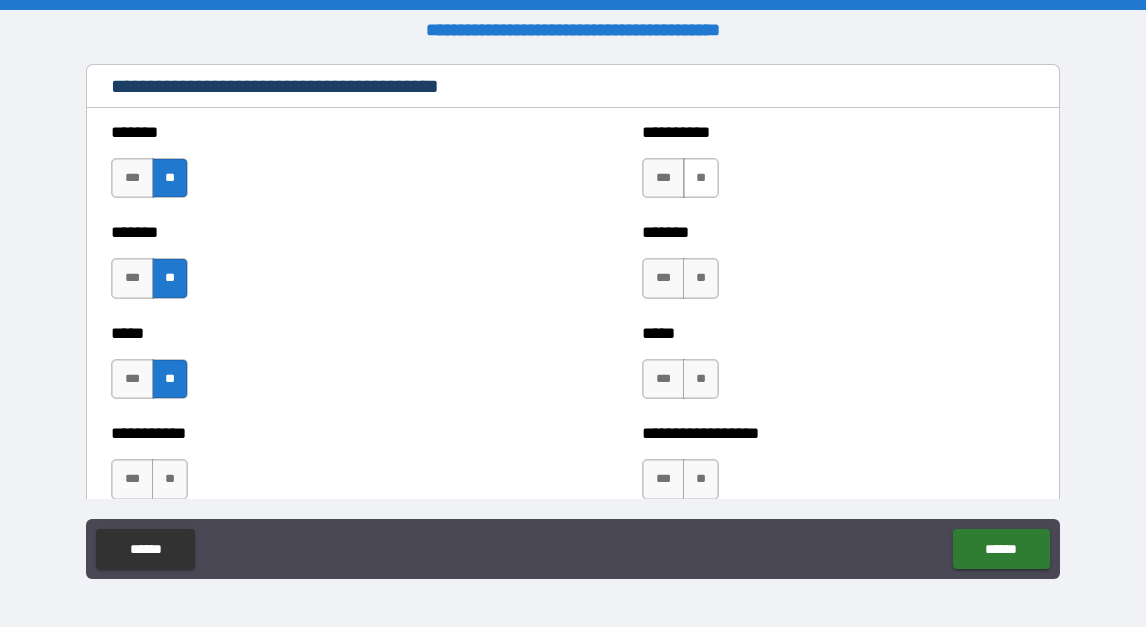click on "**" at bounding box center (701, 178) 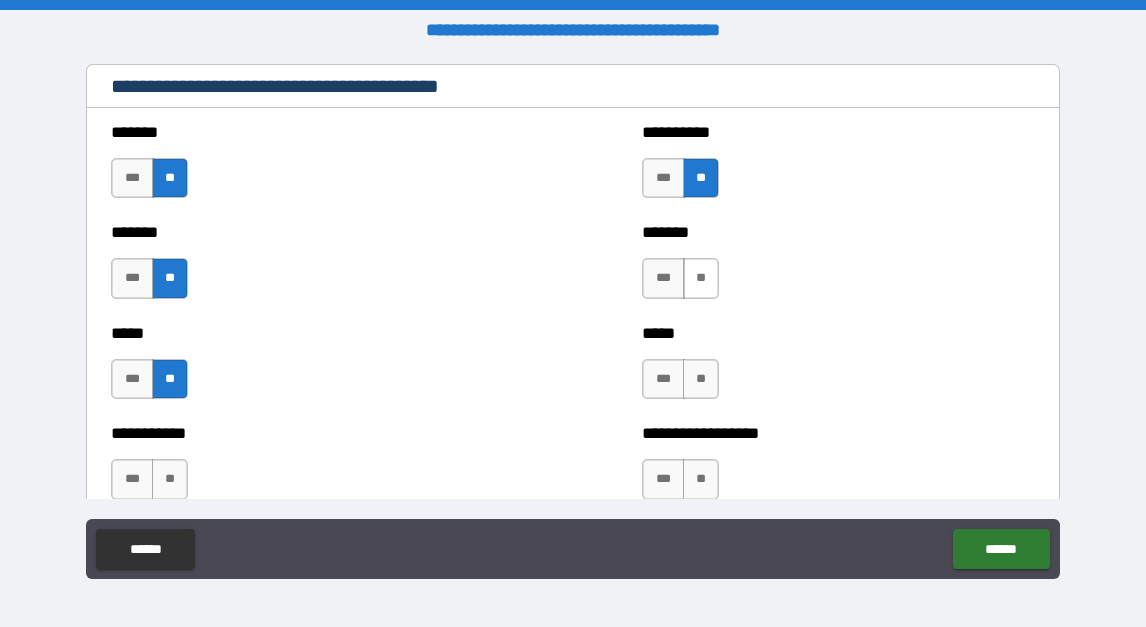 click on "**" at bounding box center (701, 278) 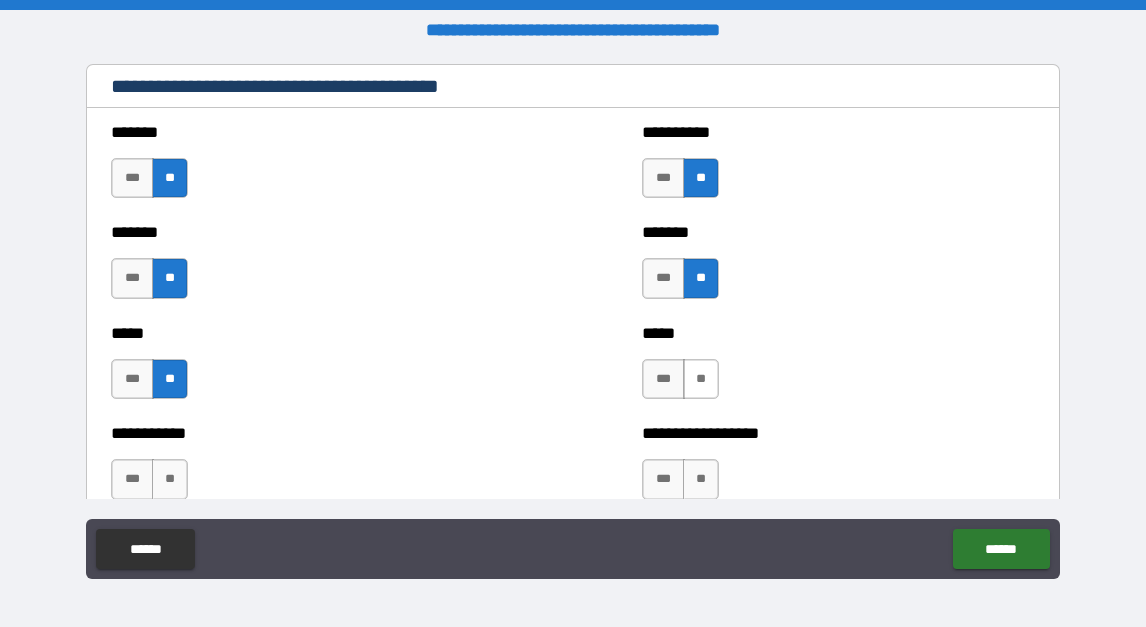 click on "**" at bounding box center [701, 379] 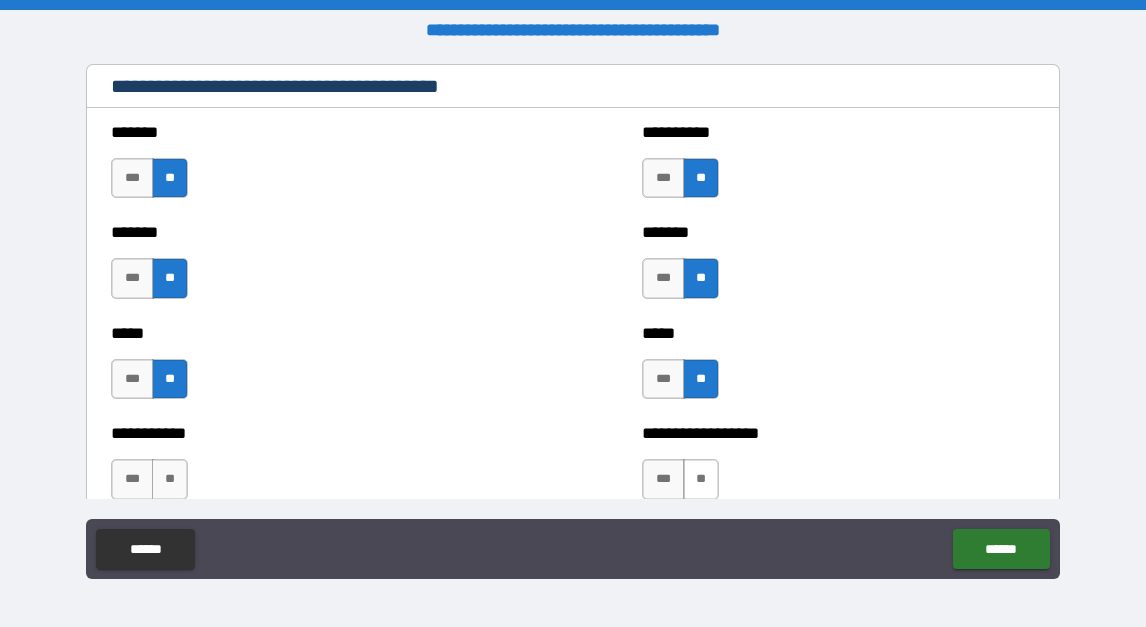 click on "**" at bounding box center [701, 479] 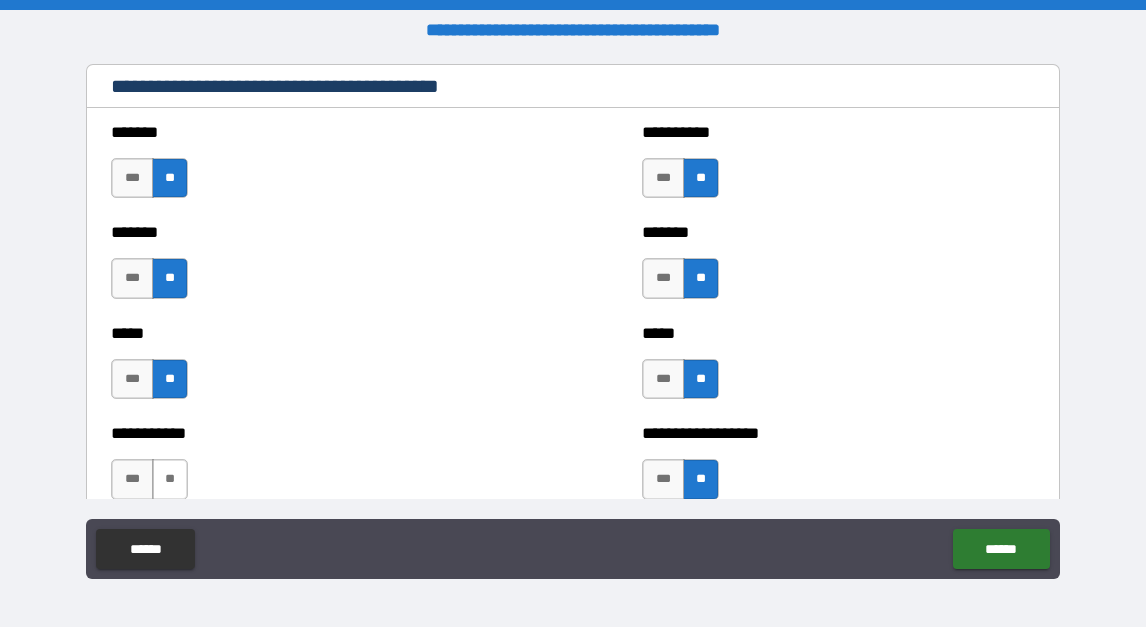 click on "**" at bounding box center (170, 479) 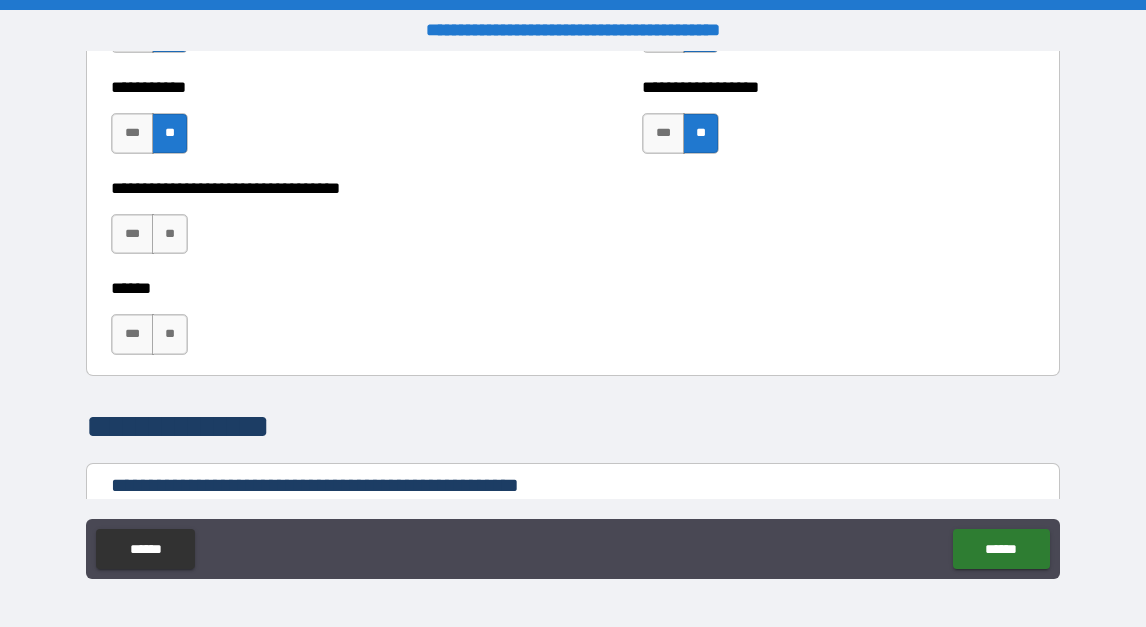 scroll, scrollTop: 2106, scrollLeft: 0, axis: vertical 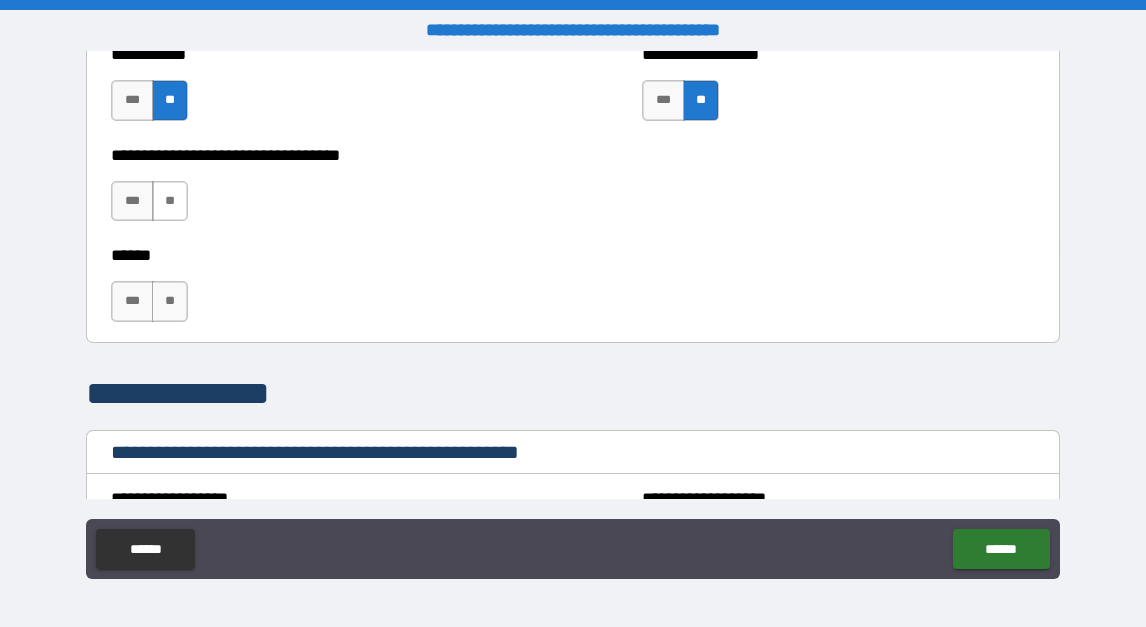 click on "**" at bounding box center [170, 201] 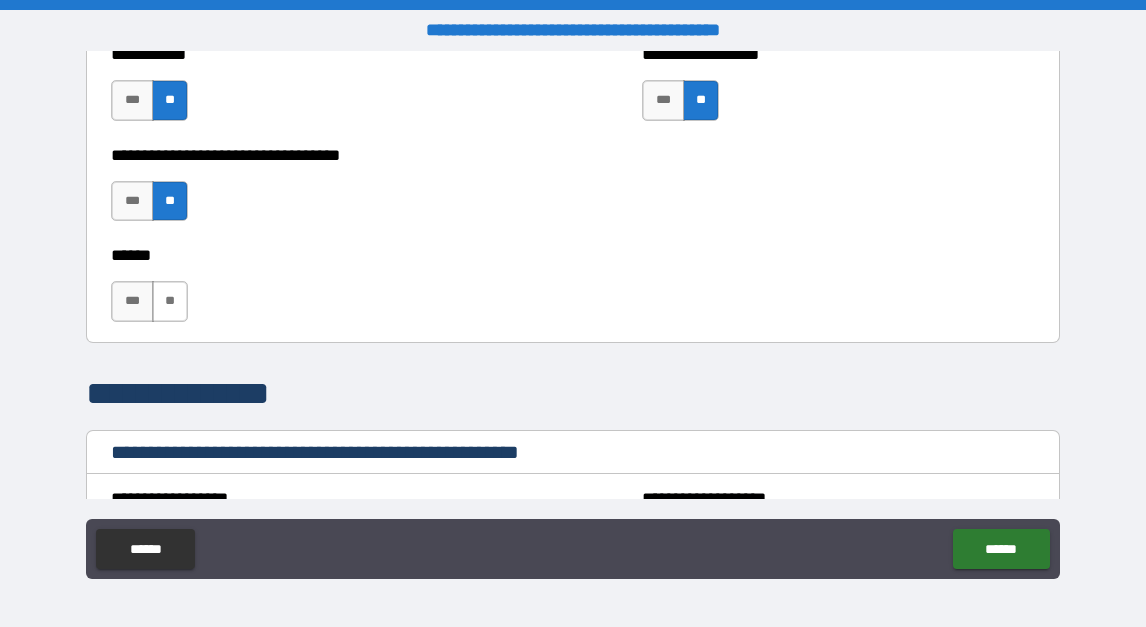 click on "**" at bounding box center (170, 301) 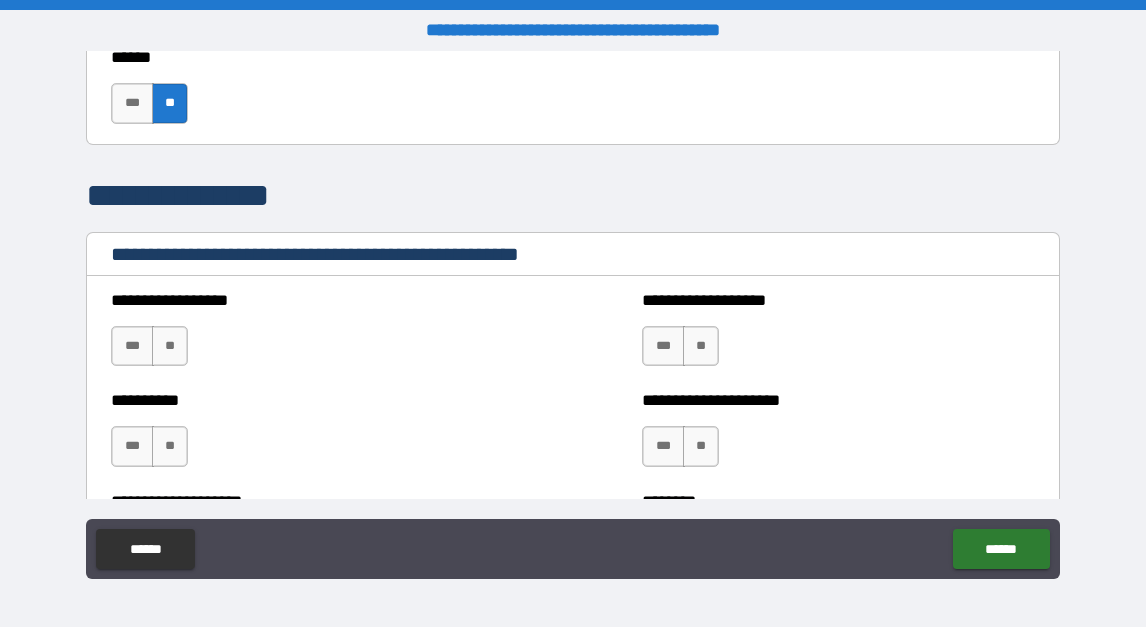 scroll, scrollTop: 2321, scrollLeft: 0, axis: vertical 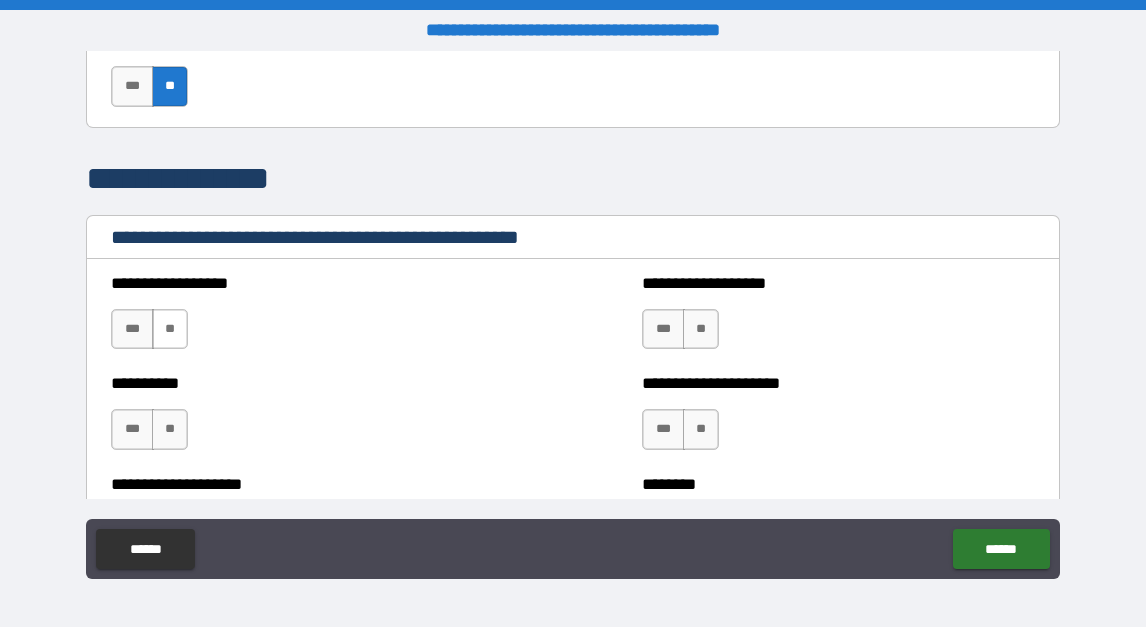 click on "**" at bounding box center (170, 329) 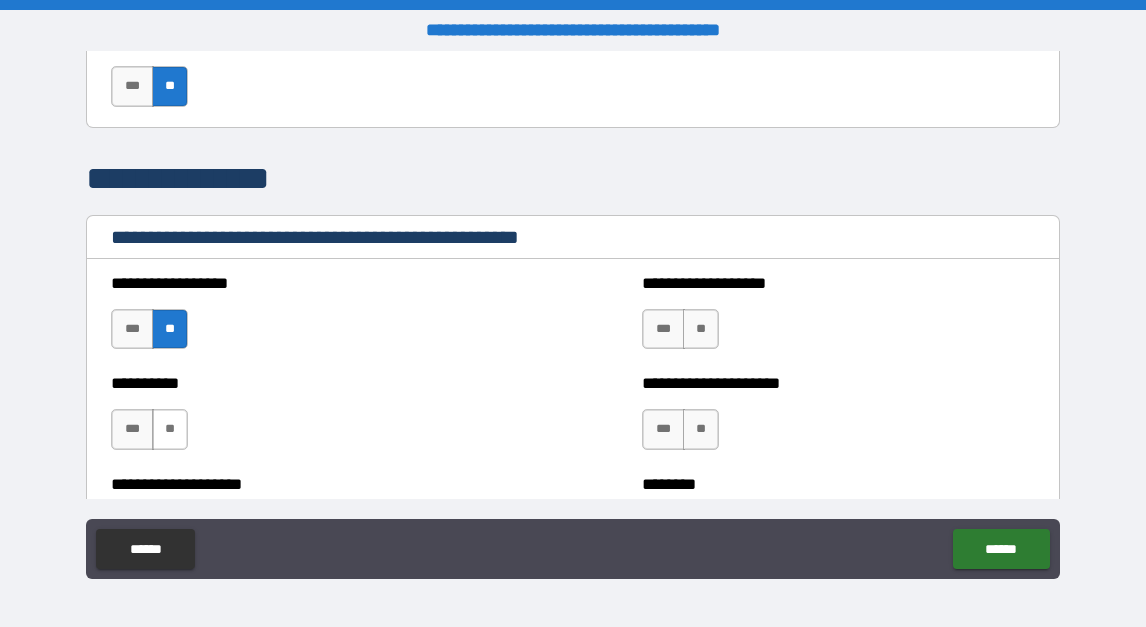 click on "**" at bounding box center [170, 429] 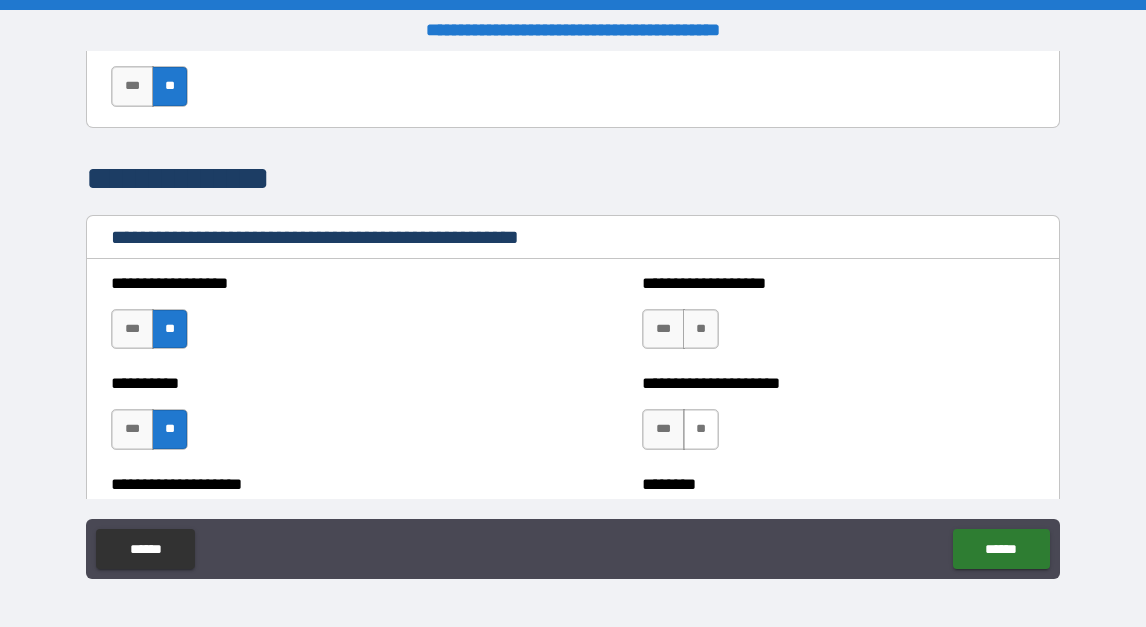click on "**" at bounding box center (701, 429) 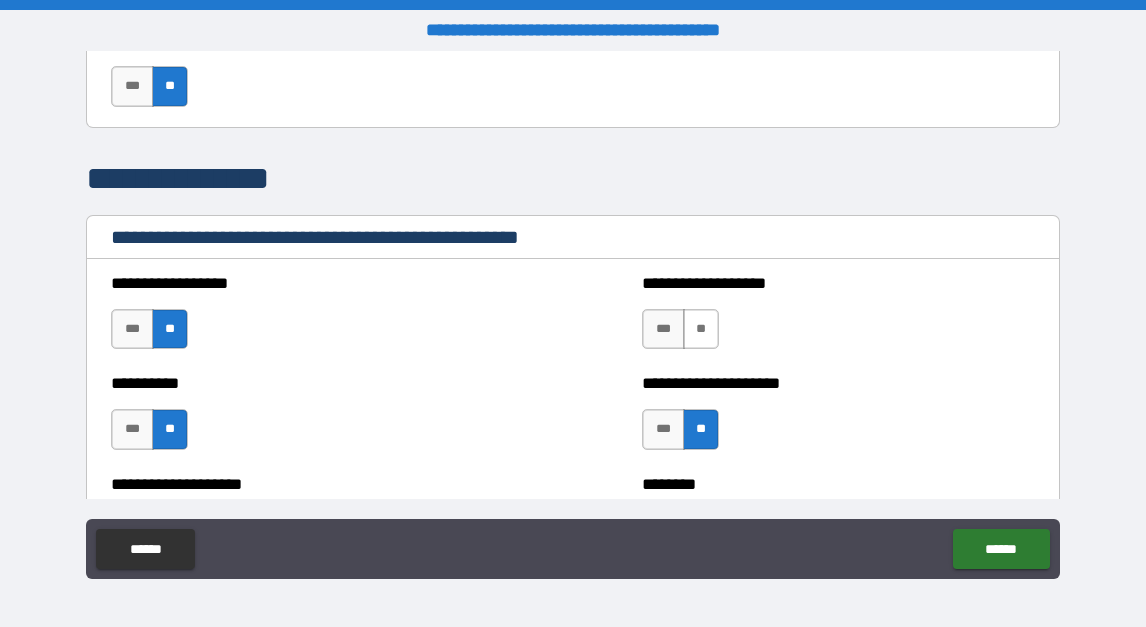 click on "**" at bounding box center [701, 329] 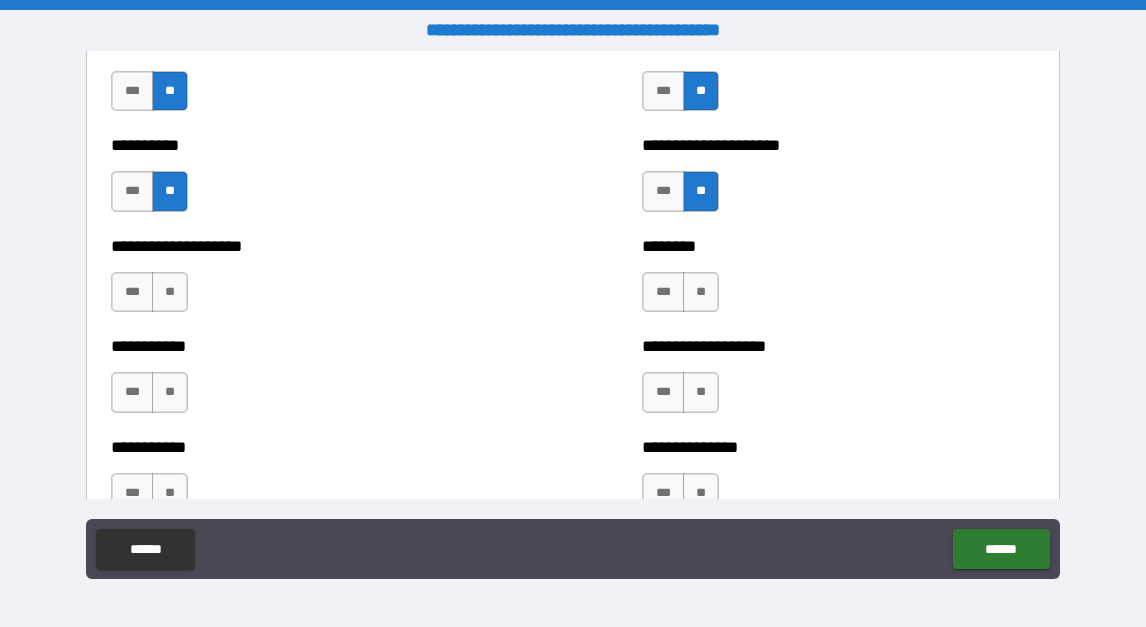 scroll, scrollTop: 2595, scrollLeft: 0, axis: vertical 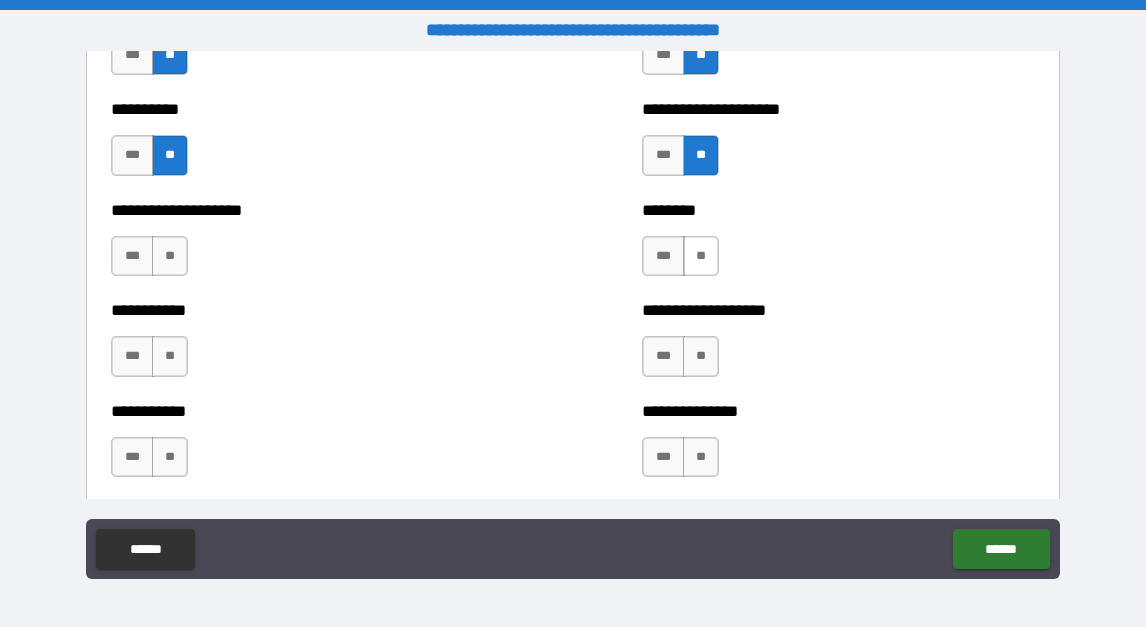 click on "**" at bounding box center (701, 256) 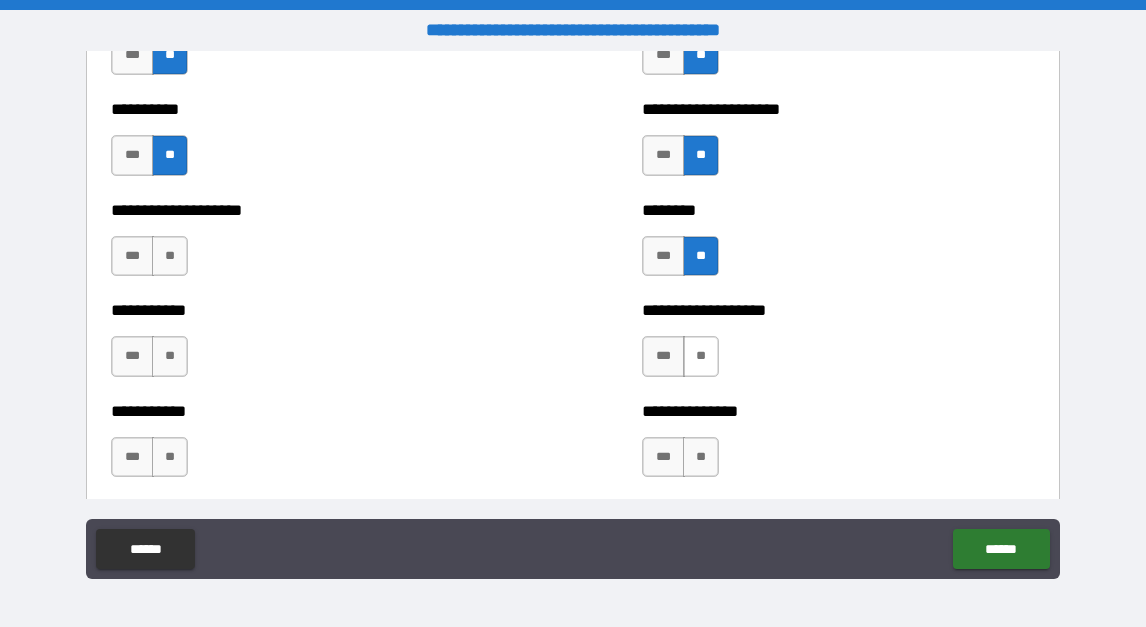 click on "**" at bounding box center (701, 356) 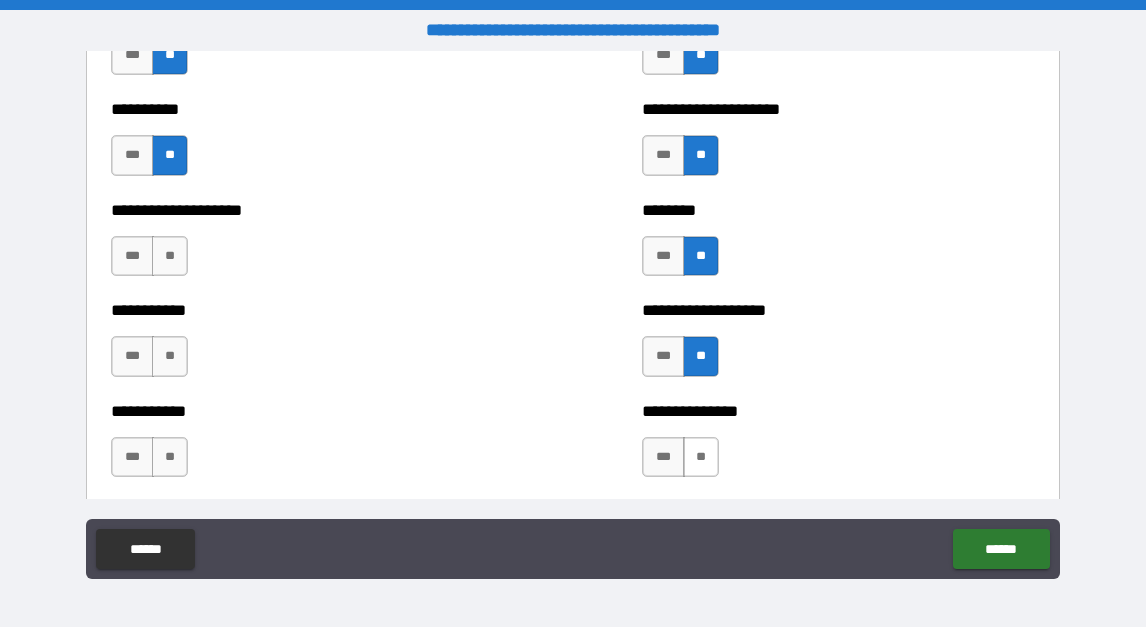 click on "**" at bounding box center (701, 457) 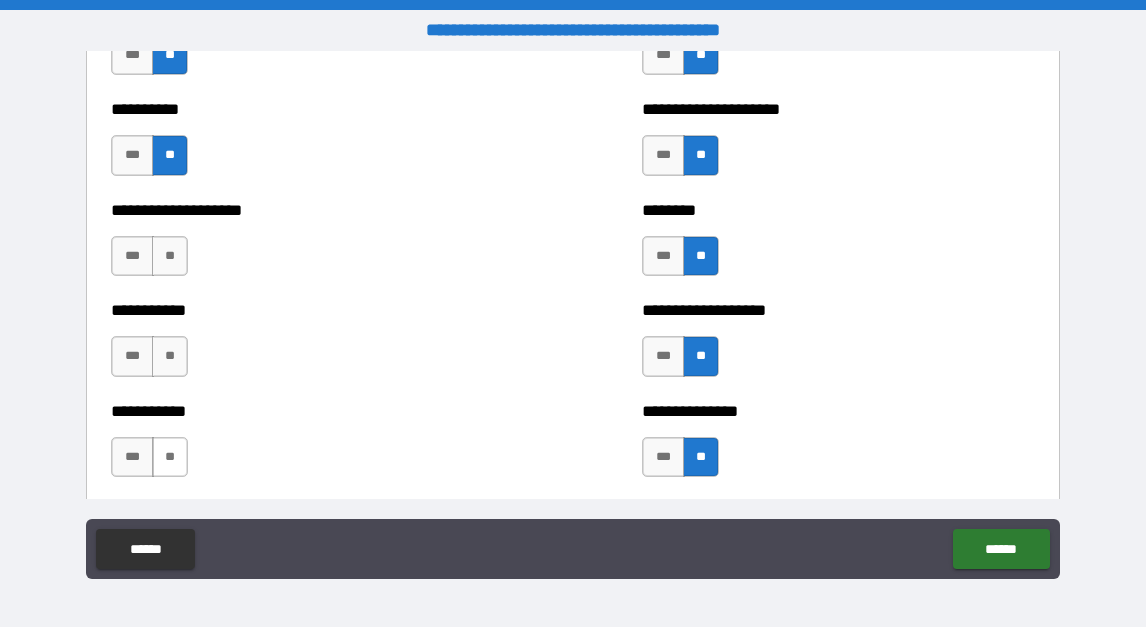 click on "**" at bounding box center [170, 457] 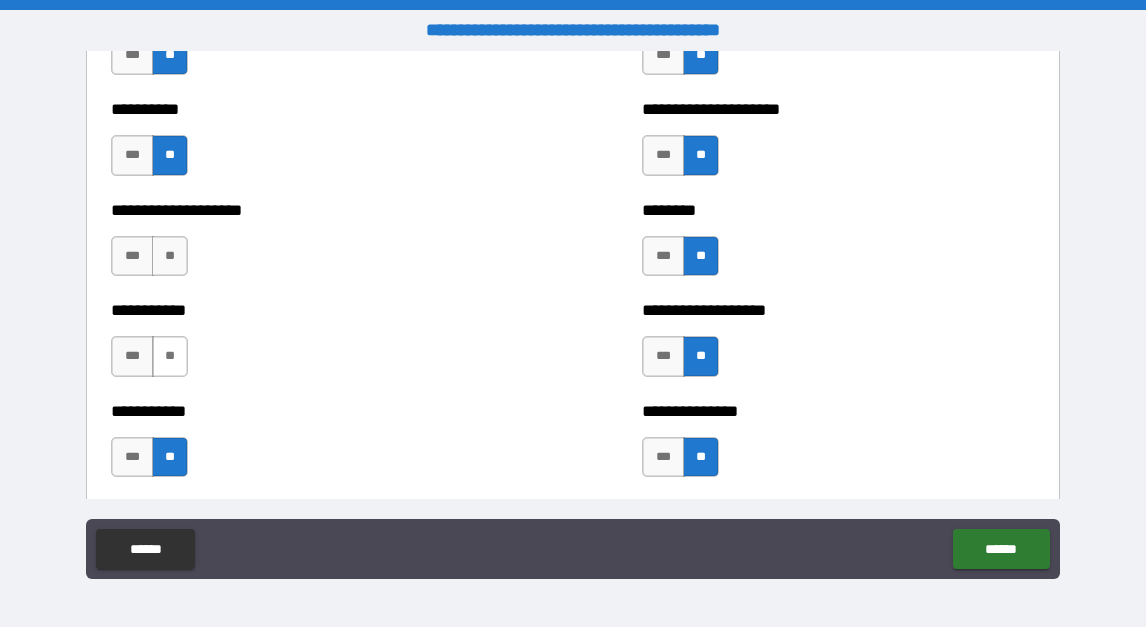 click on "**" at bounding box center [170, 356] 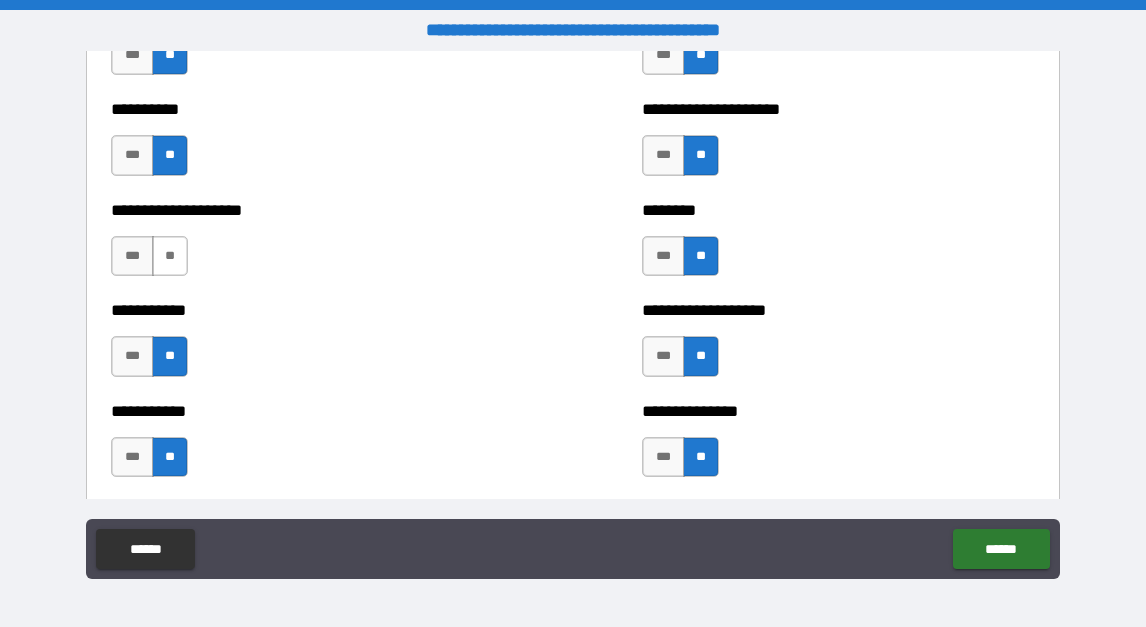 click on "**" at bounding box center (170, 256) 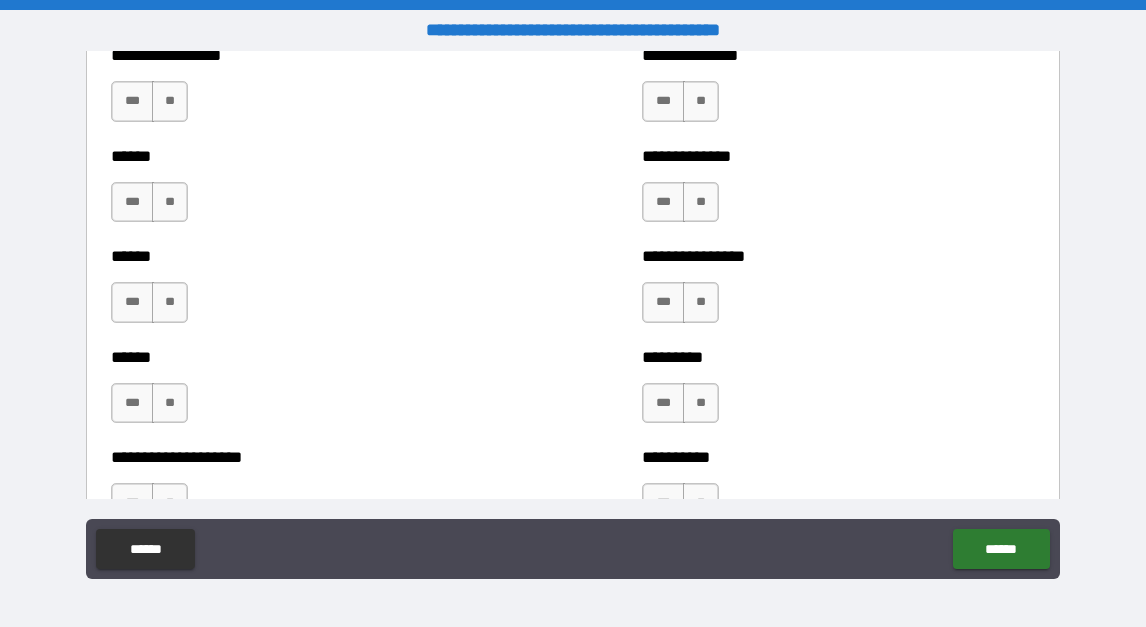 scroll, scrollTop: 3053, scrollLeft: 0, axis: vertical 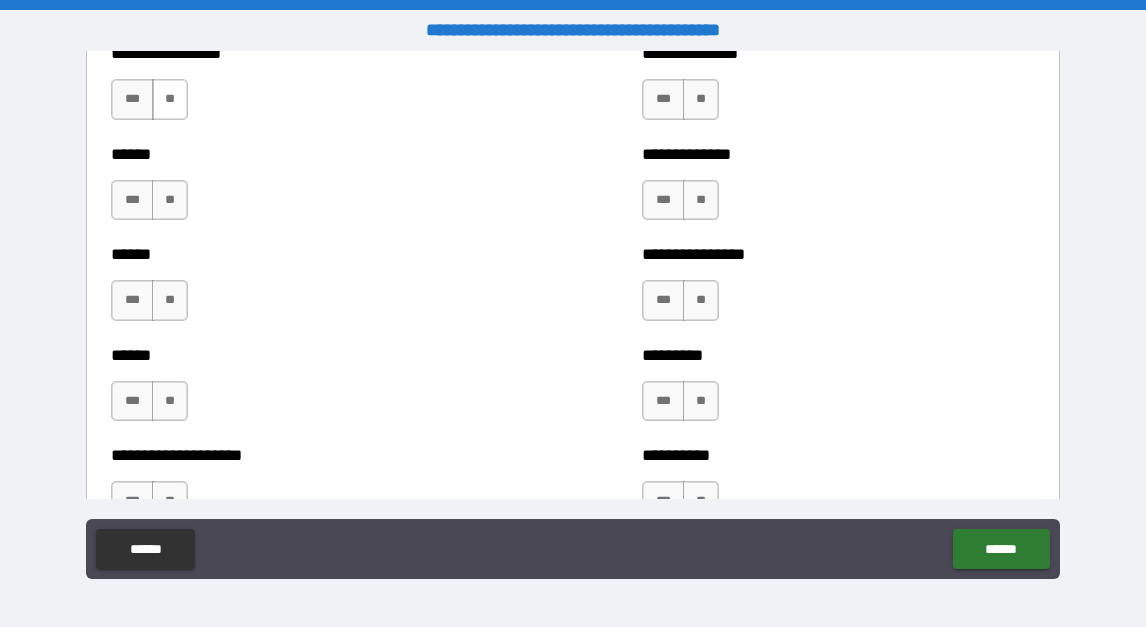 click on "**" at bounding box center [170, 99] 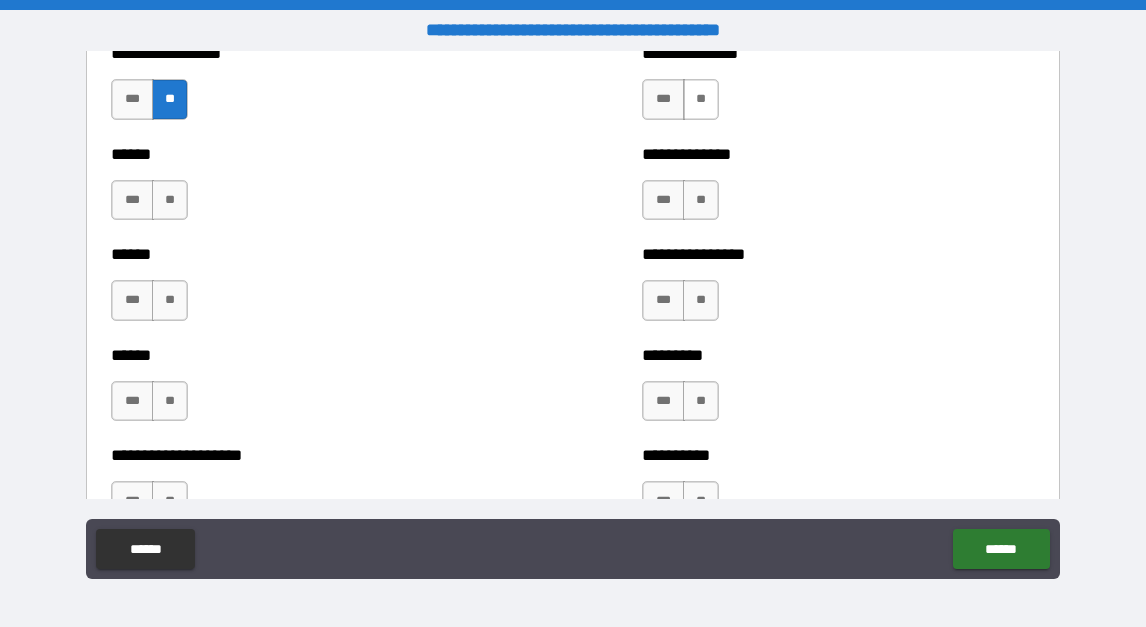 click on "**" at bounding box center (701, 99) 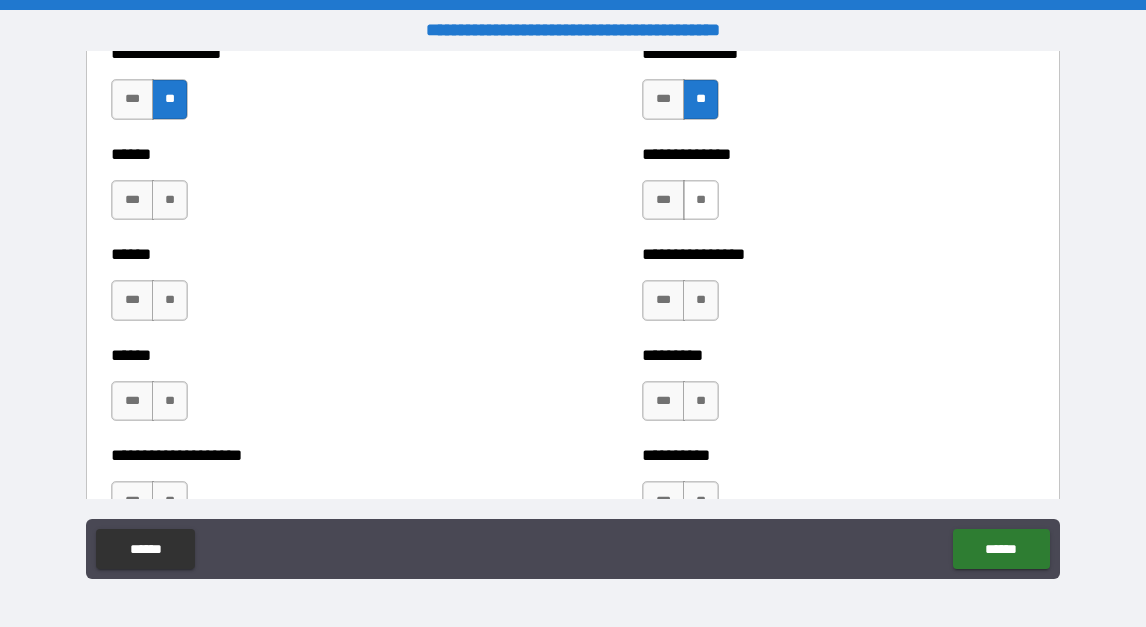 click on "**" at bounding box center [701, 200] 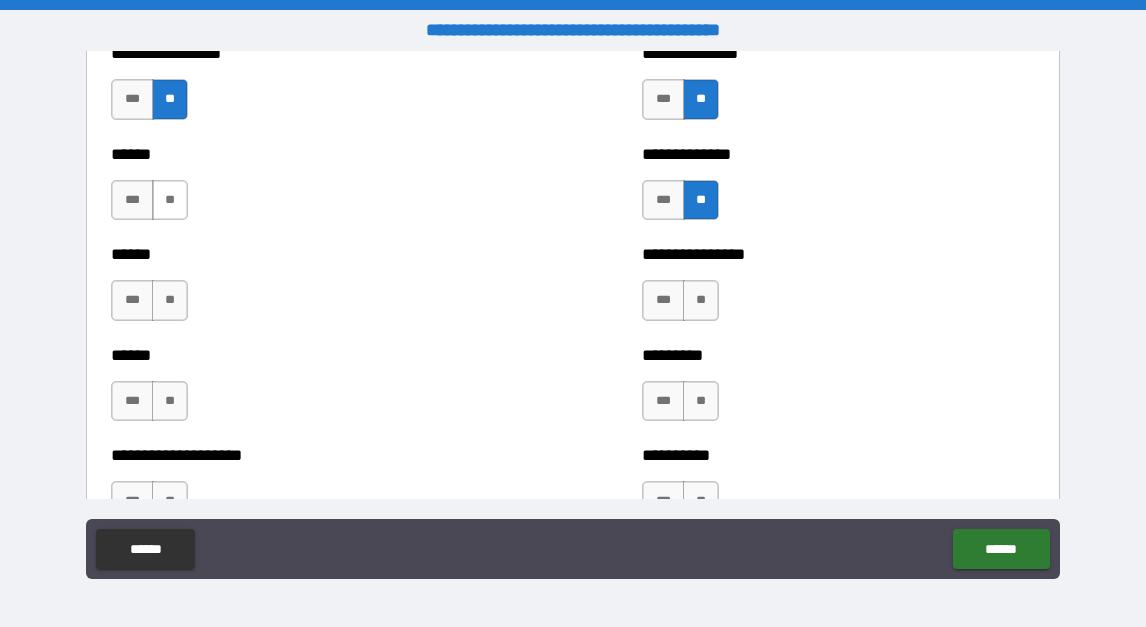 click on "**" at bounding box center [170, 200] 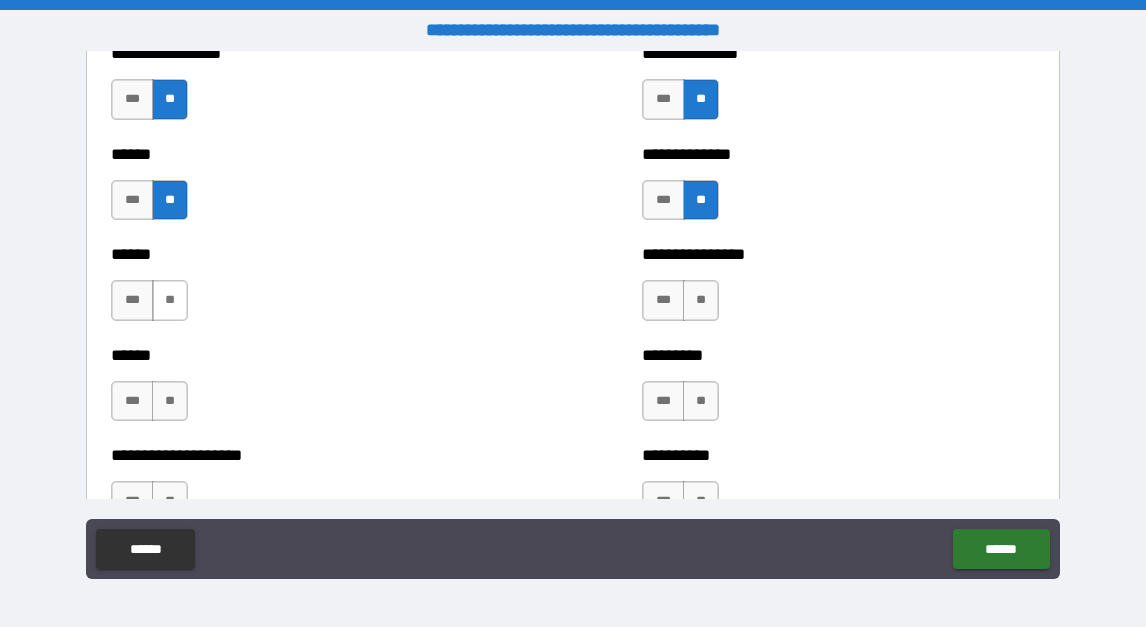 click on "**" at bounding box center (170, 300) 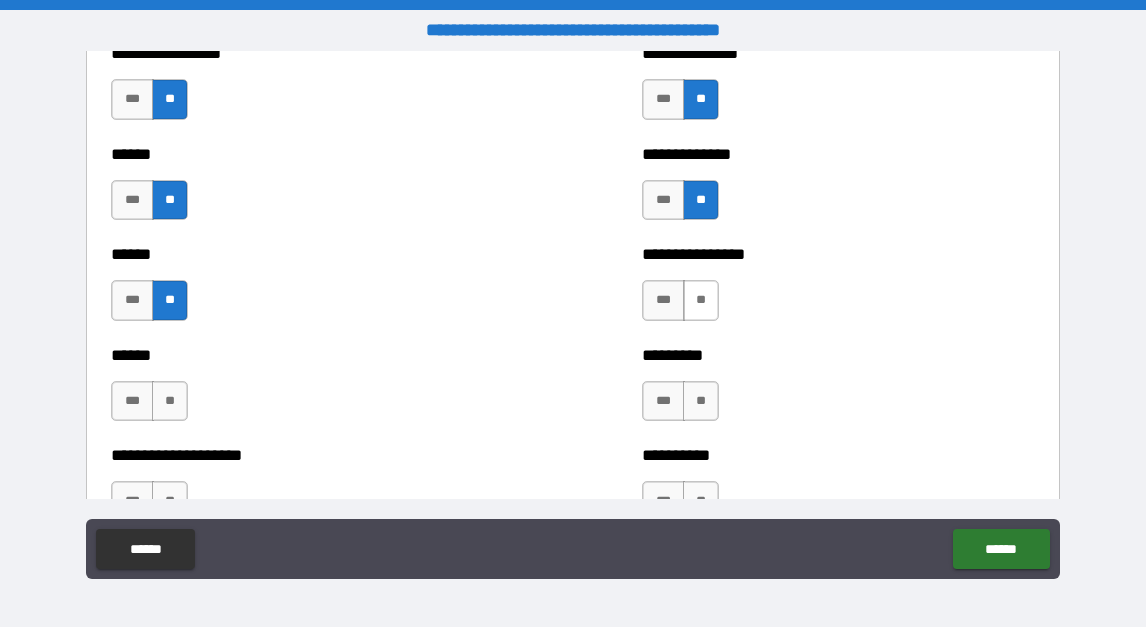 click on "**" at bounding box center (701, 300) 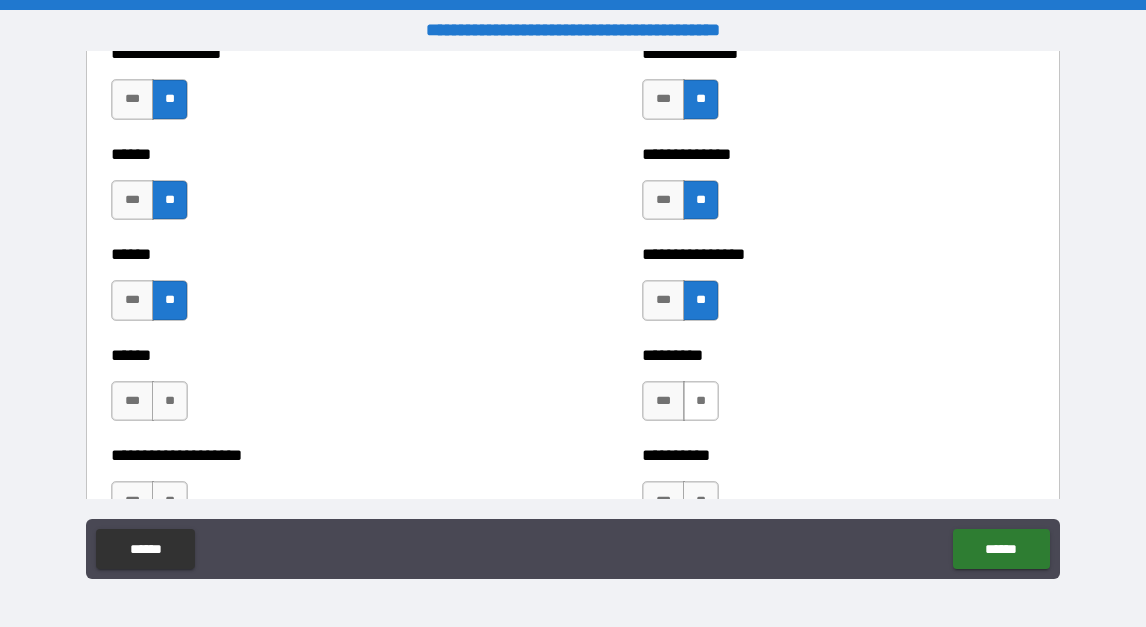 click on "**" at bounding box center (701, 401) 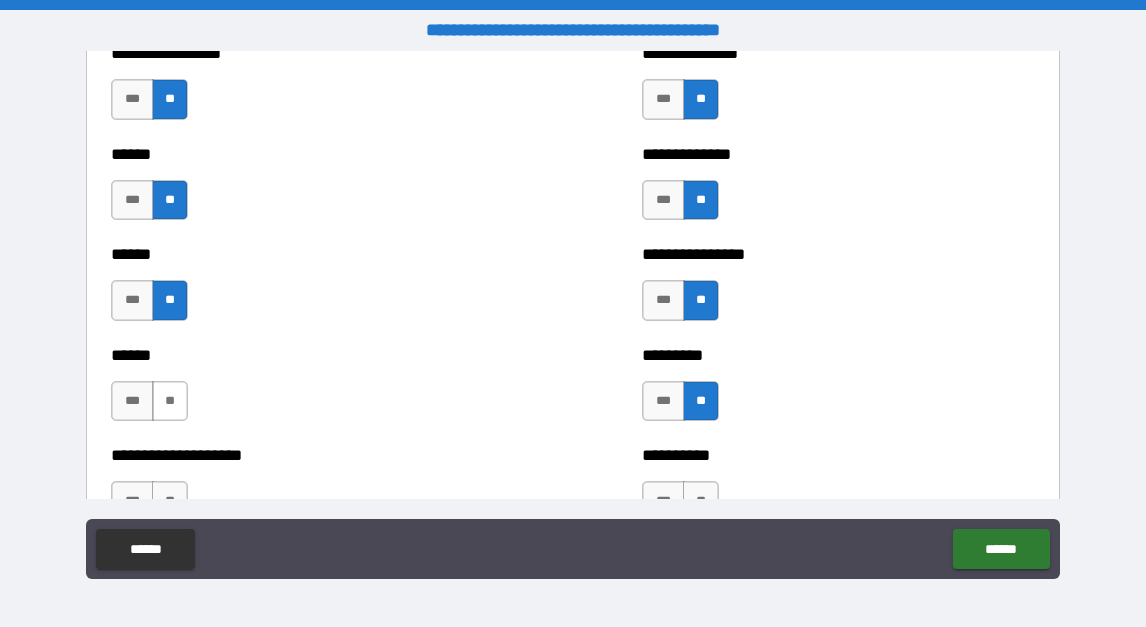 click on "**" at bounding box center [170, 401] 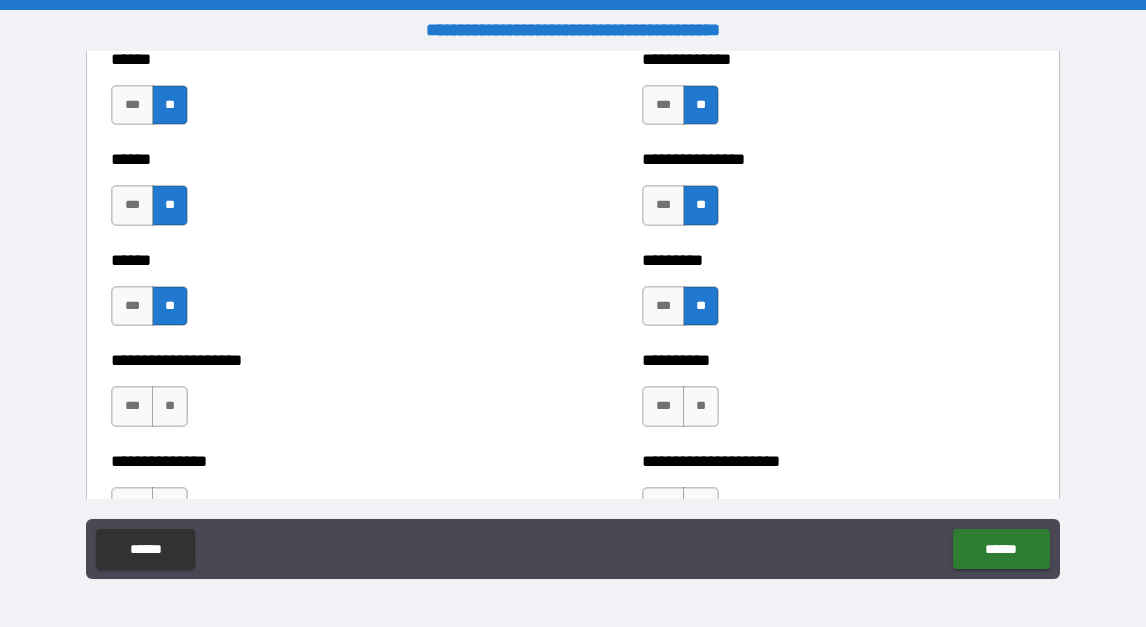 scroll, scrollTop: 3161, scrollLeft: 0, axis: vertical 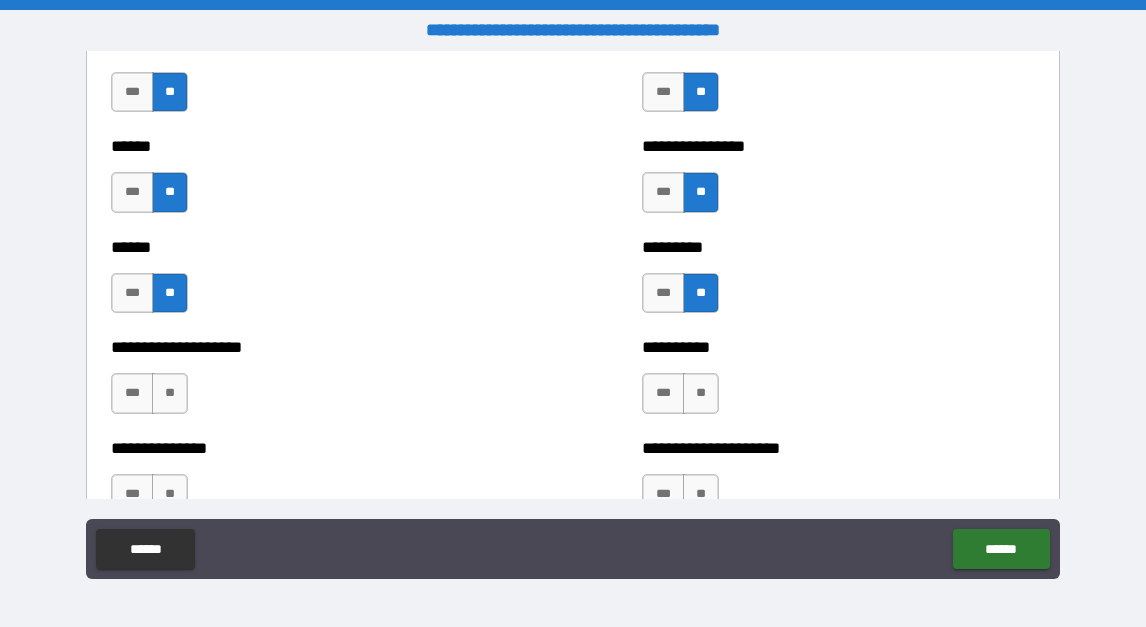 click on "**" at bounding box center [170, 393] 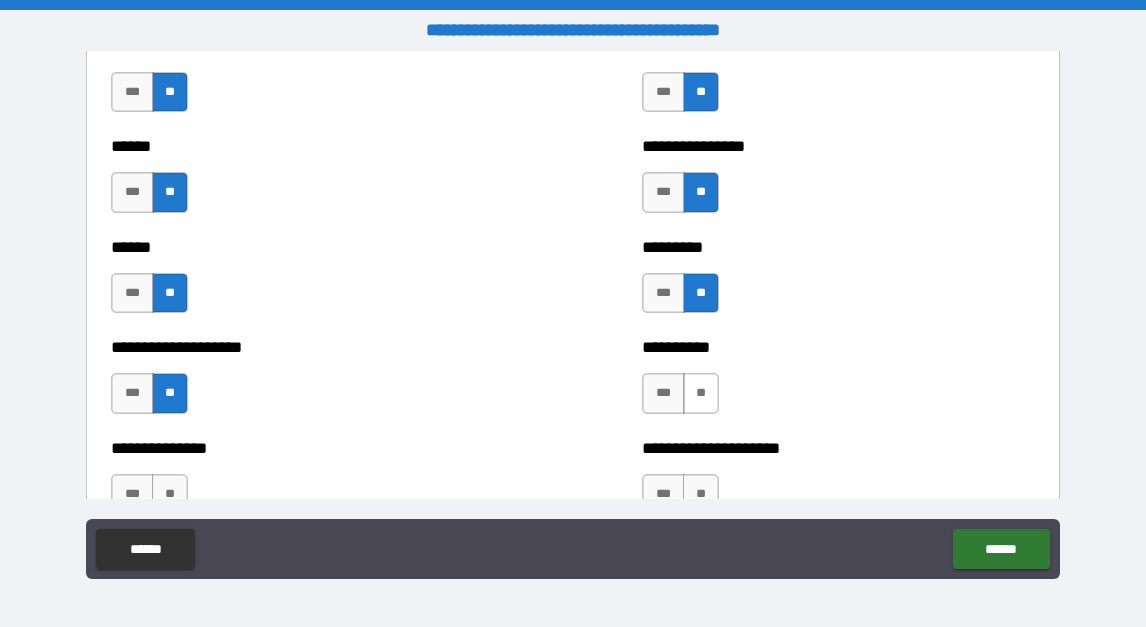 click on "**" at bounding box center (701, 393) 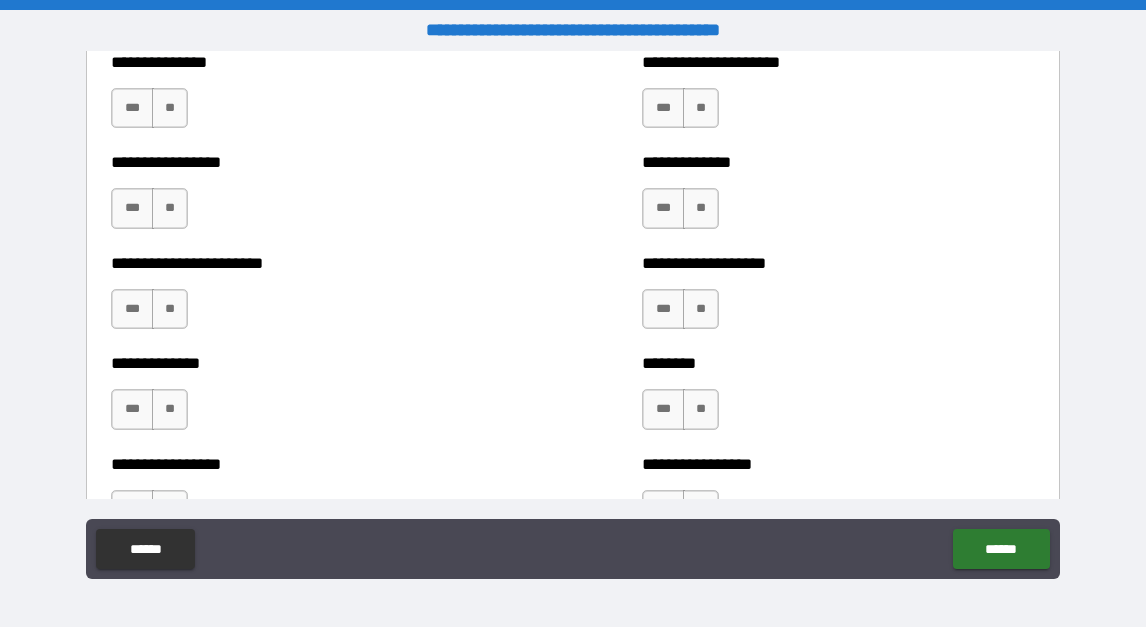 scroll, scrollTop: 3562, scrollLeft: 0, axis: vertical 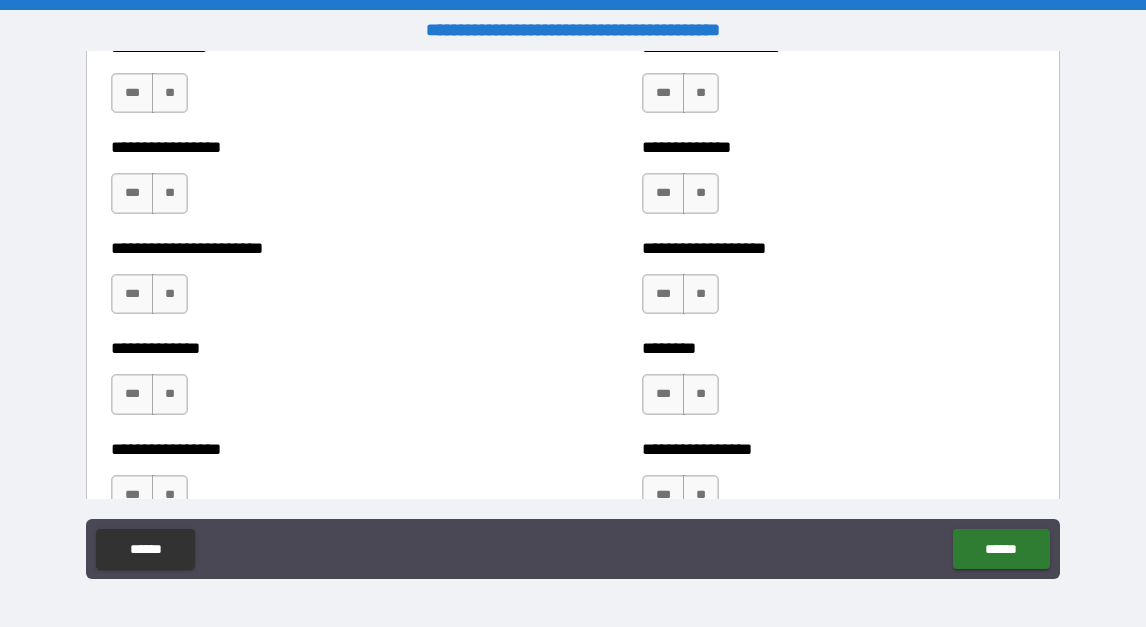 click on "*** **" at bounding box center [683, 98] 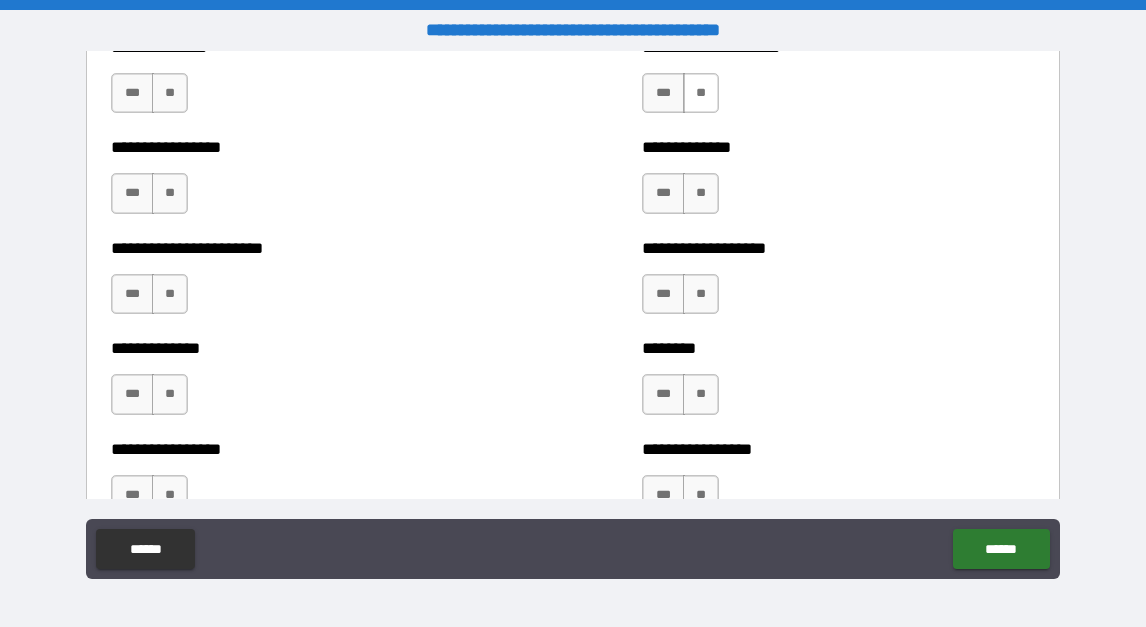 click on "**" at bounding box center (701, 93) 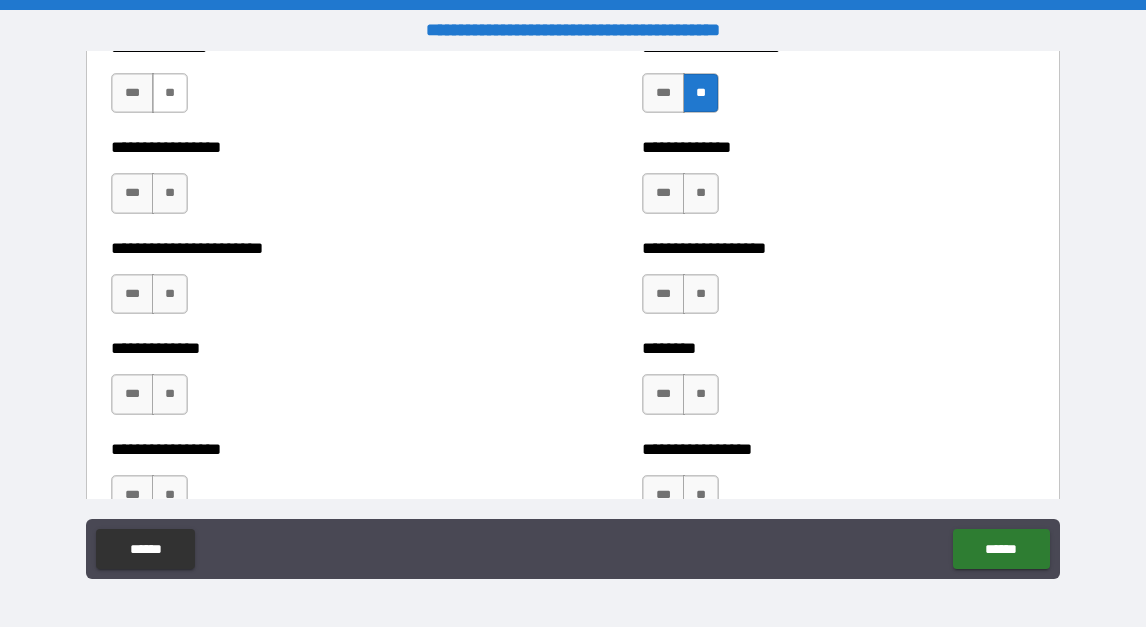 click on "**" at bounding box center (170, 93) 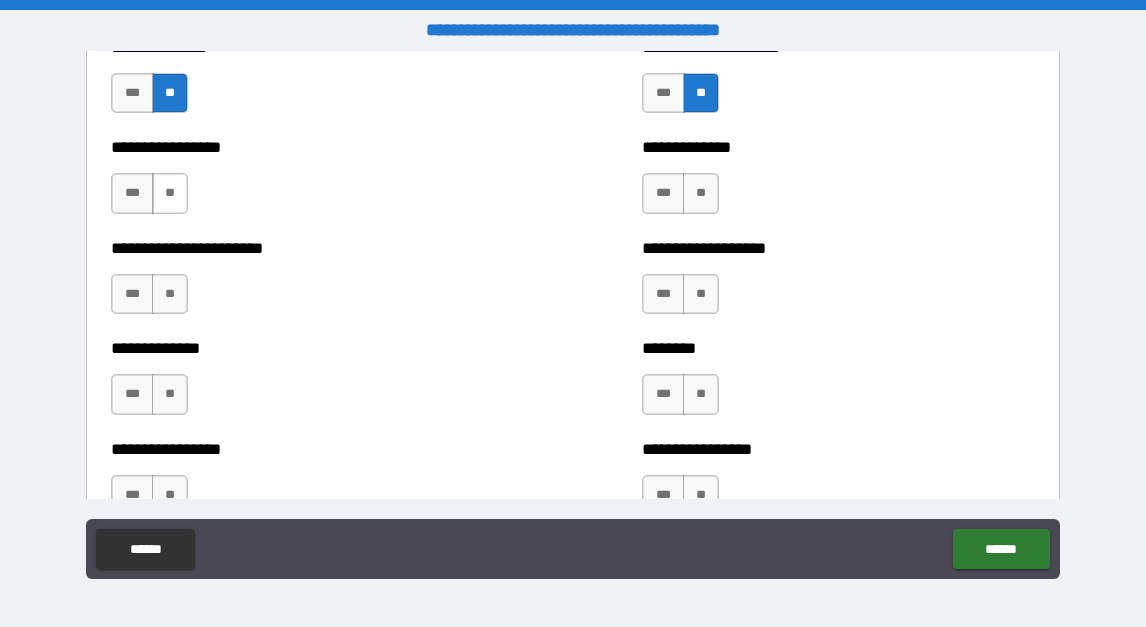 click on "**" at bounding box center (170, 193) 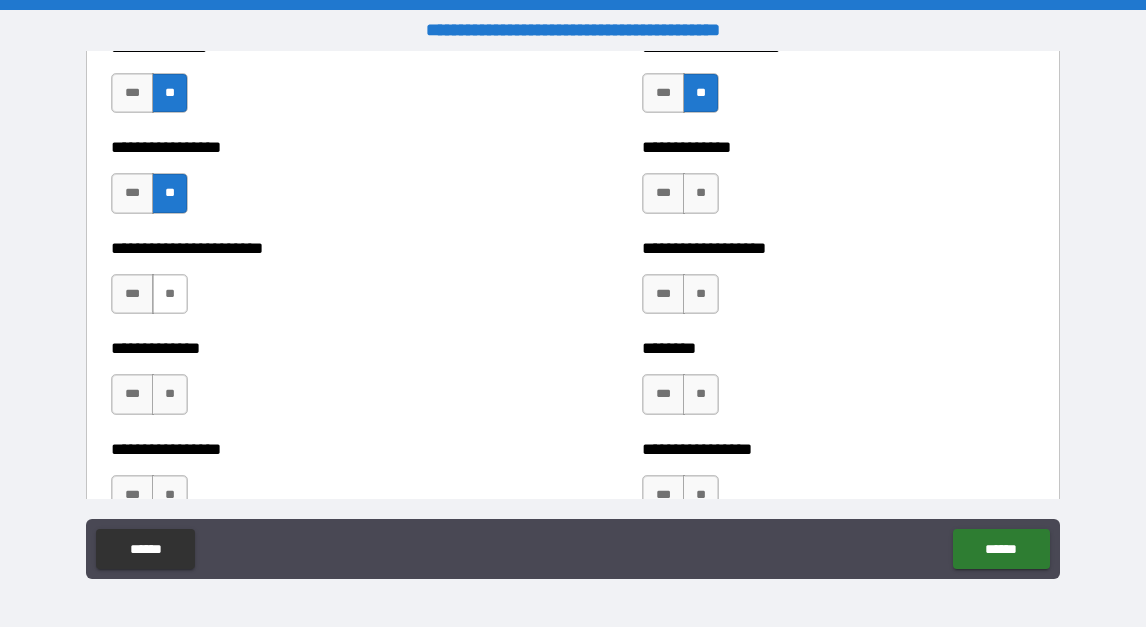 click on "**" at bounding box center [170, 294] 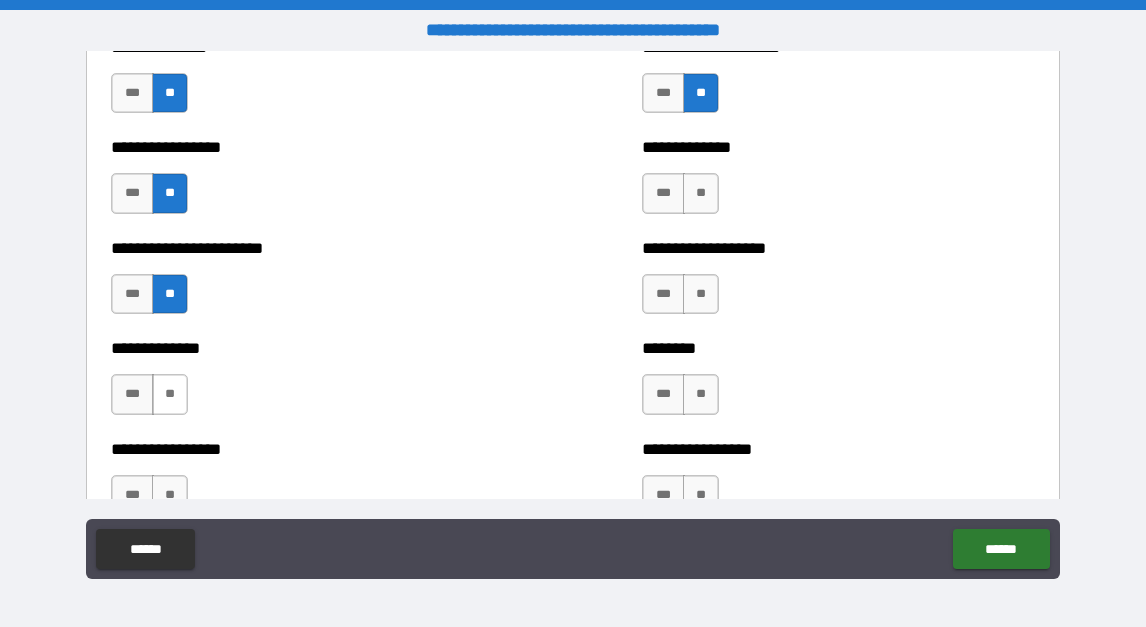 click on "**" at bounding box center [170, 394] 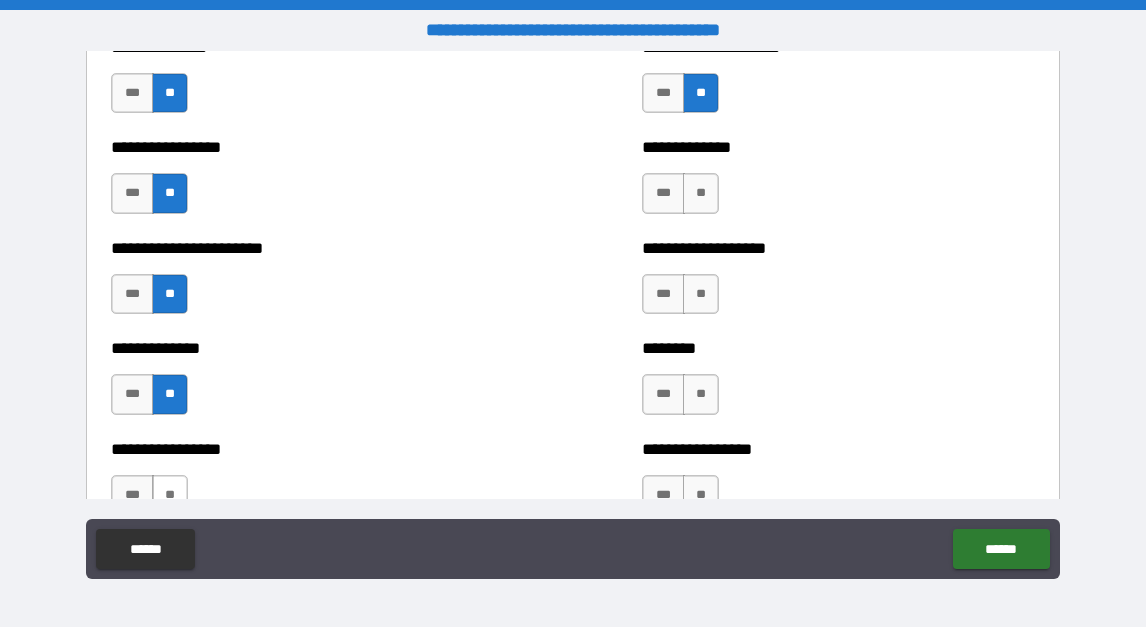 click on "**" at bounding box center [170, 495] 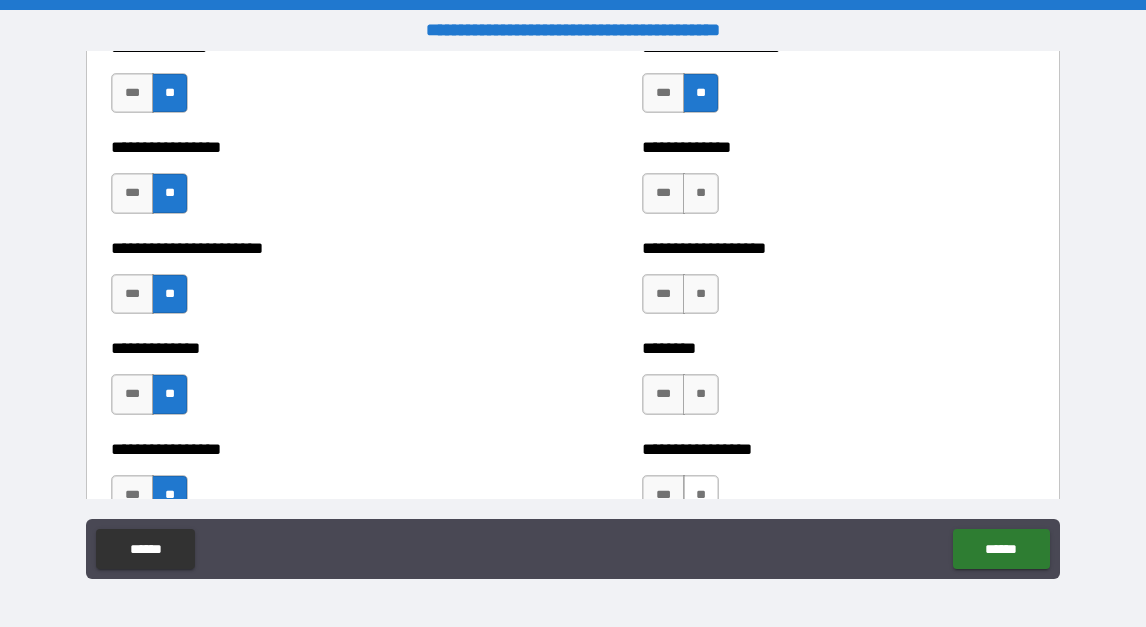 click on "**" at bounding box center [701, 495] 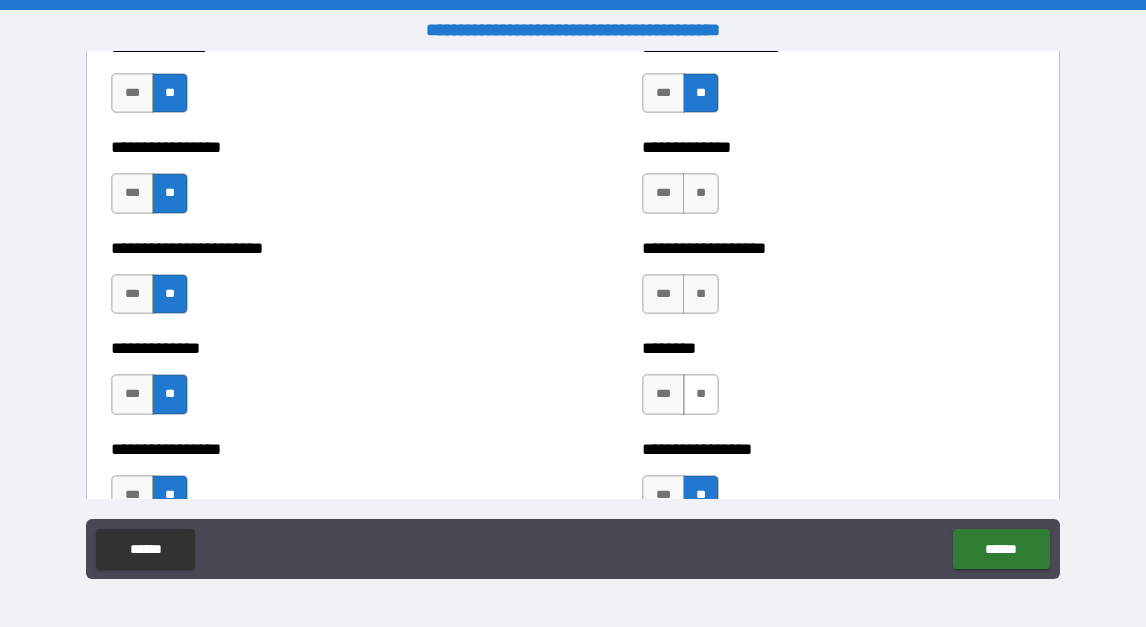 click on "**" at bounding box center (701, 394) 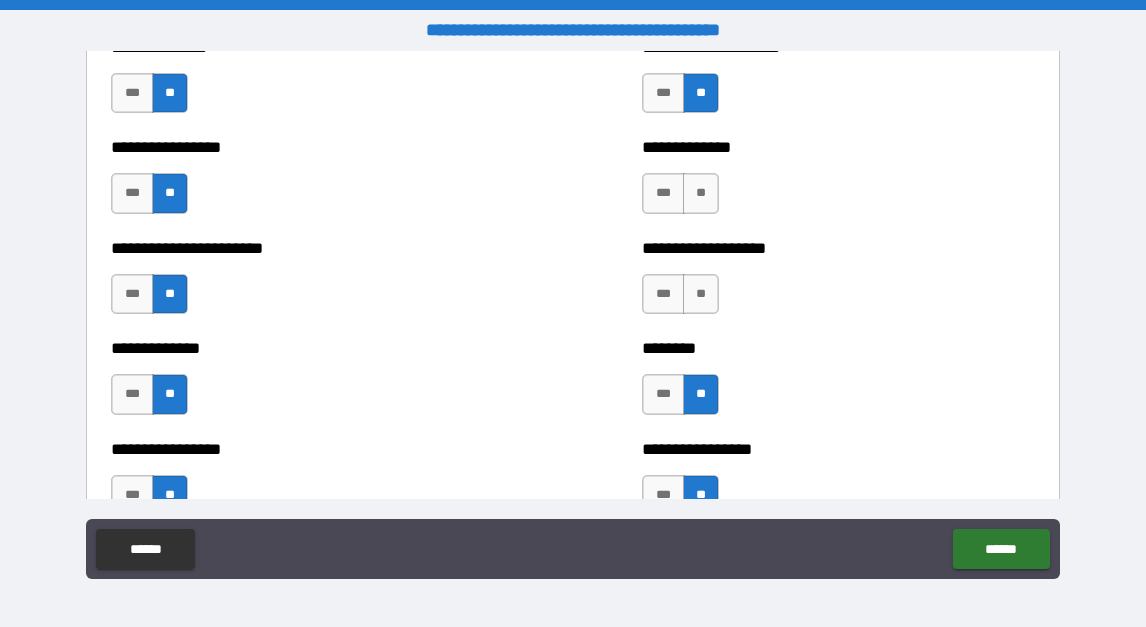 click on "*** **" at bounding box center (683, 299) 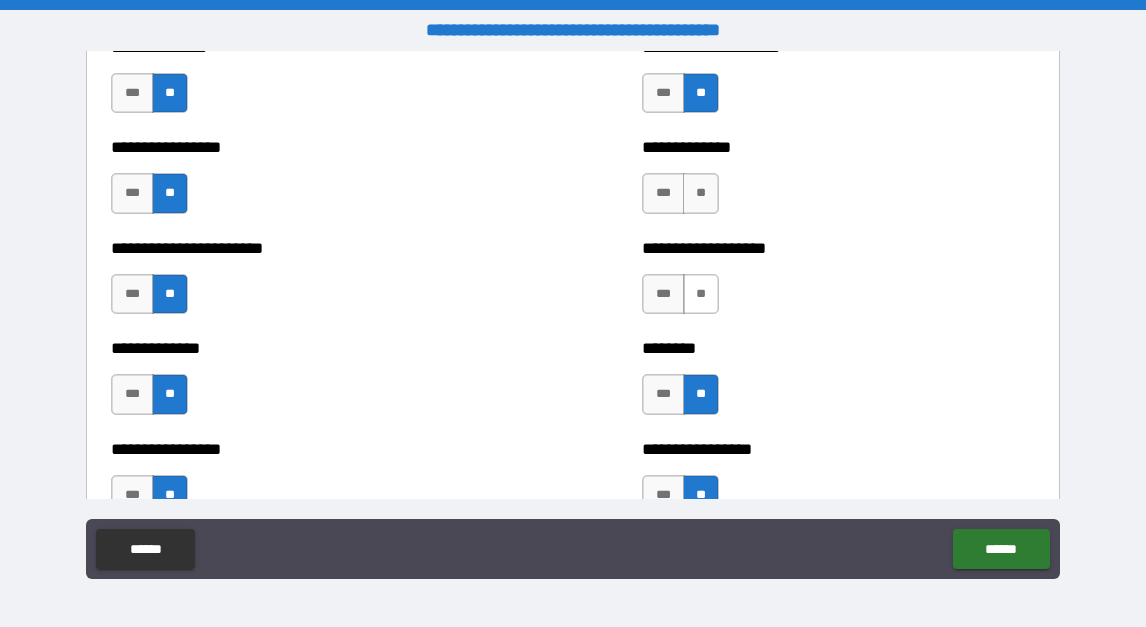 click on "**" at bounding box center (701, 294) 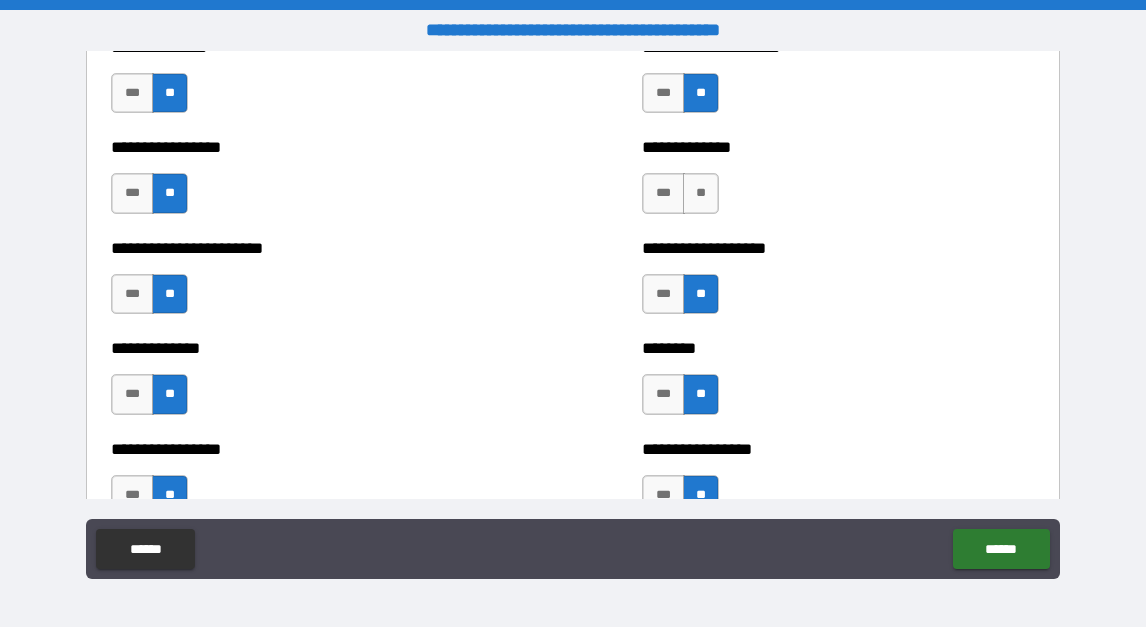 click on "*** **" at bounding box center [683, 198] 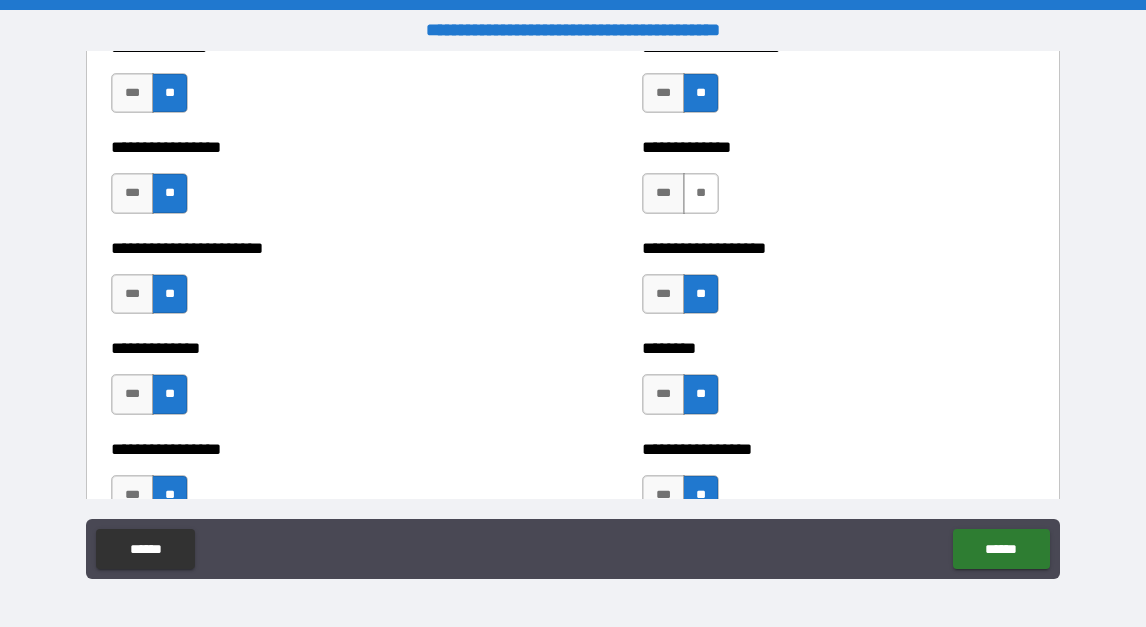 click on "**" at bounding box center (701, 193) 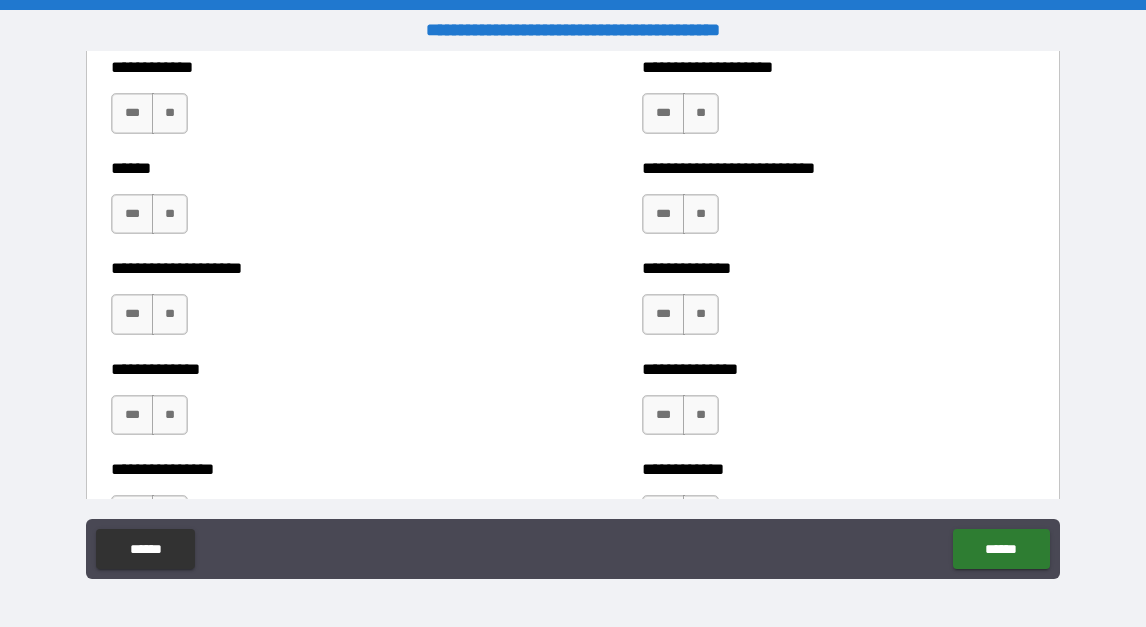 scroll, scrollTop: 4045, scrollLeft: 0, axis: vertical 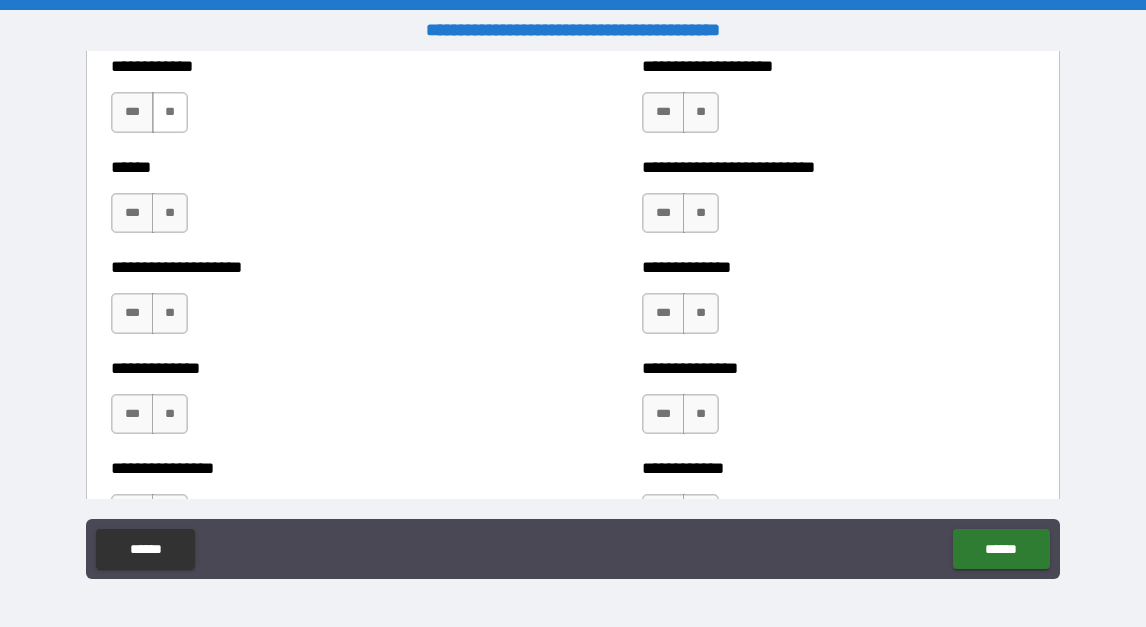 click on "**" at bounding box center [170, 112] 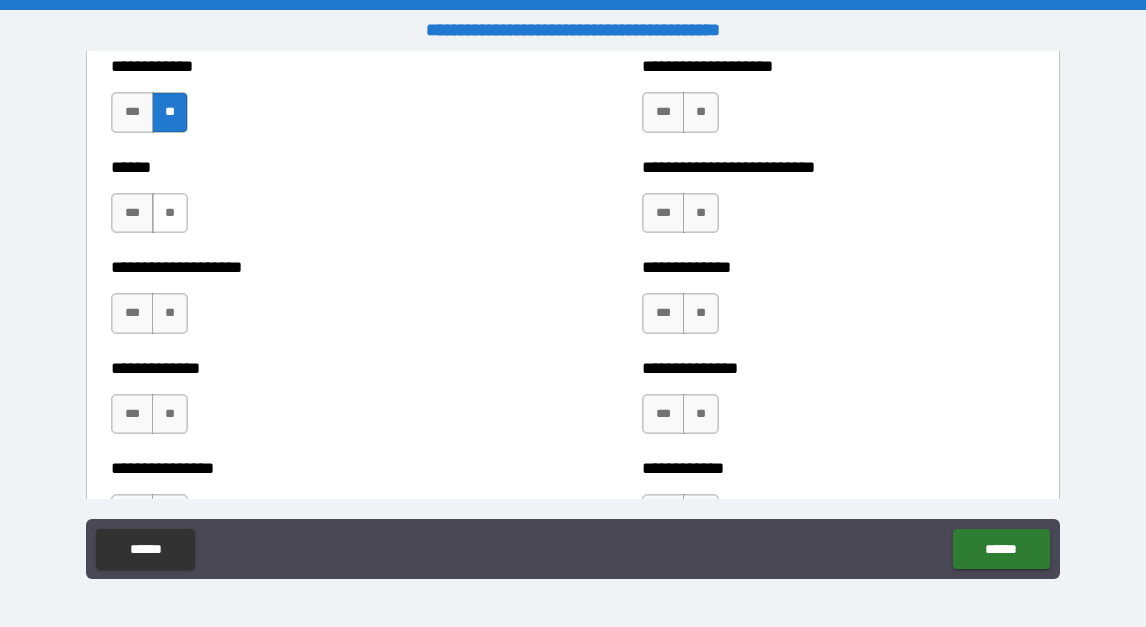 click on "**" at bounding box center (170, 213) 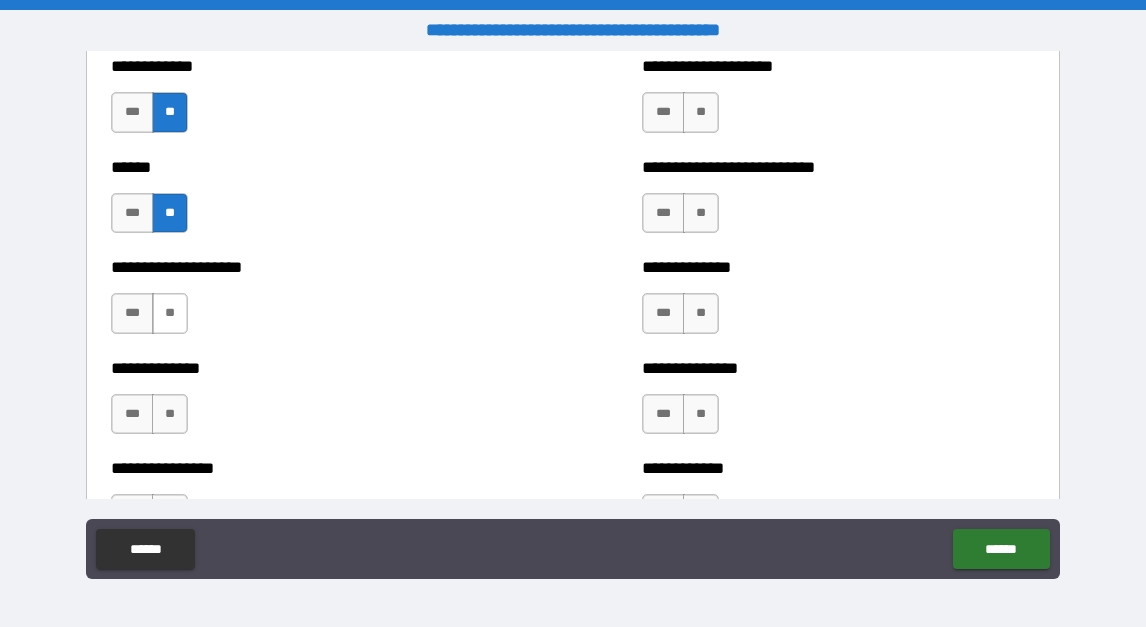 click on "**" at bounding box center (170, 313) 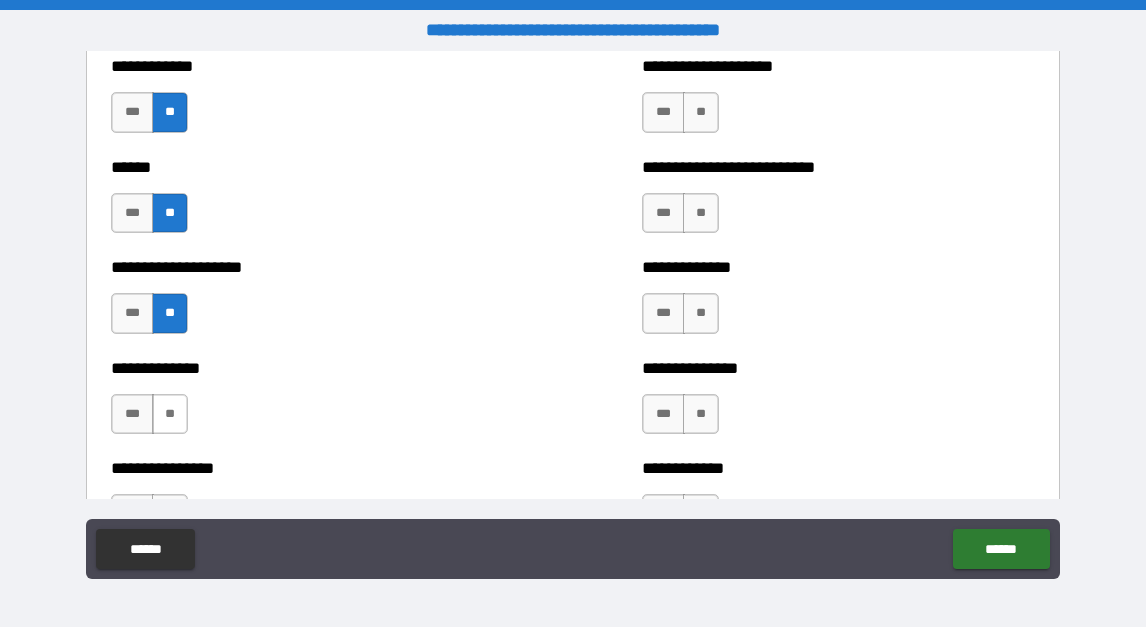 click on "**" at bounding box center [170, 414] 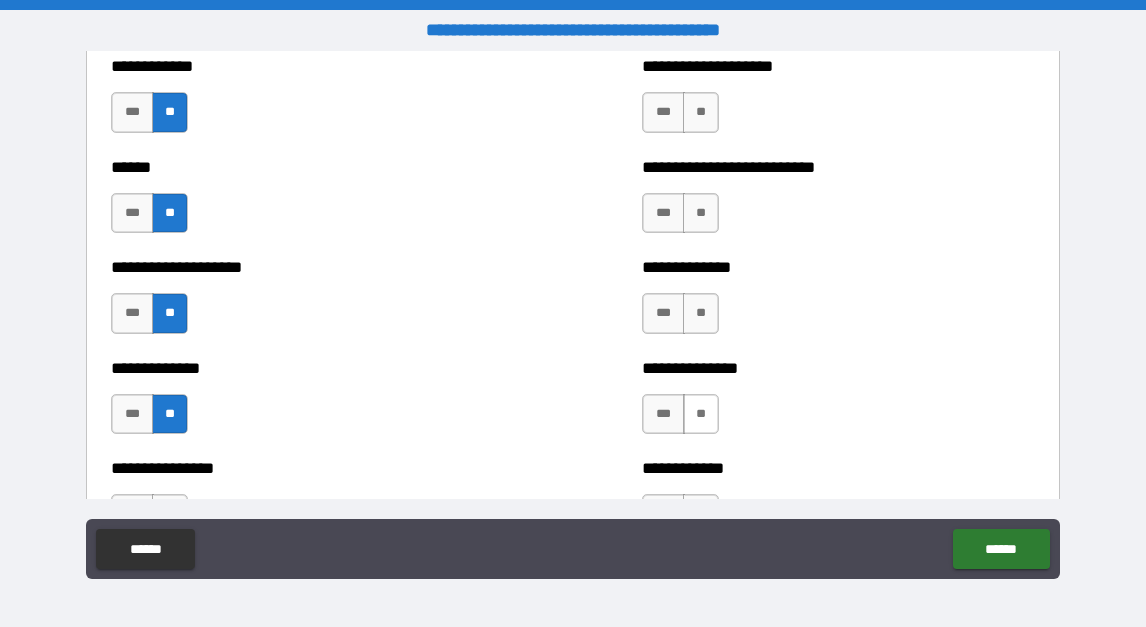 click on "**" at bounding box center (701, 414) 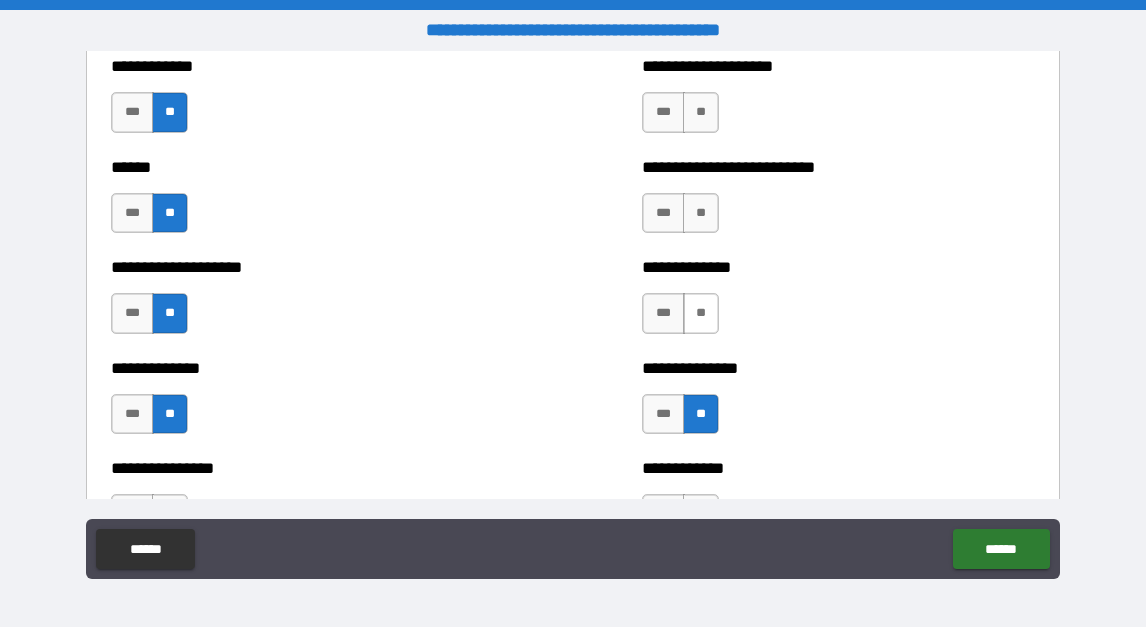 click on "**" at bounding box center (701, 313) 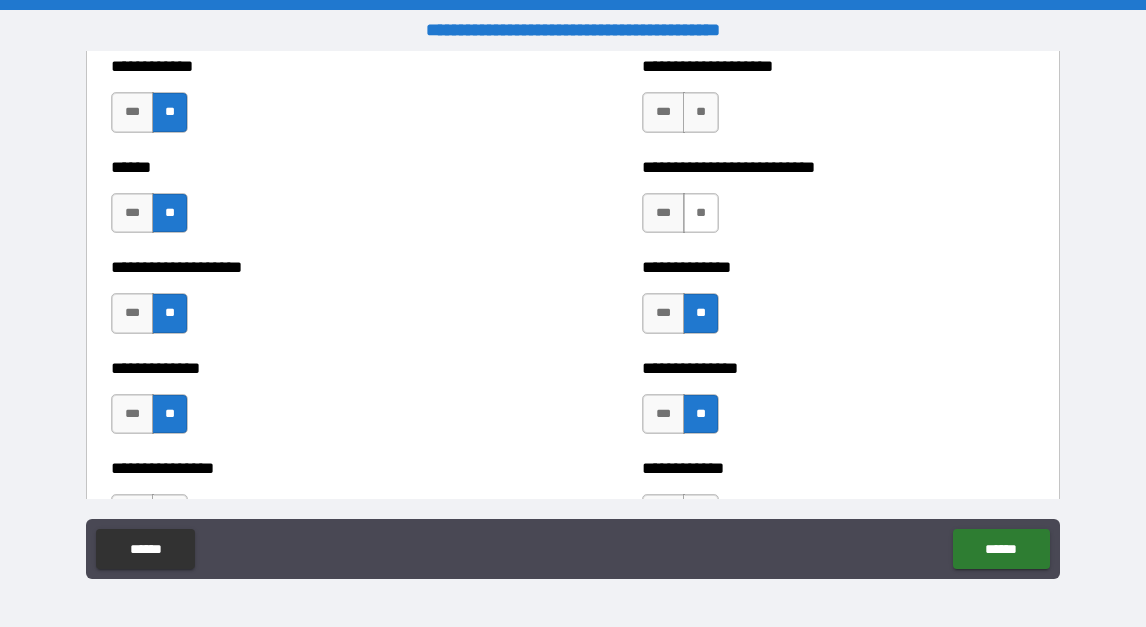 click on "**" at bounding box center [701, 213] 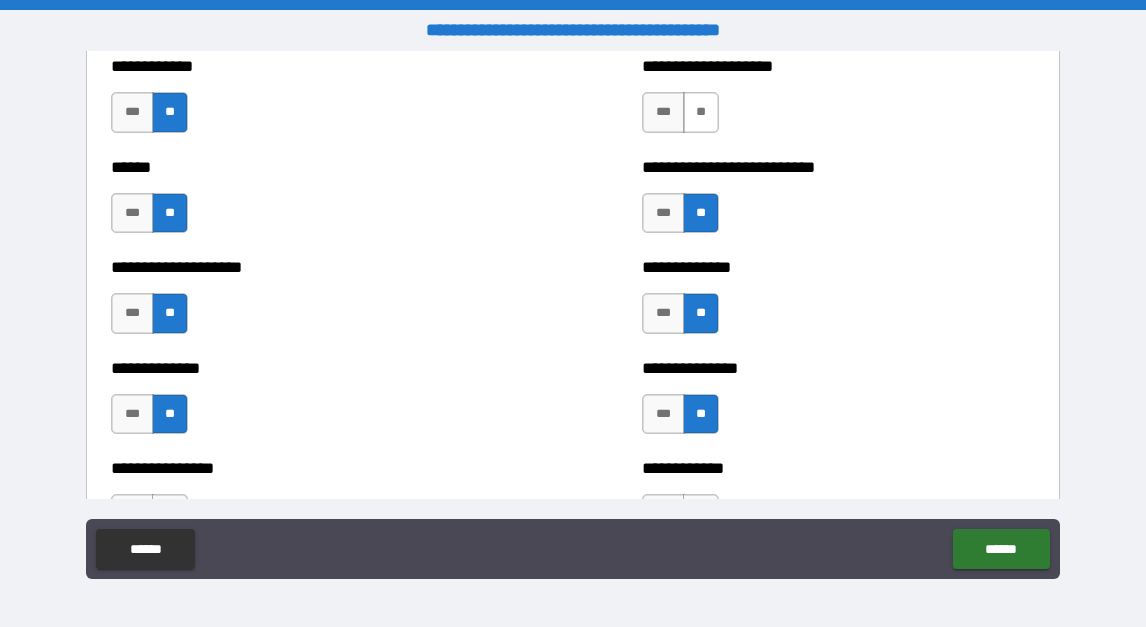 click on "**" at bounding box center (701, 112) 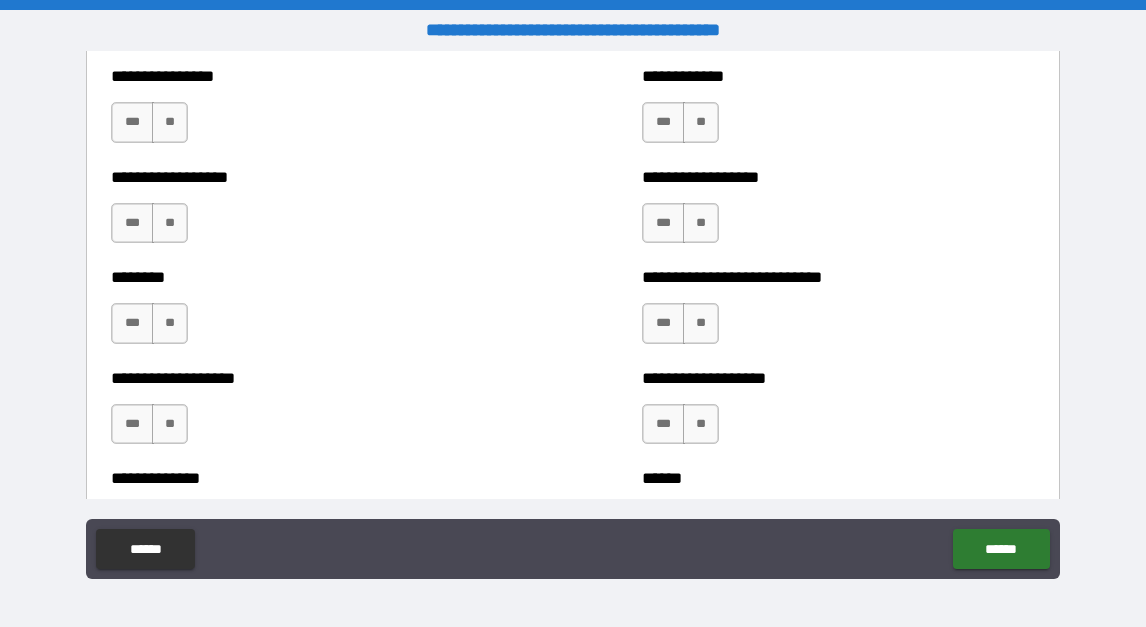 scroll, scrollTop: 4449, scrollLeft: 0, axis: vertical 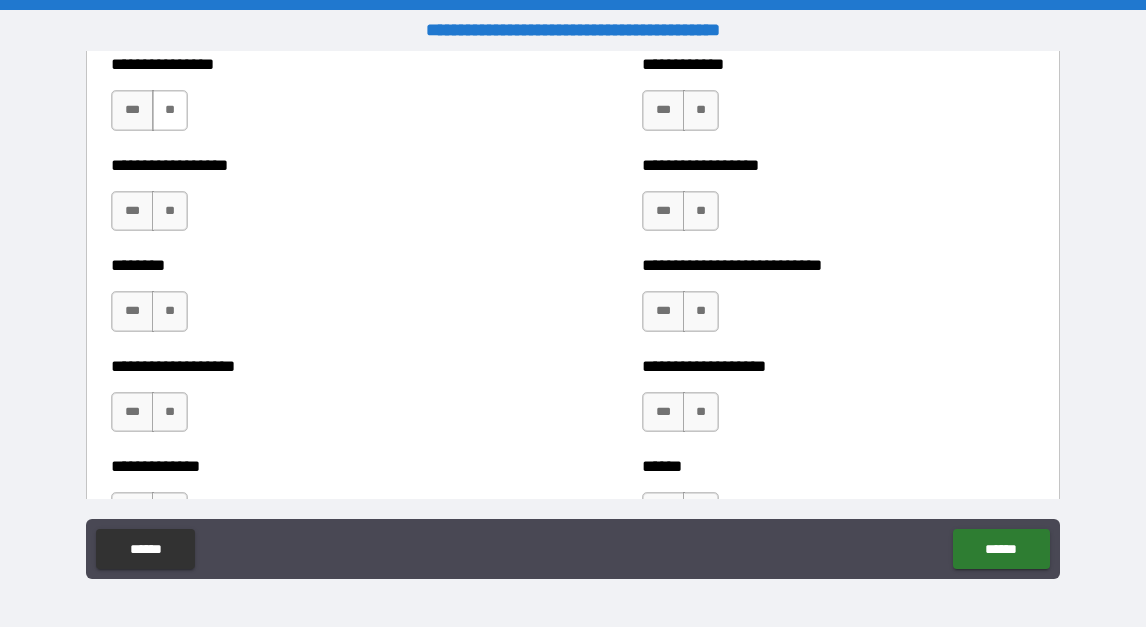 click on "**" at bounding box center [170, 110] 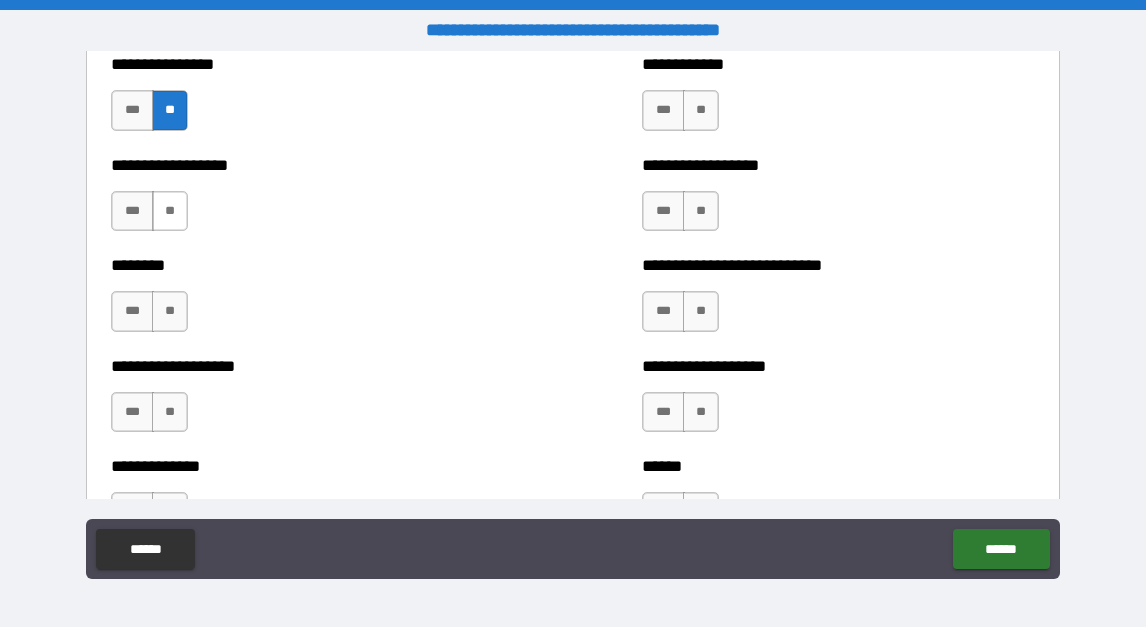 click on "**" at bounding box center (170, 211) 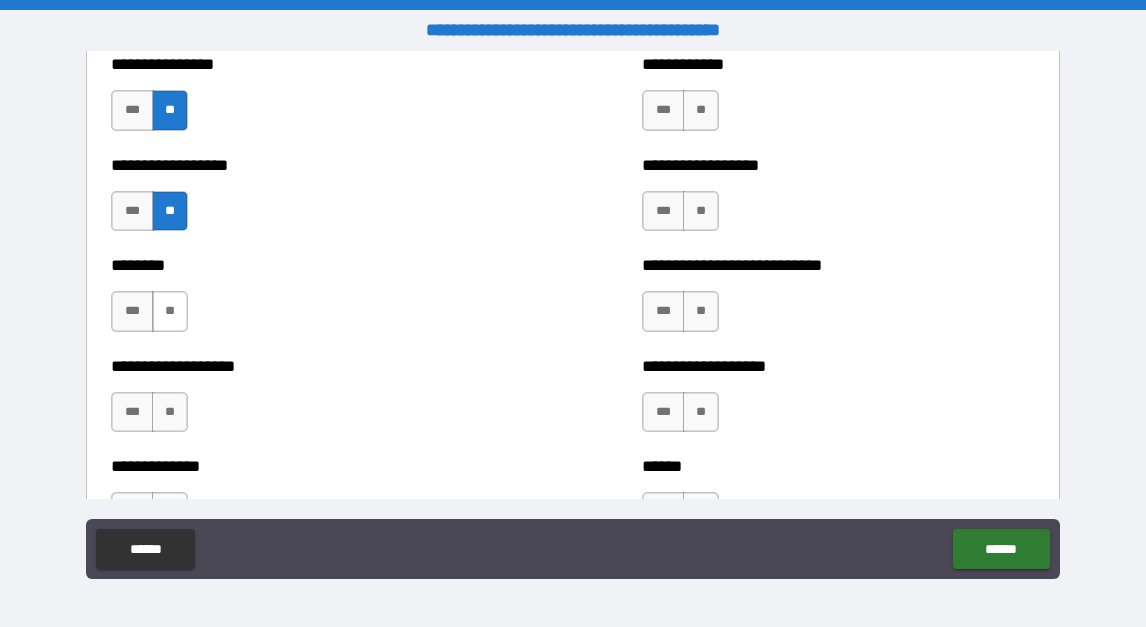click on "**" at bounding box center [170, 311] 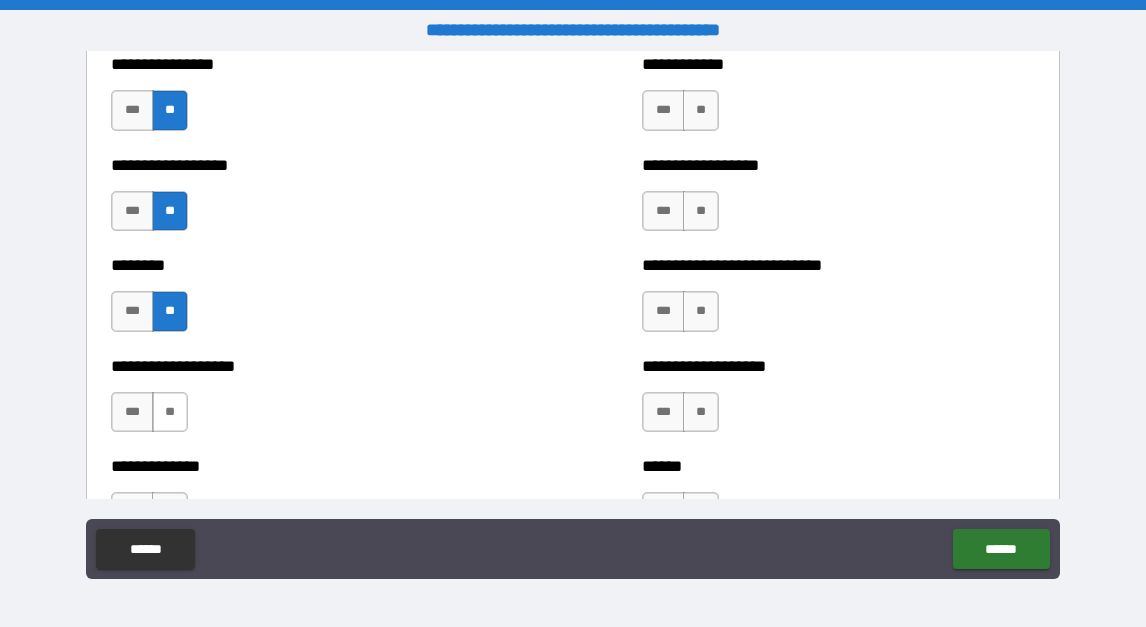 click on "**" at bounding box center [170, 412] 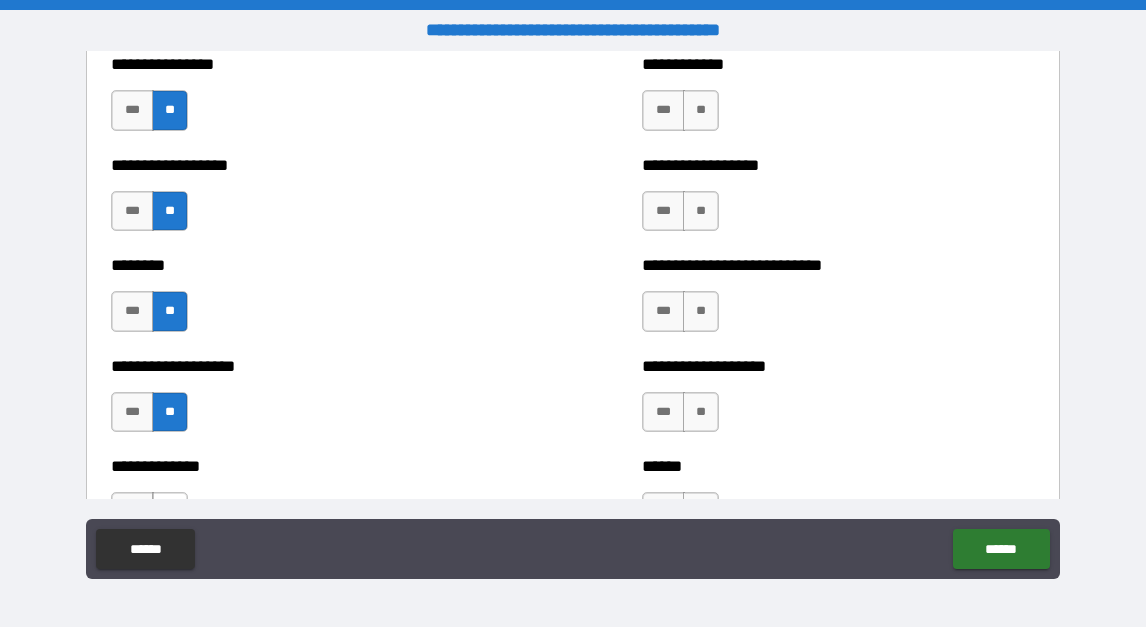 click on "**" at bounding box center [170, 512] 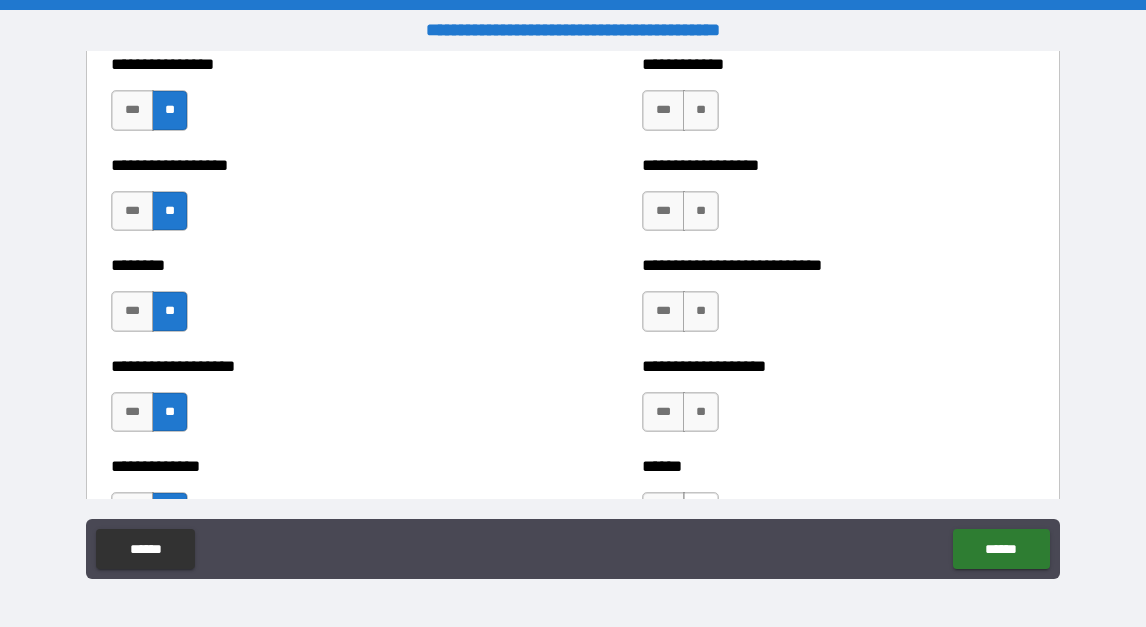 click on "**" at bounding box center (701, 512) 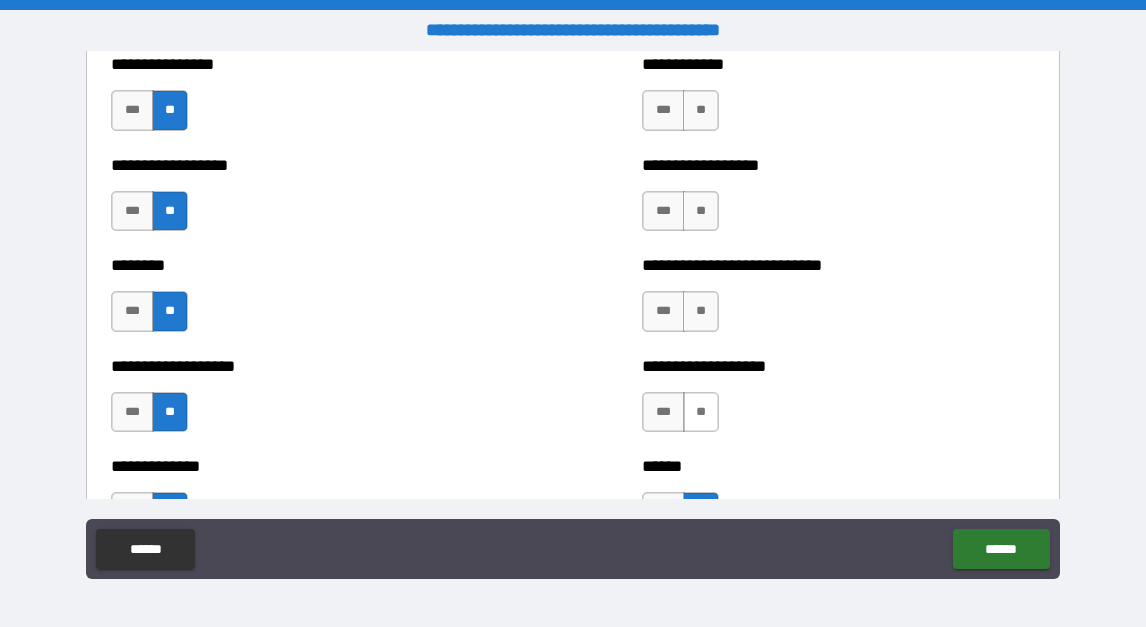 click on "**" at bounding box center [701, 412] 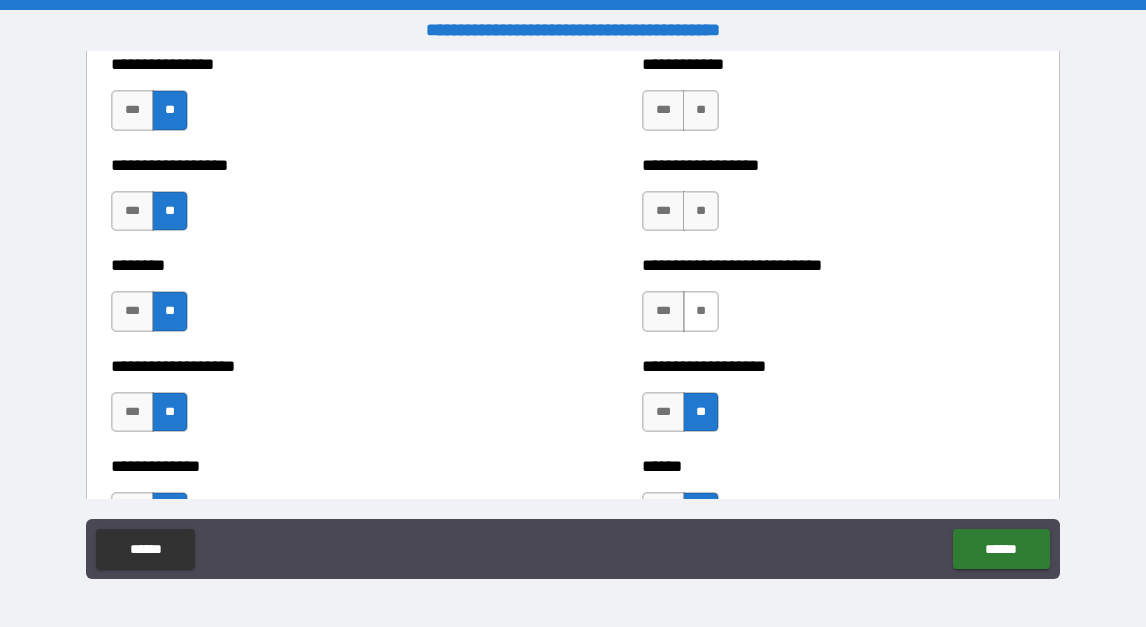 click on "**" at bounding box center (701, 311) 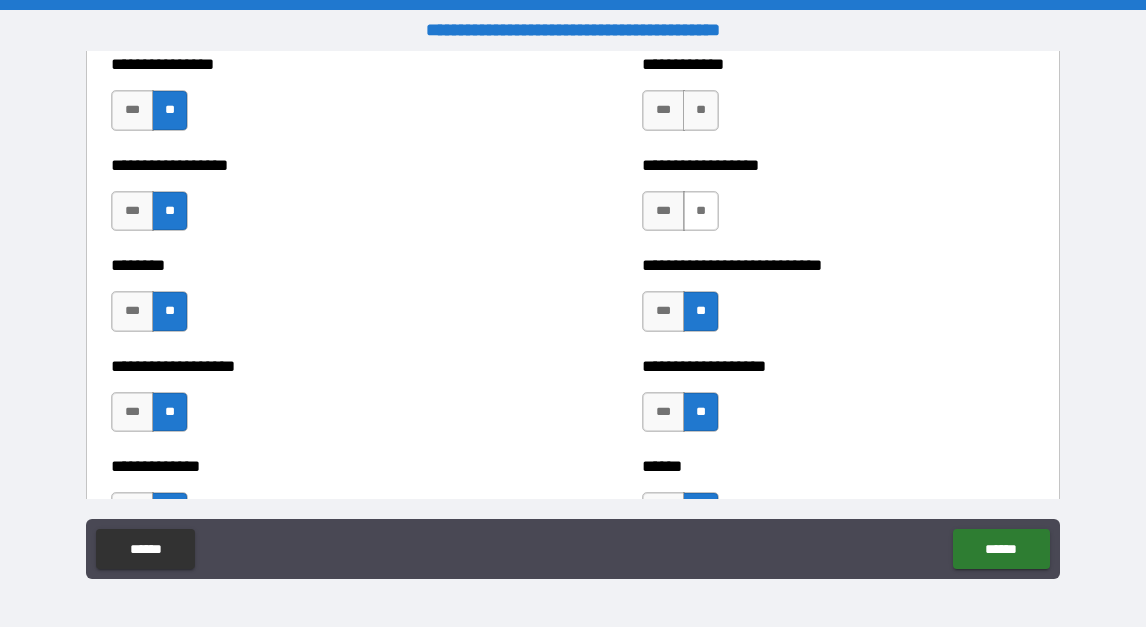 click on "**" at bounding box center (701, 211) 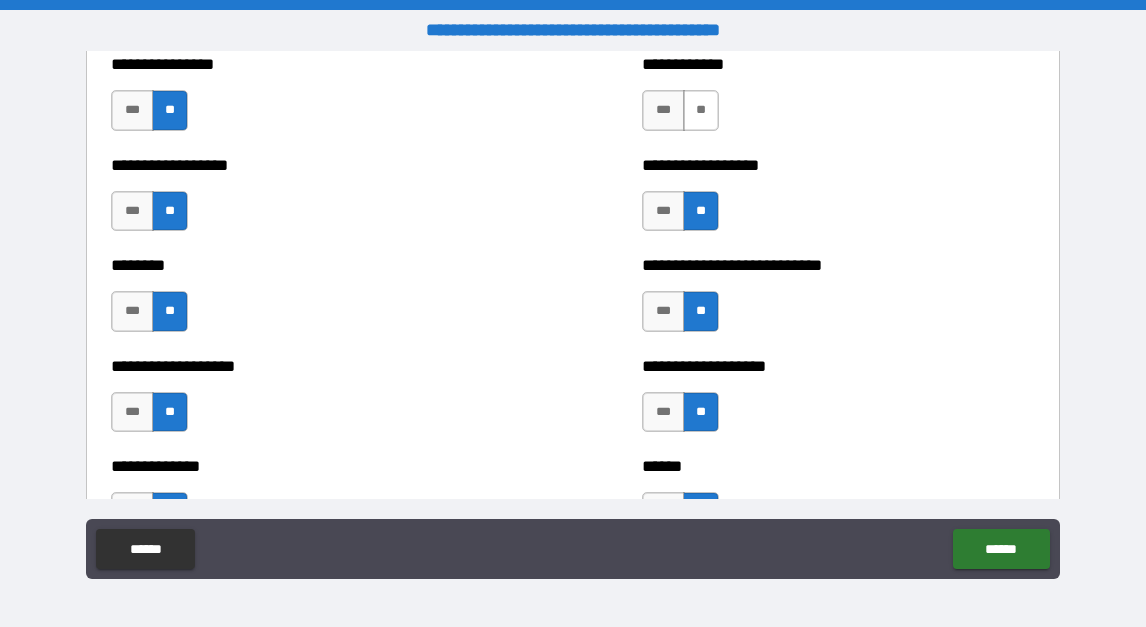click on "**" at bounding box center (701, 110) 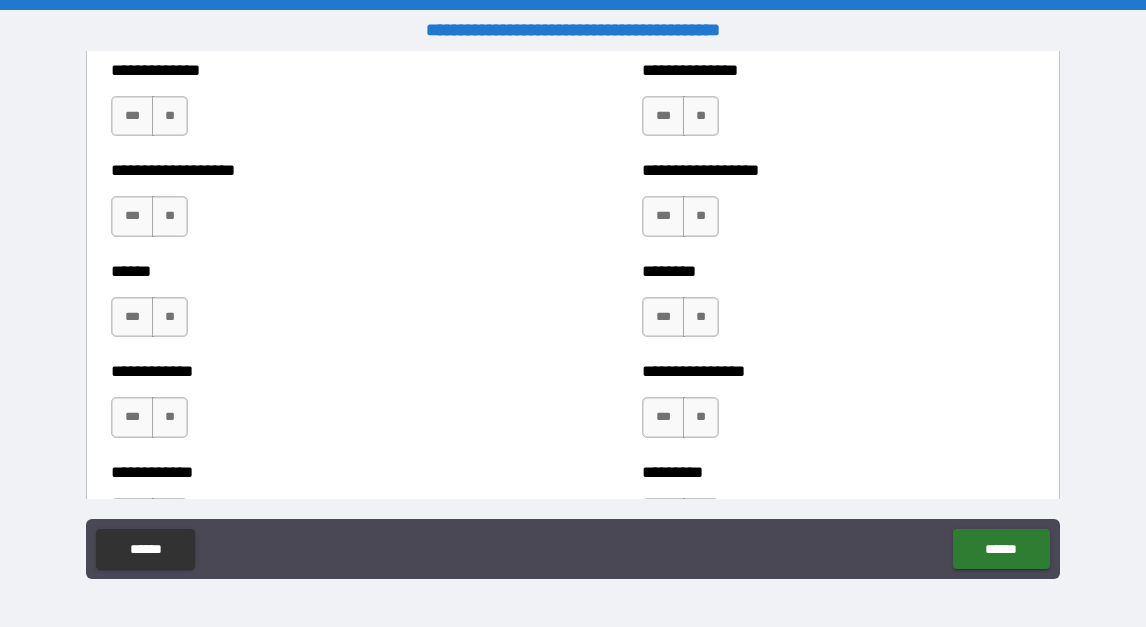 scroll, scrollTop: 4957, scrollLeft: 0, axis: vertical 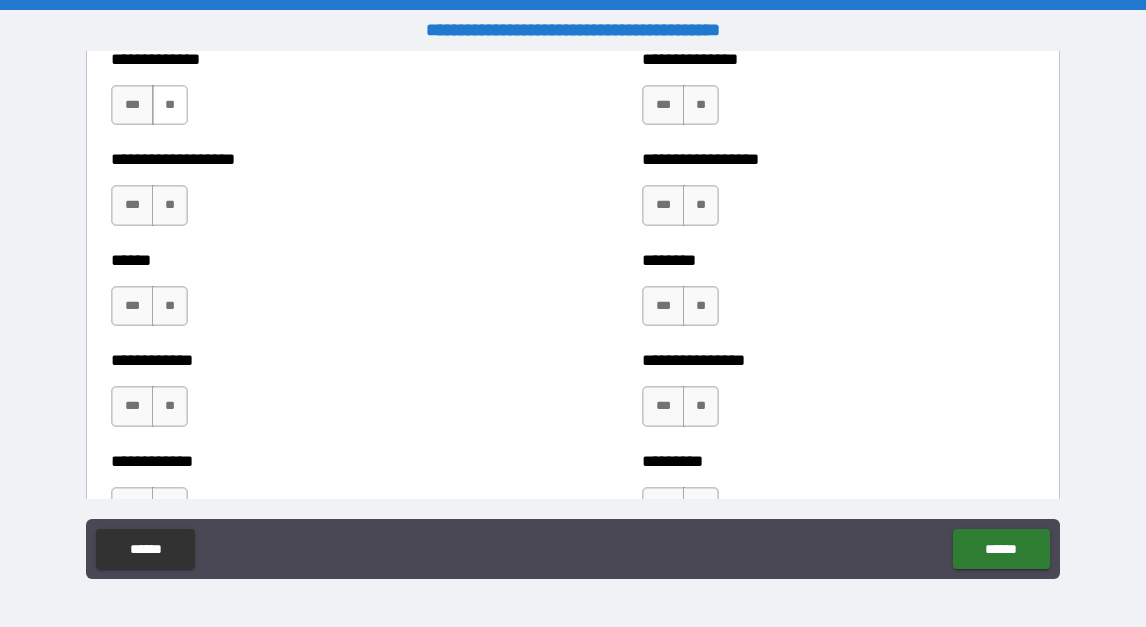 click on "**" at bounding box center (170, 105) 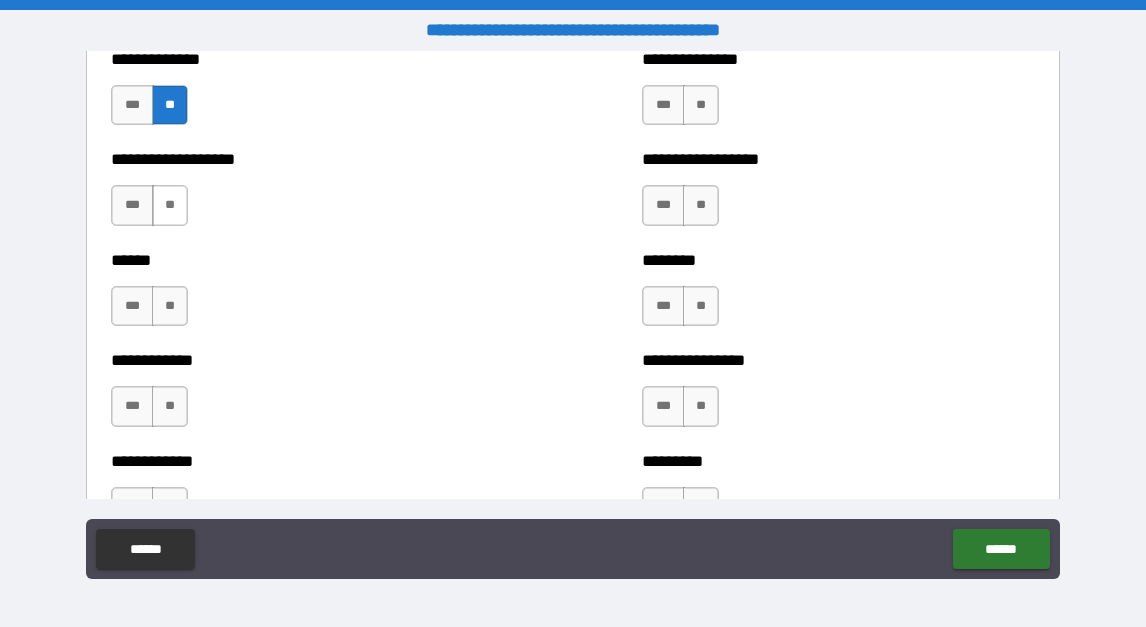 click on "**" at bounding box center [170, 205] 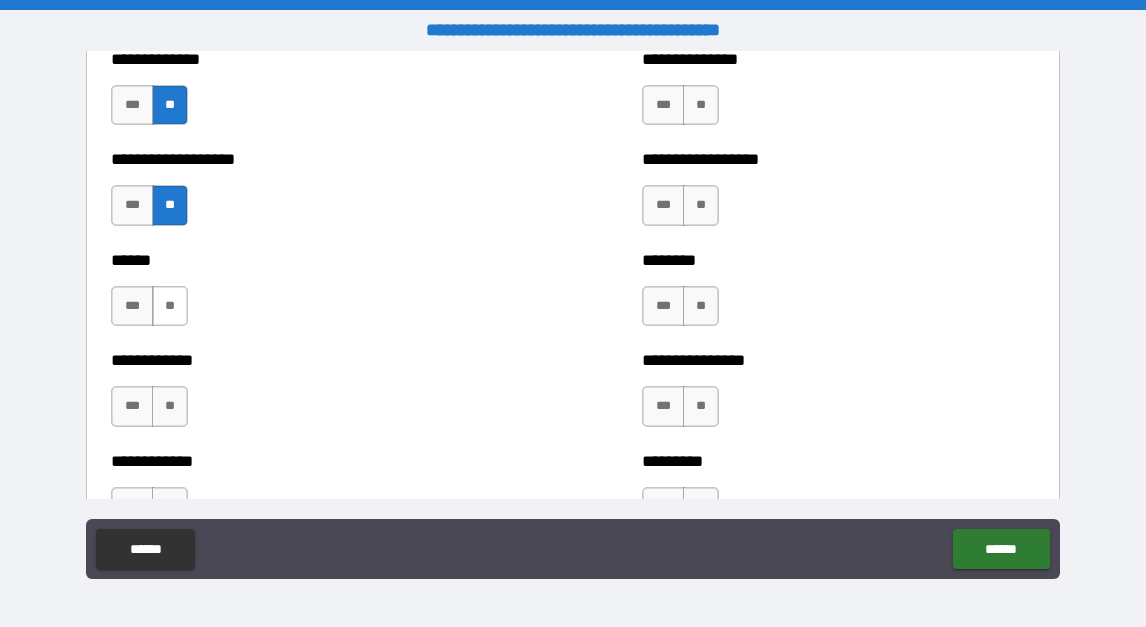 click on "**" at bounding box center (170, 306) 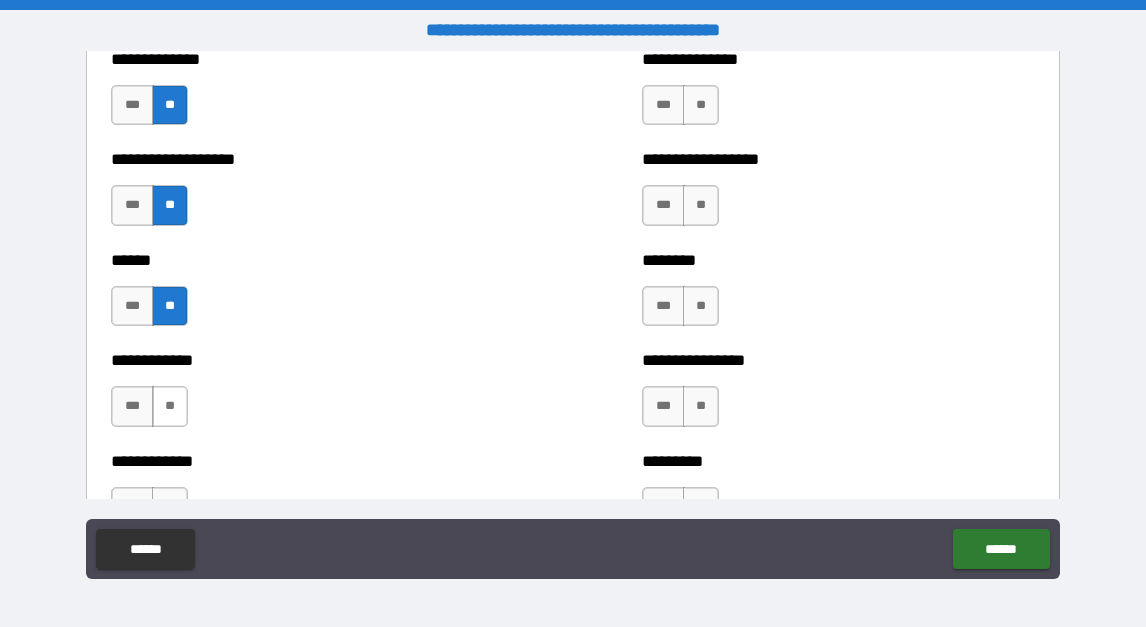 click on "**" at bounding box center (170, 406) 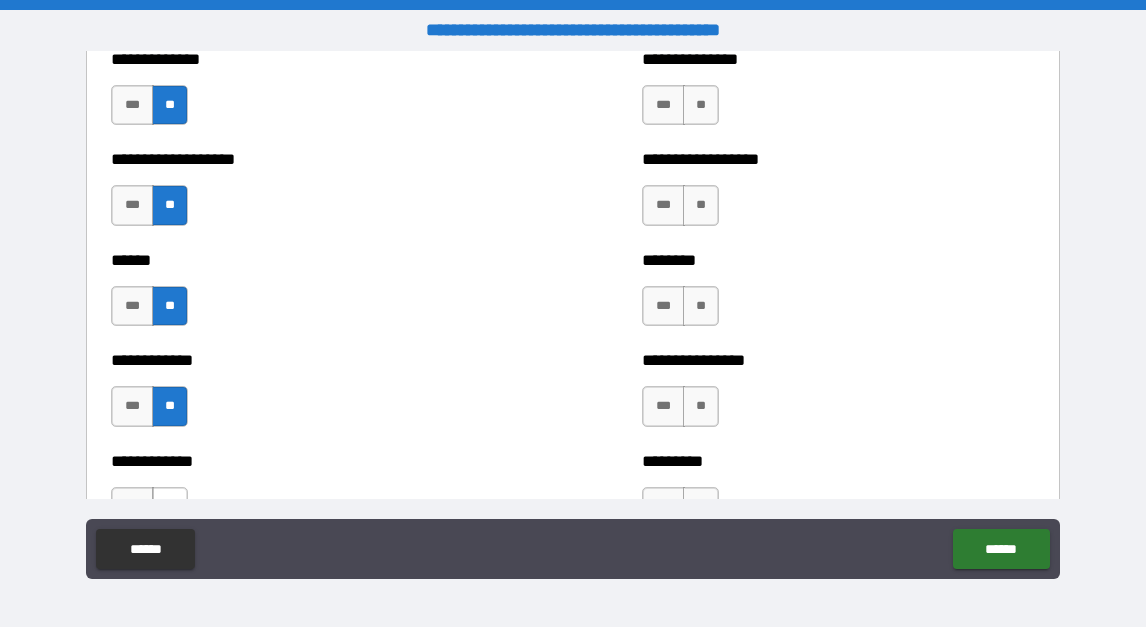 click on "**" at bounding box center [170, 507] 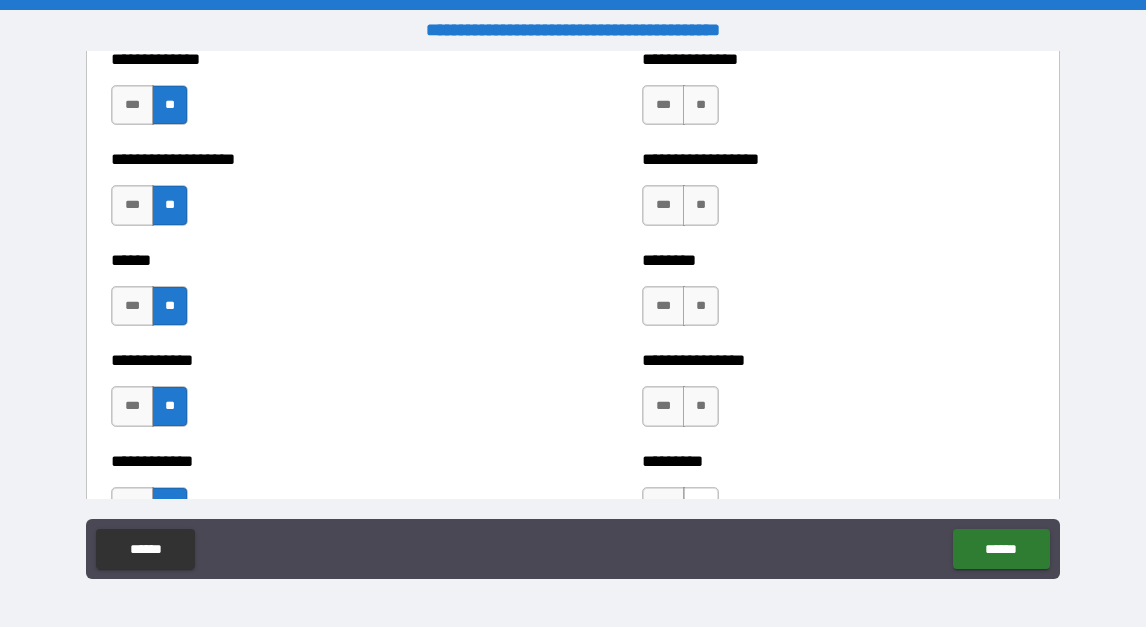 click on "**" at bounding box center (701, 507) 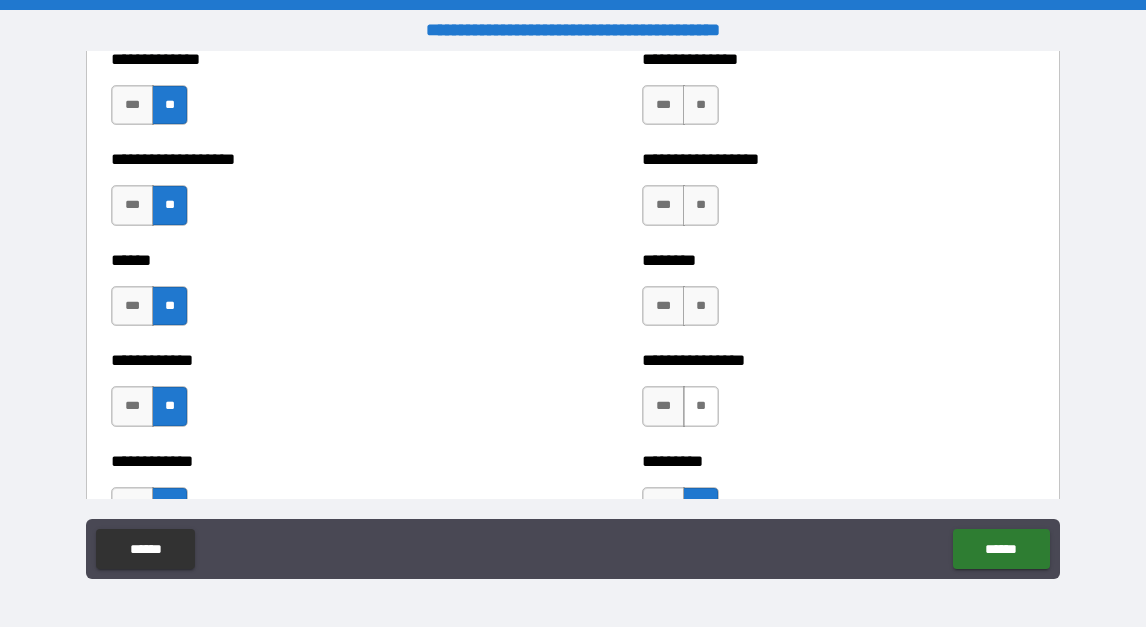 click on "**" at bounding box center [701, 406] 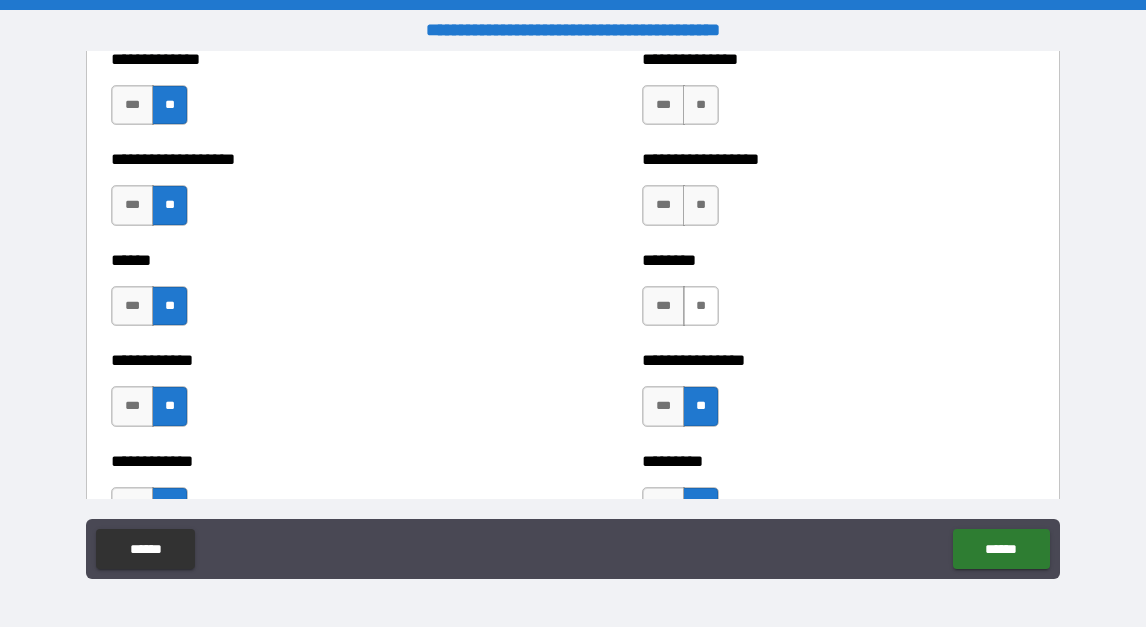 click on "**" at bounding box center (701, 306) 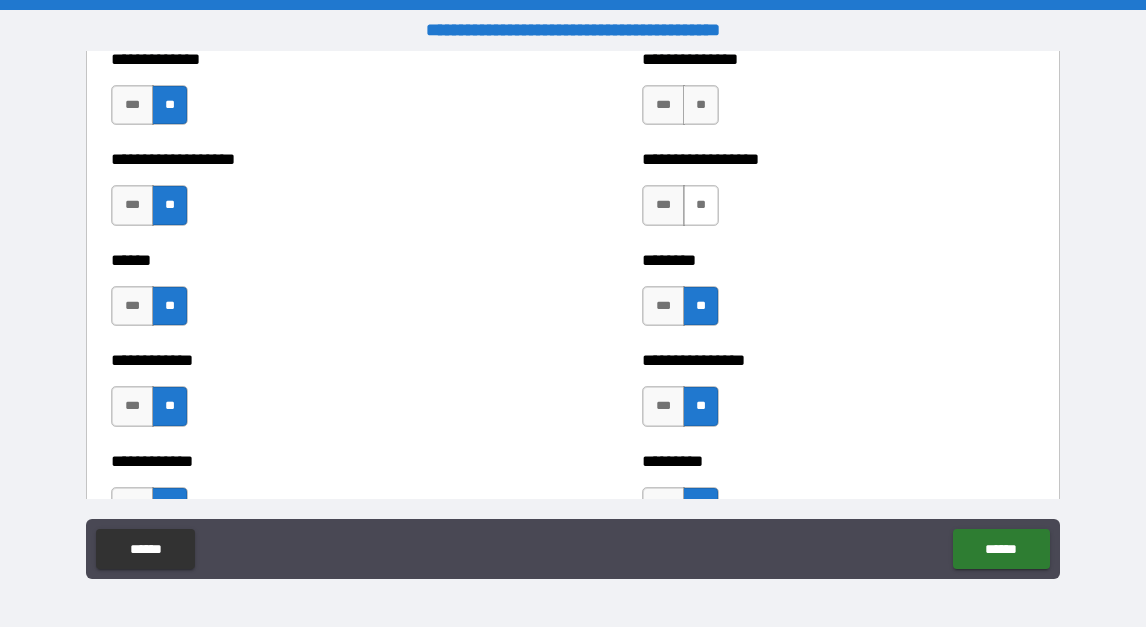 click on "**" at bounding box center [701, 205] 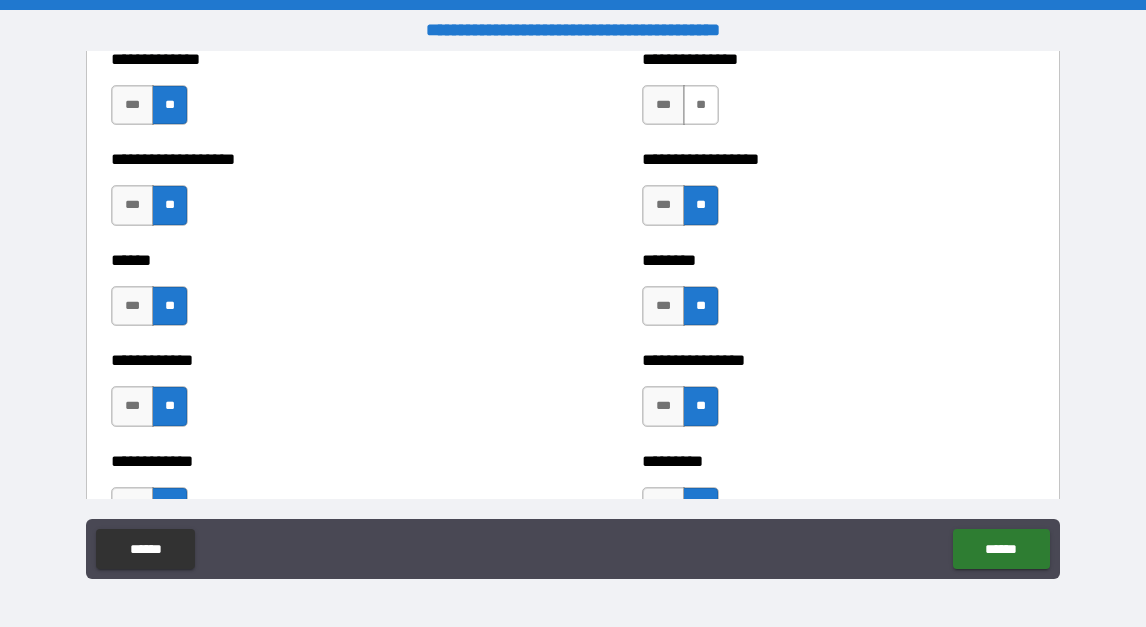 click on "**" at bounding box center (701, 105) 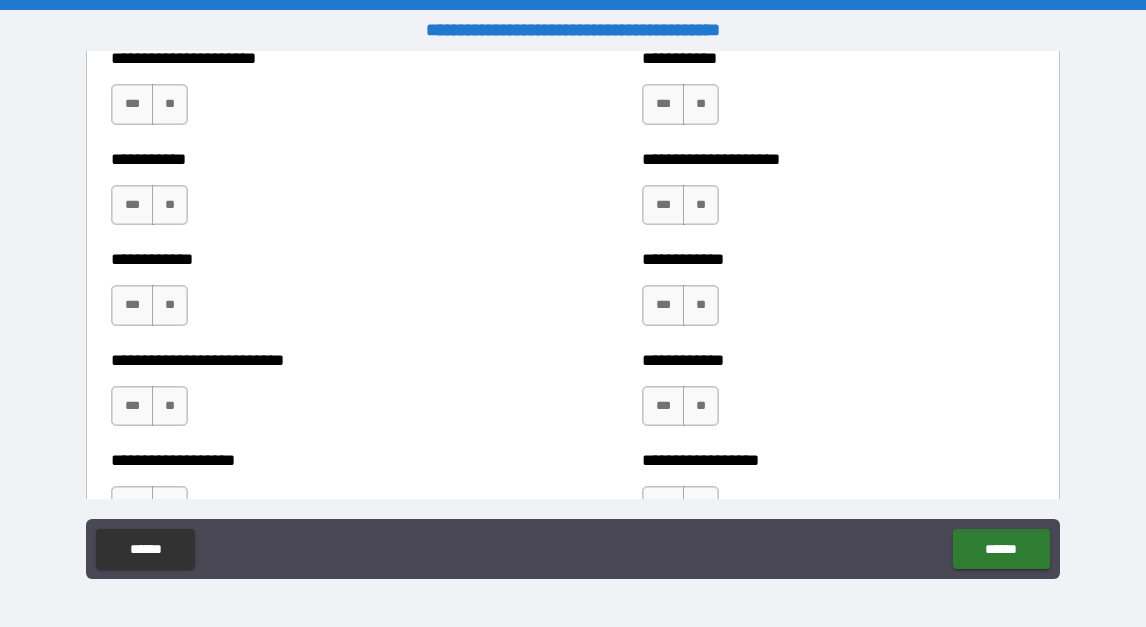 scroll, scrollTop: 5449, scrollLeft: 0, axis: vertical 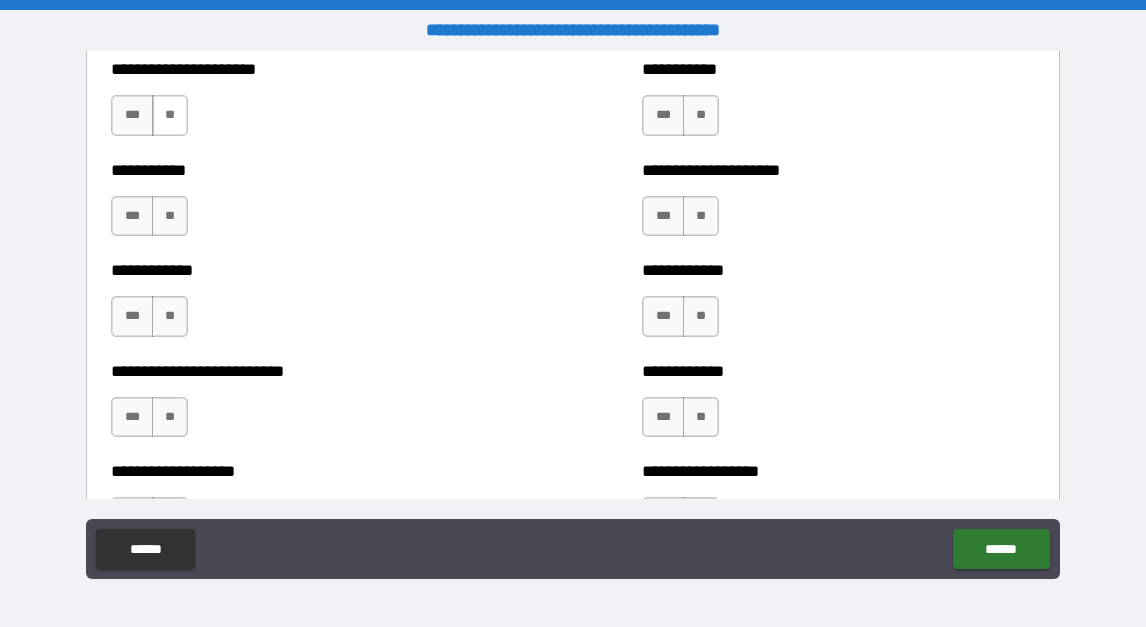 click on "**" at bounding box center [170, 115] 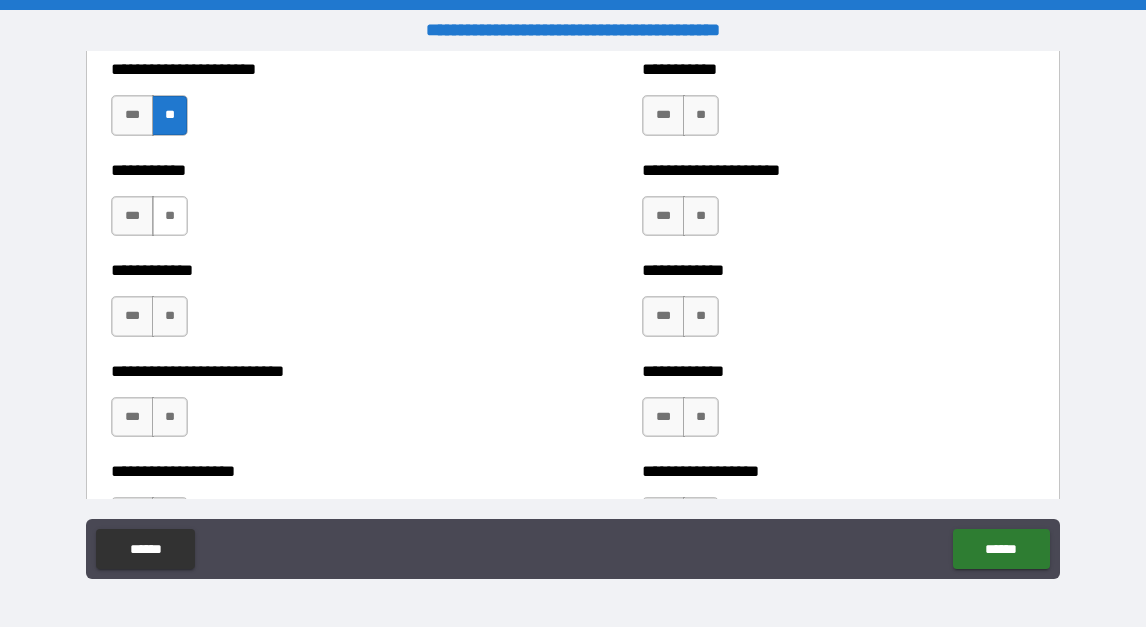 click on "**" at bounding box center (170, 216) 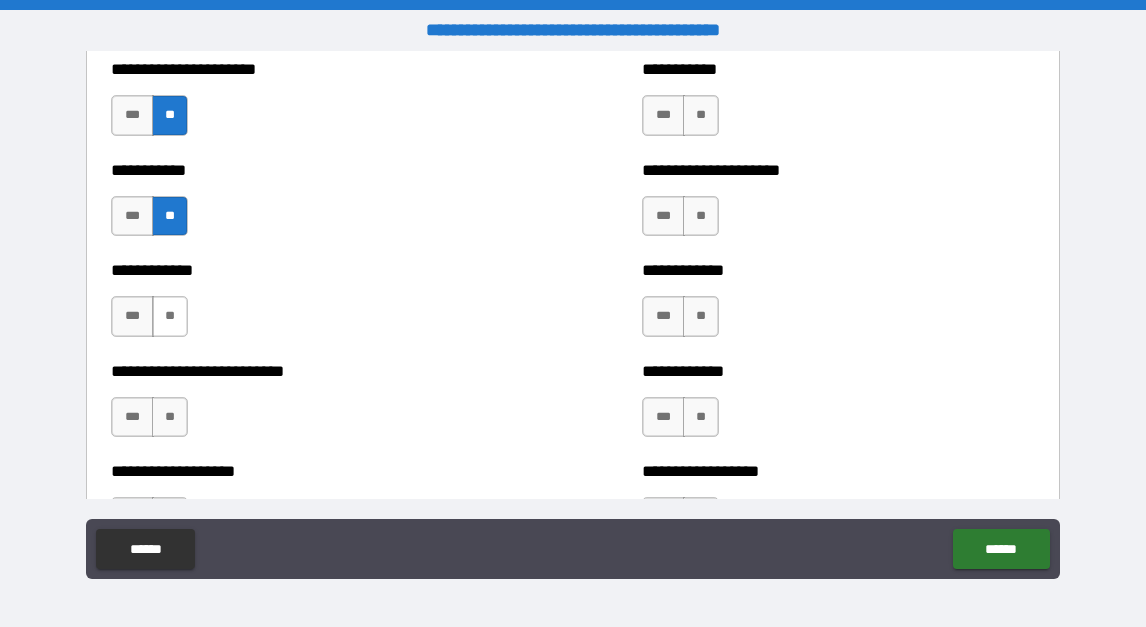 click on "**" at bounding box center (170, 316) 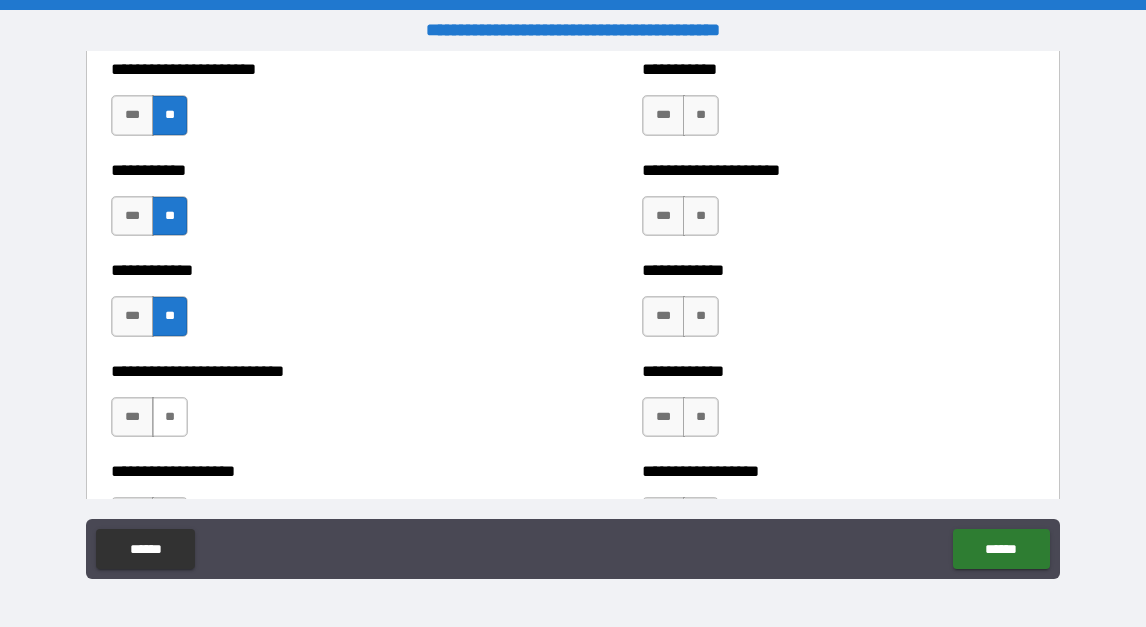 click on "**" at bounding box center (170, 417) 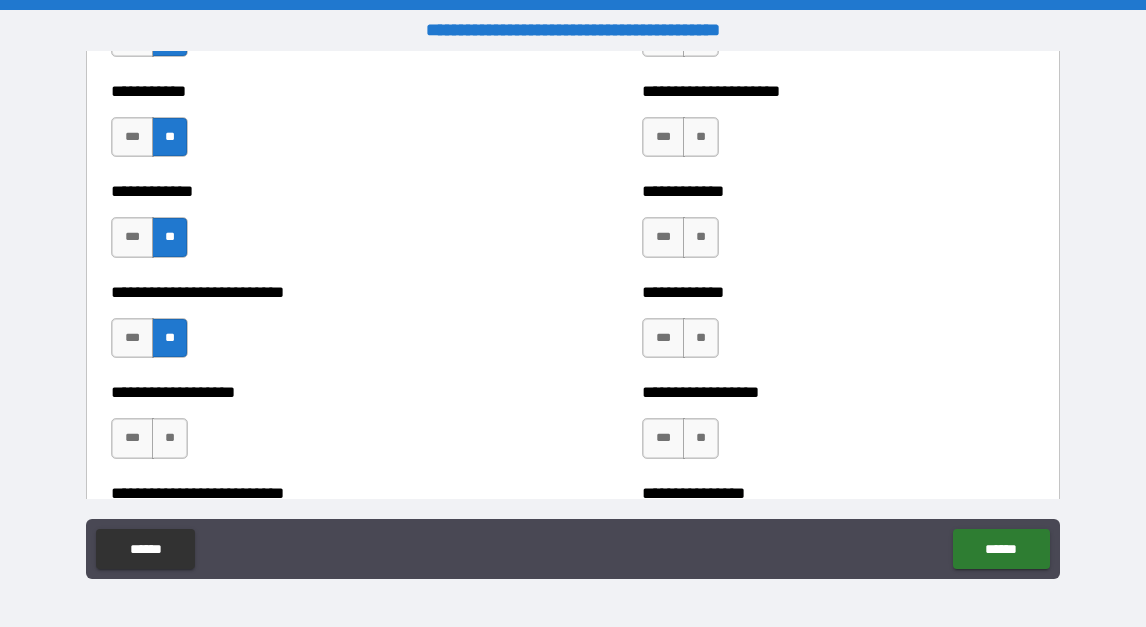 scroll, scrollTop: 5532, scrollLeft: 0, axis: vertical 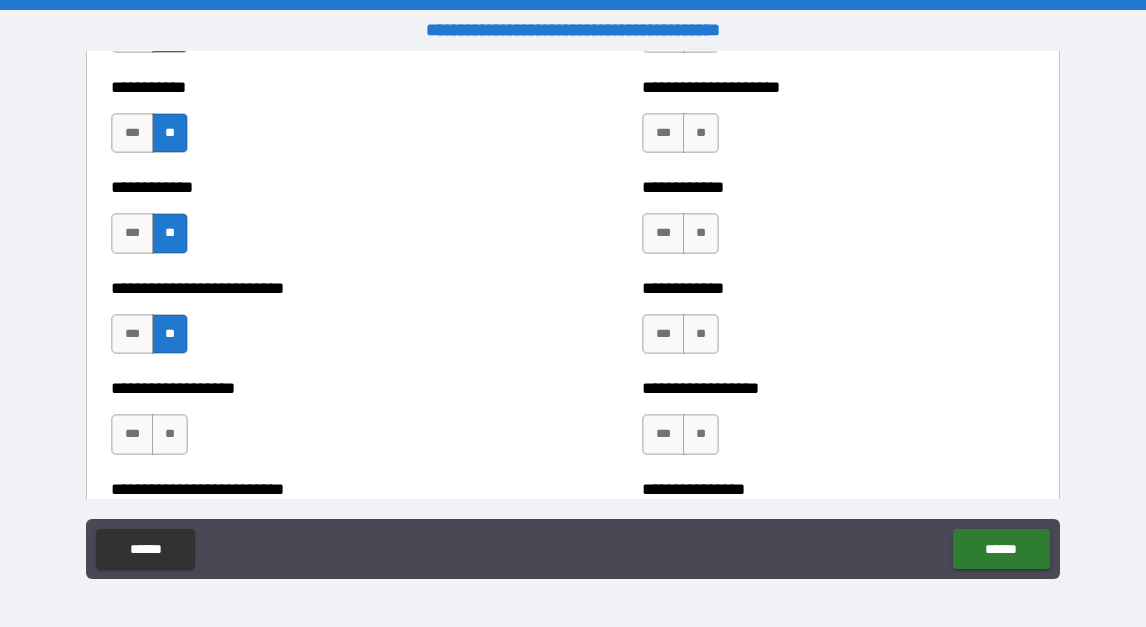 click on "**" at bounding box center (170, 434) 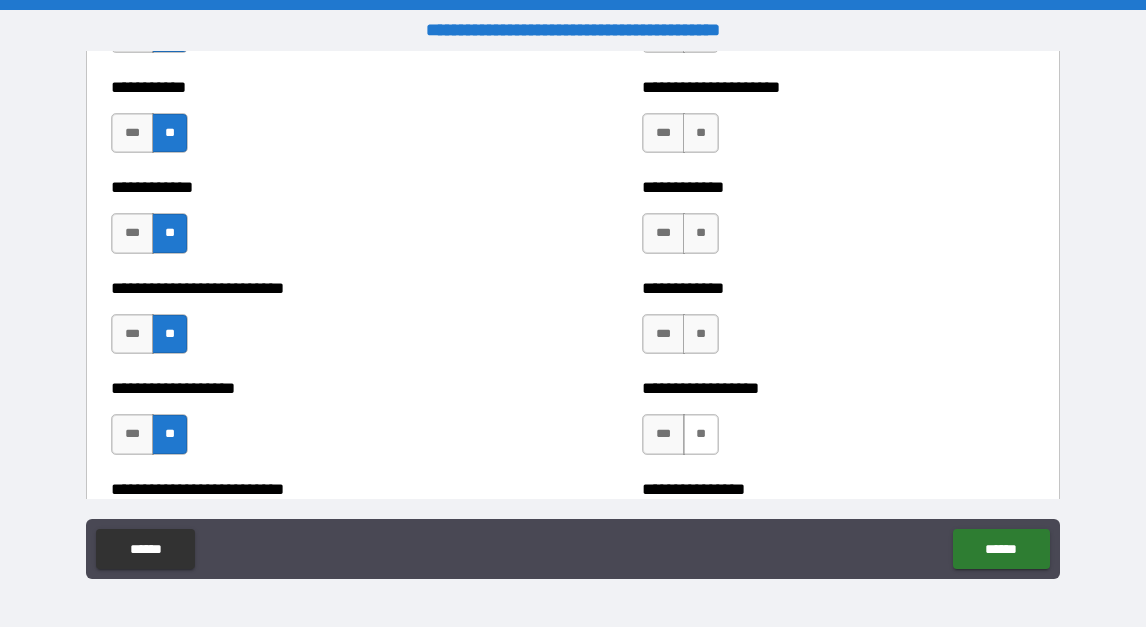 click on "**" at bounding box center (701, 434) 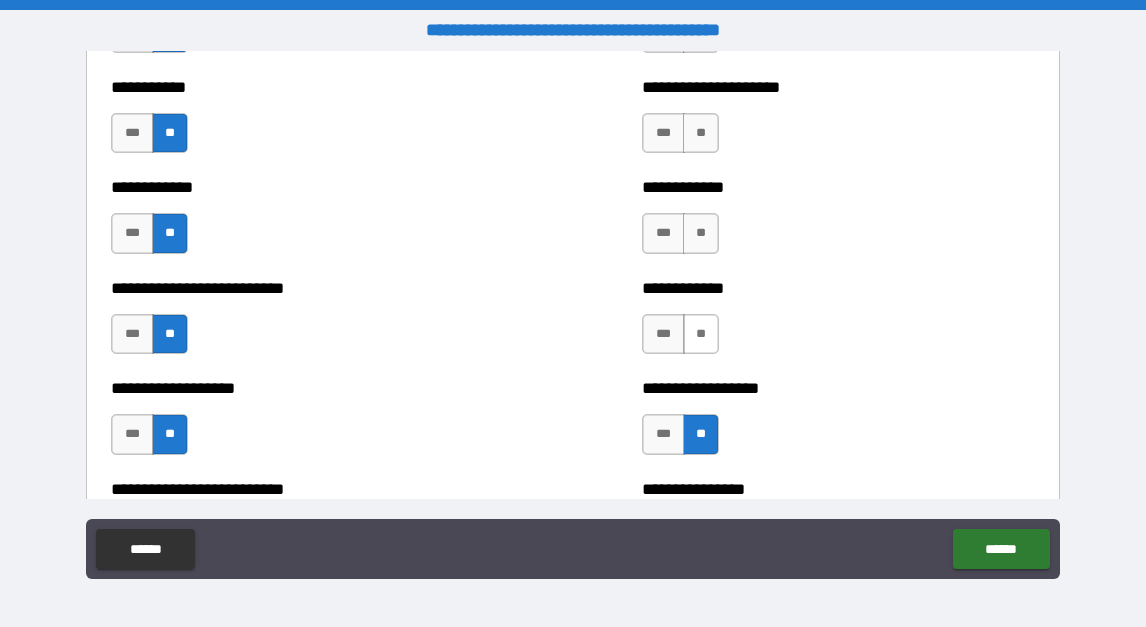 click on "**" at bounding box center [701, 334] 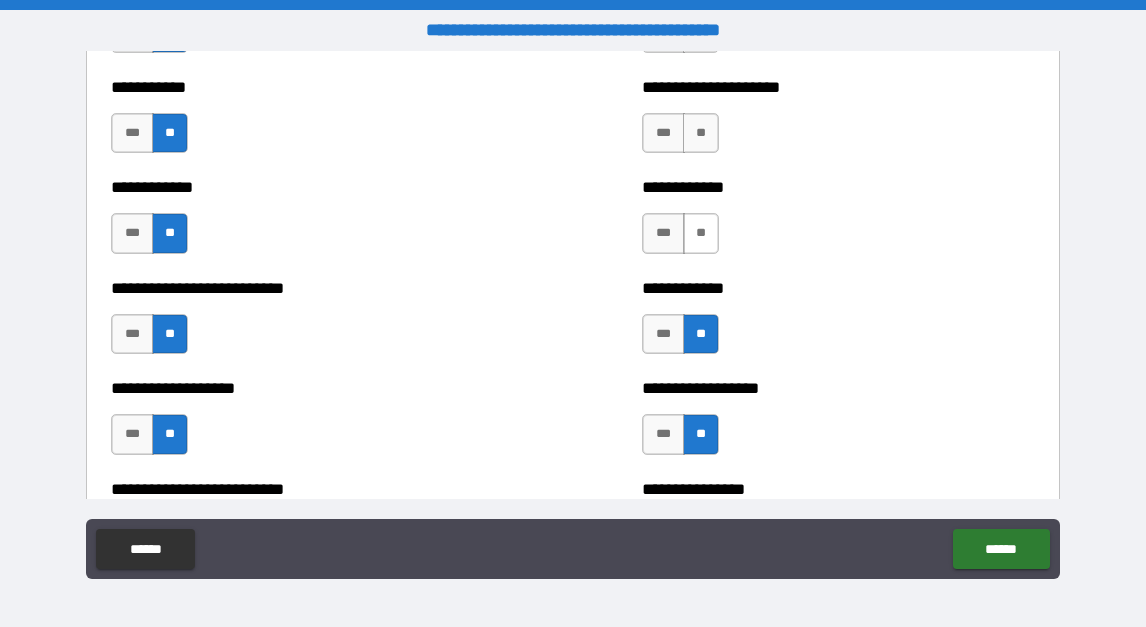 click on "**" at bounding box center (701, 233) 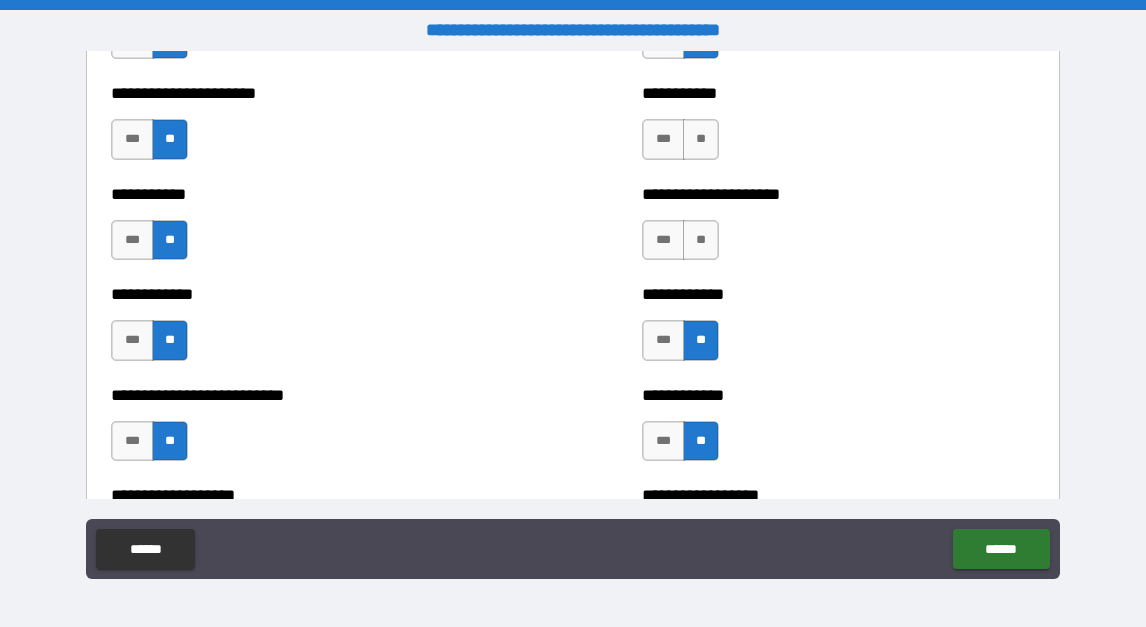 scroll, scrollTop: 5424, scrollLeft: 0, axis: vertical 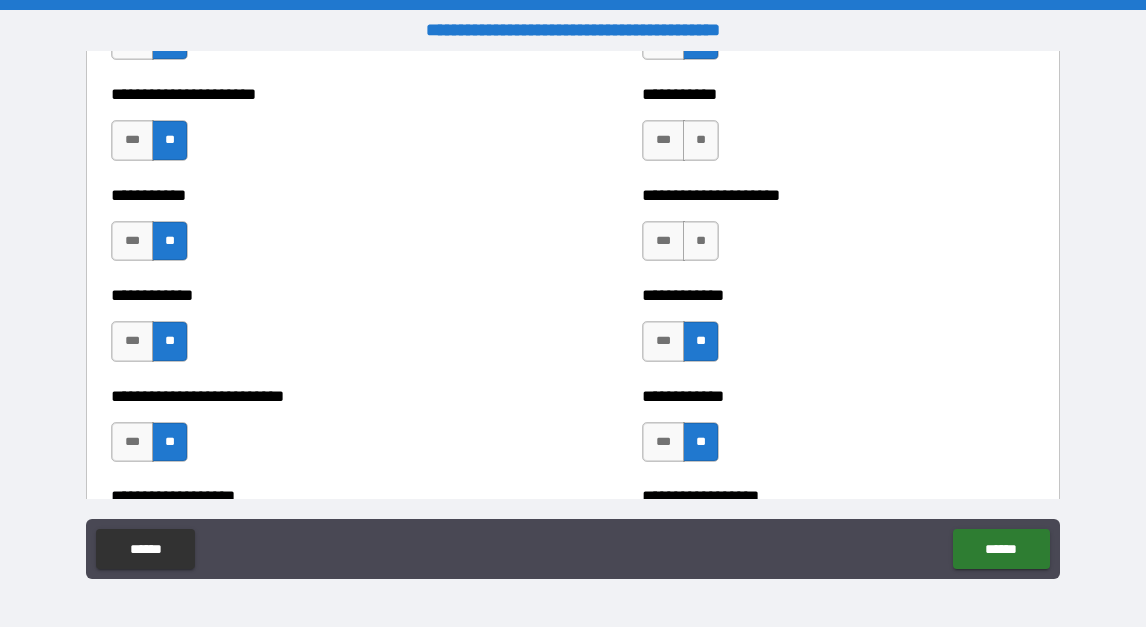 click on "**" at bounding box center [701, 241] 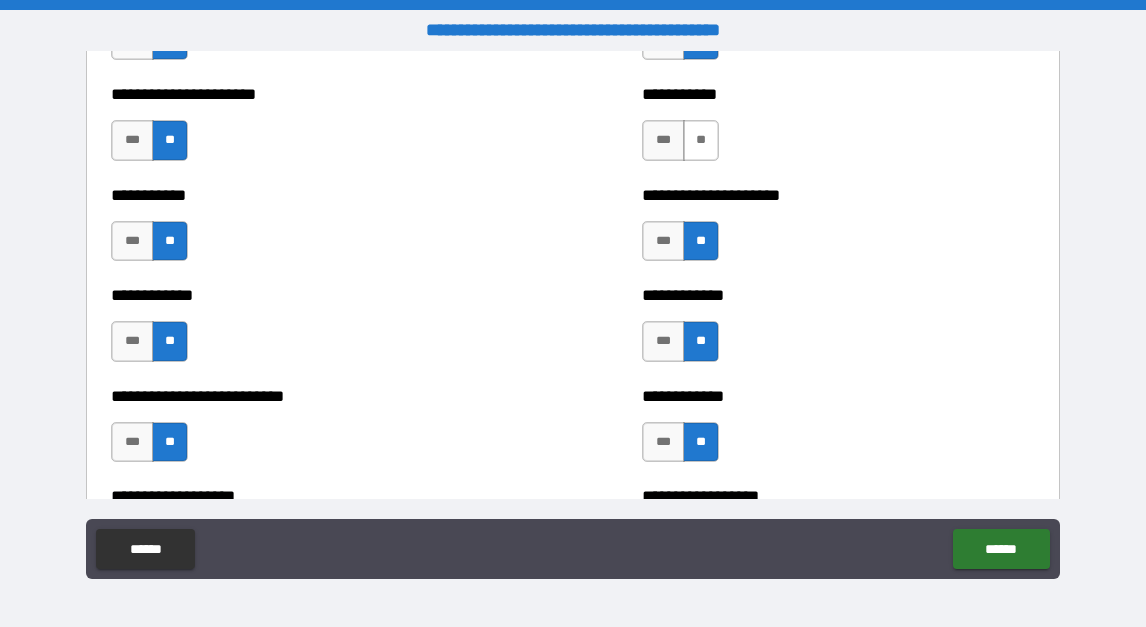 click on "**" at bounding box center (701, 140) 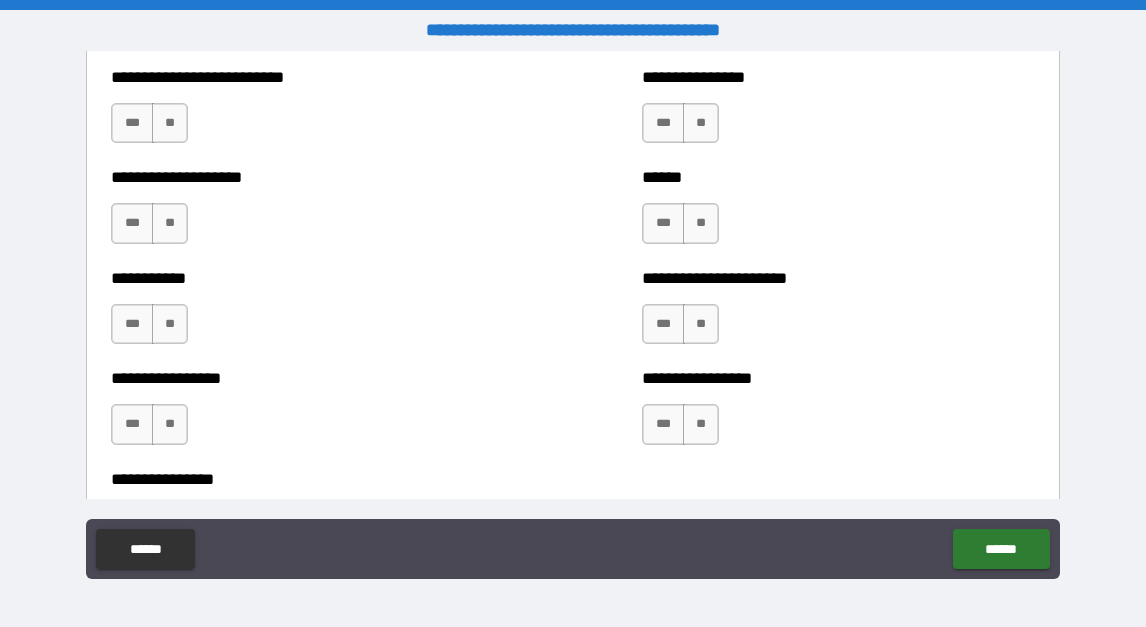 scroll, scrollTop: 5945, scrollLeft: 0, axis: vertical 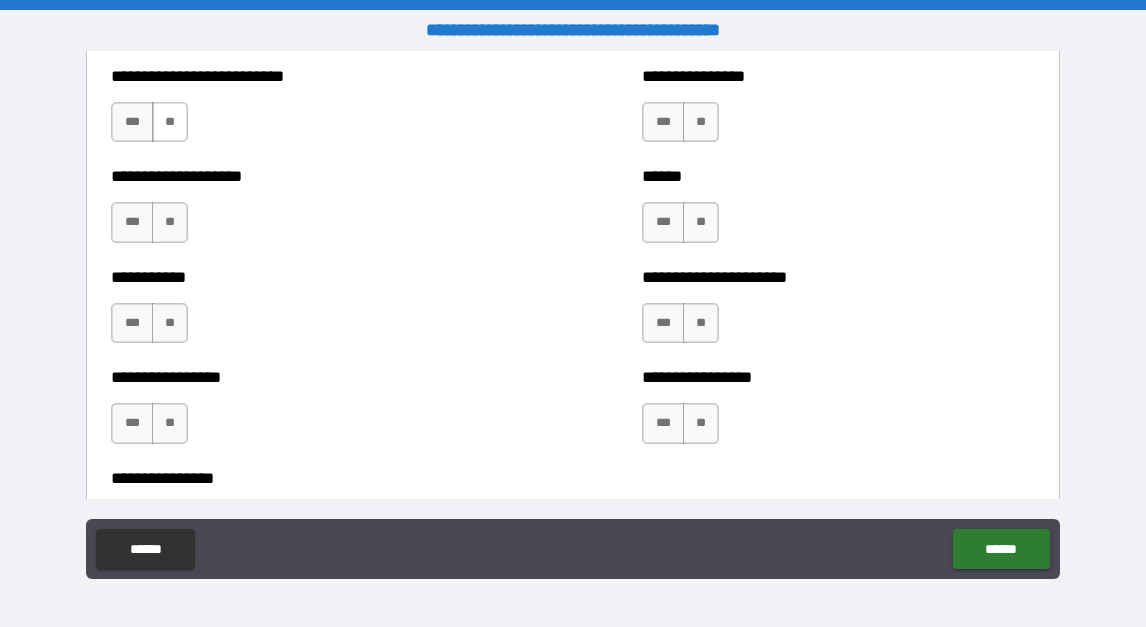 click on "**" at bounding box center [170, 122] 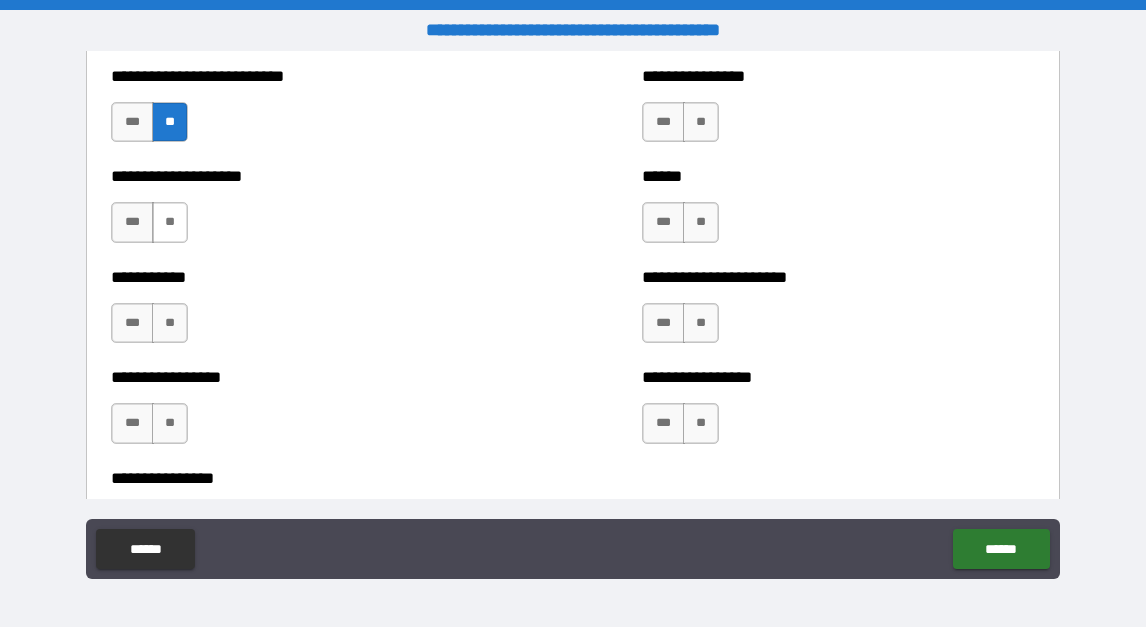 click on "**" at bounding box center (170, 222) 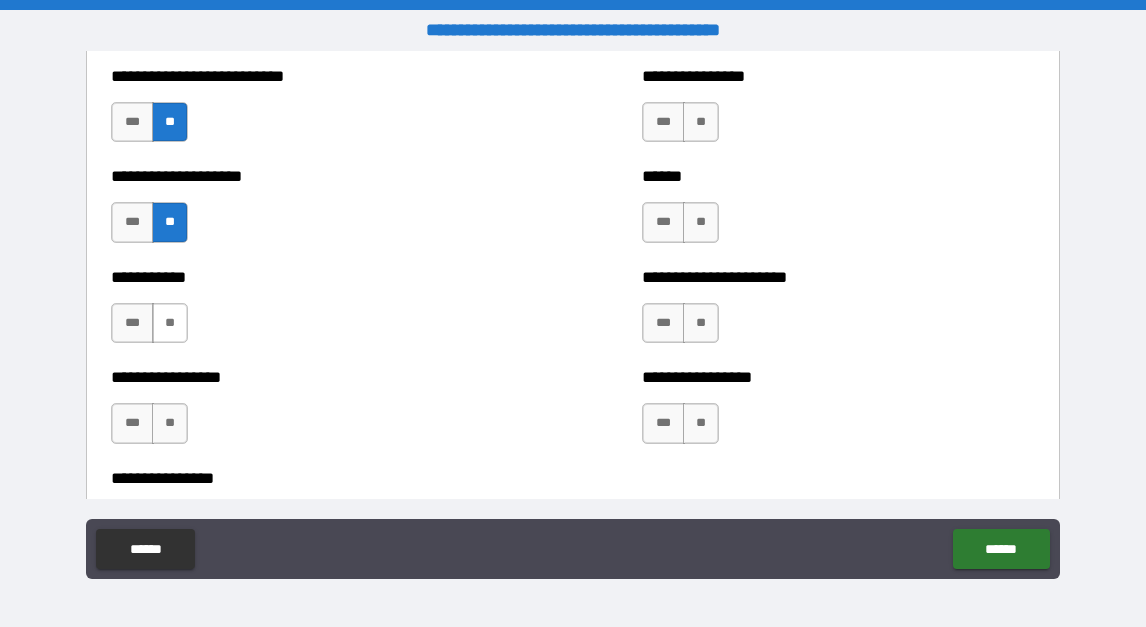 click on "**" at bounding box center (170, 323) 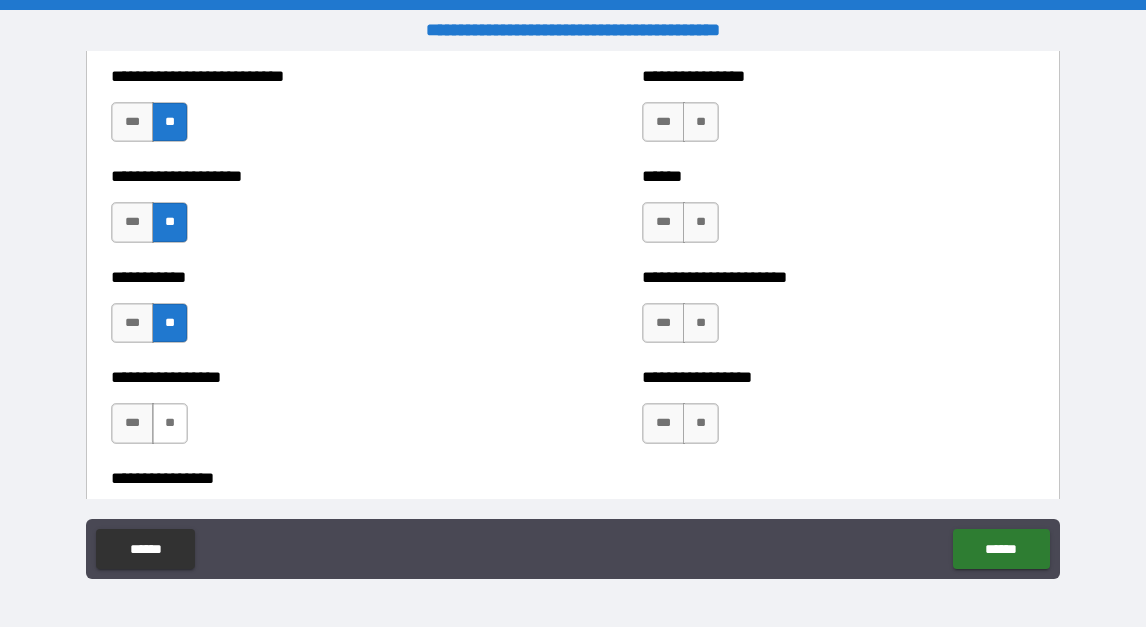 click on "**" at bounding box center (170, 423) 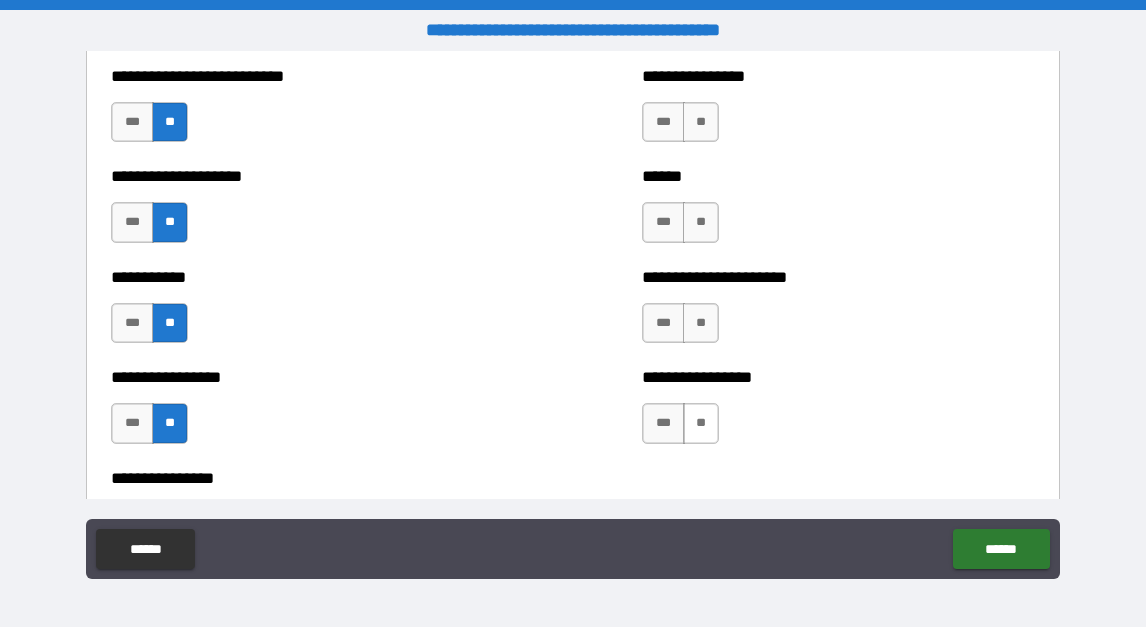 click on "**" at bounding box center (701, 423) 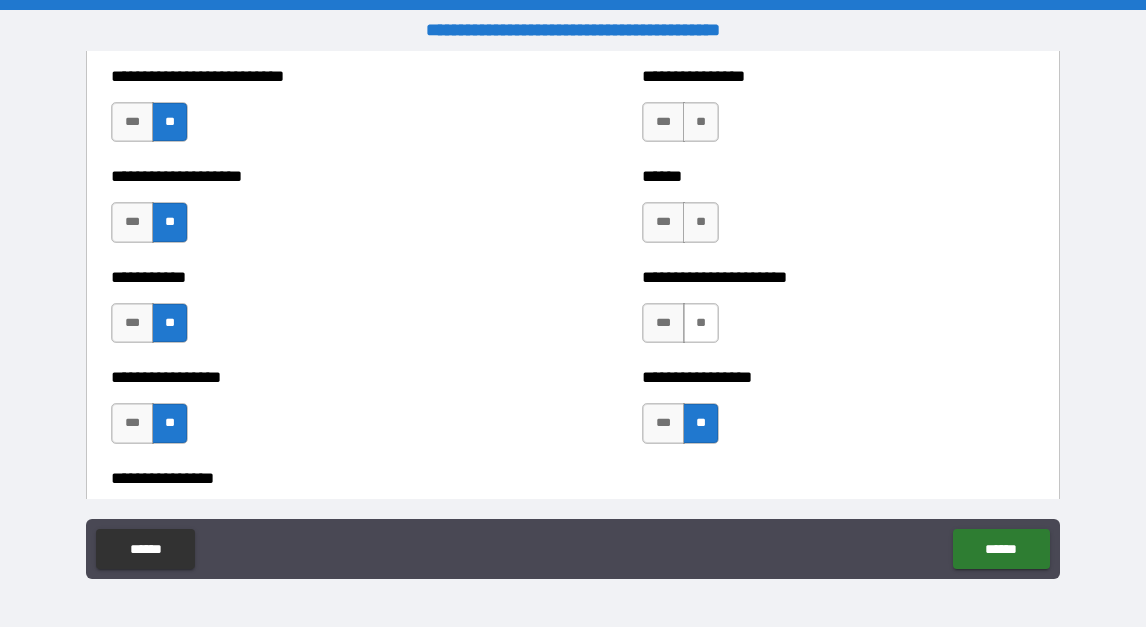 click on "**" at bounding box center [701, 323] 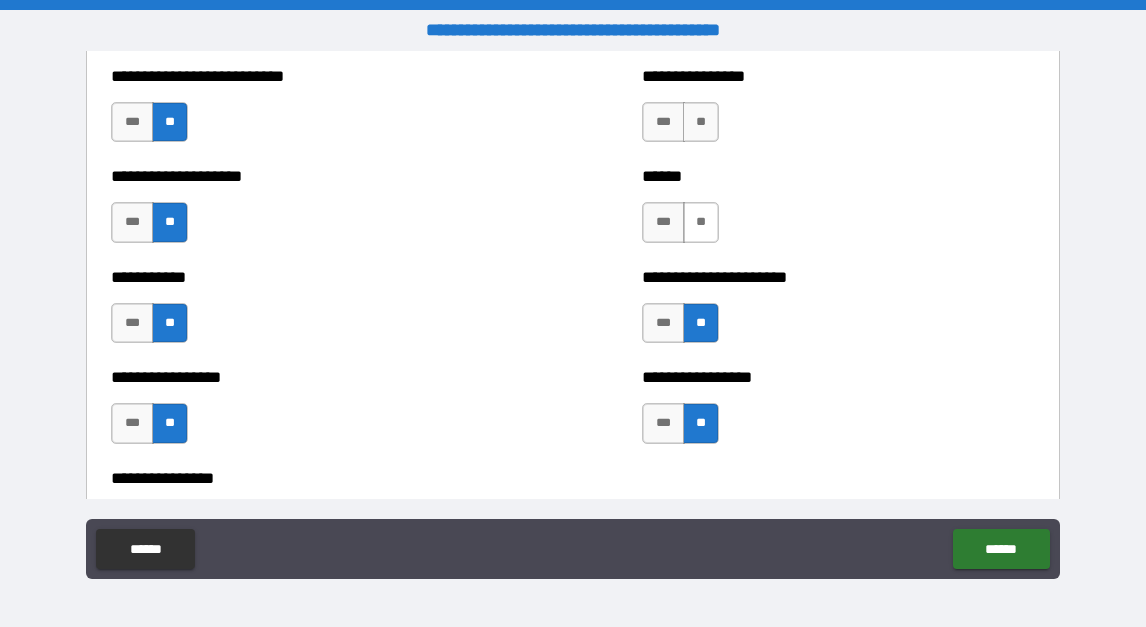 click on "**" at bounding box center [701, 222] 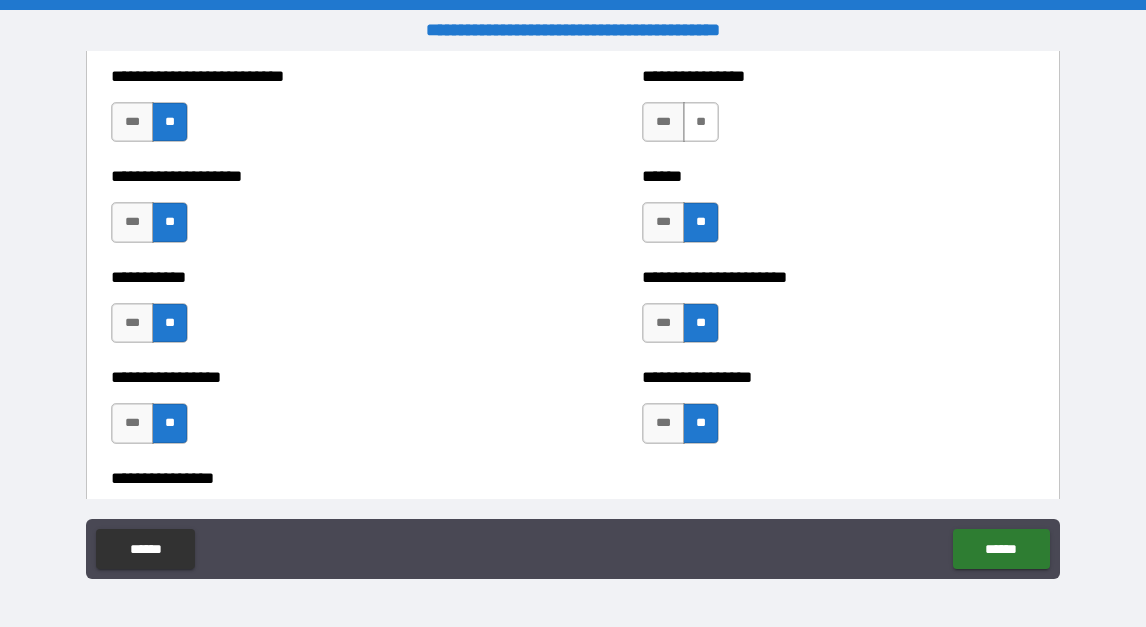 click on "**" at bounding box center [701, 122] 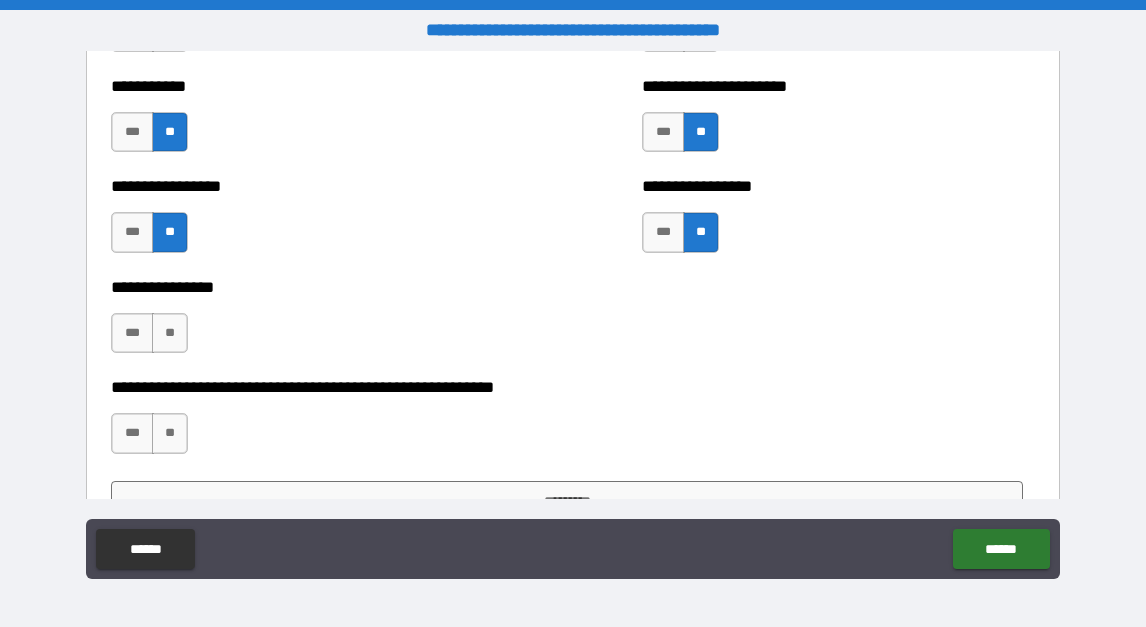 scroll, scrollTop: 6178, scrollLeft: 0, axis: vertical 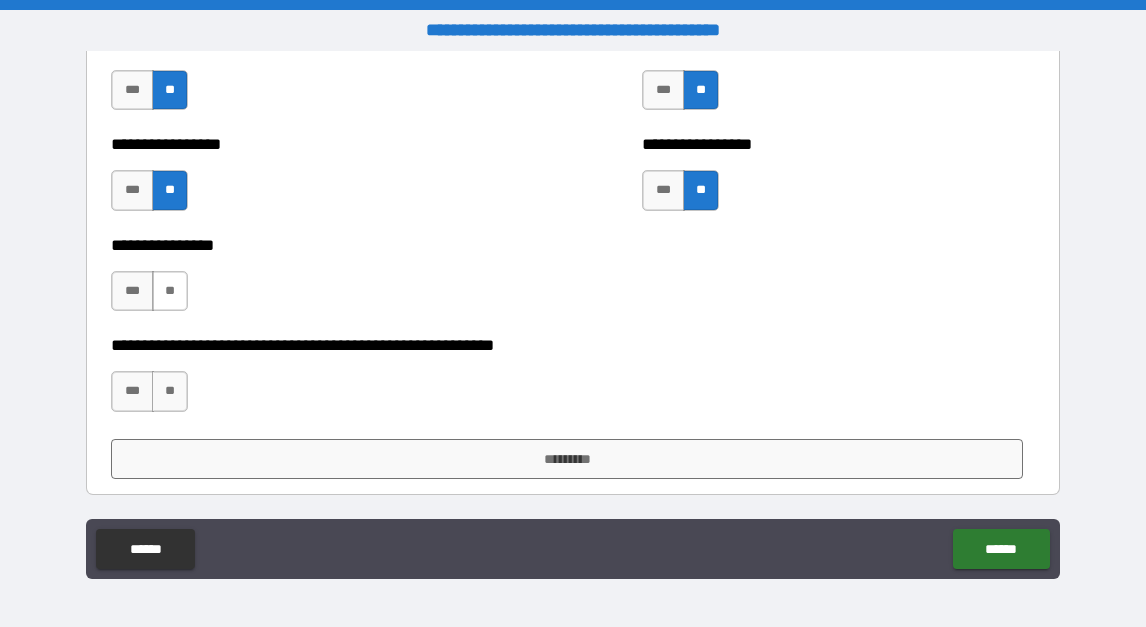 click on "**" at bounding box center [170, 291] 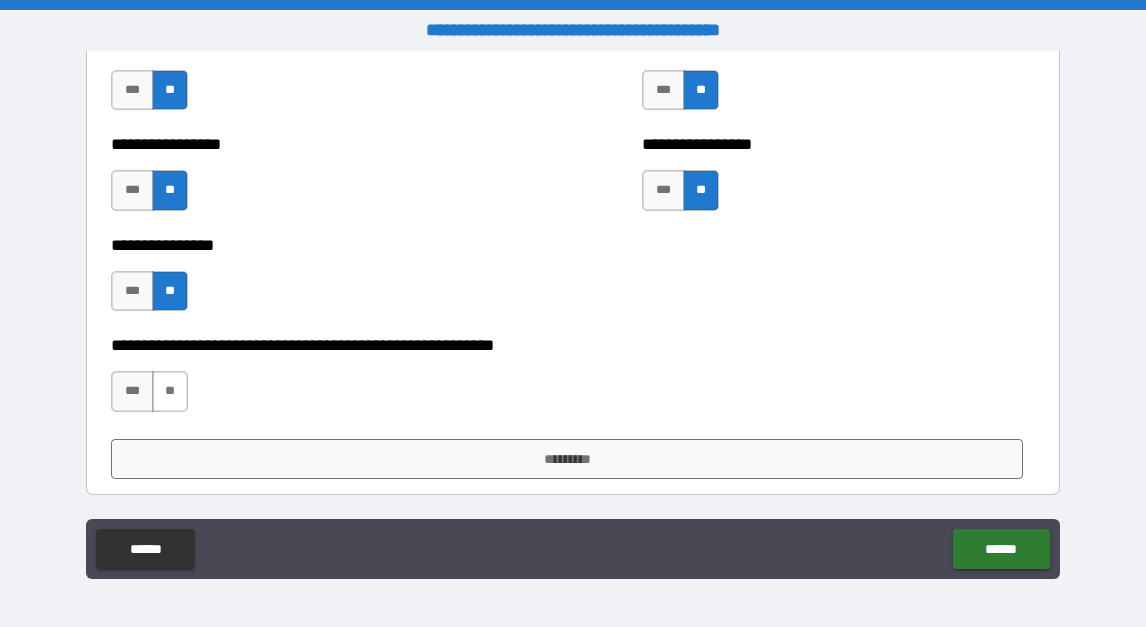 click on "**" at bounding box center [170, 391] 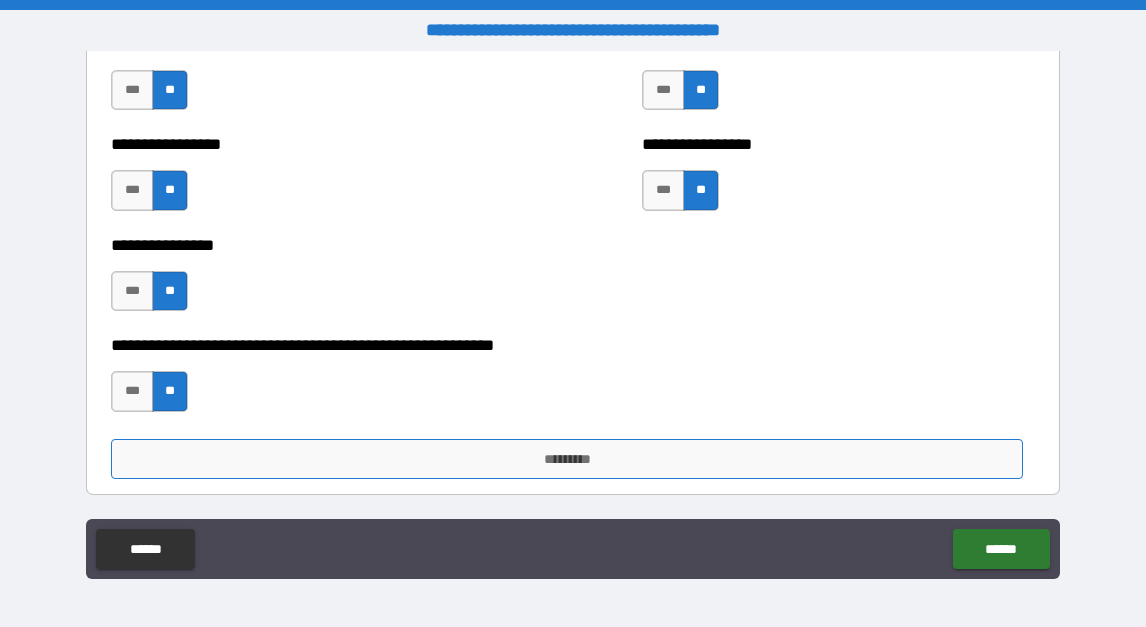 click on "*********" at bounding box center [567, 459] 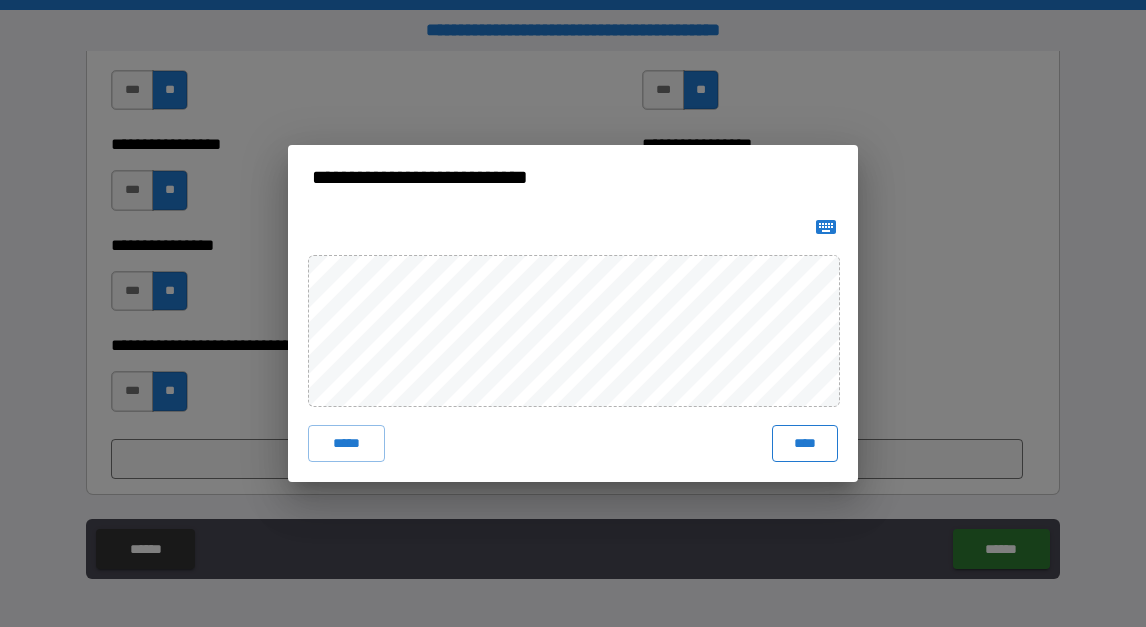 click on "****" at bounding box center (805, 443) 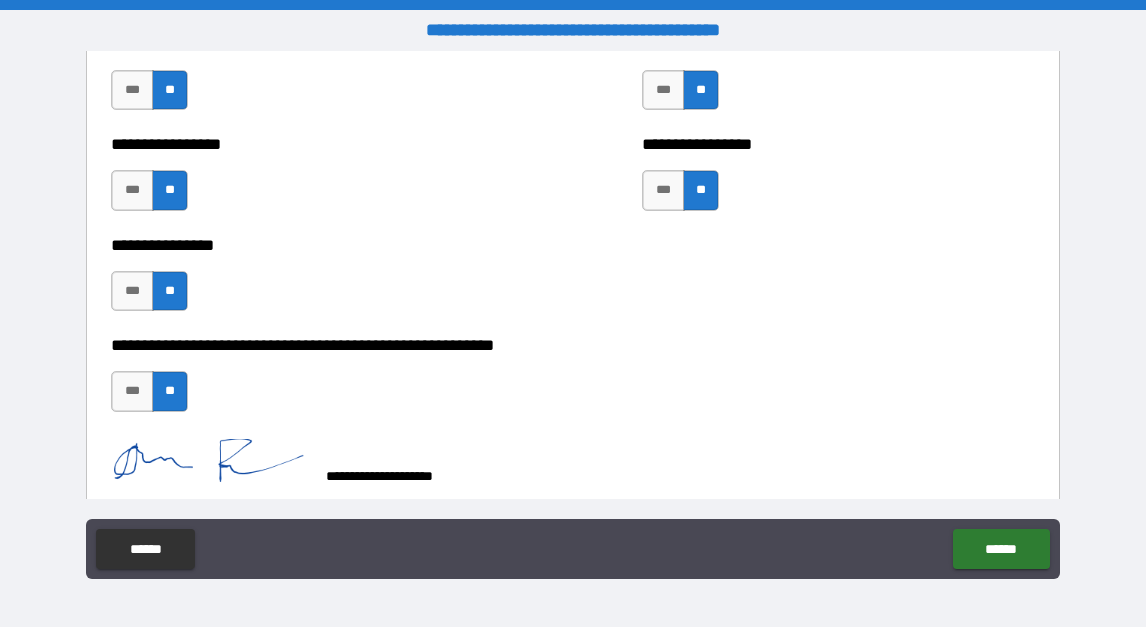 scroll, scrollTop: 6196, scrollLeft: 0, axis: vertical 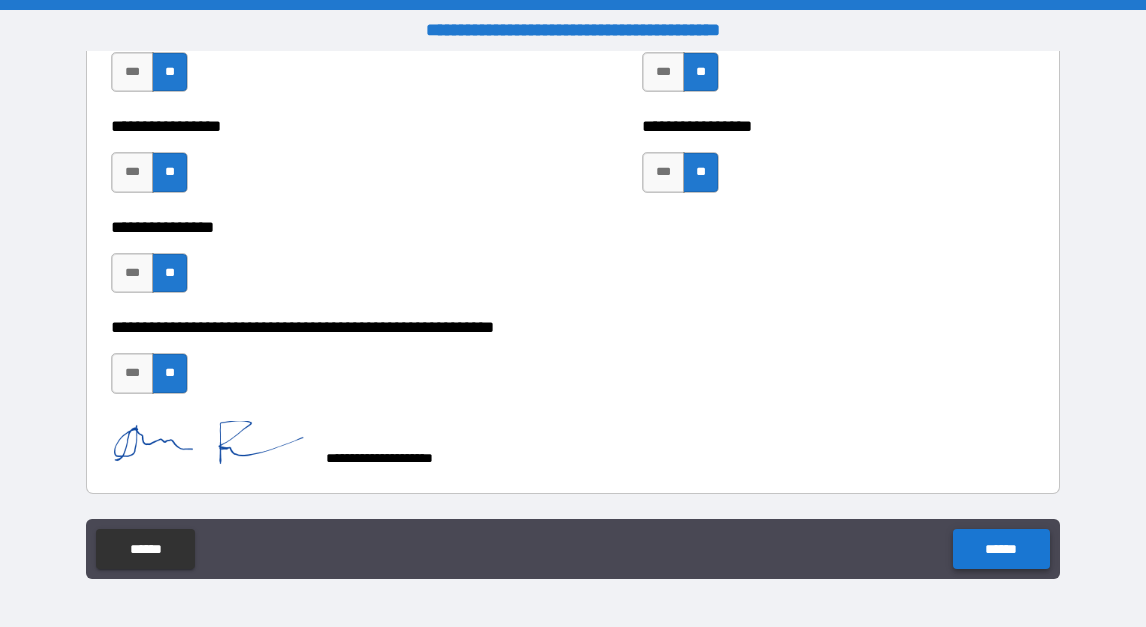 click on "******" at bounding box center [1001, 549] 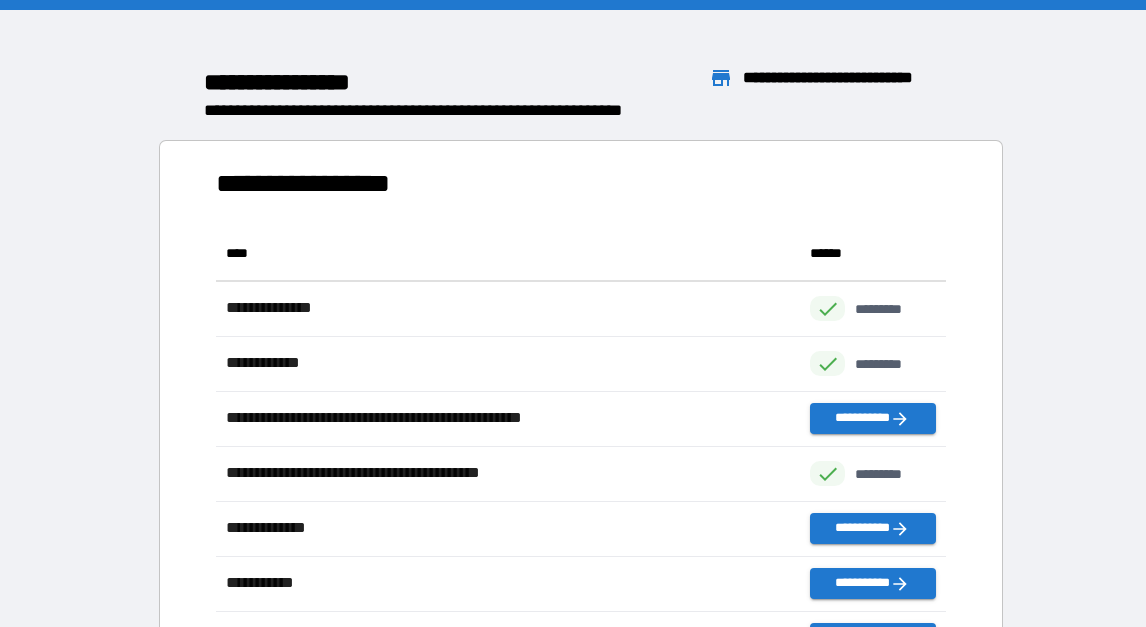 scroll, scrollTop: 1, scrollLeft: 1, axis: both 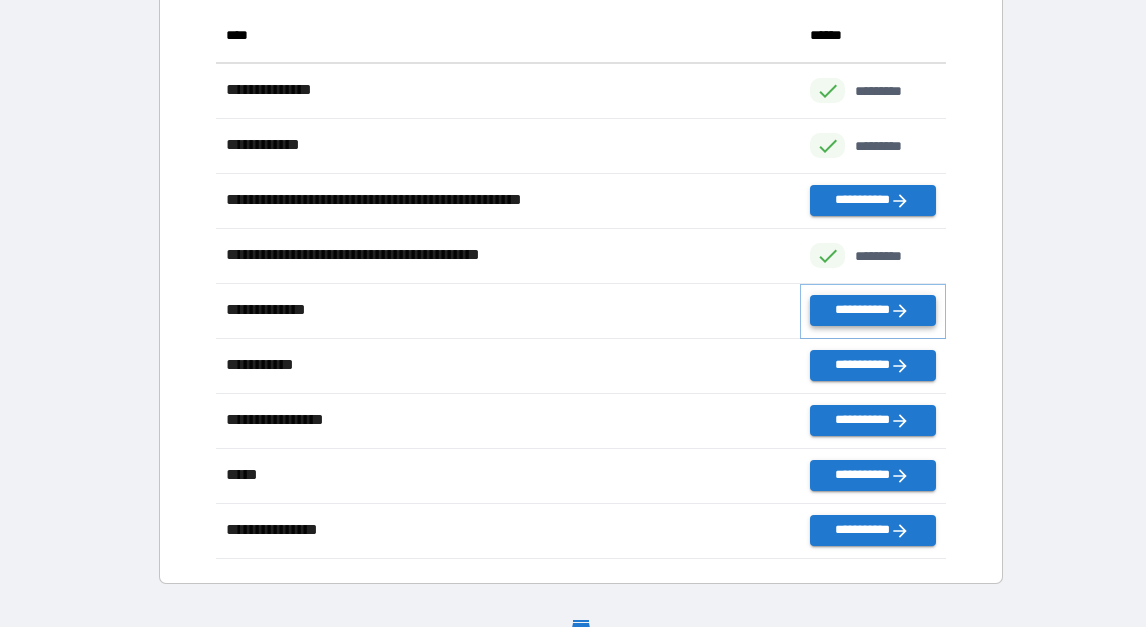 click on "**********" at bounding box center [872, 310] 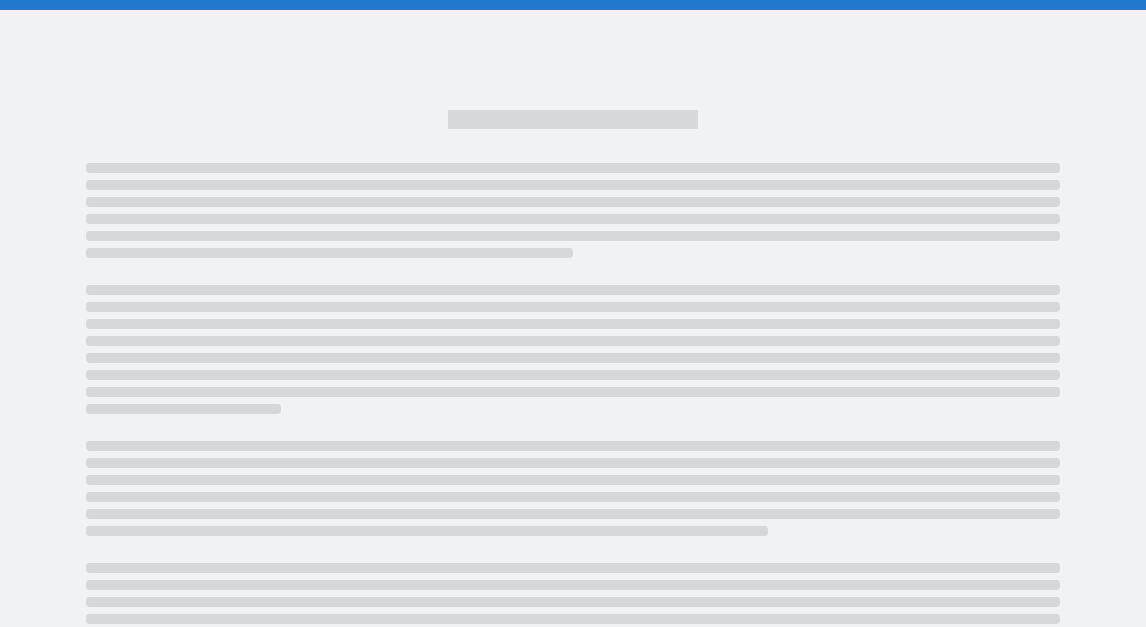 click at bounding box center (573, 307) 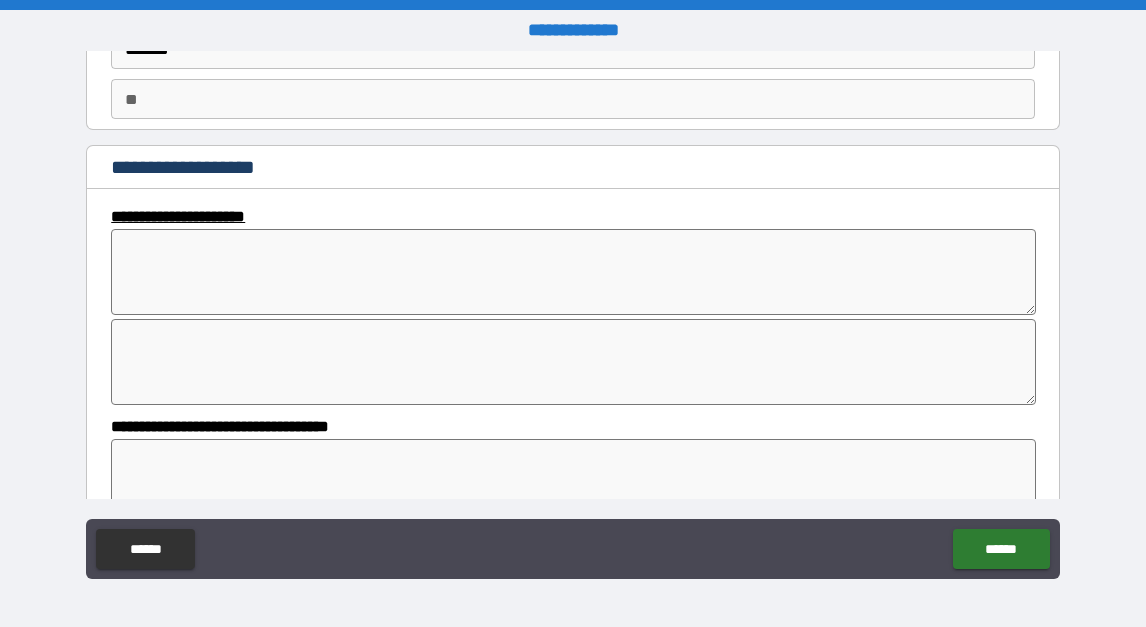 scroll, scrollTop: 0, scrollLeft: 0, axis: both 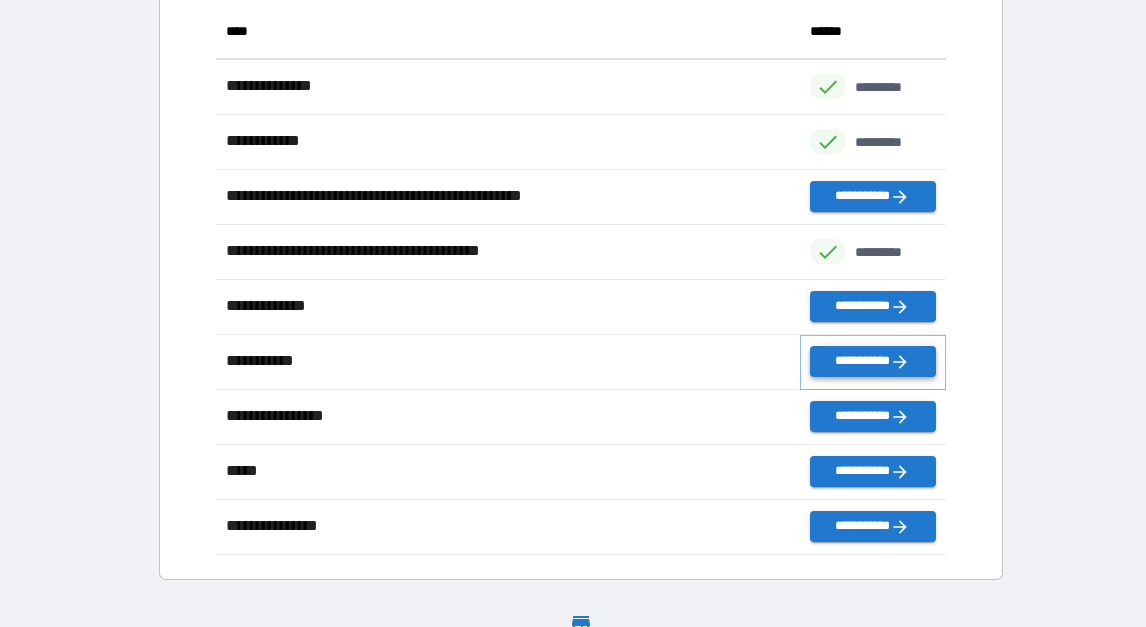 click on "**********" at bounding box center (872, 361) 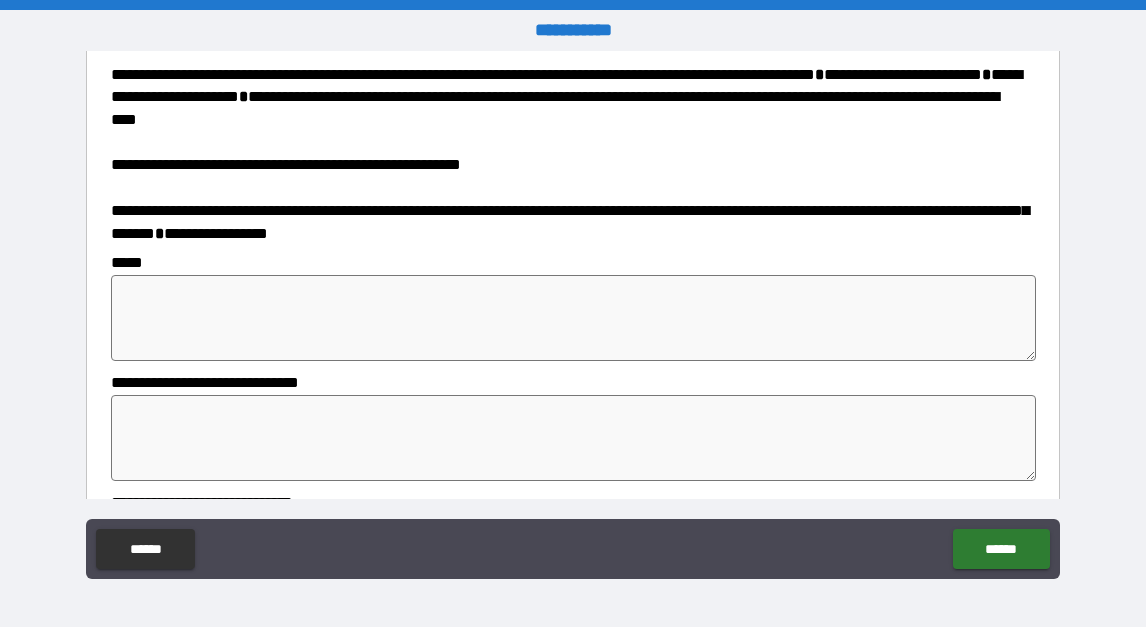 scroll, scrollTop: 569, scrollLeft: 0, axis: vertical 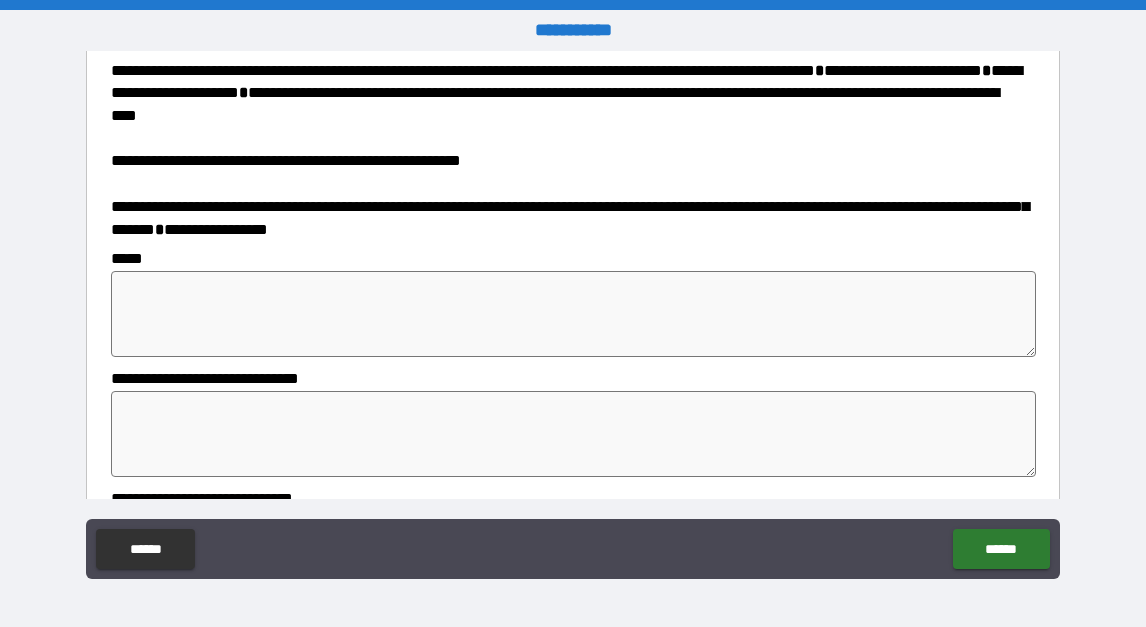 click on "**********" at bounding box center [572, 376] 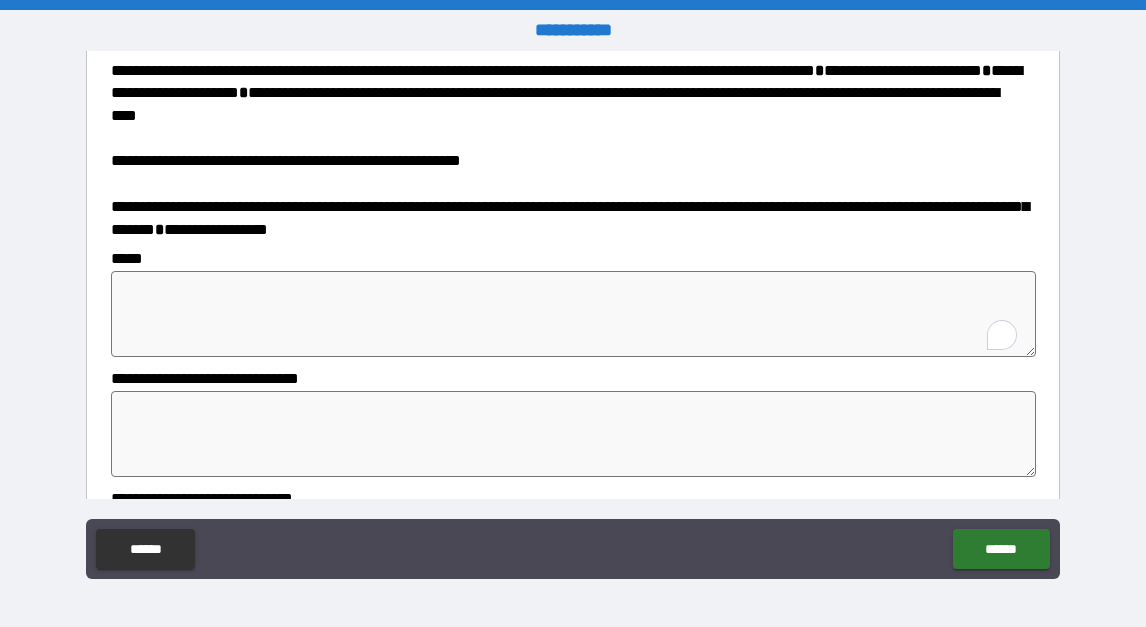 type on "*" 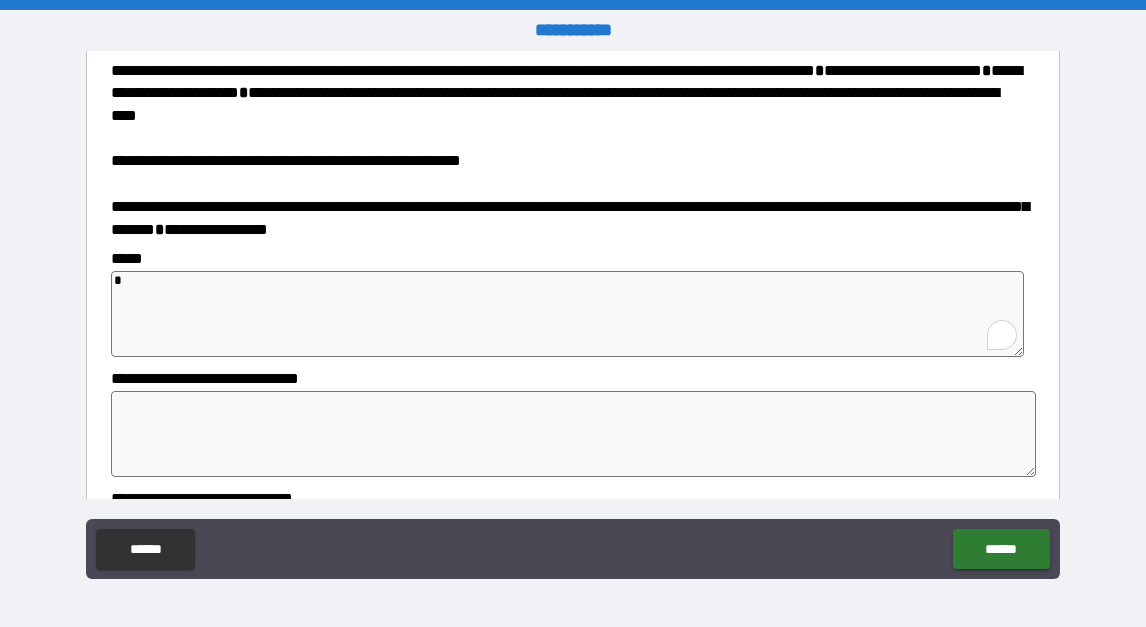 type on "*" 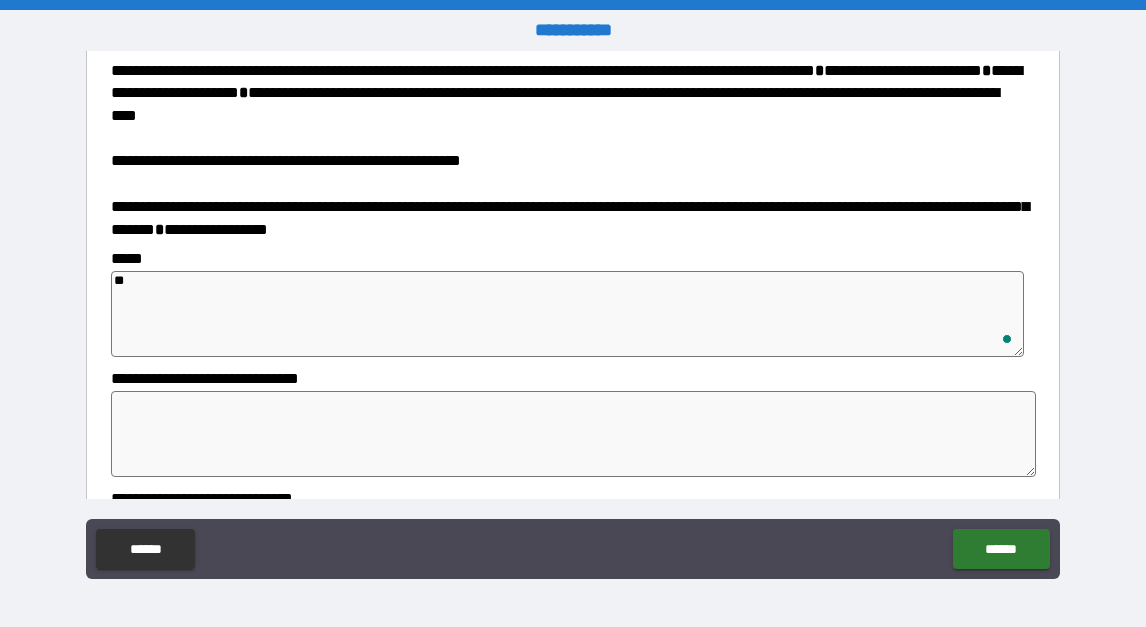 type on "*" 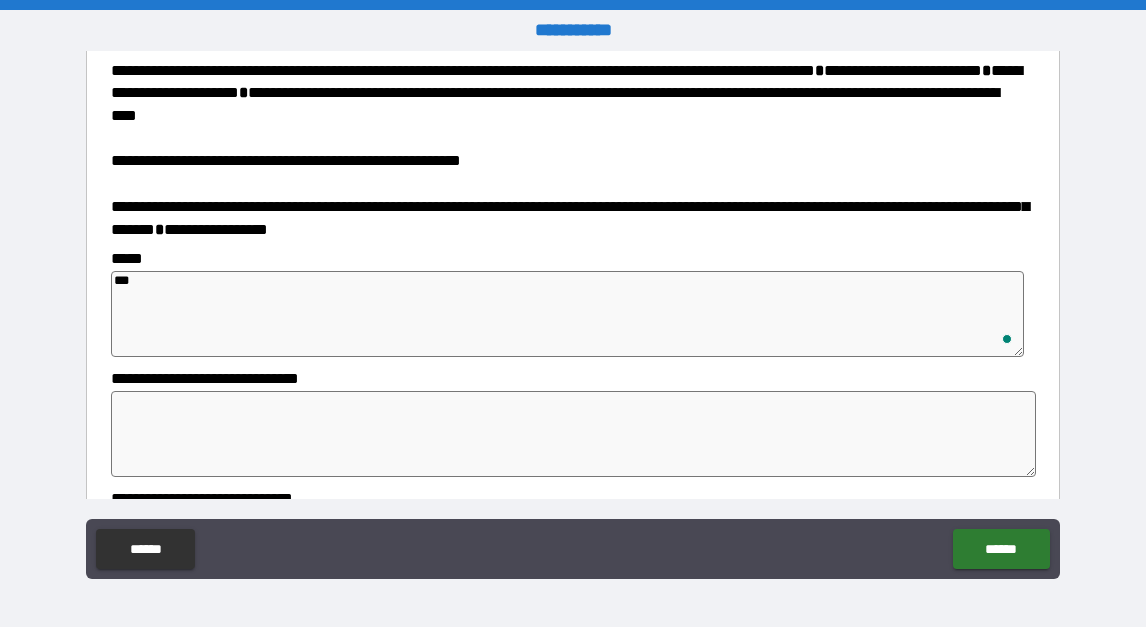 type on "****" 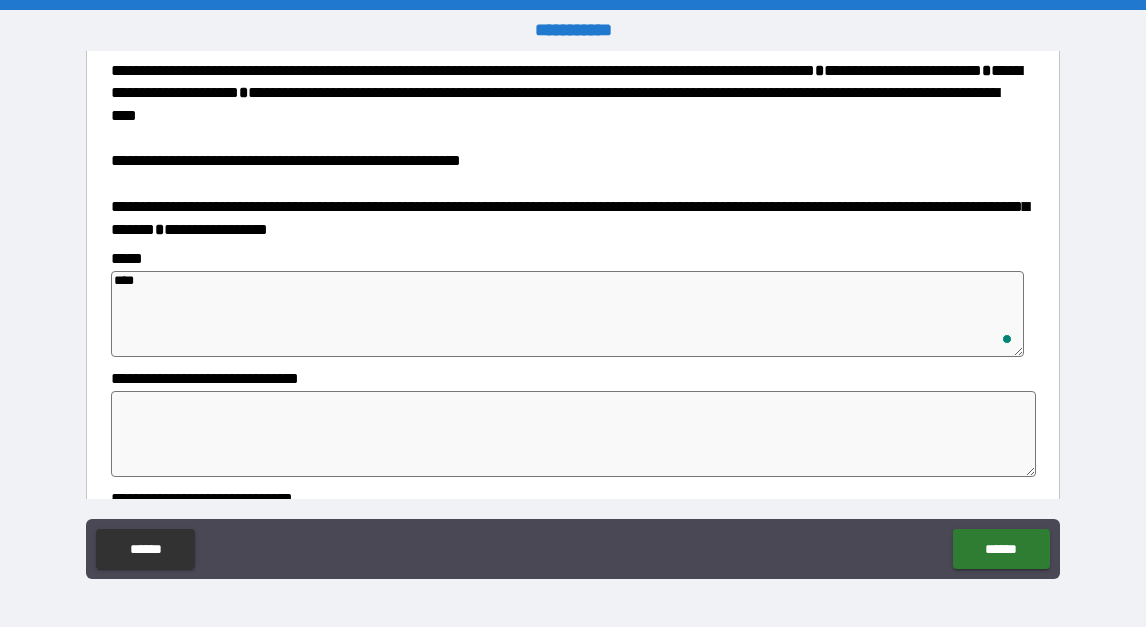 type on "*" 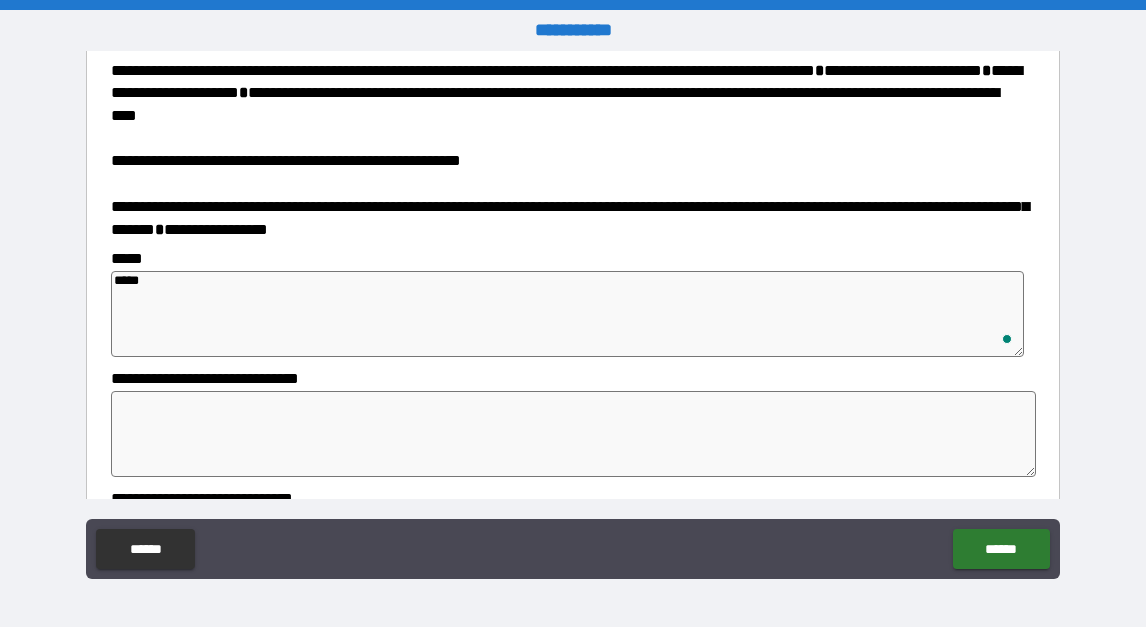 type on "*" 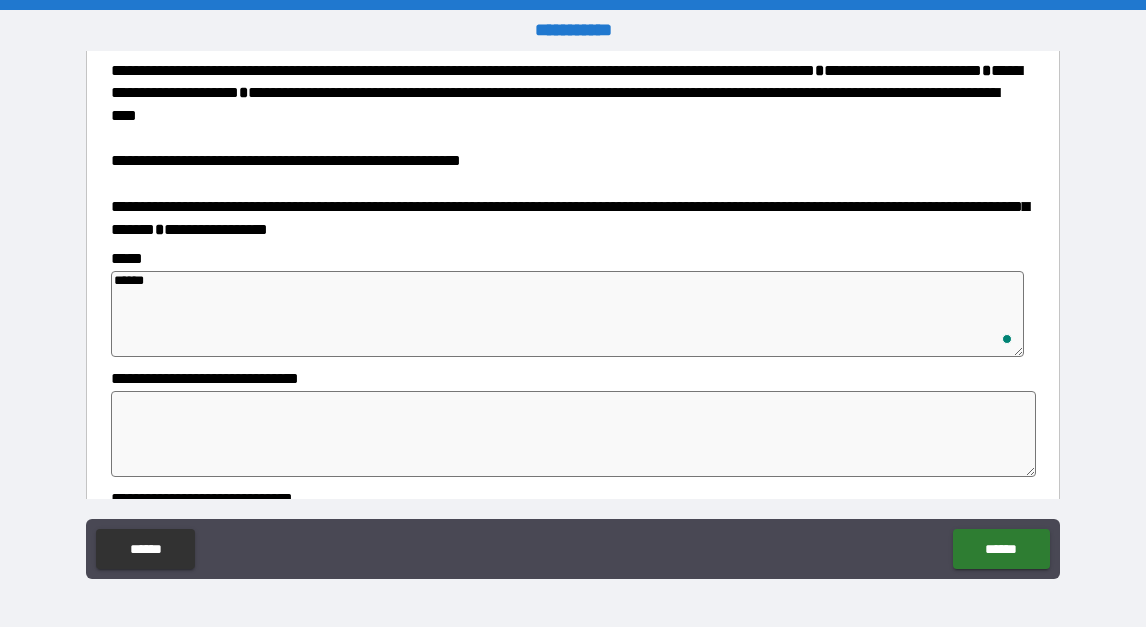 type on "*" 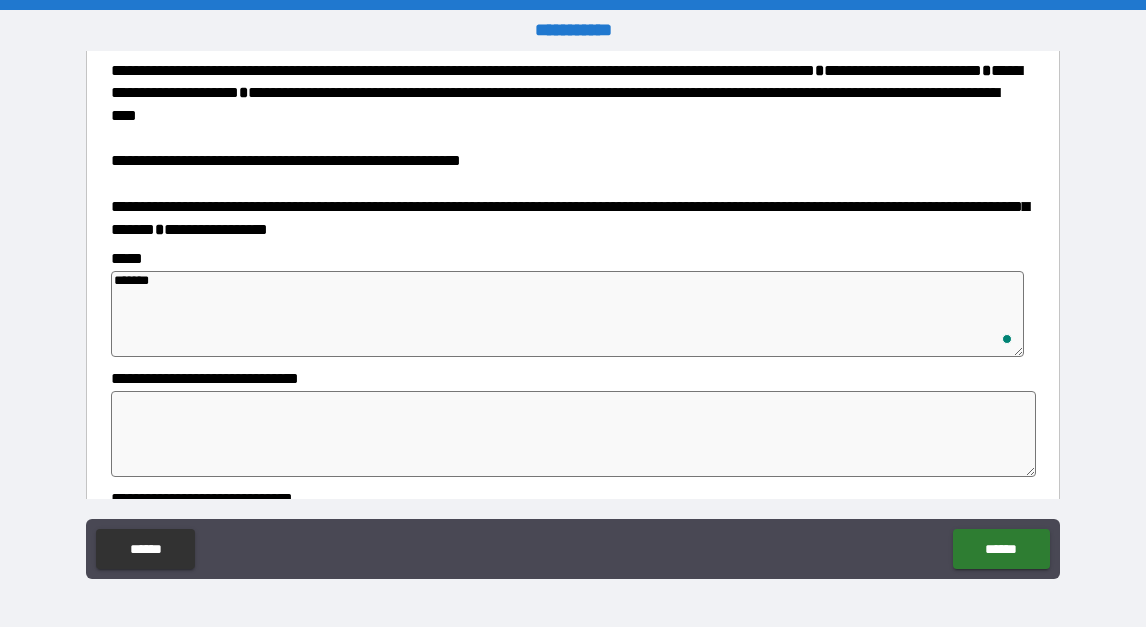 type on "*" 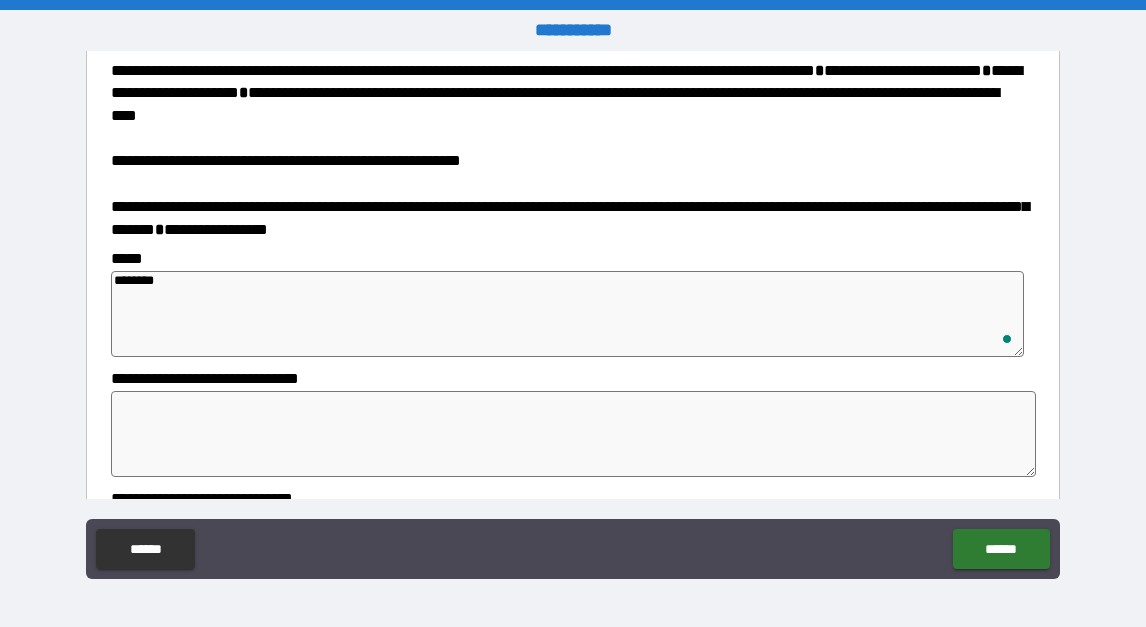 type on "*********" 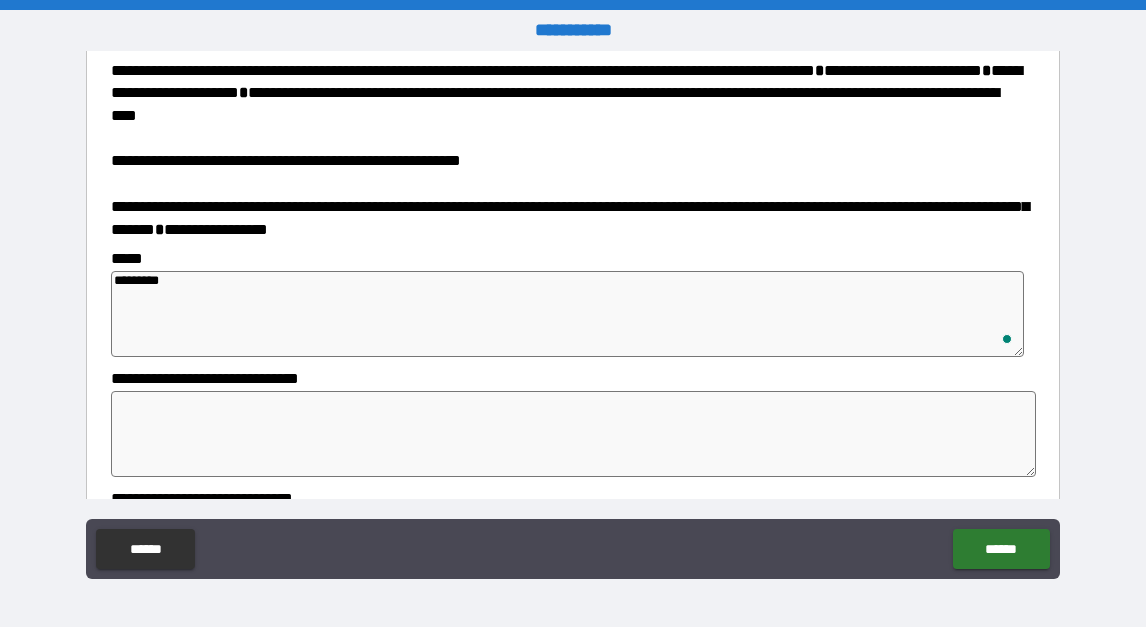 type on "**********" 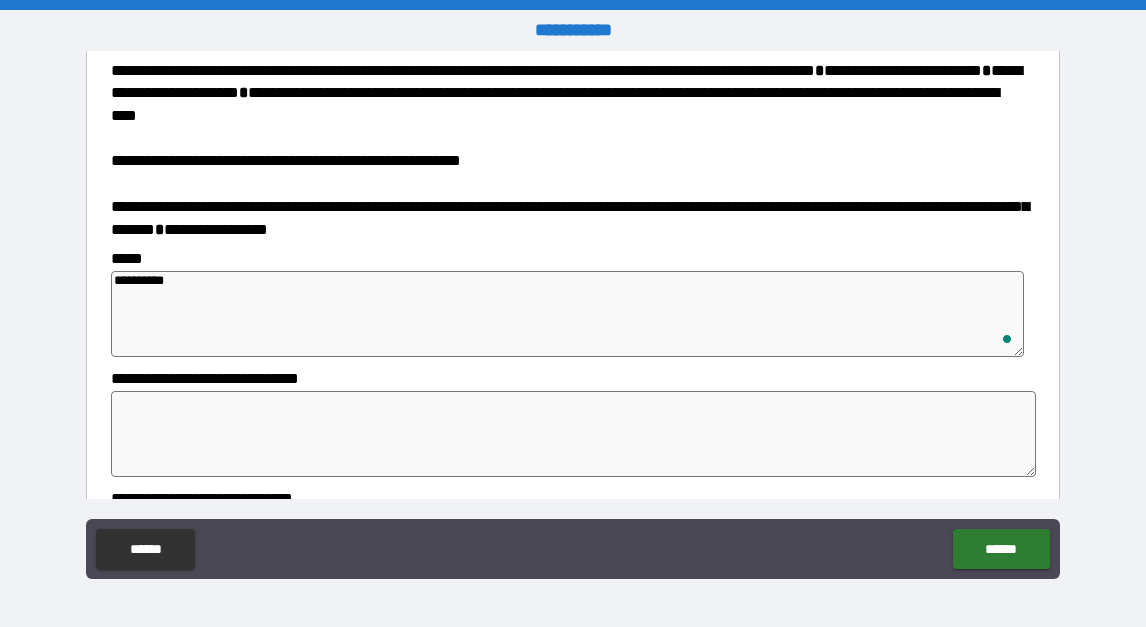type on "**********" 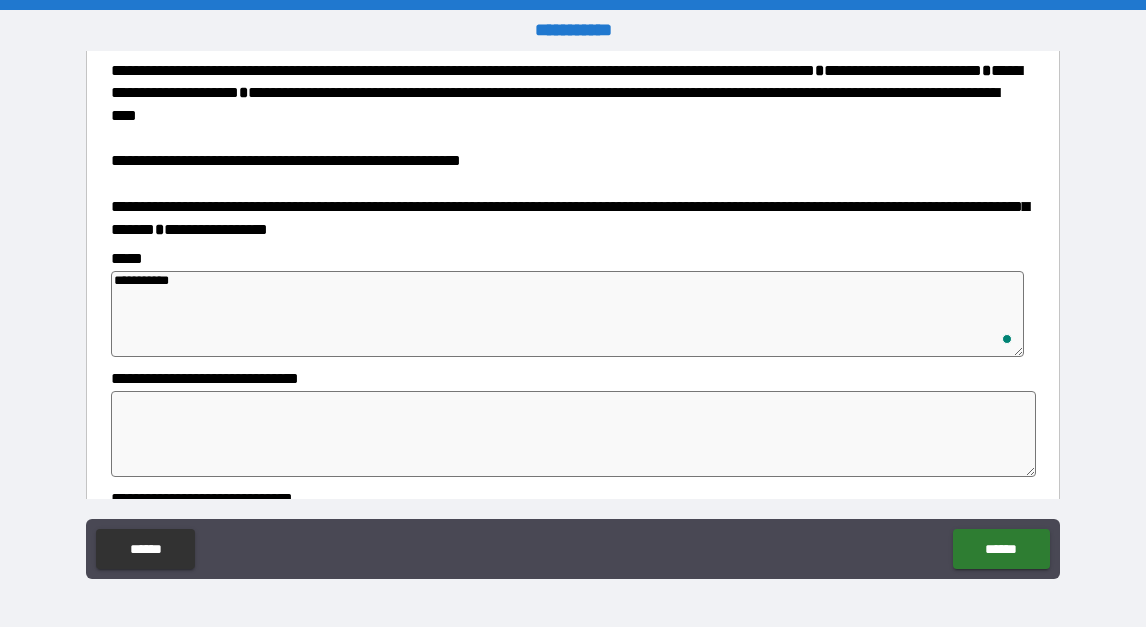 type on "**********" 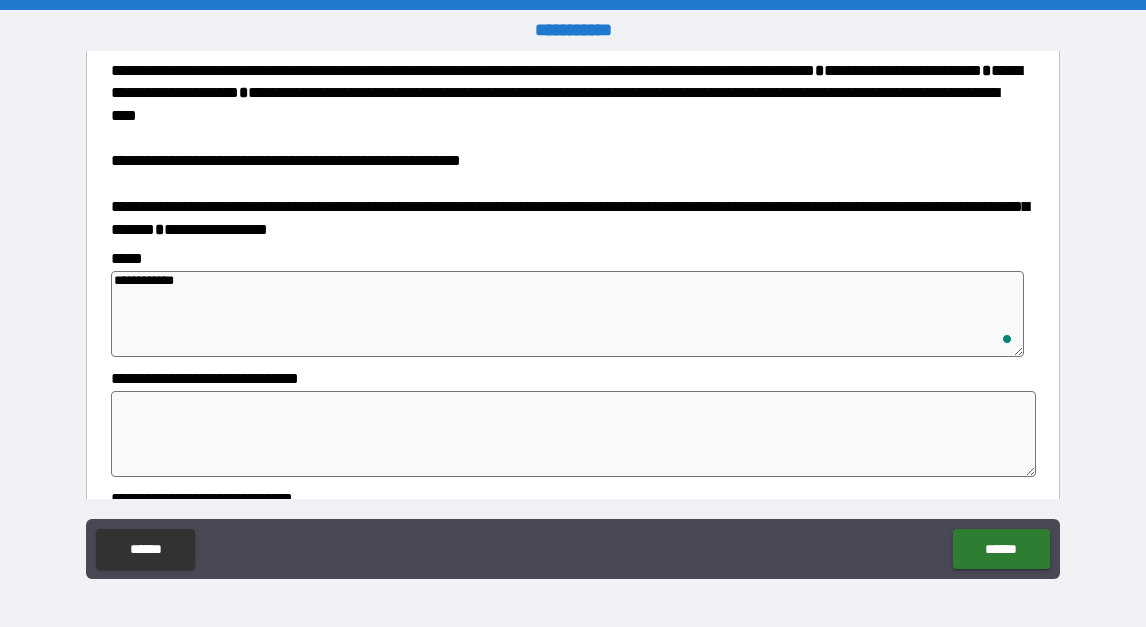 type on "*" 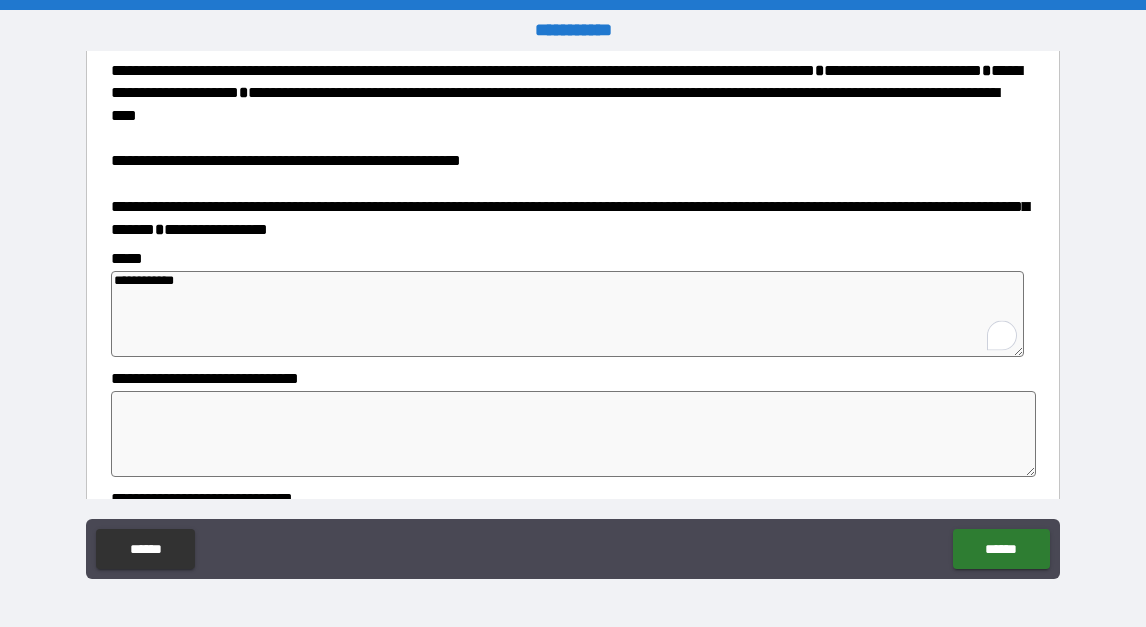 type on "**********" 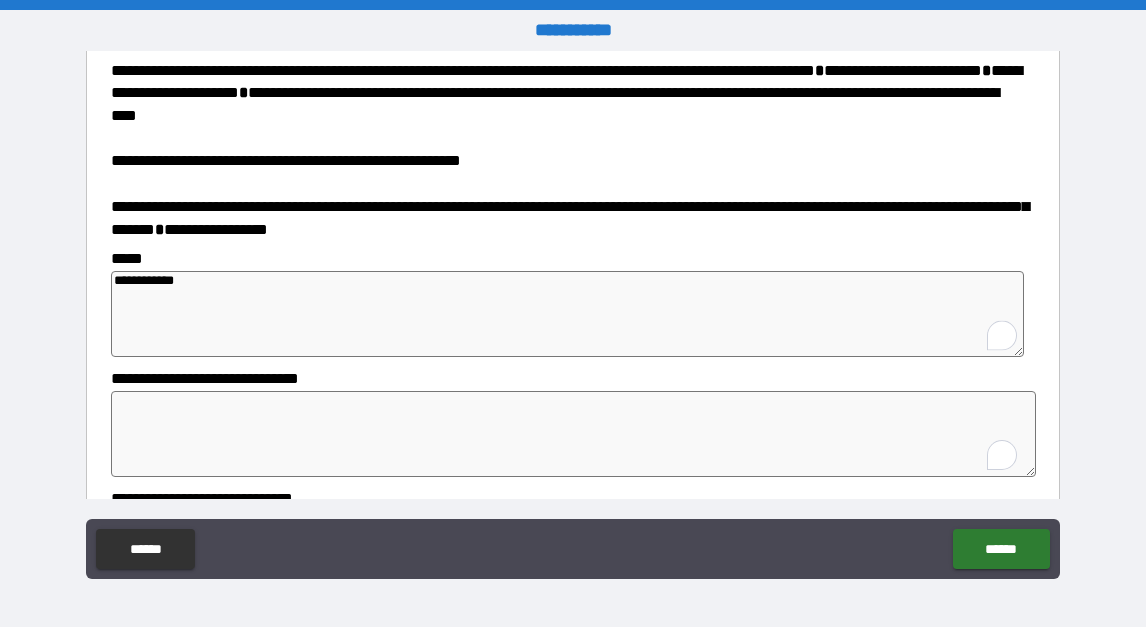 scroll, scrollTop: 606, scrollLeft: 0, axis: vertical 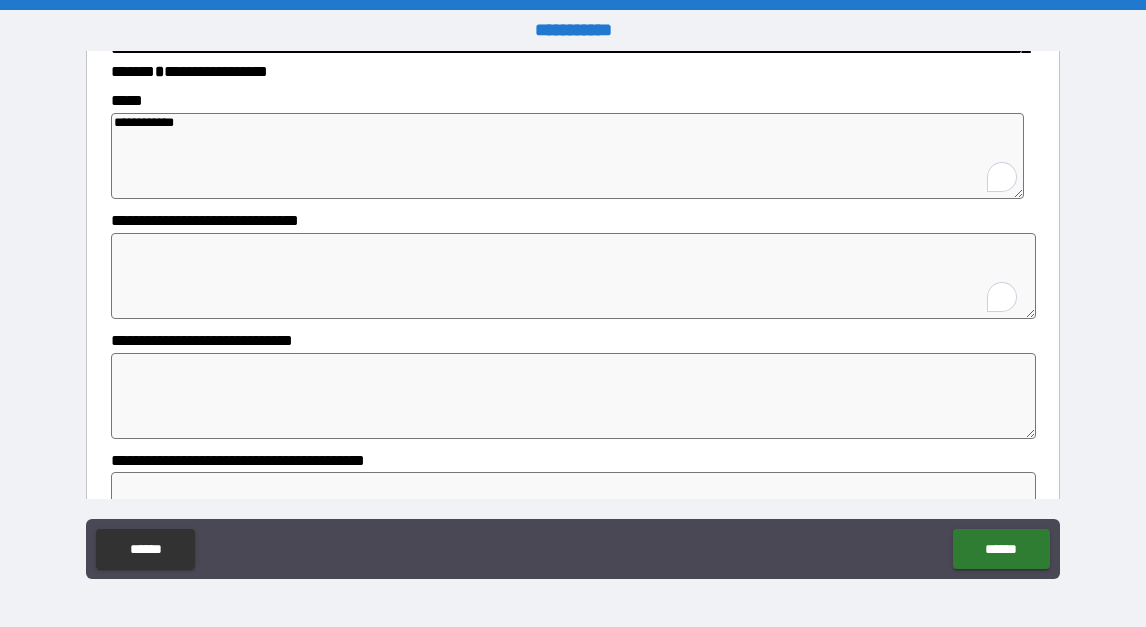 type on "*" 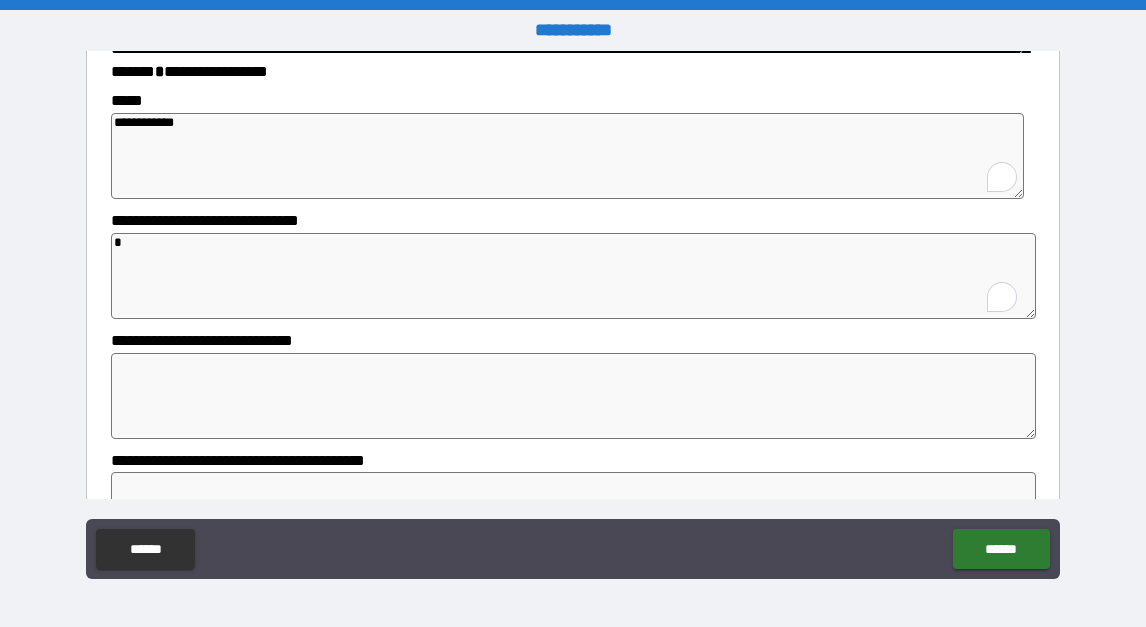 type on "*" 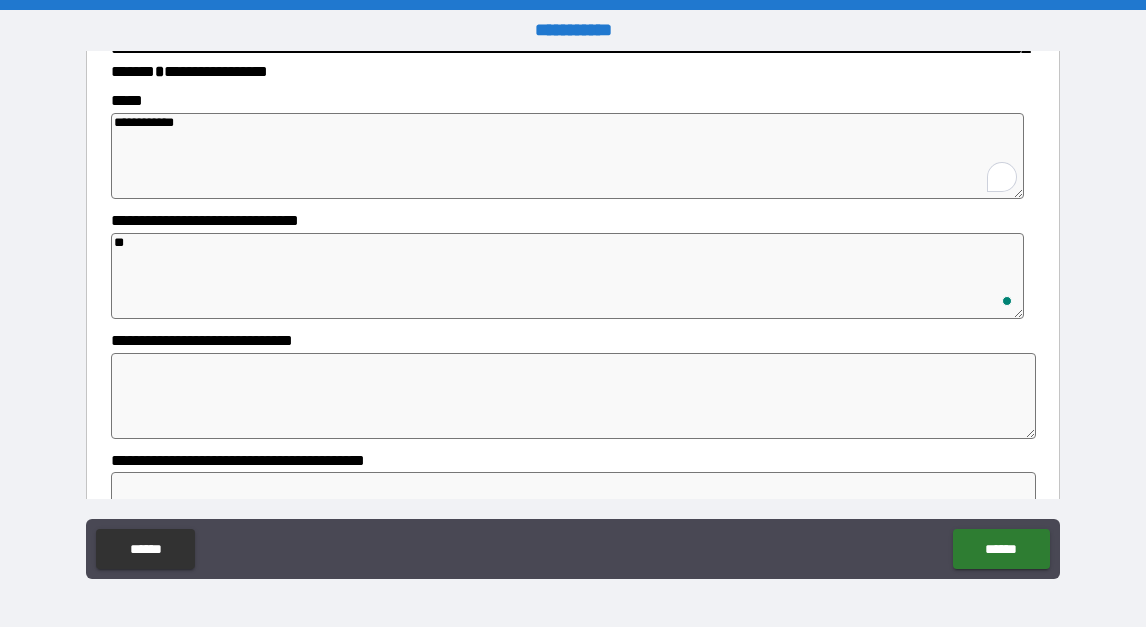 type on "***" 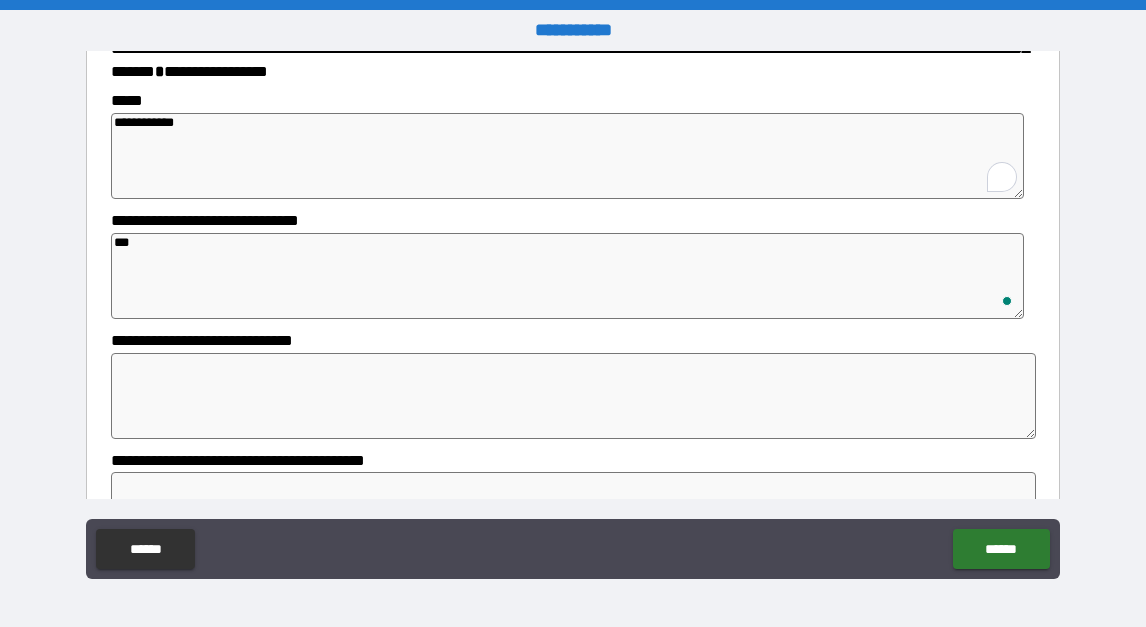 type on "*" 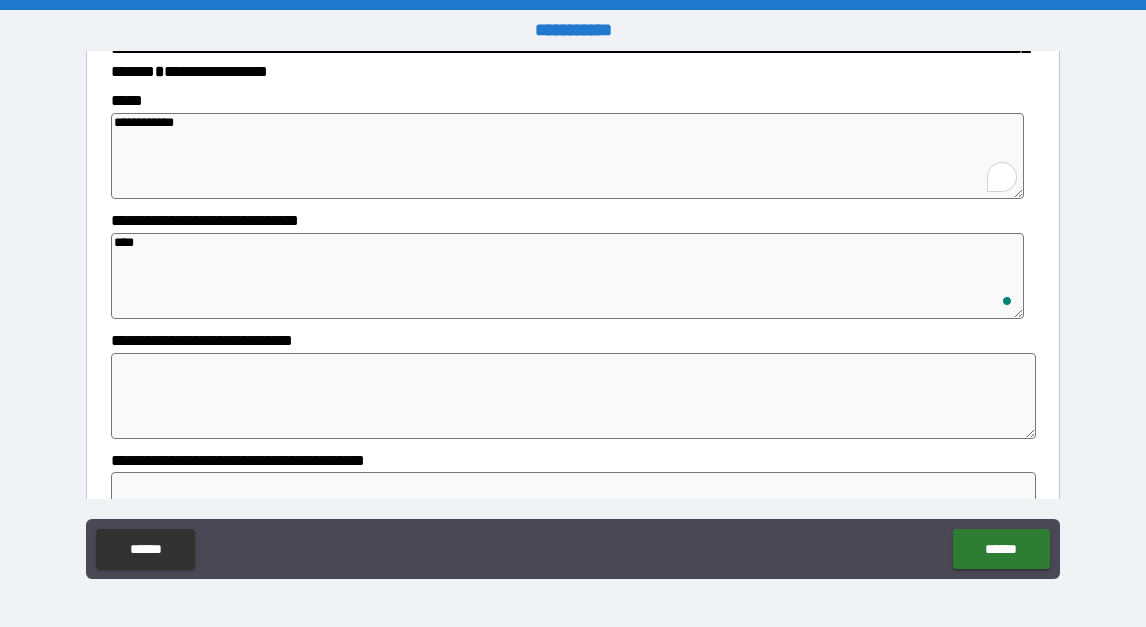 type on "*" 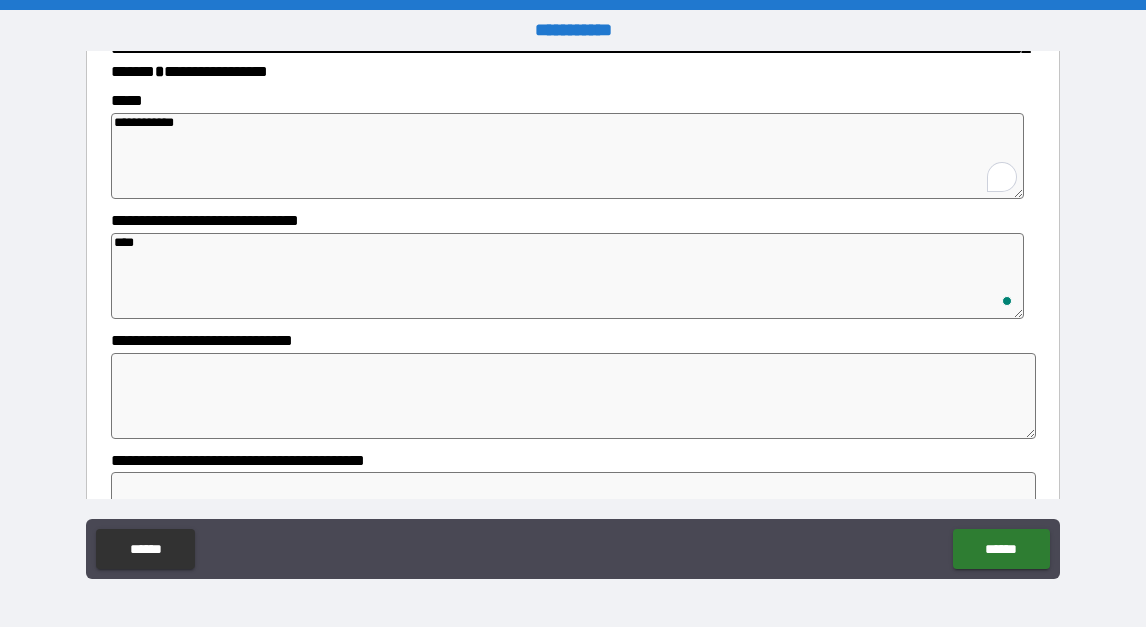 type on "*" 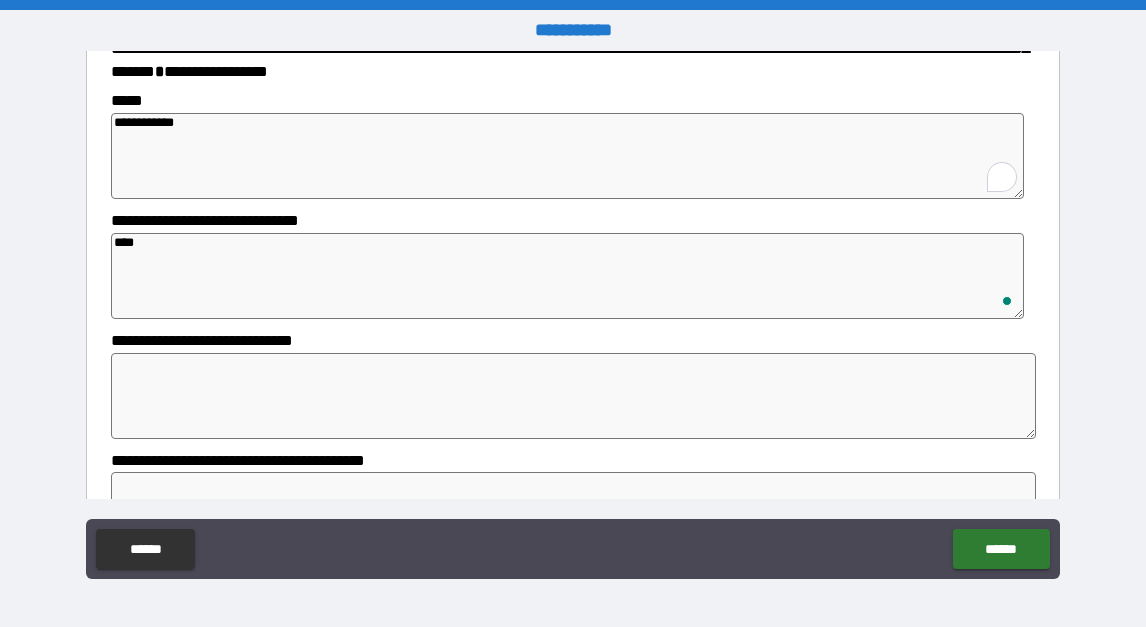 type on "*****" 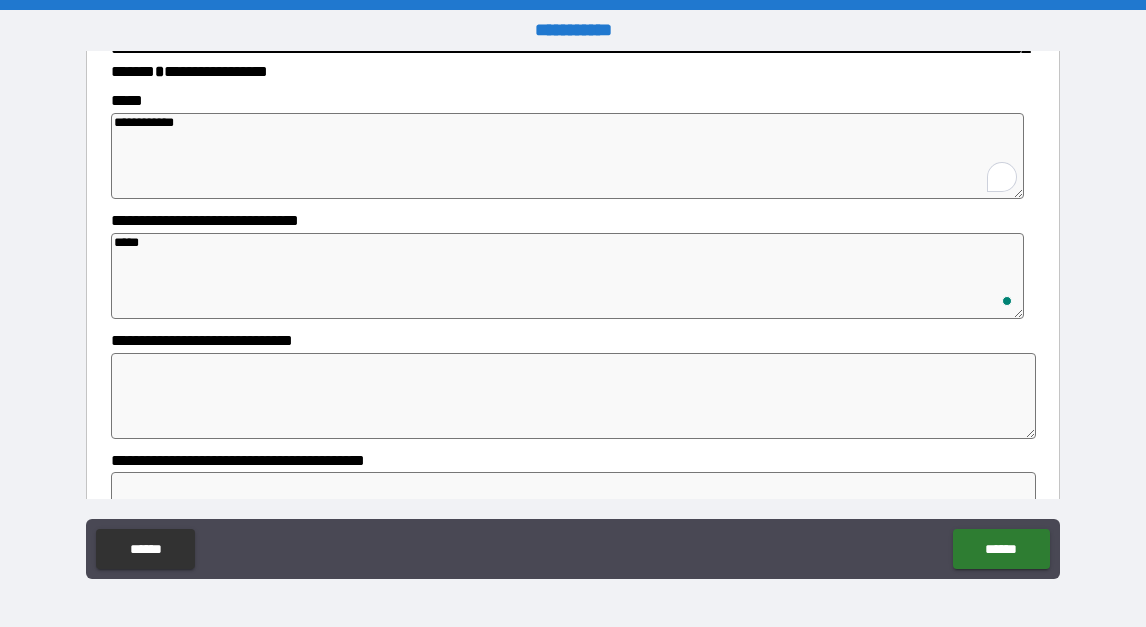 type on "******" 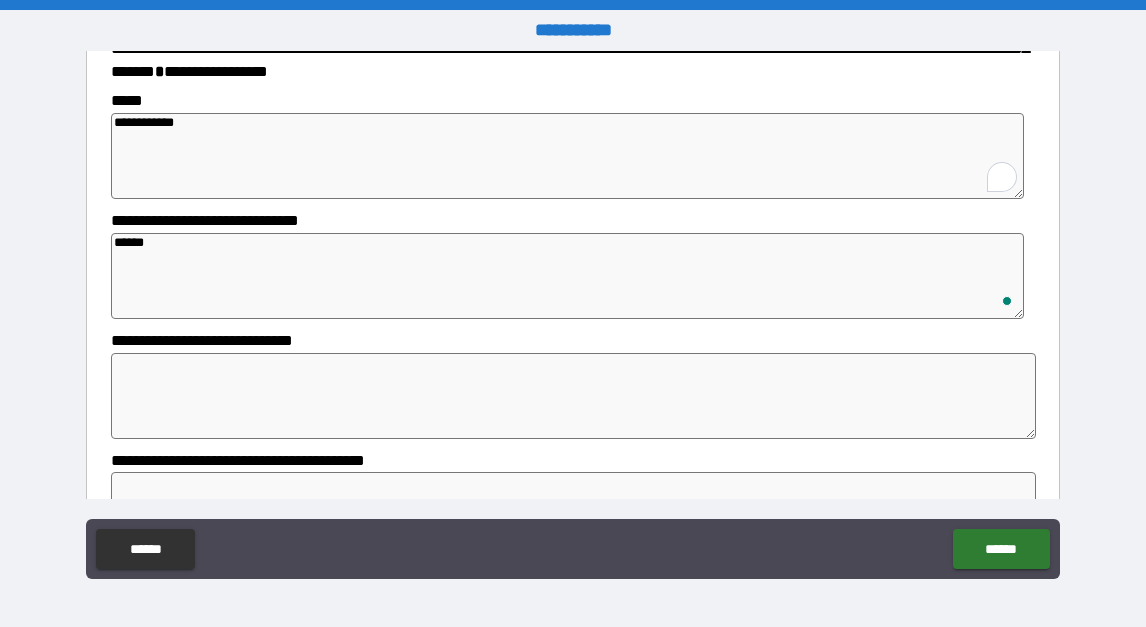 type on "*" 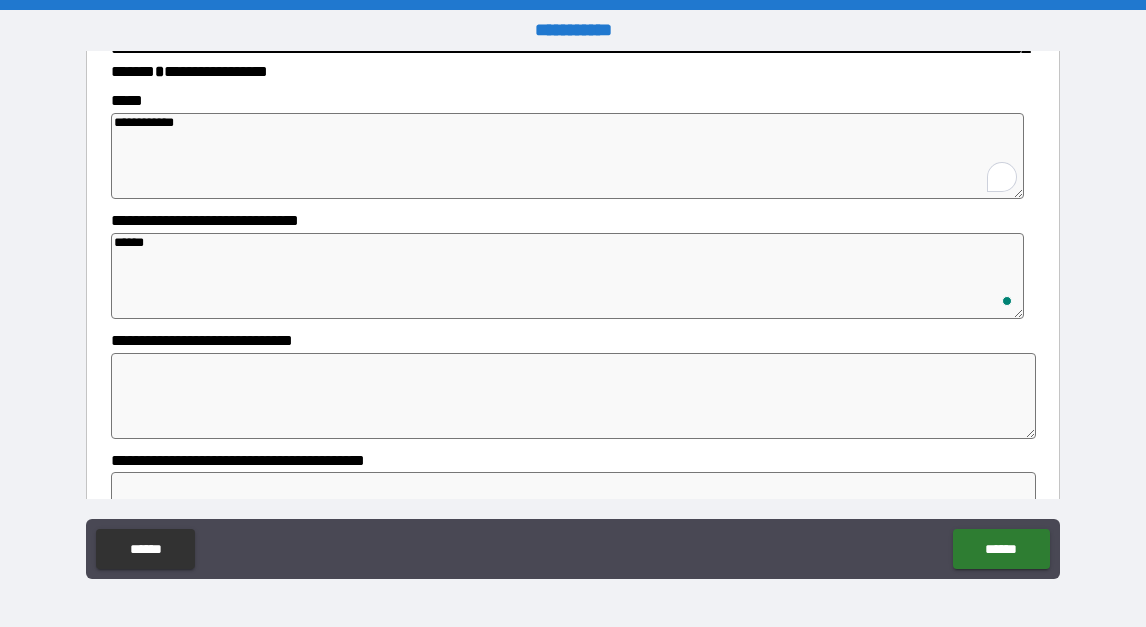 type on "*" 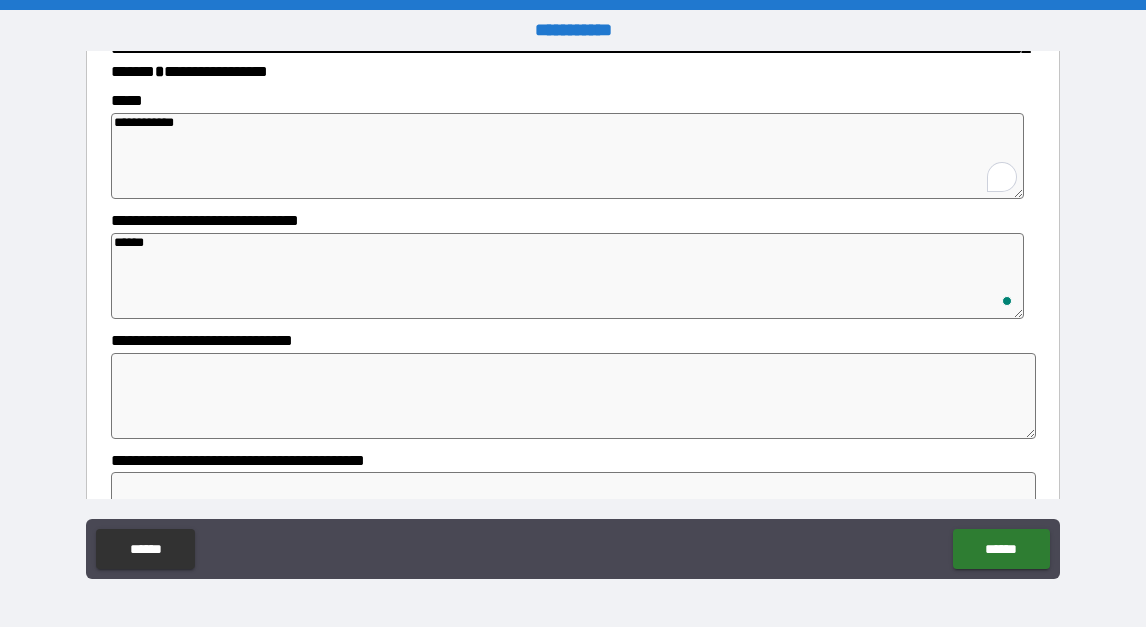 type on "*" 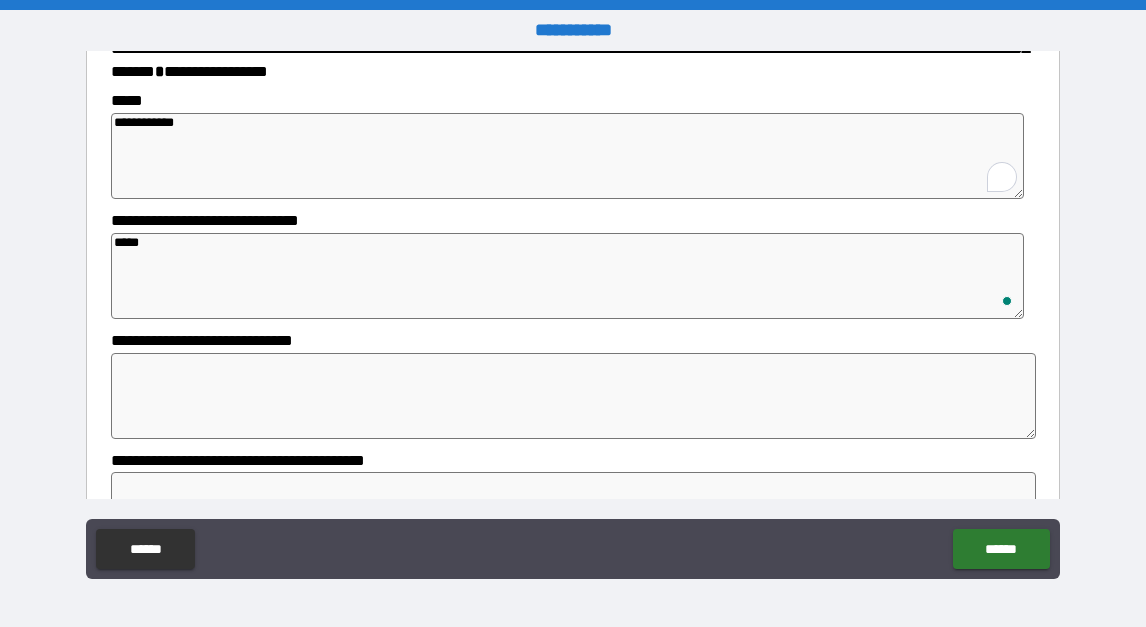 type on "*" 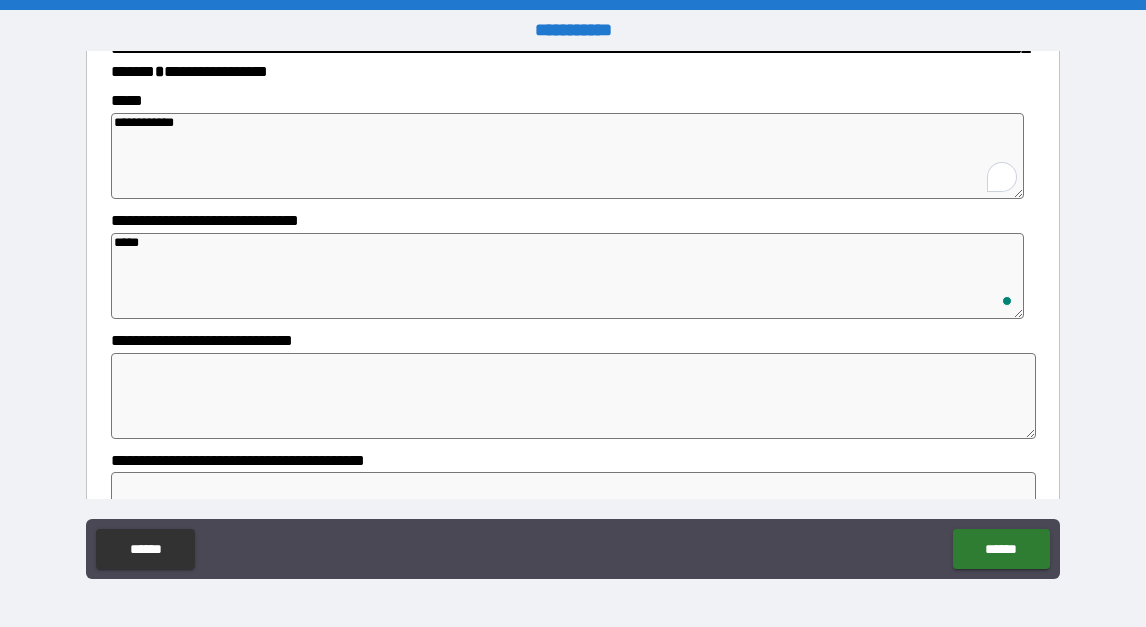 type on "****" 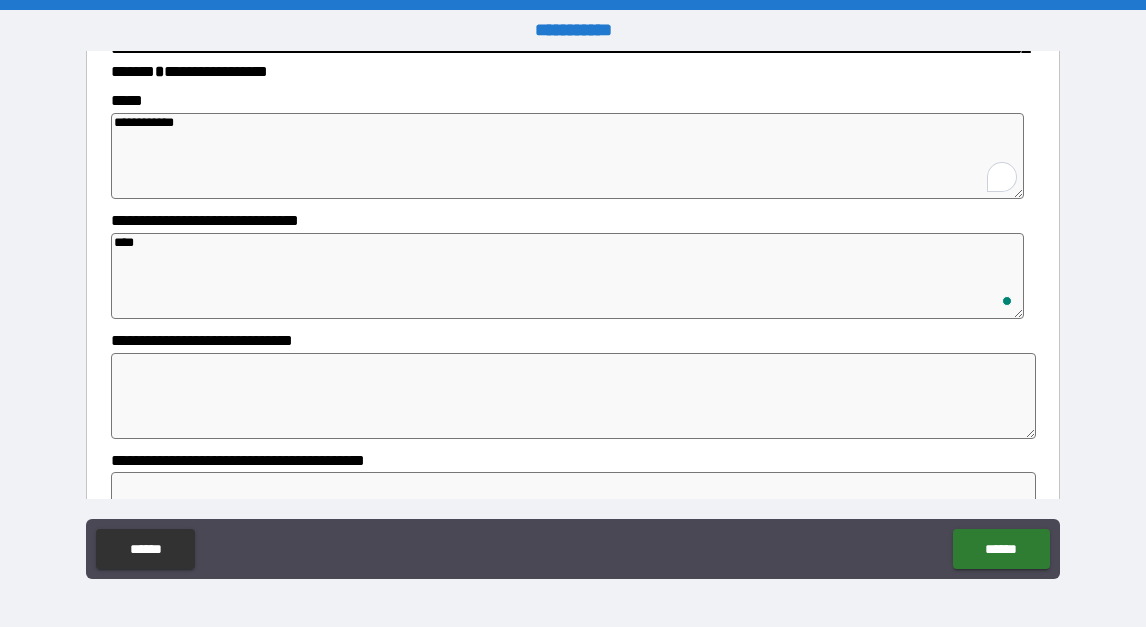 type on "***" 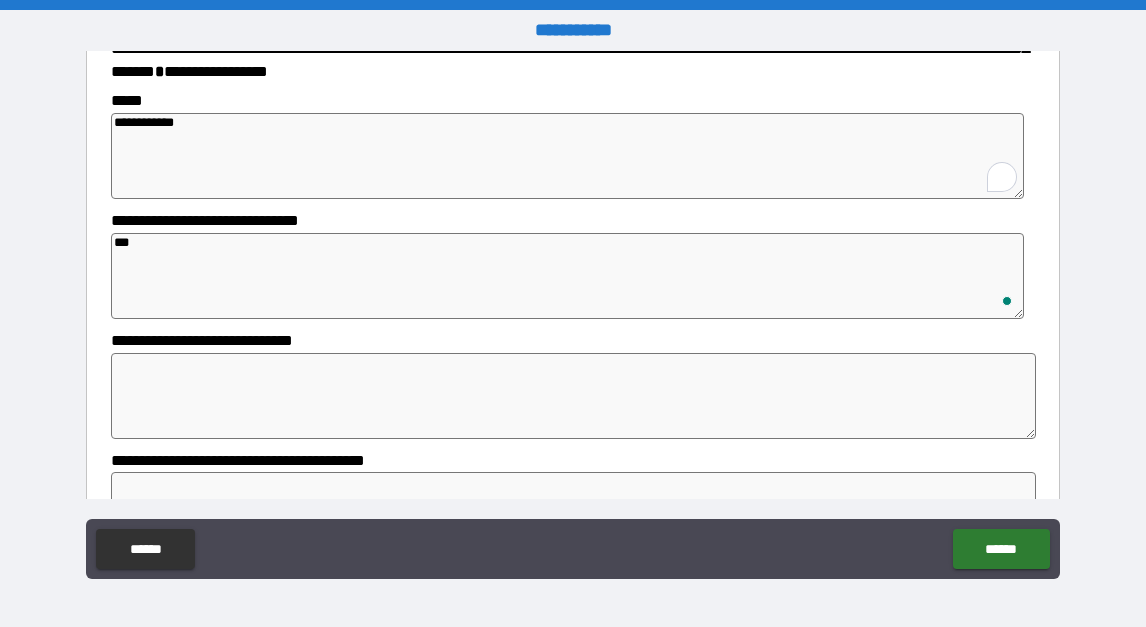type on "*" 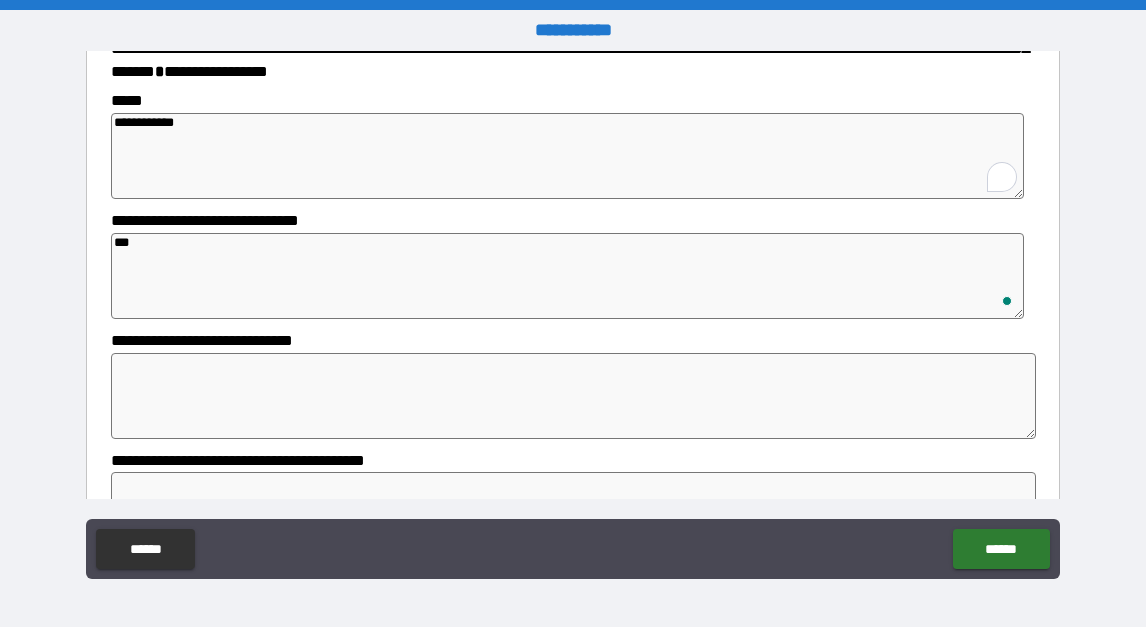 type on "*" 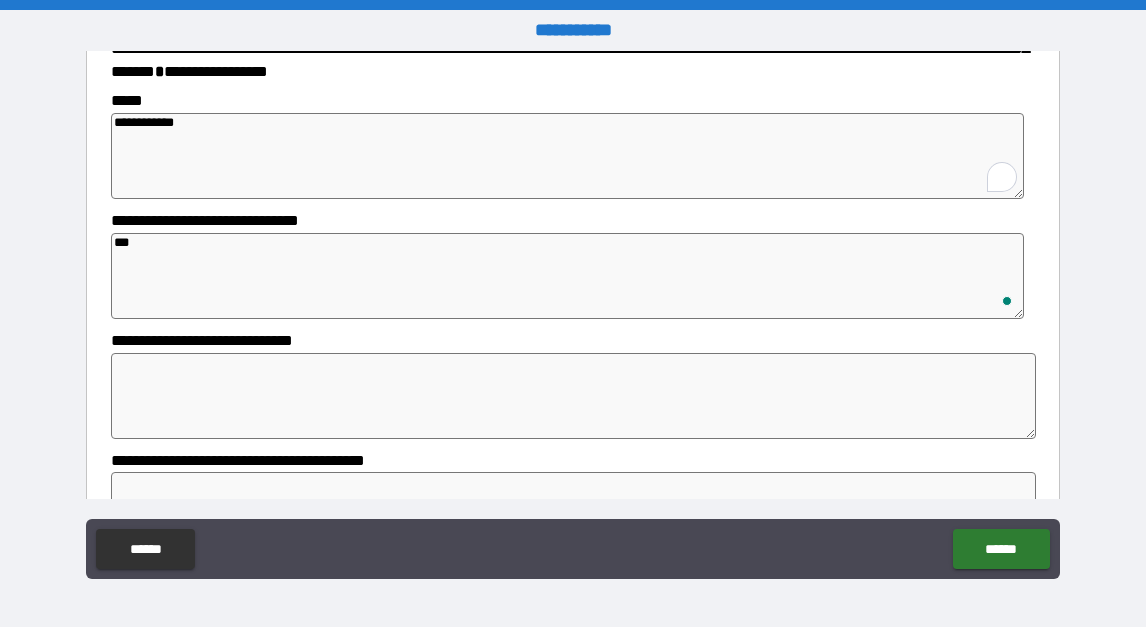 type on "**" 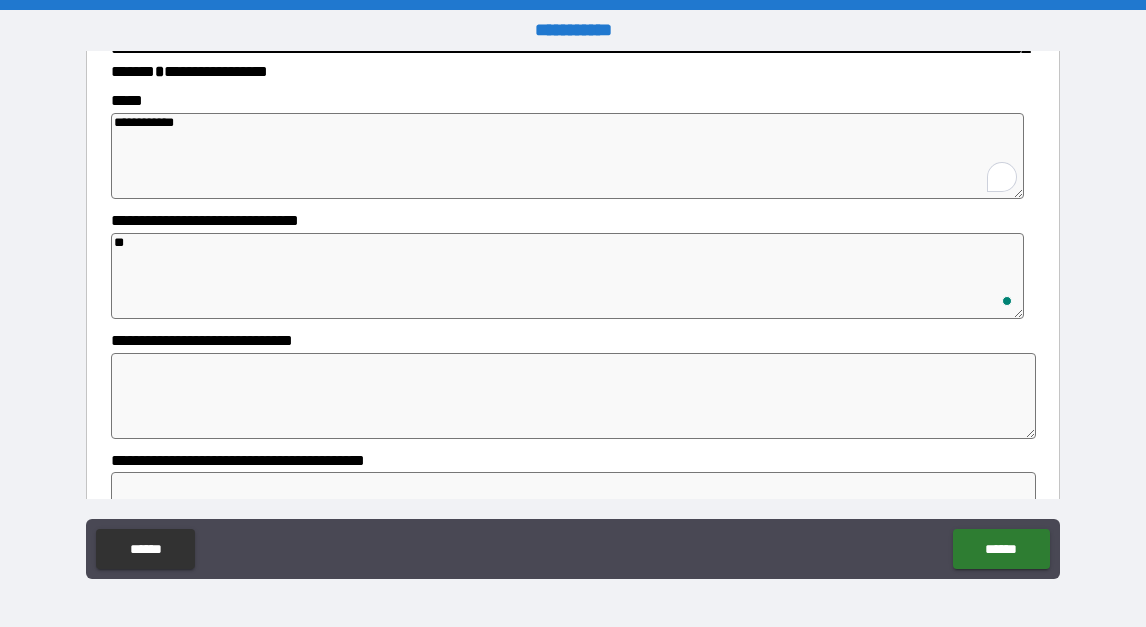 type on "*" 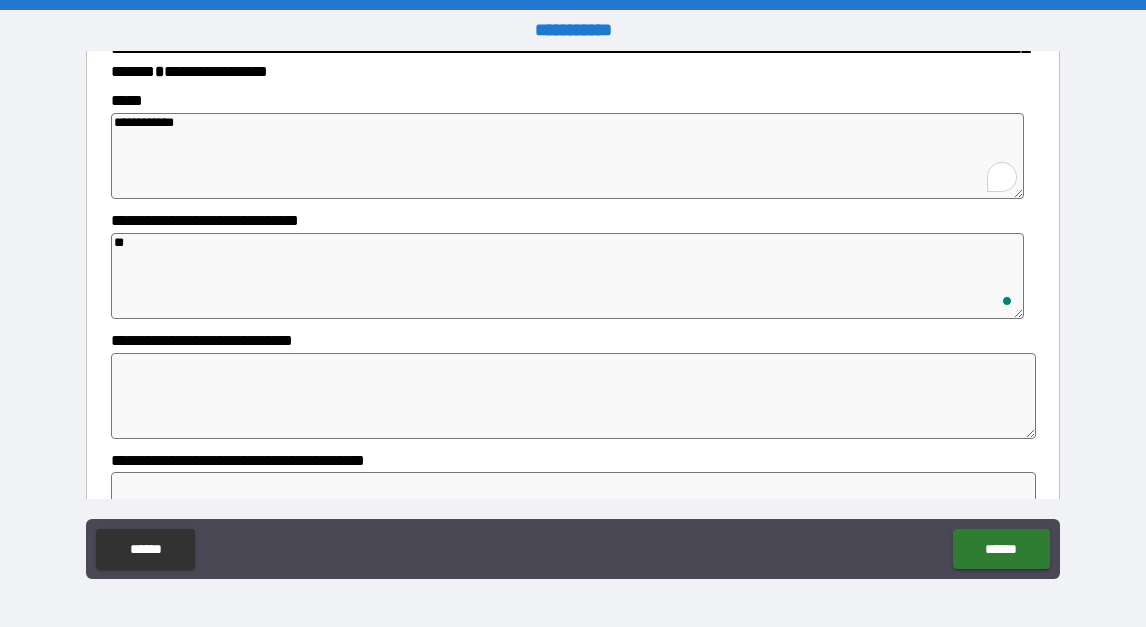 type on "*" 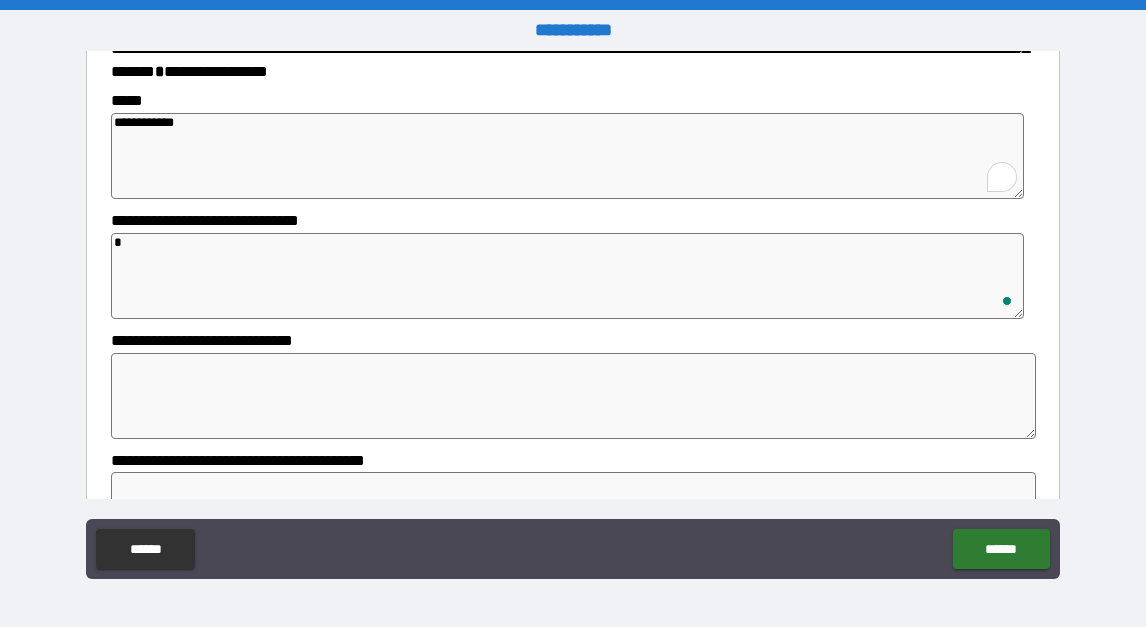 type on "*" 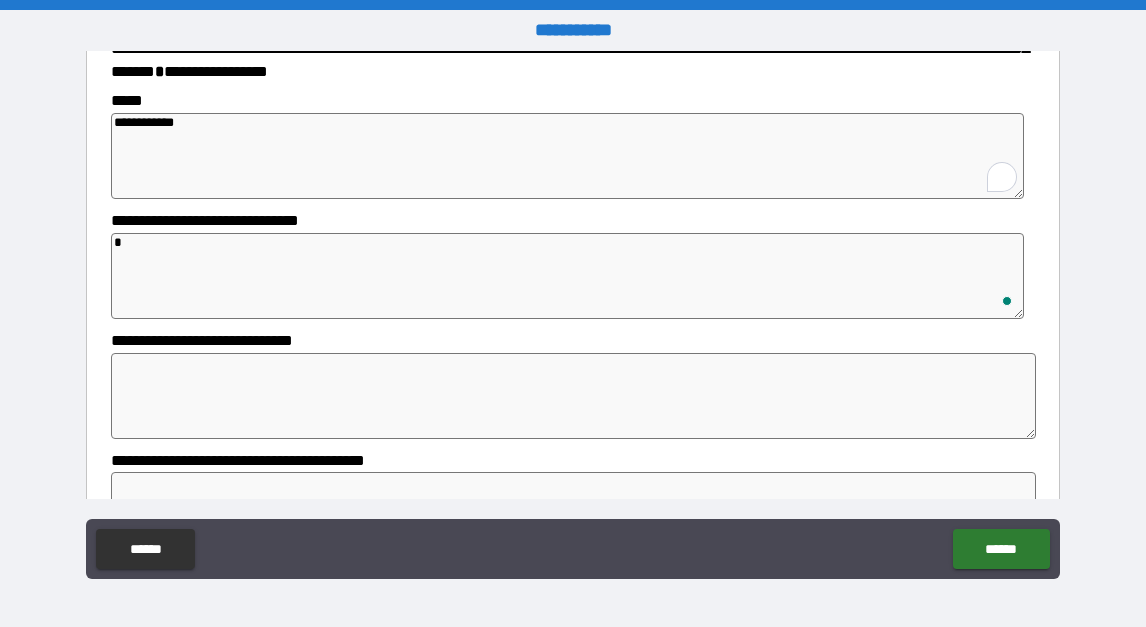 type on "*" 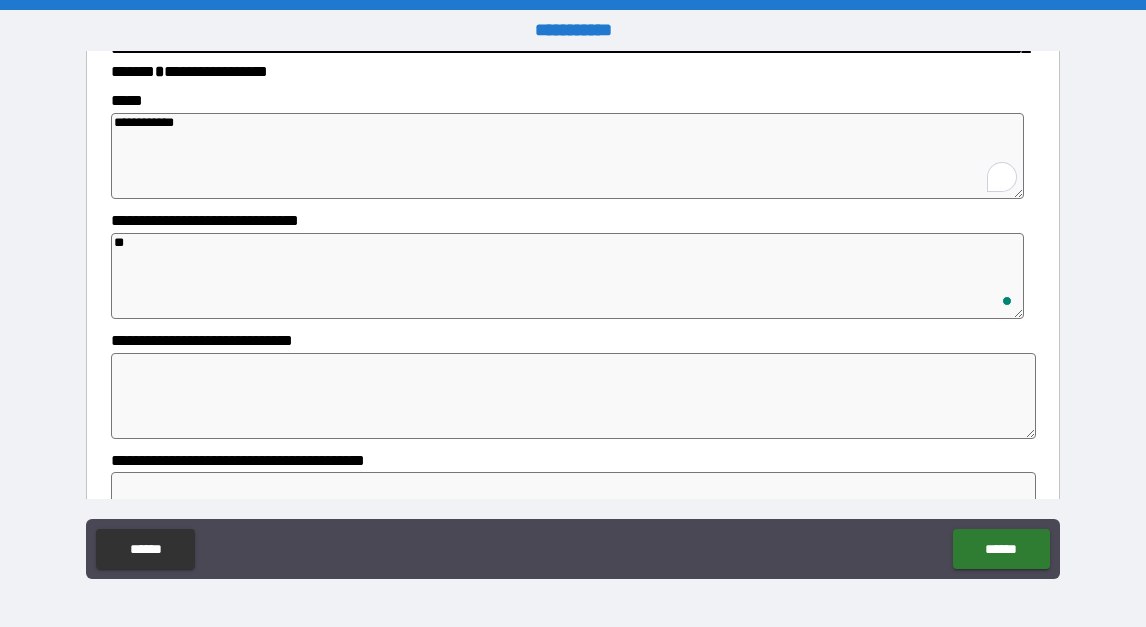 type on "*" 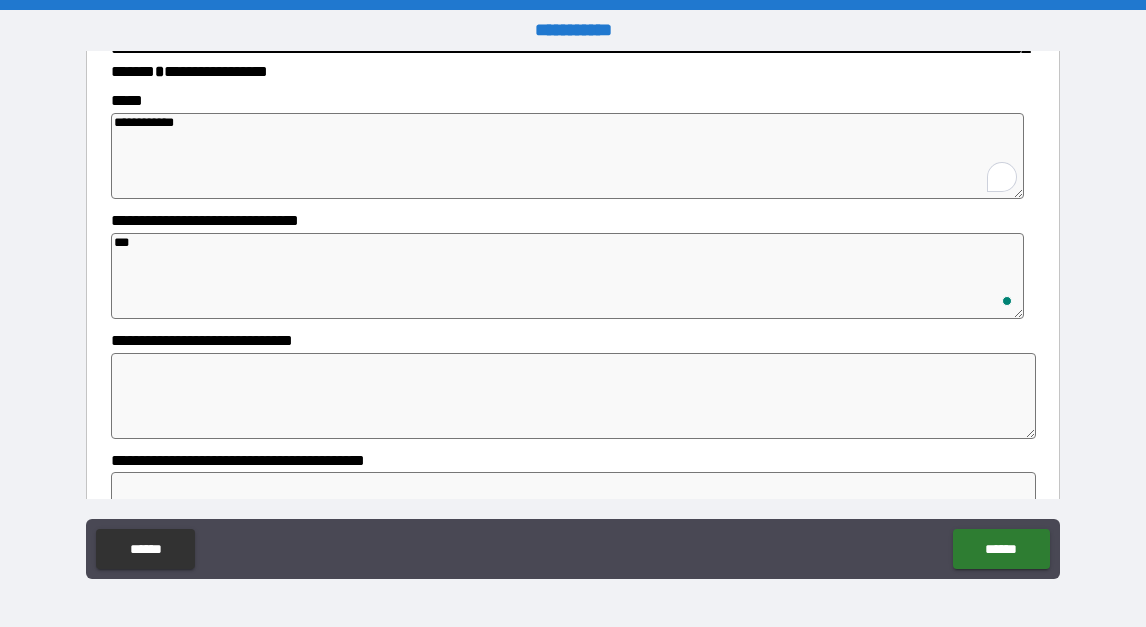 type on "*" 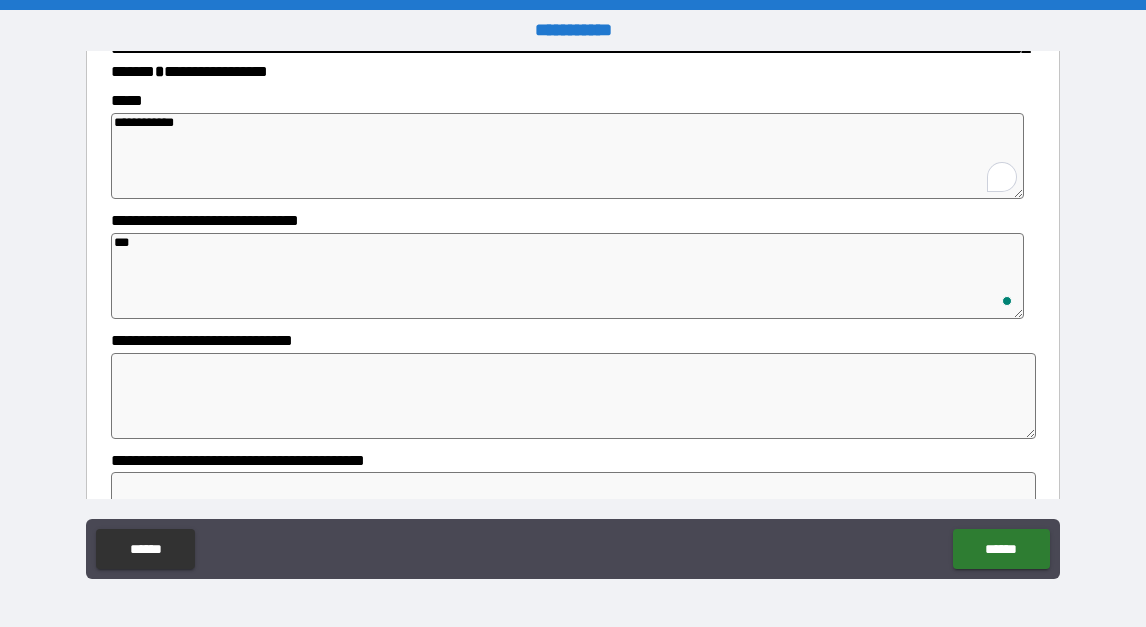 type on "****" 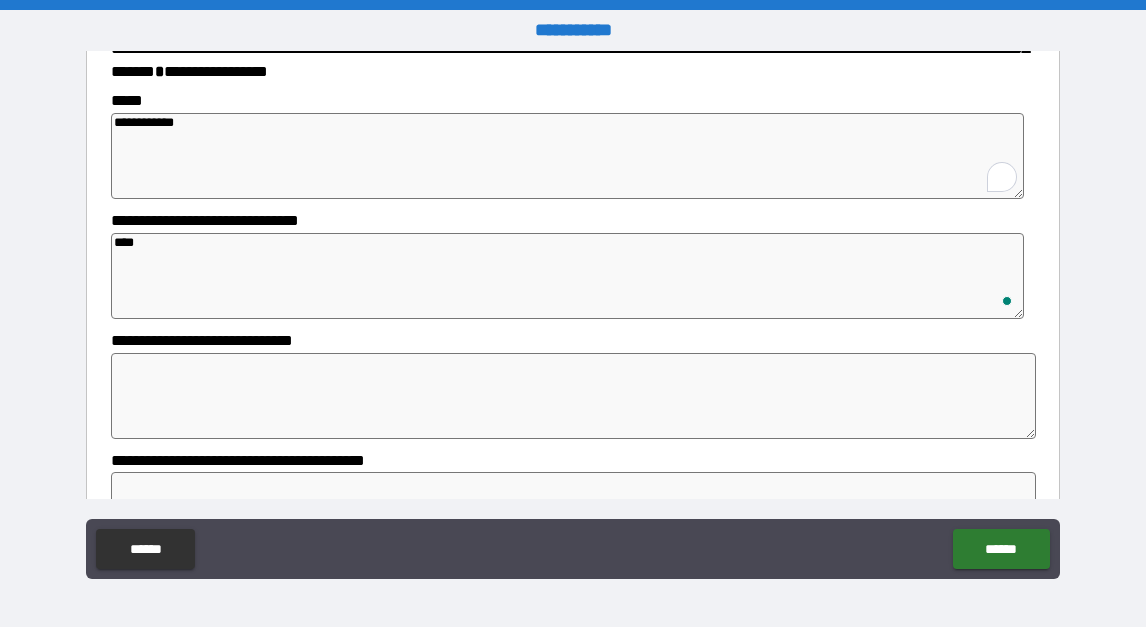 type on "*" 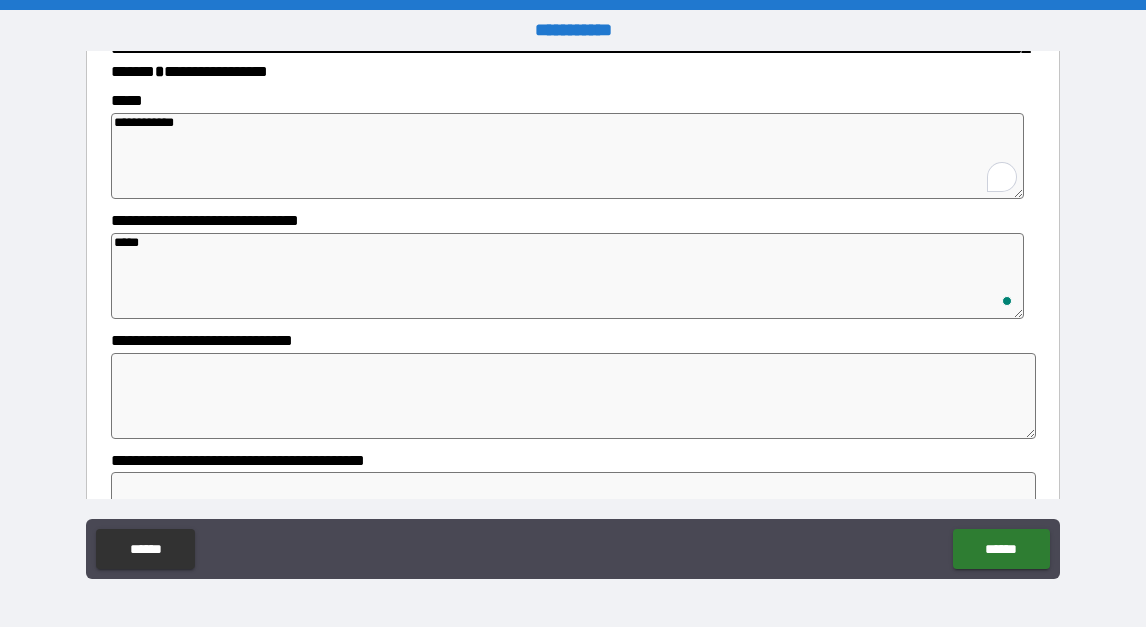 type on "******" 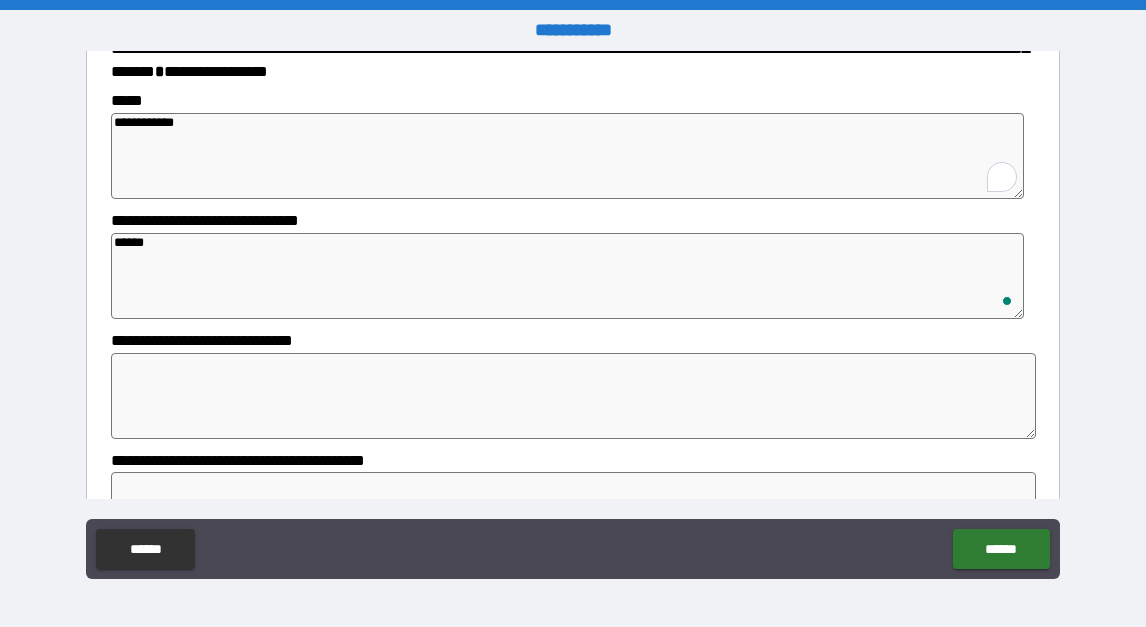 type on "*" 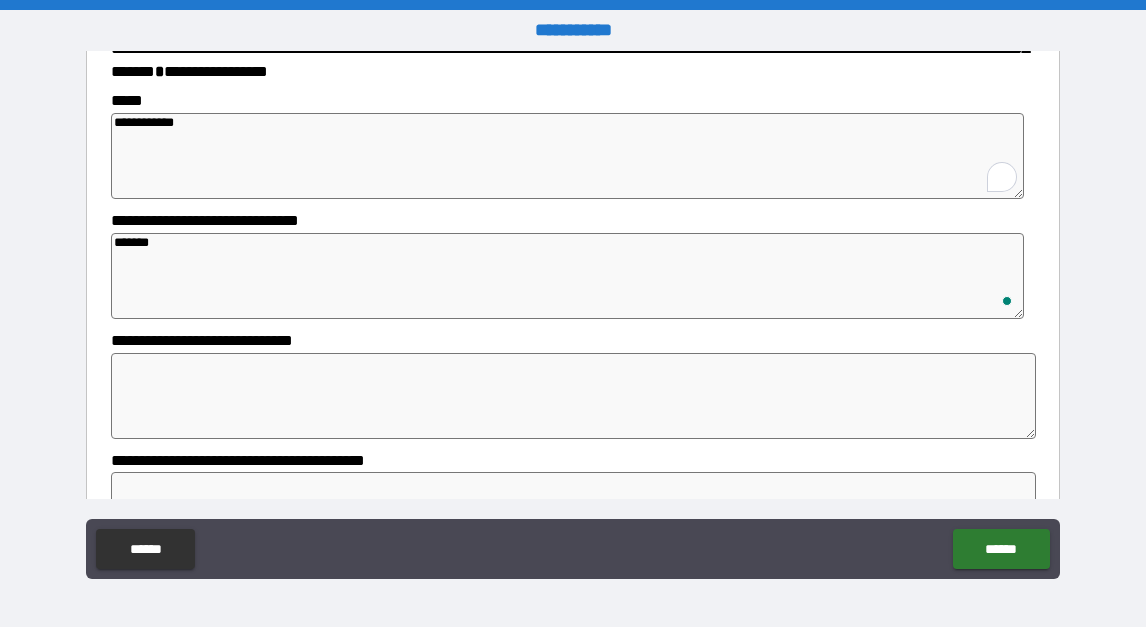 type on "*" 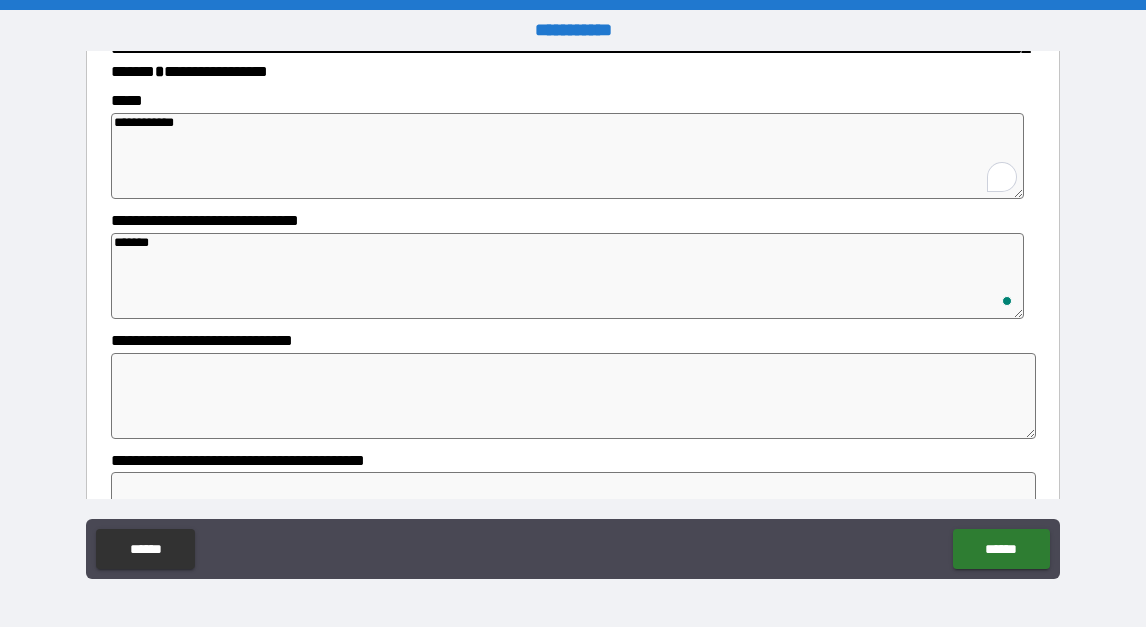 type on "********" 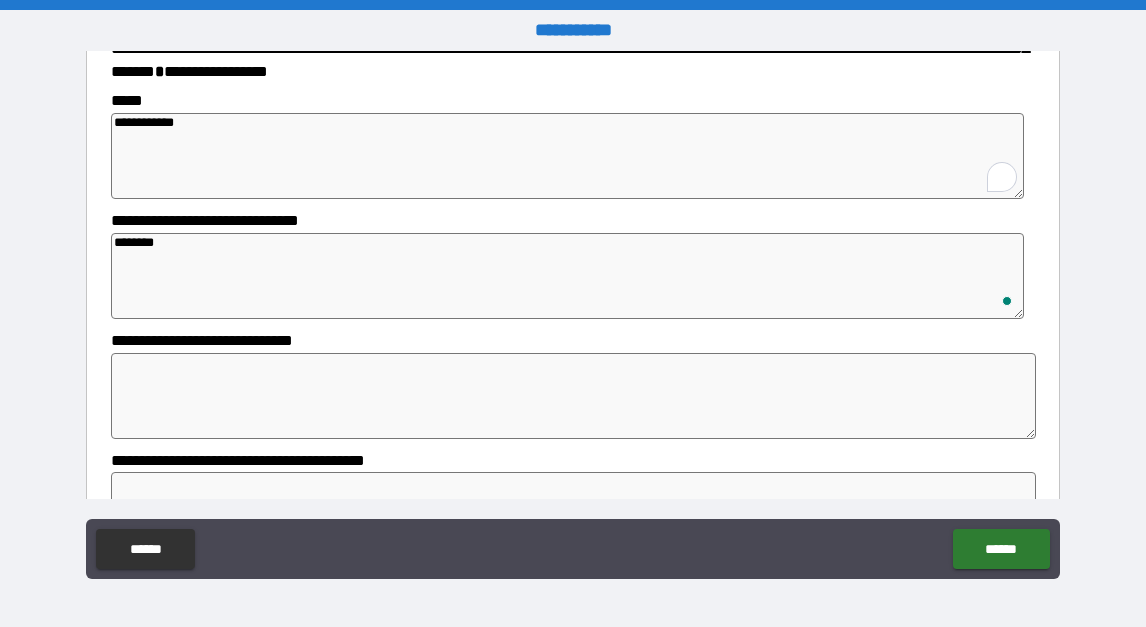 type on "*" 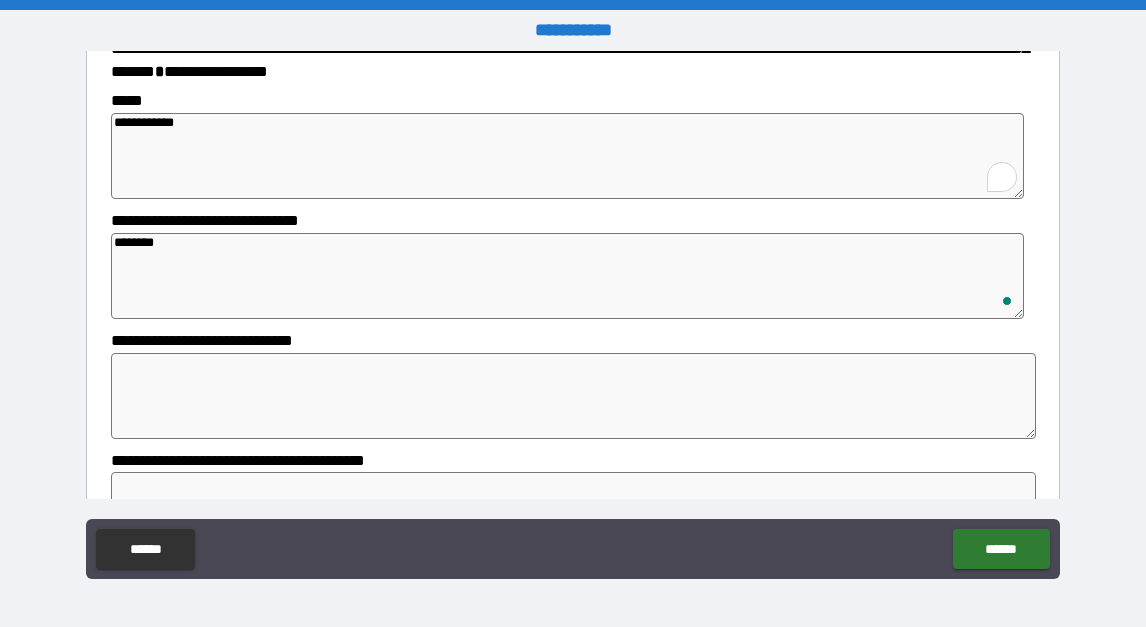 type on "*********" 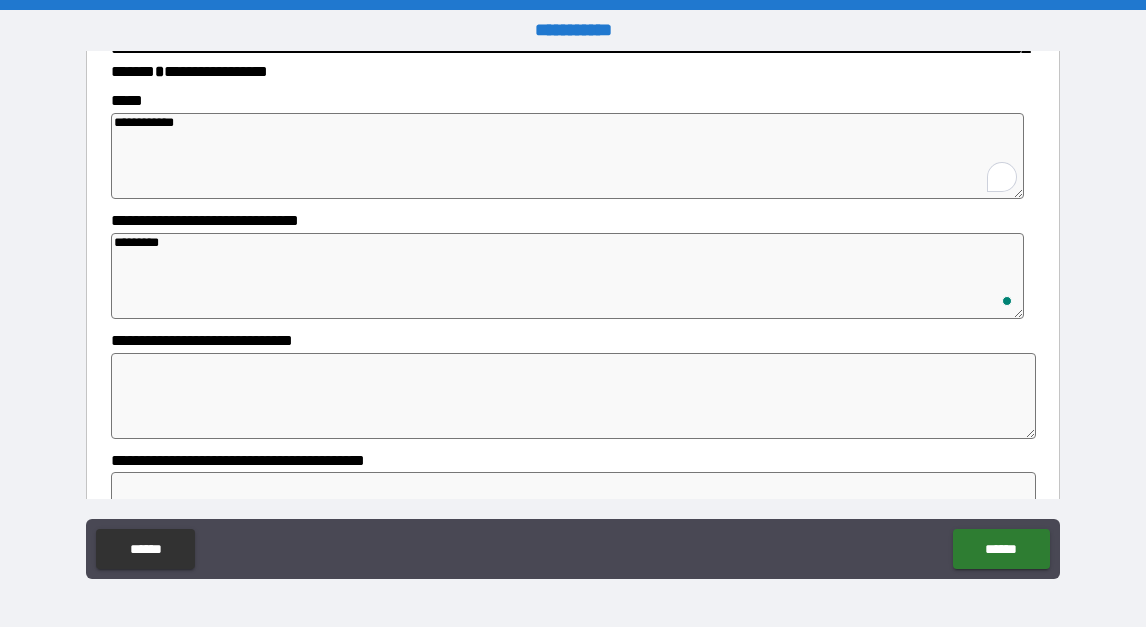 type on "*" 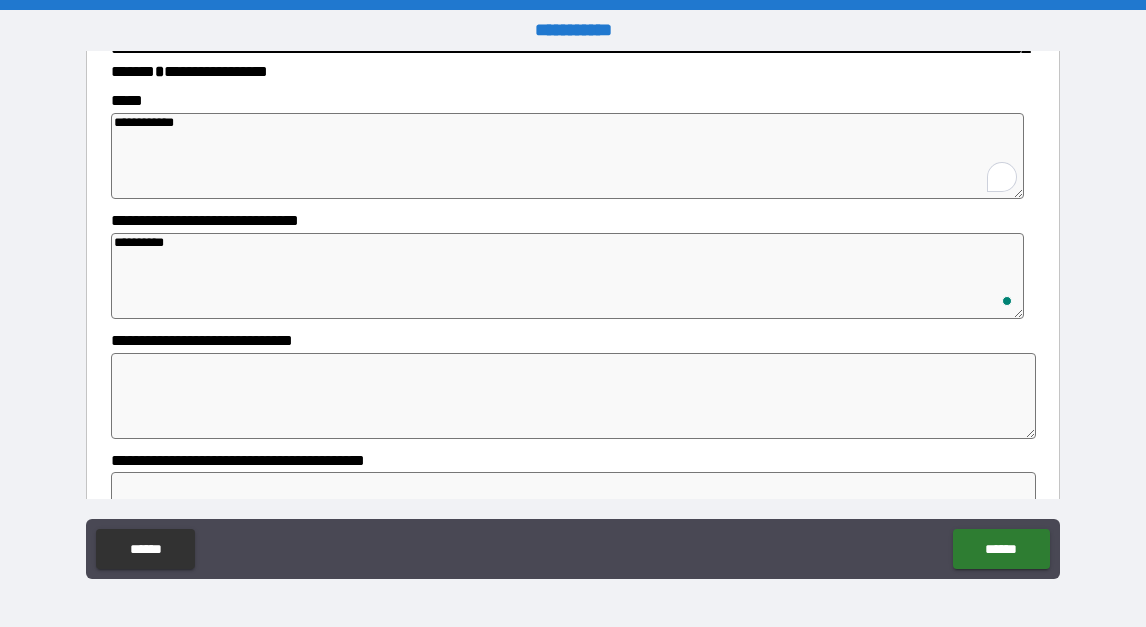 type on "*" 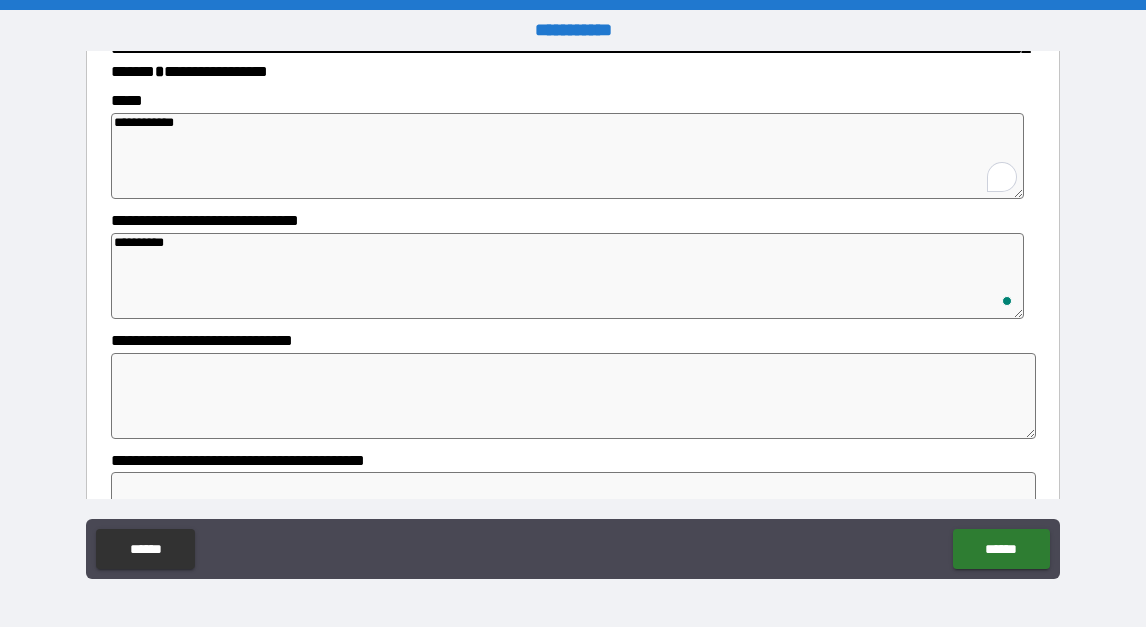 type on "**********" 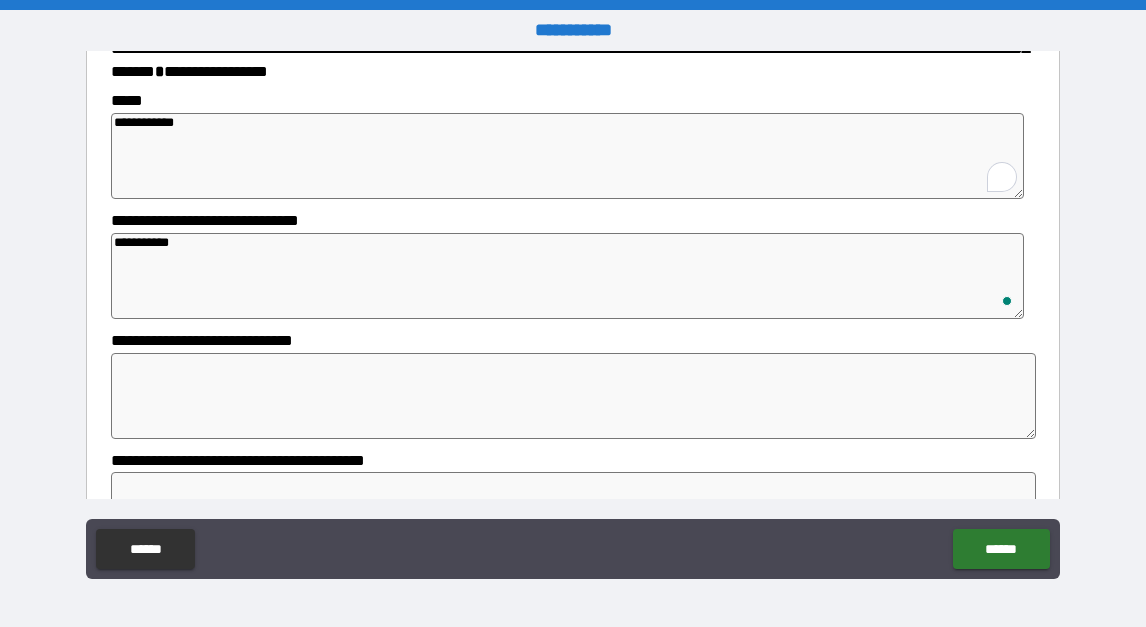 type on "*" 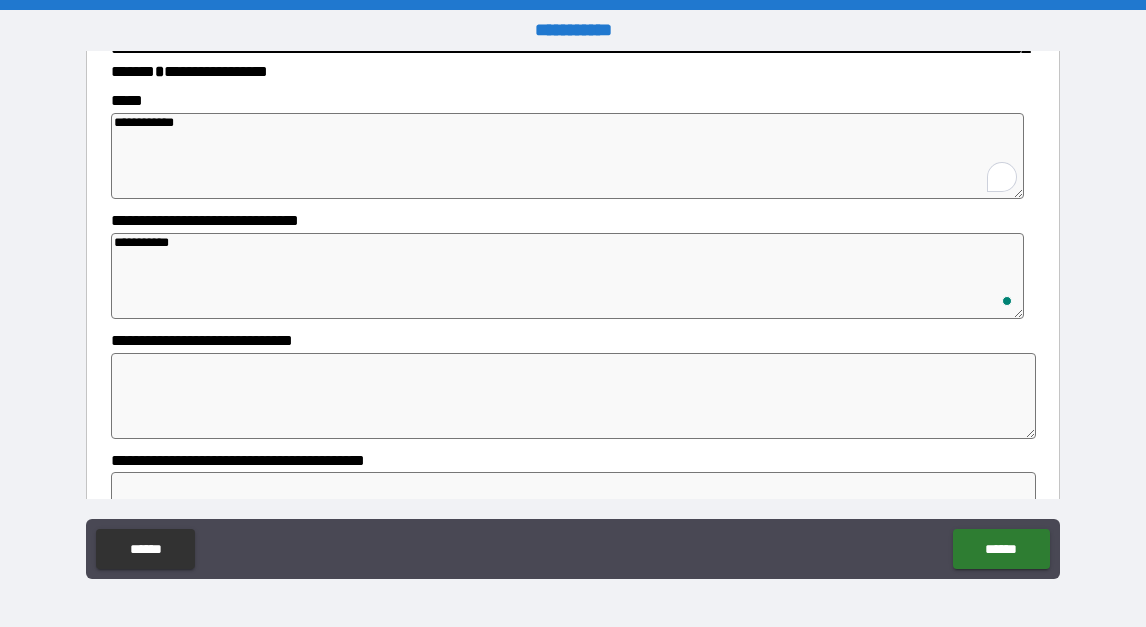 type on "*" 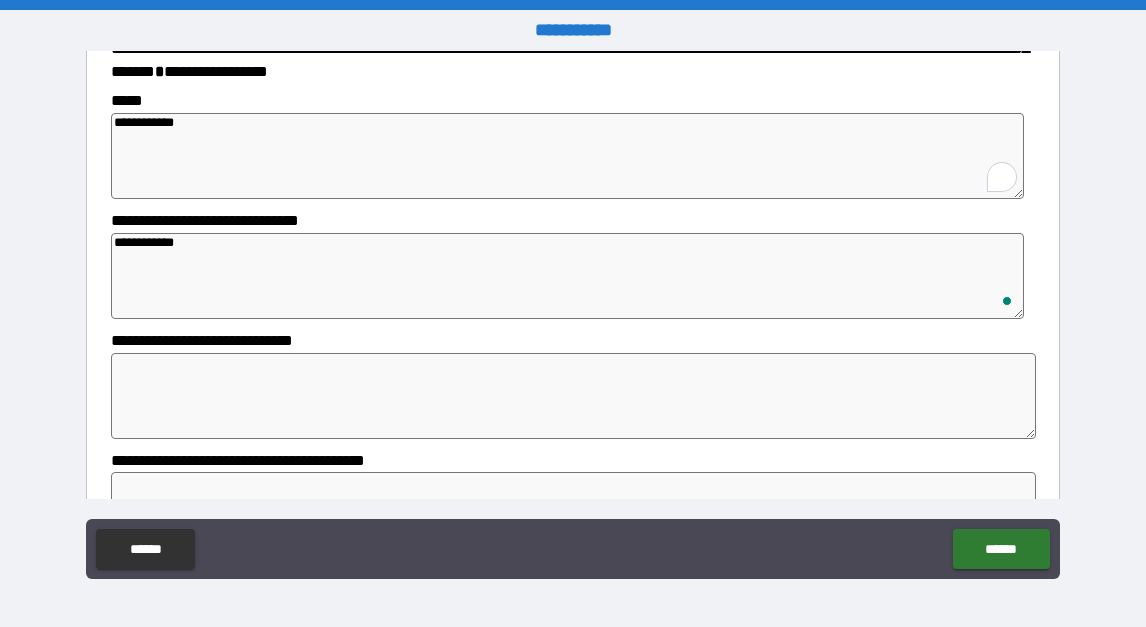 type on "*" 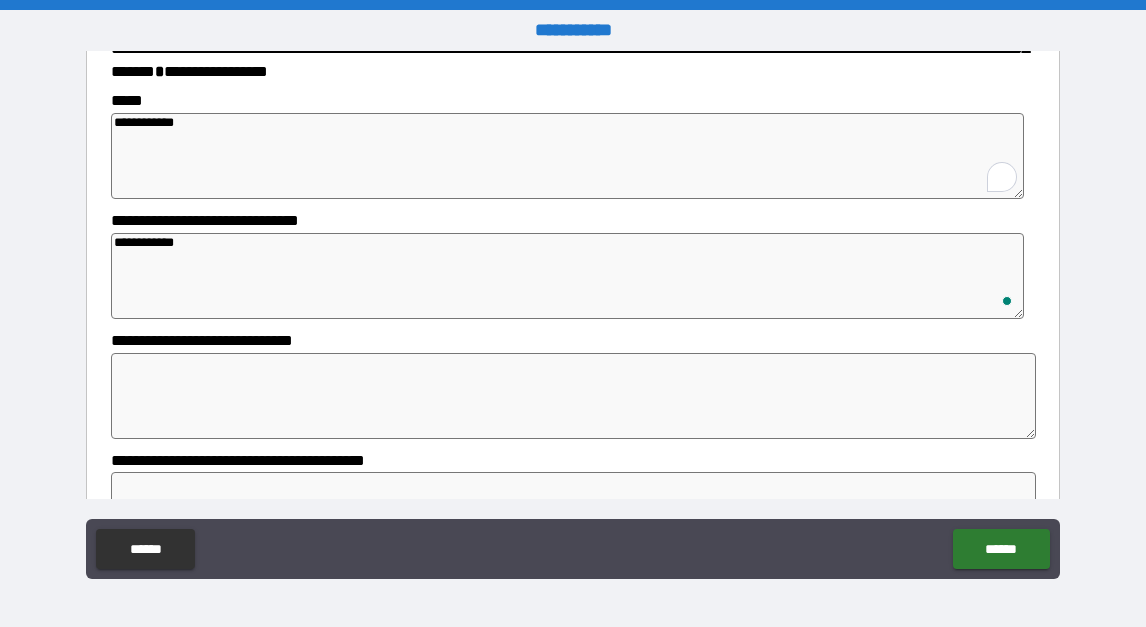 type on "*" 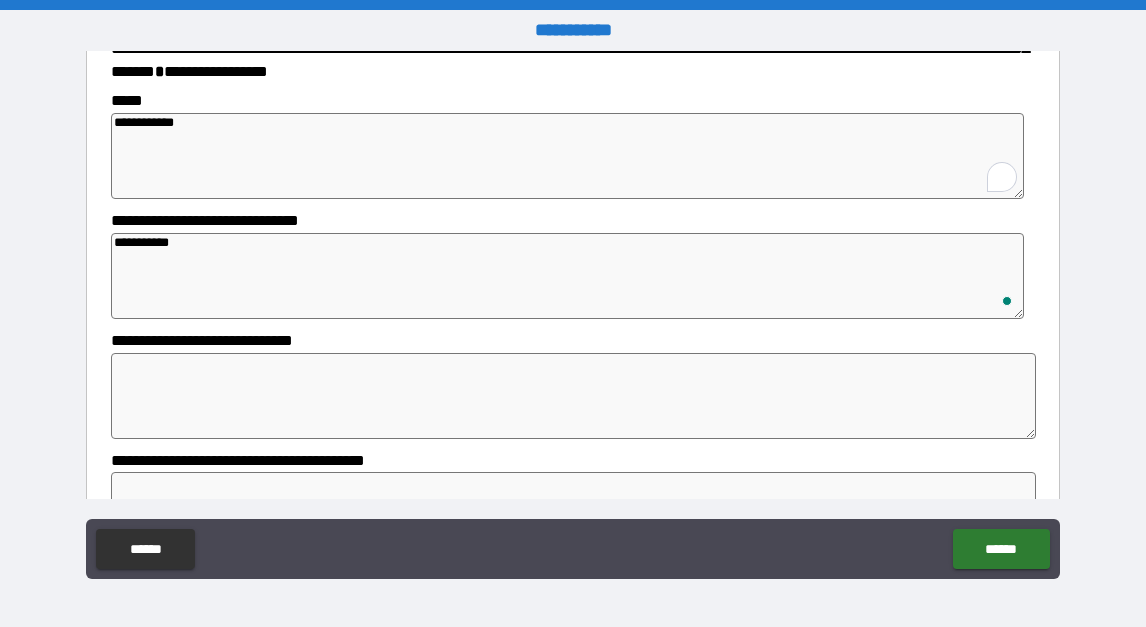 type on "*" 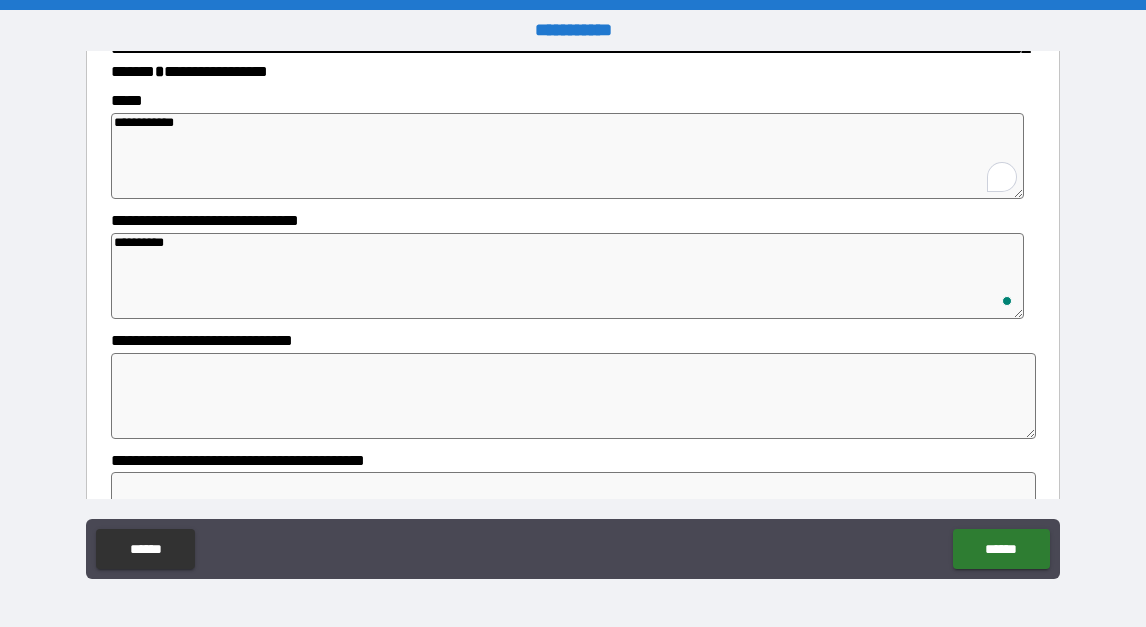 type on "*" 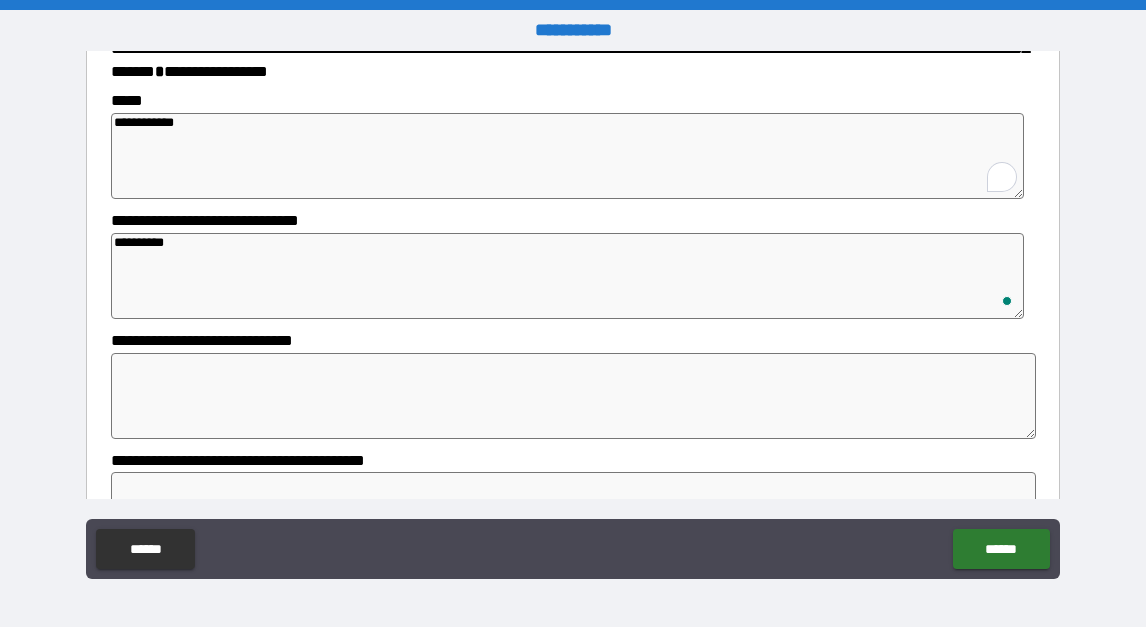 type on "*********" 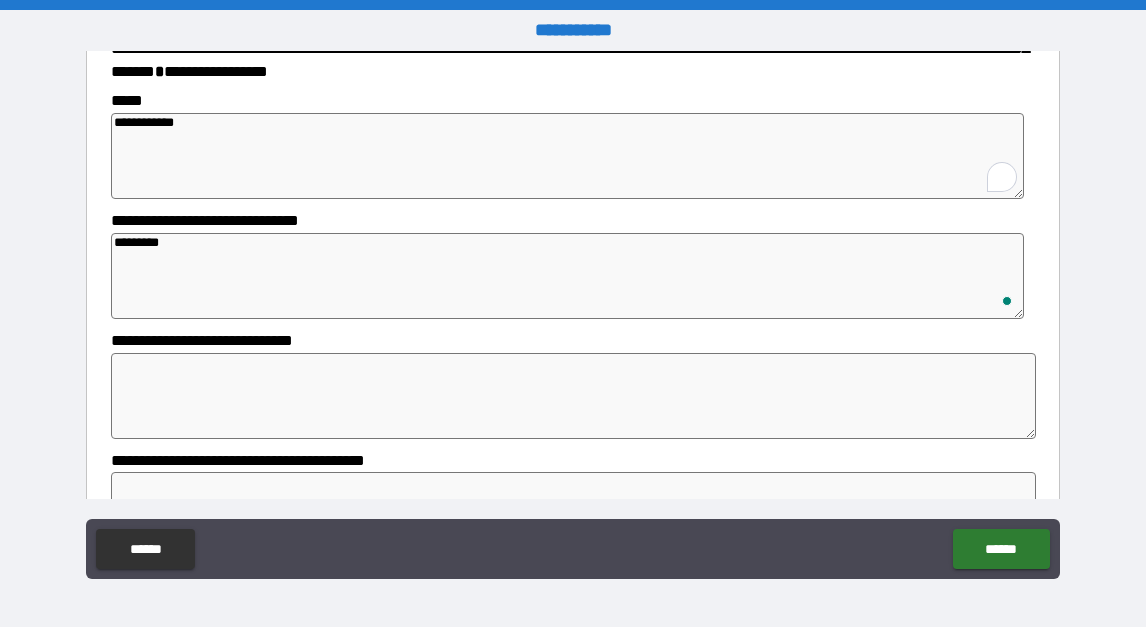 type on "*" 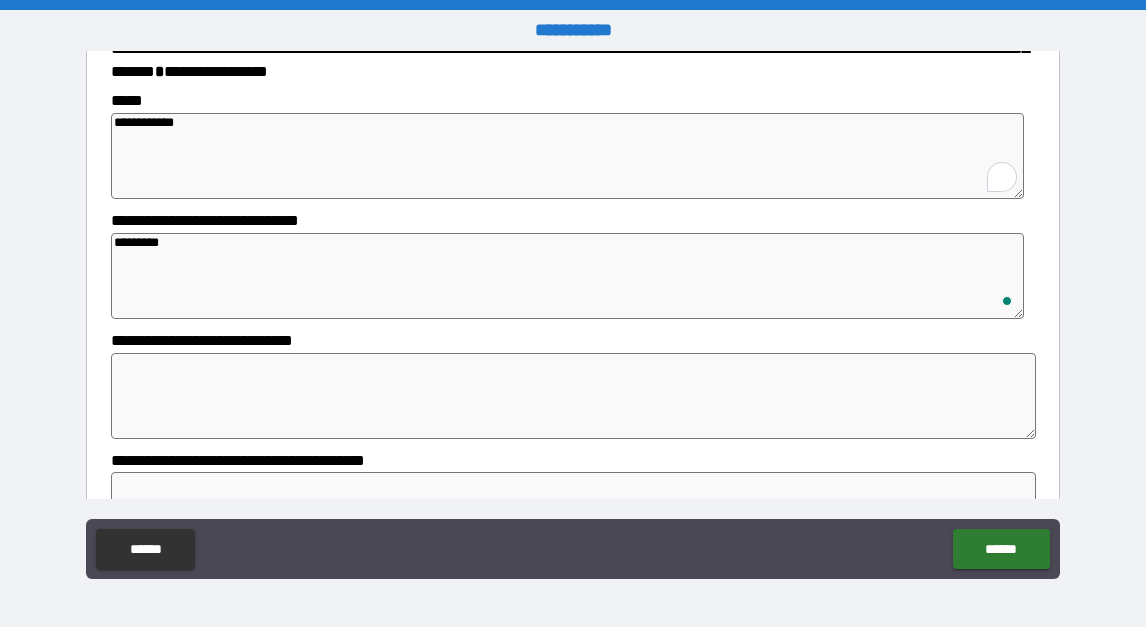 type on "*" 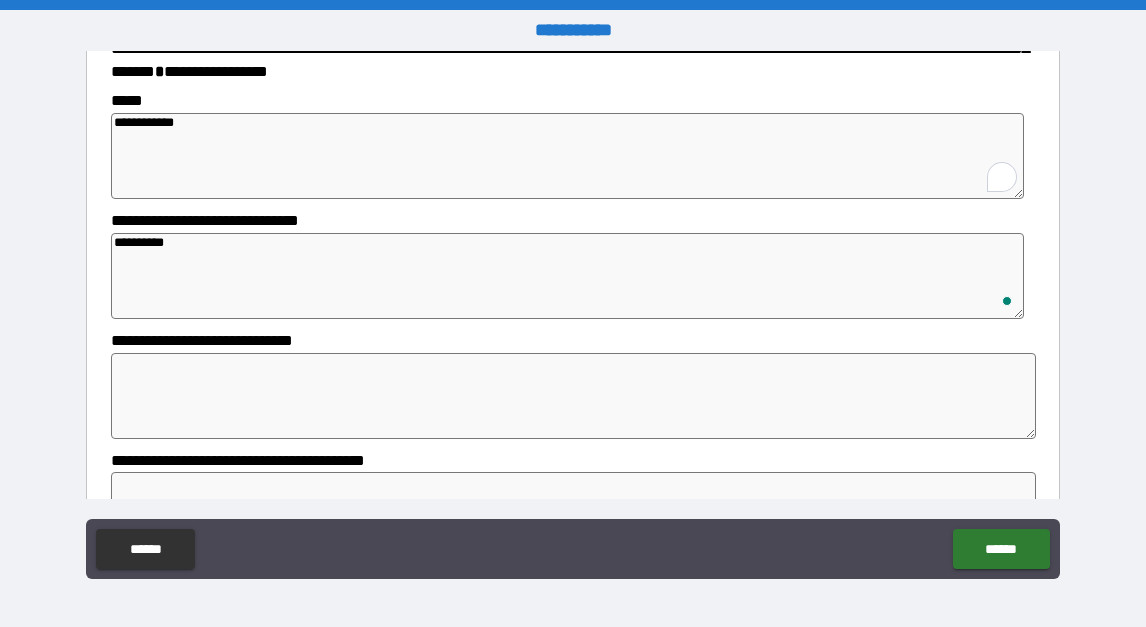 type on "*" 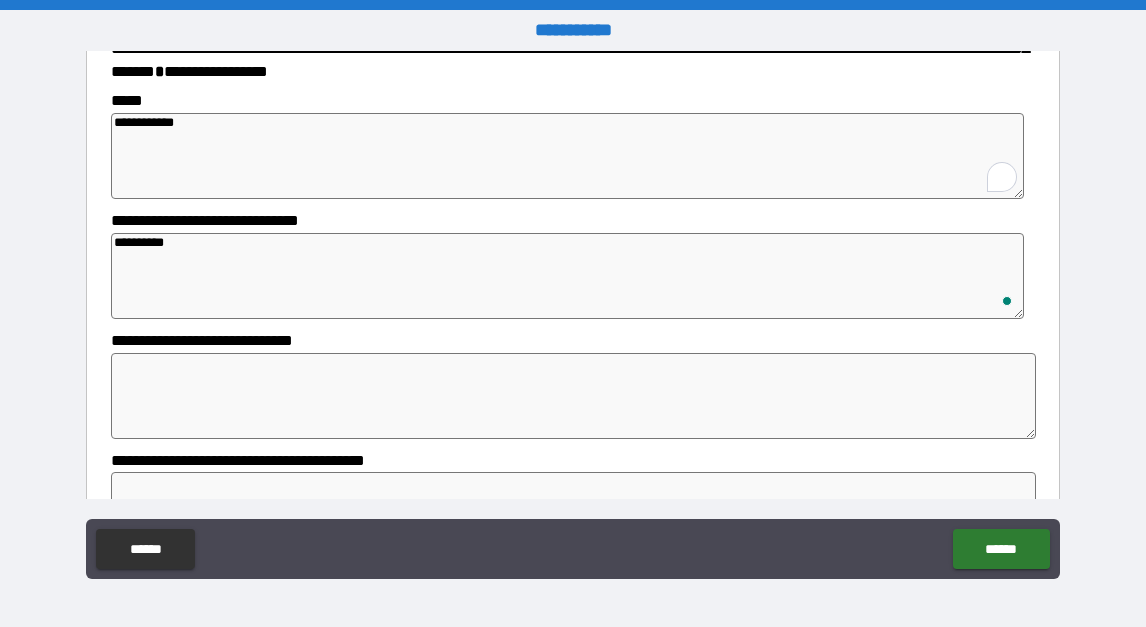 type on "*" 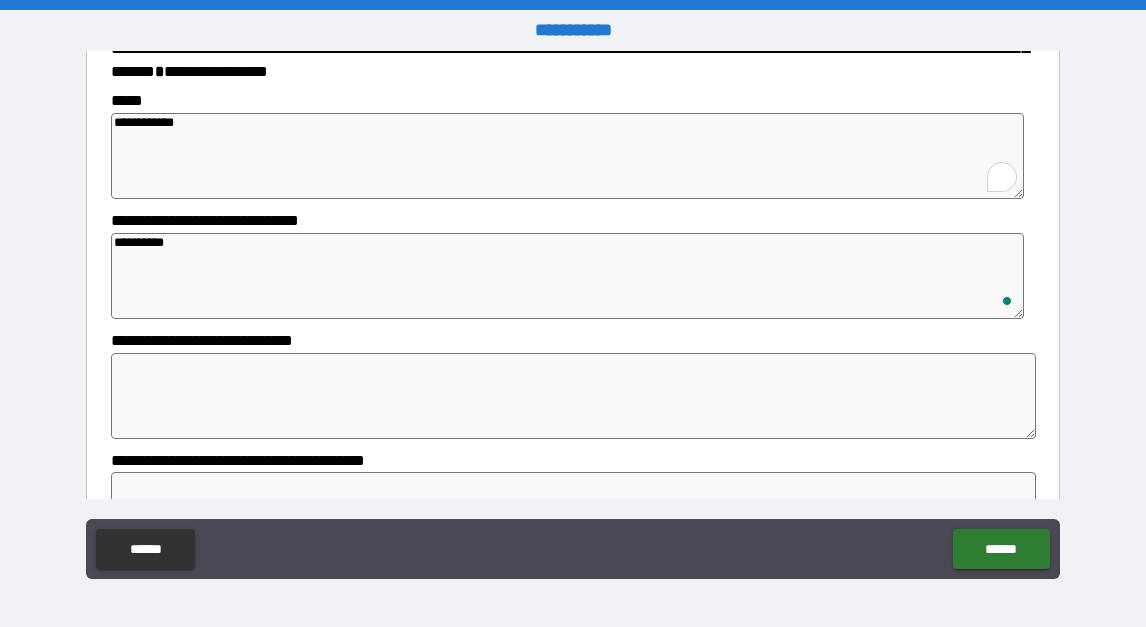 type on "**********" 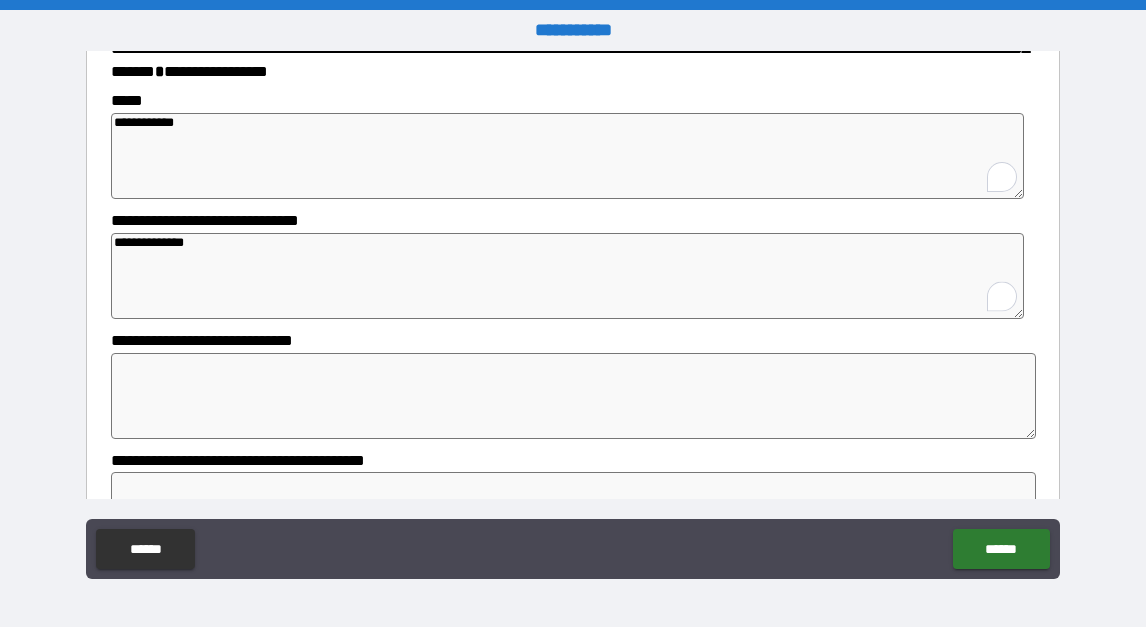 click at bounding box center (573, 396) 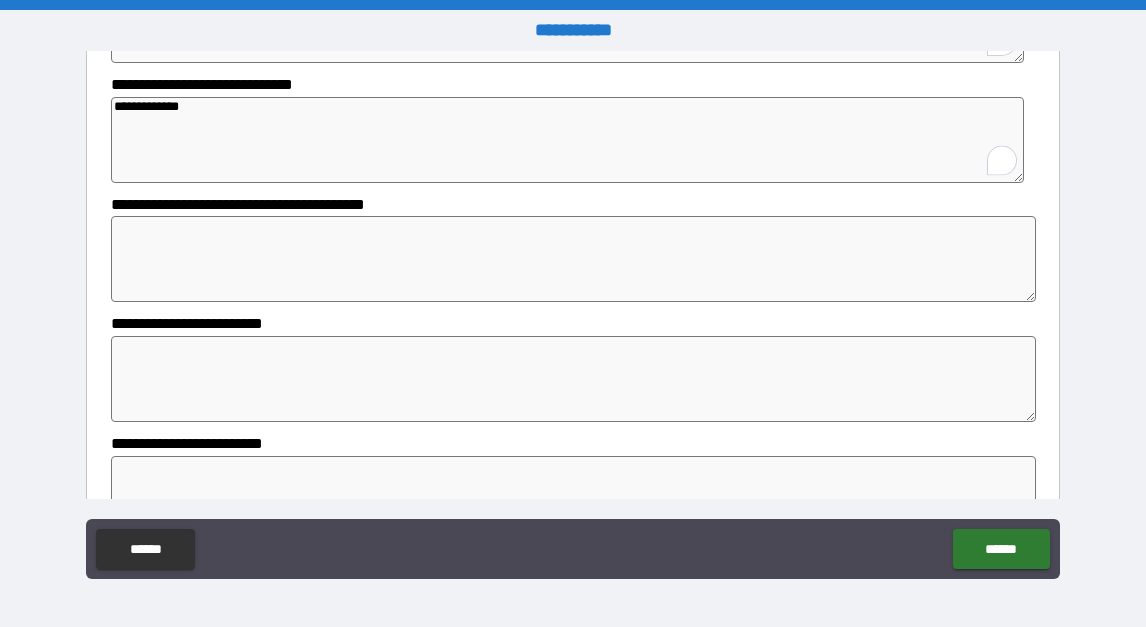 click at bounding box center [573, 259] 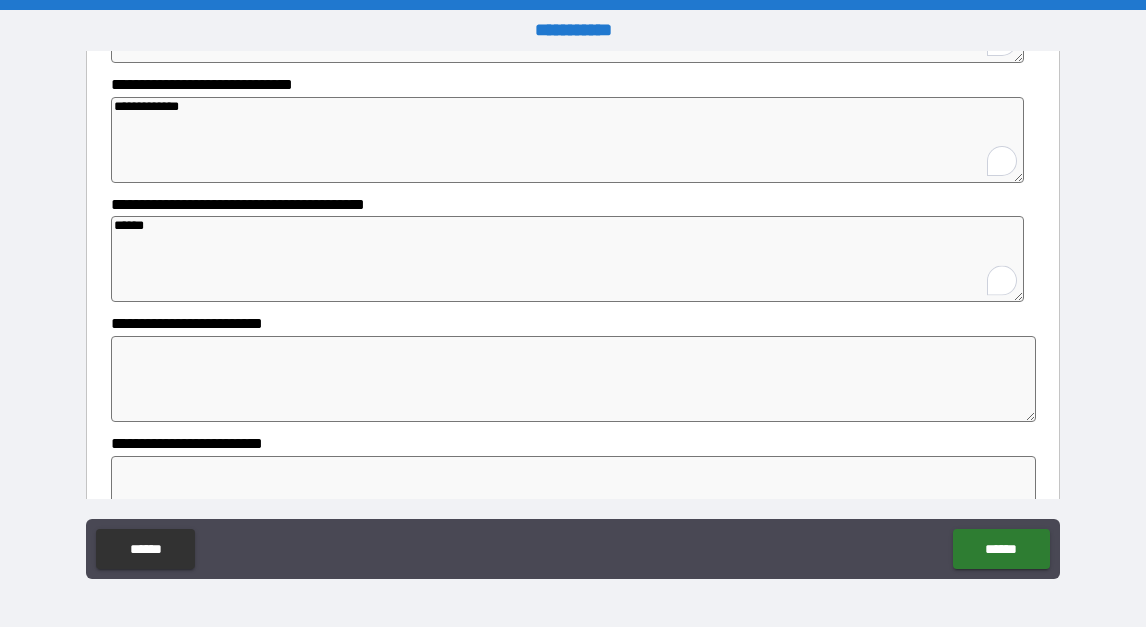 click at bounding box center (573, 379) 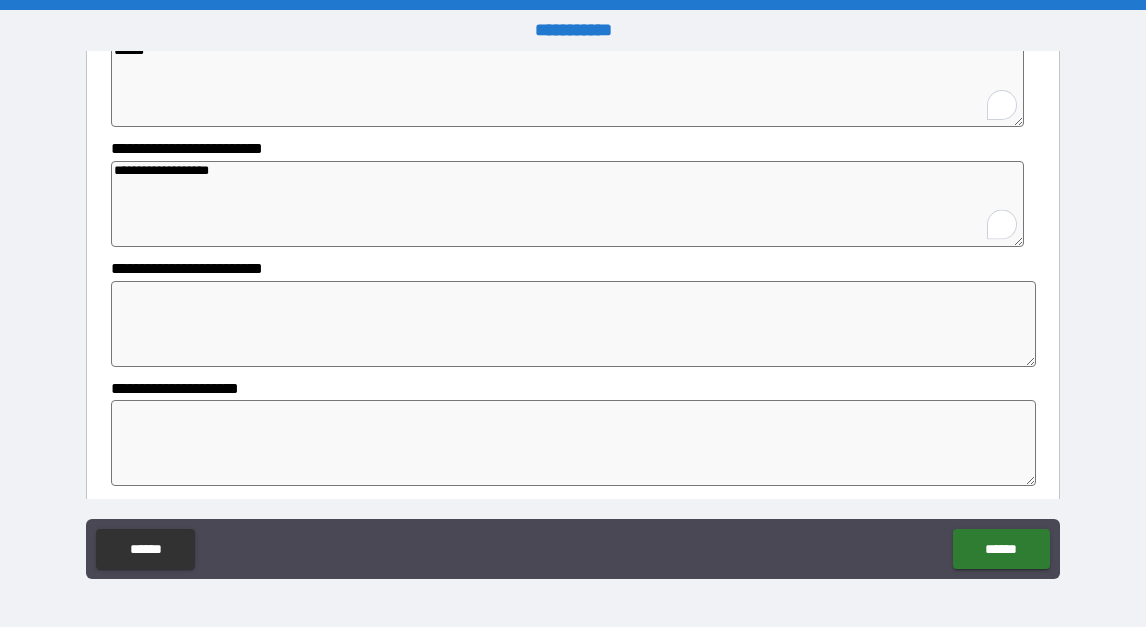 click at bounding box center (573, 324) 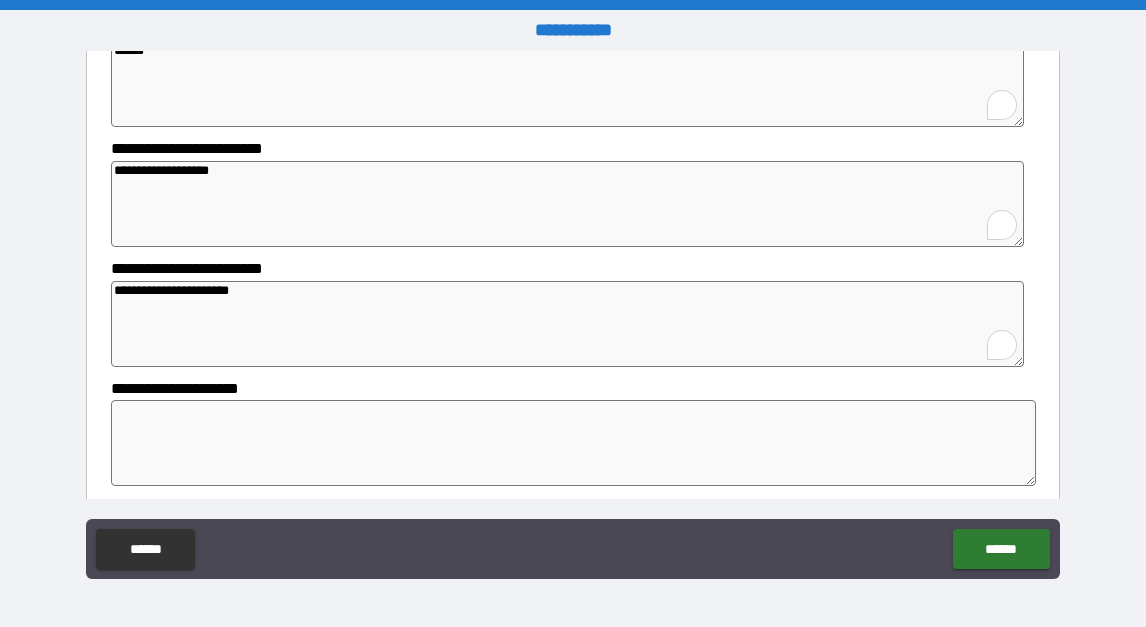 click on "**********" at bounding box center (567, 324) 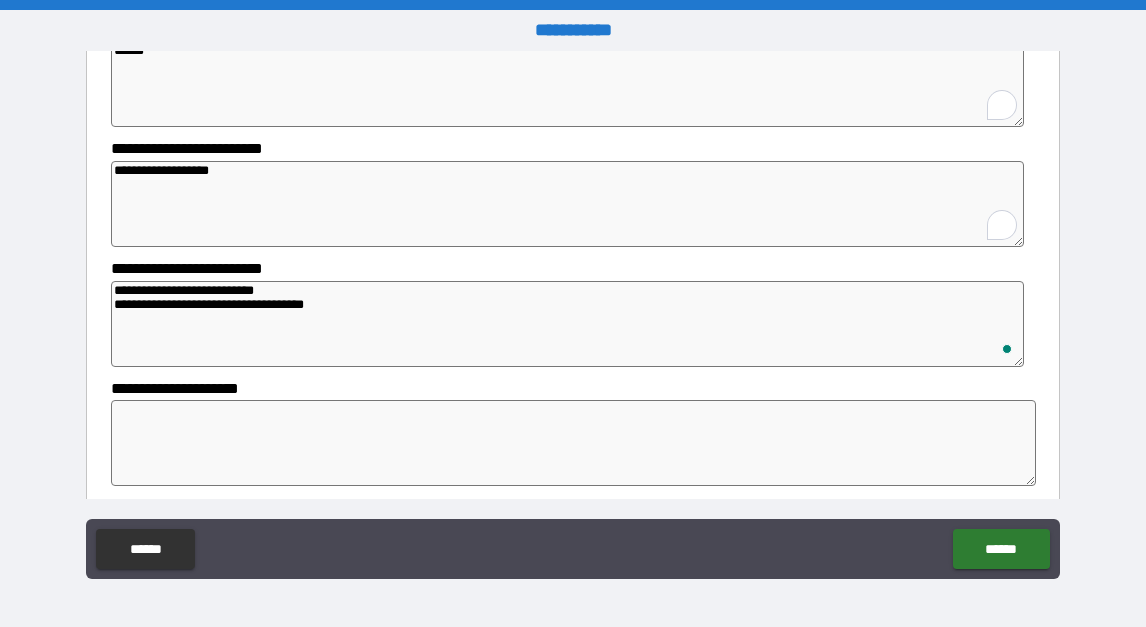 scroll, scrollTop: 1222, scrollLeft: 0, axis: vertical 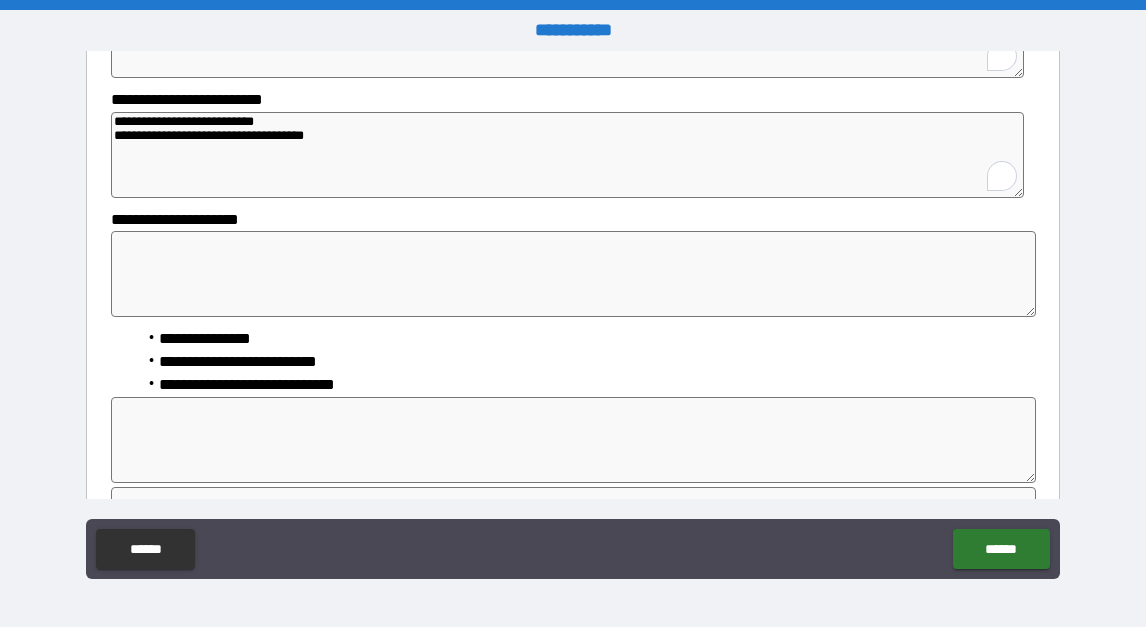 click at bounding box center [573, 274] 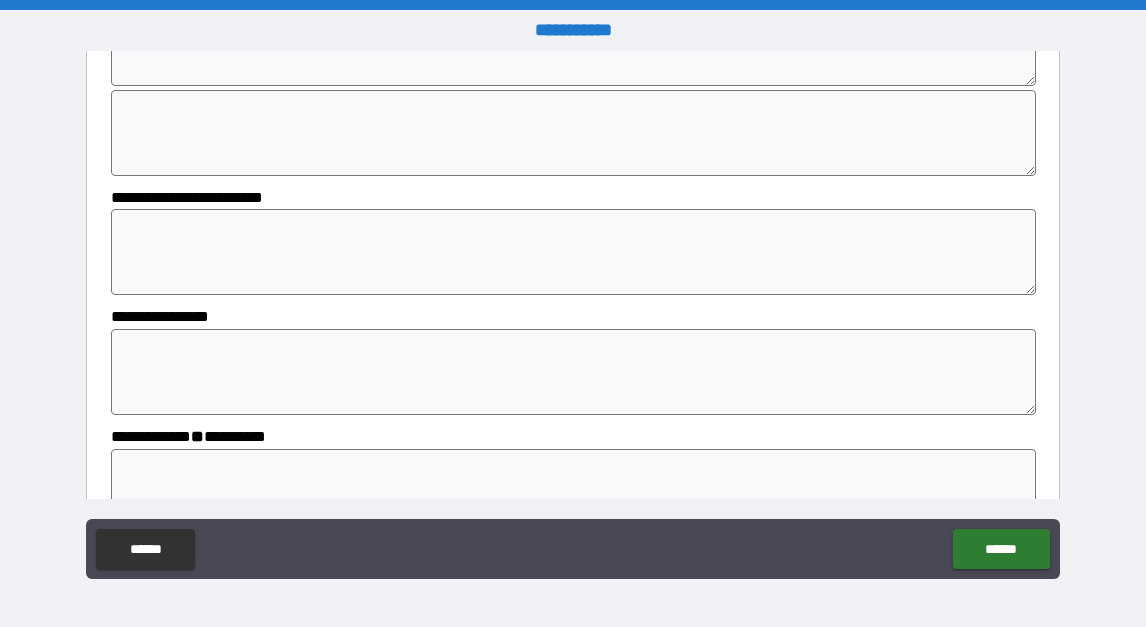 click at bounding box center [573, 252] 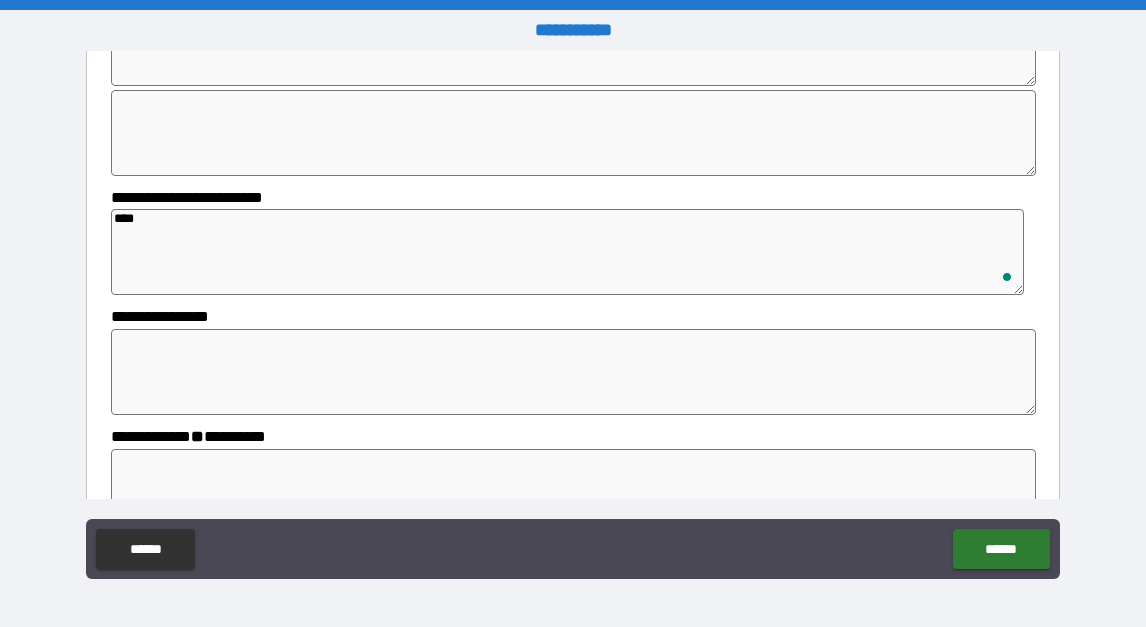 click at bounding box center [573, 372] 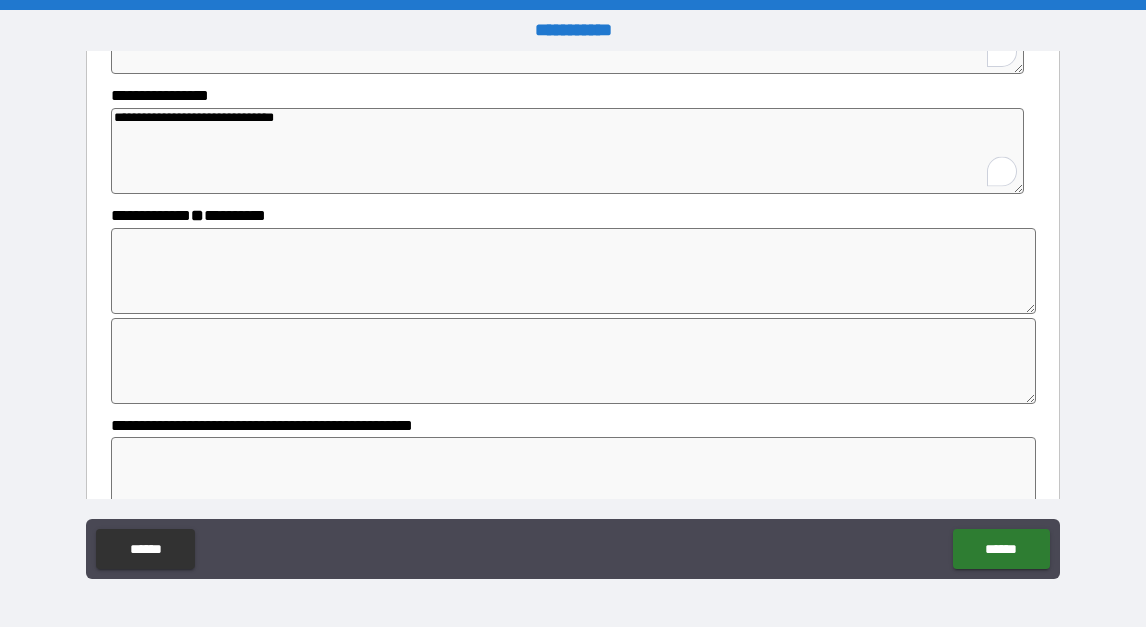 click at bounding box center (573, 271) 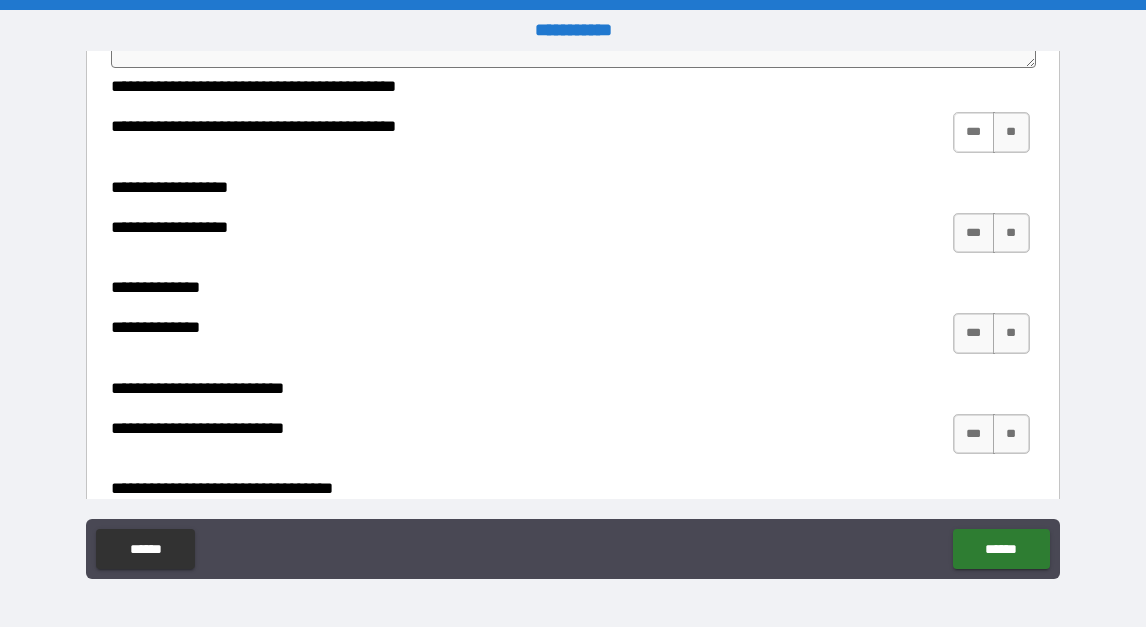click on "***" at bounding box center [974, 132] 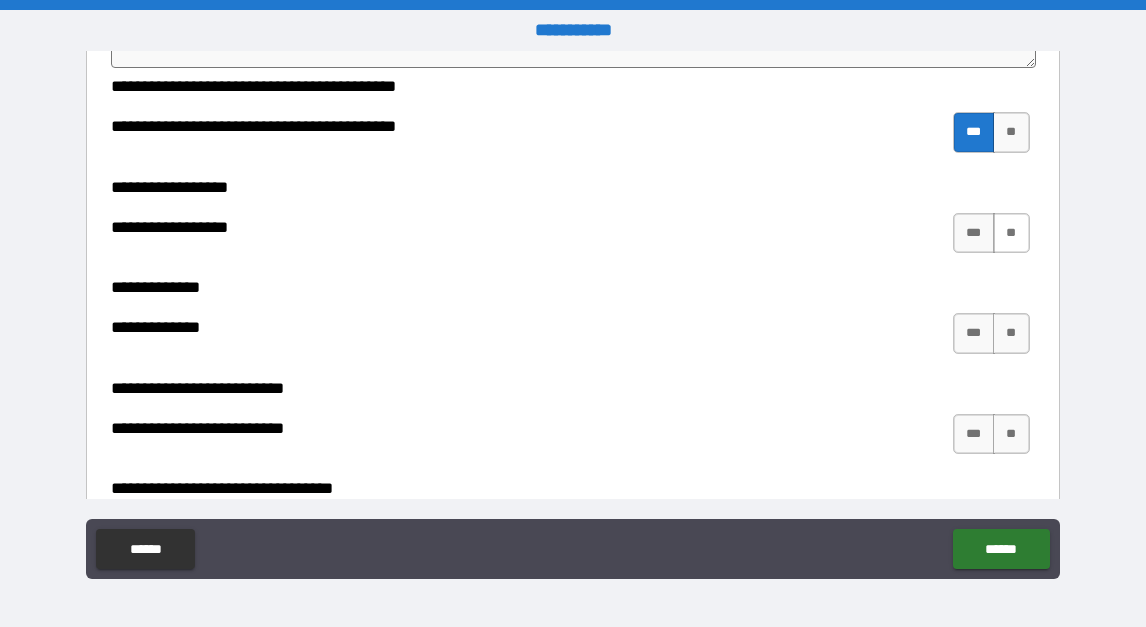 click on "**" at bounding box center (1011, 233) 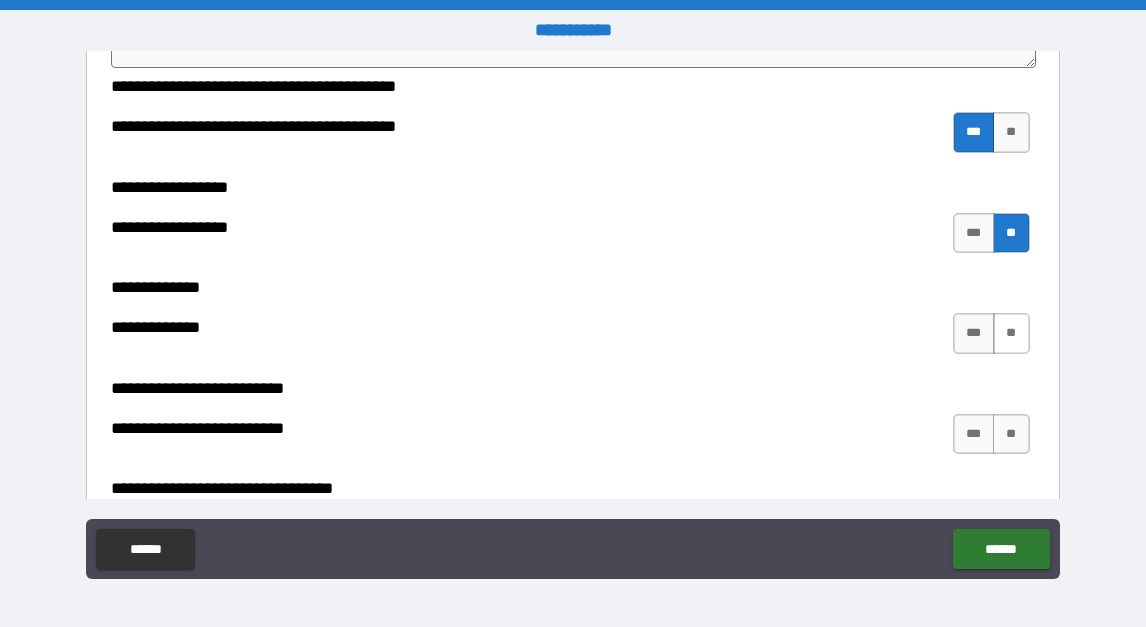 click on "**" at bounding box center (1011, 333) 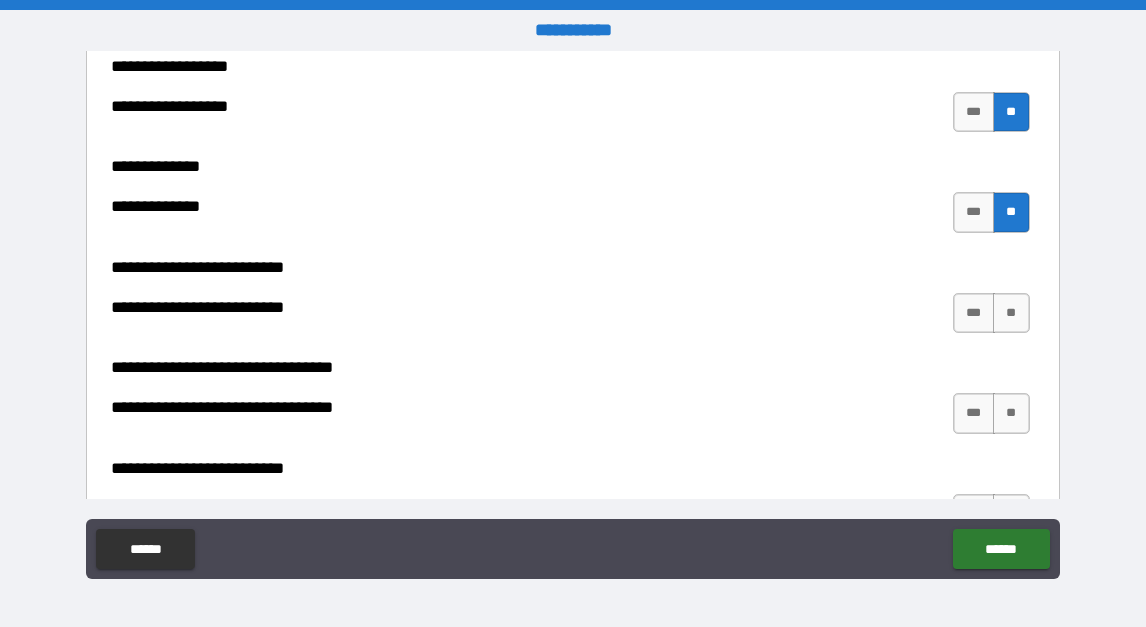 click on "**" at bounding box center (1011, 313) 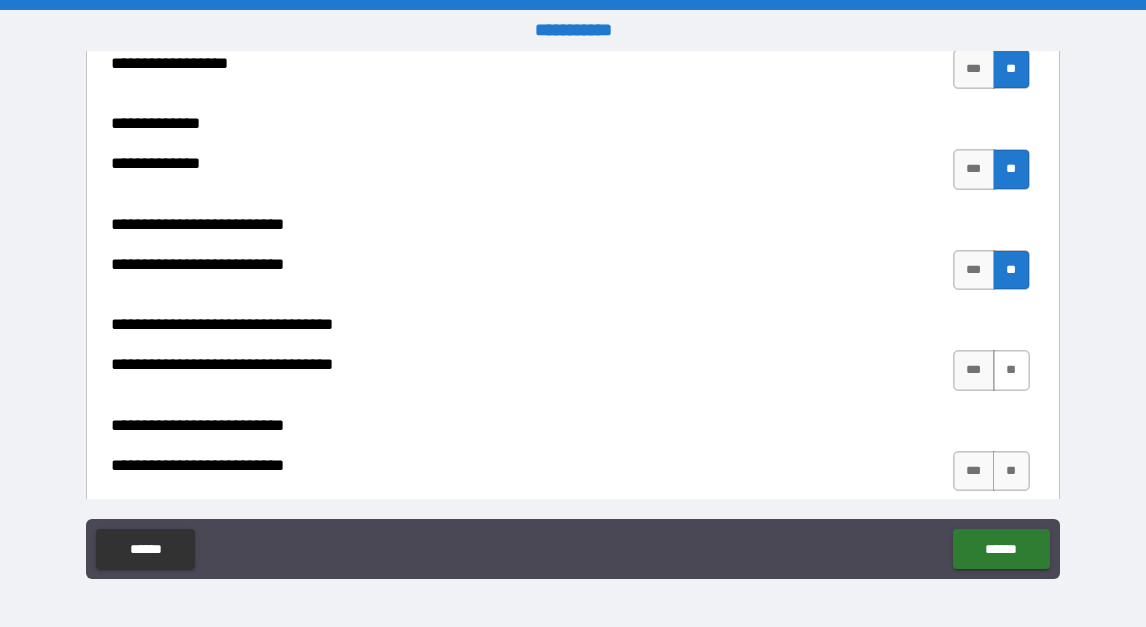 click on "**" at bounding box center [1011, 370] 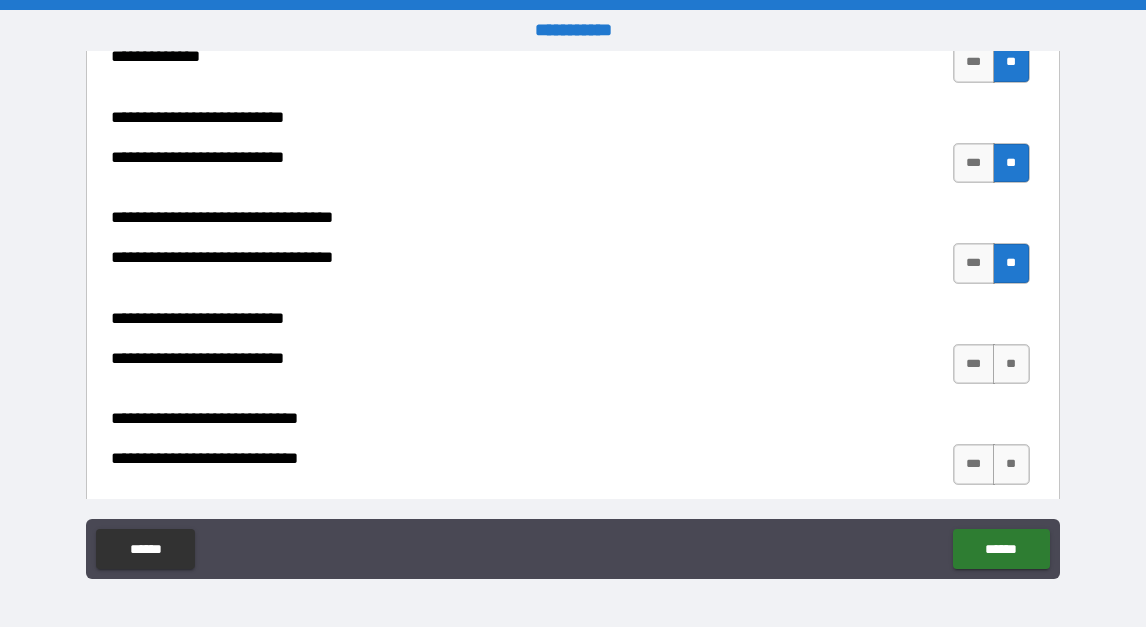 click on "**" at bounding box center [1011, 364] 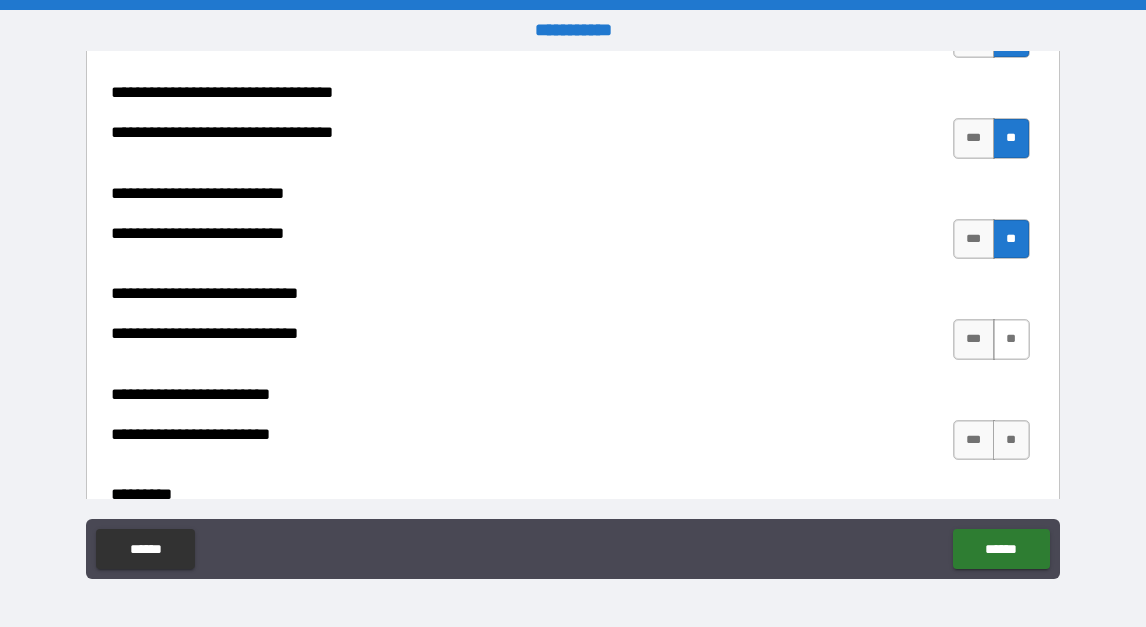 click on "**" at bounding box center [1011, 339] 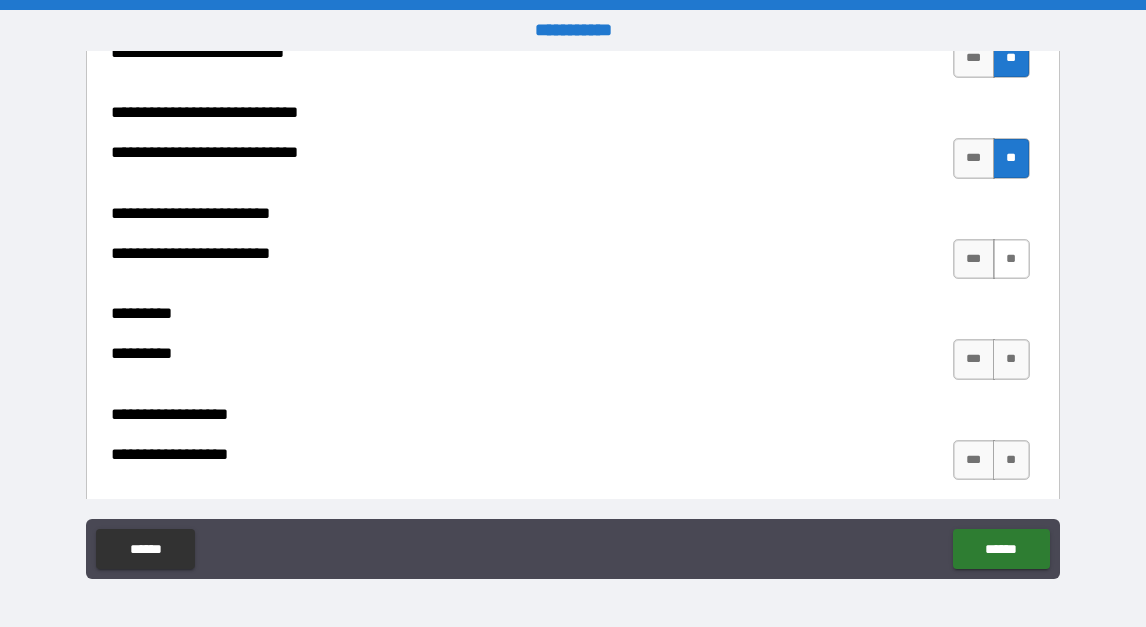 click on "**" at bounding box center [1011, 259] 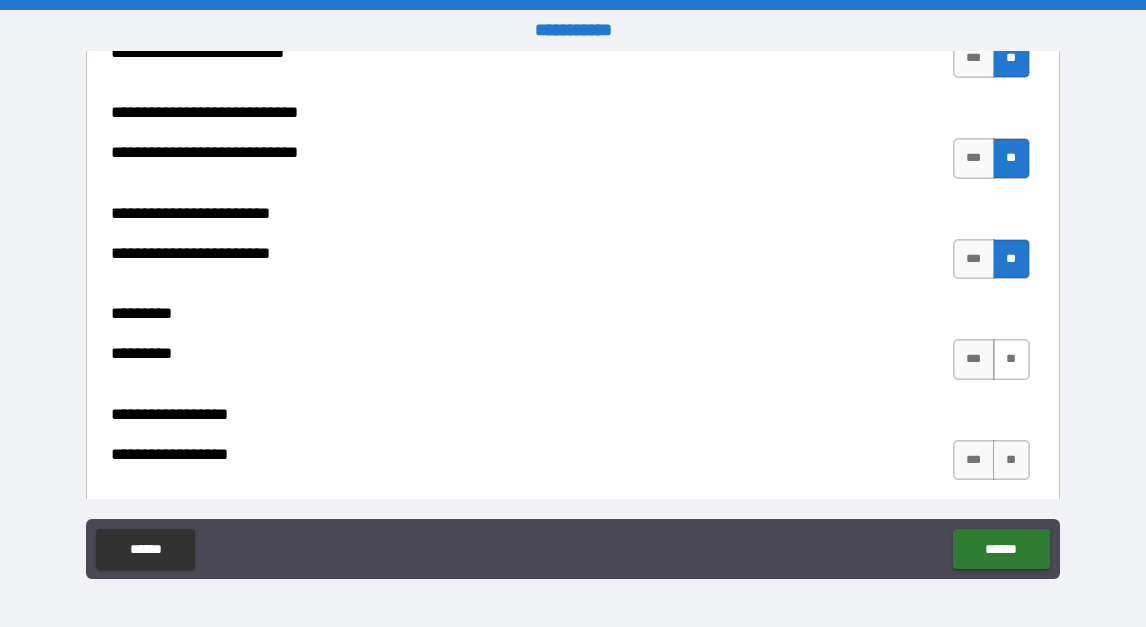 click on "**" at bounding box center (1011, 359) 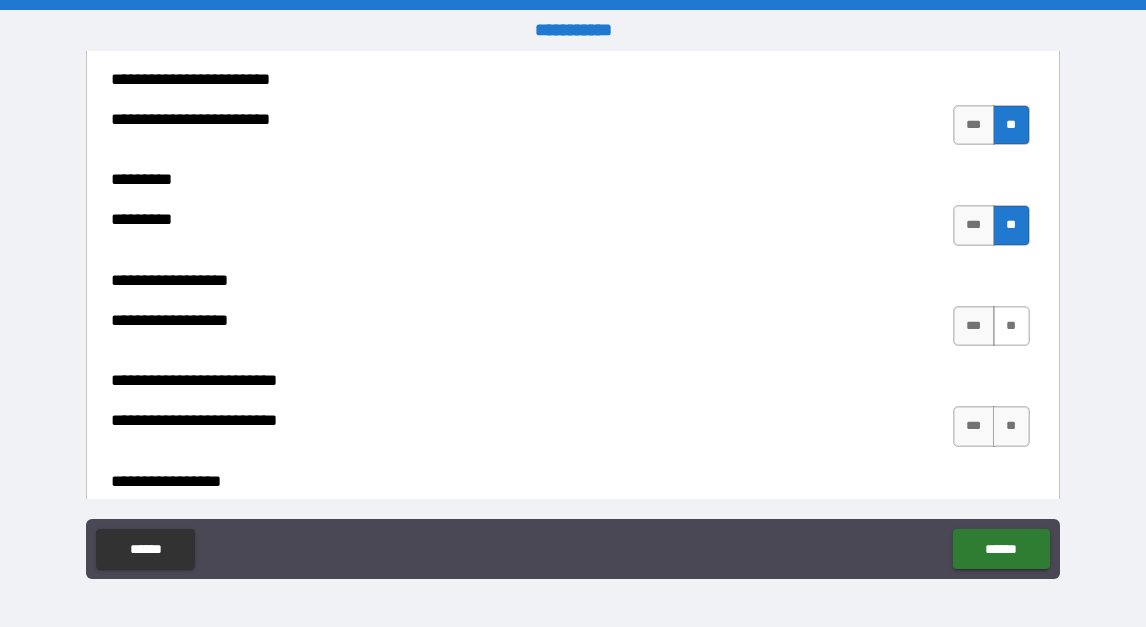click on "**" at bounding box center (1011, 326) 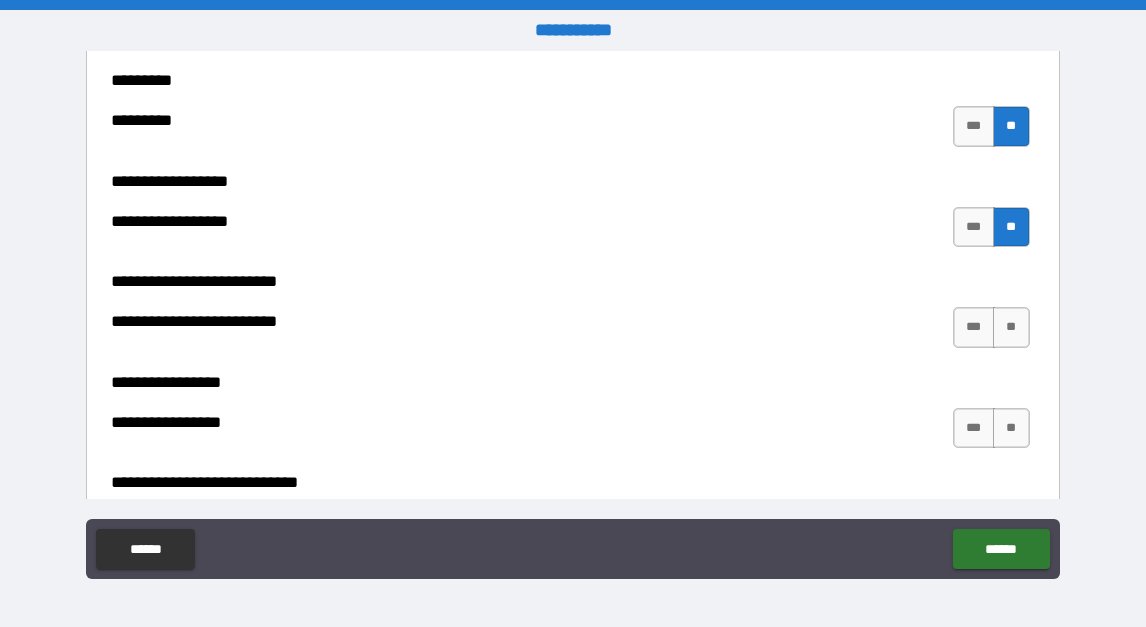 click on "**" at bounding box center [1011, 327] 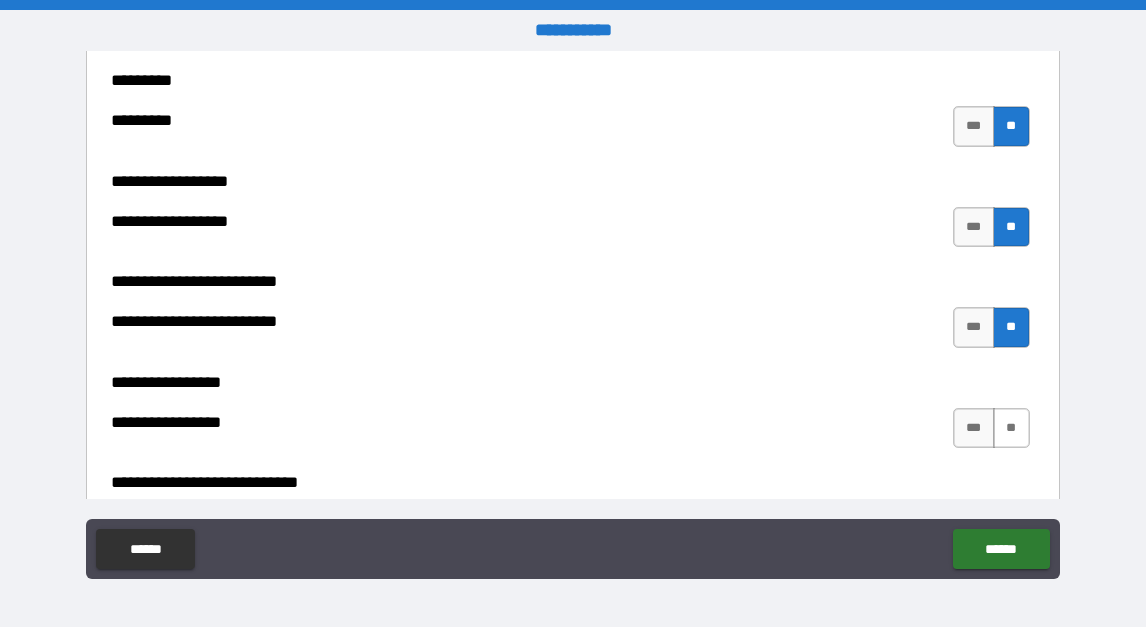 click on "**" at bounding box center [1011, 428] 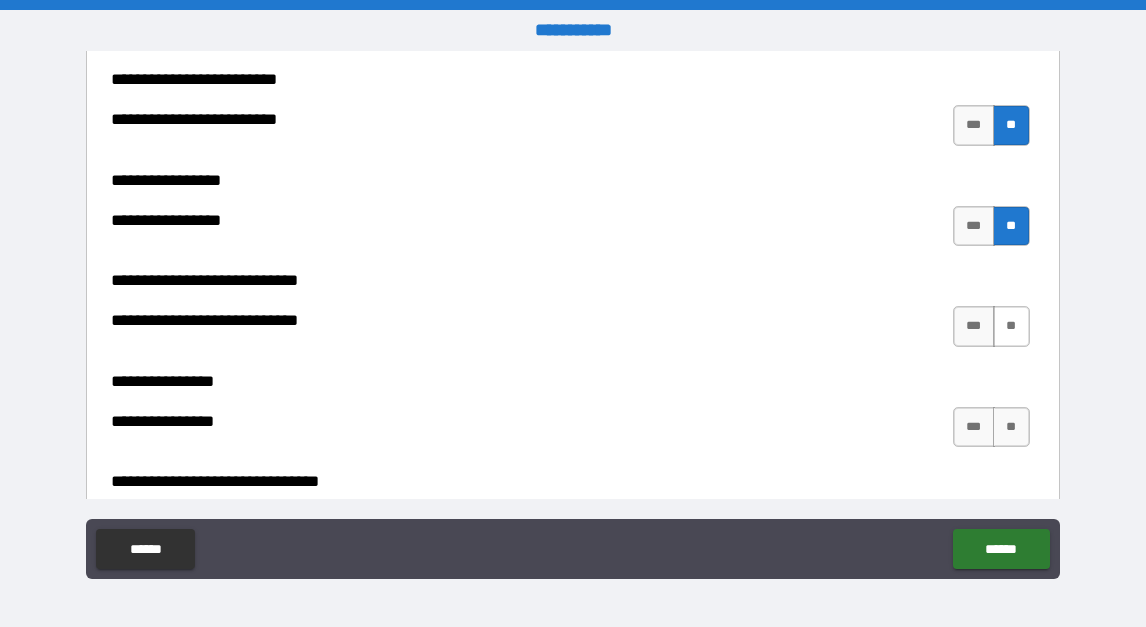 click on "**" at bounding box center (1011, 326) 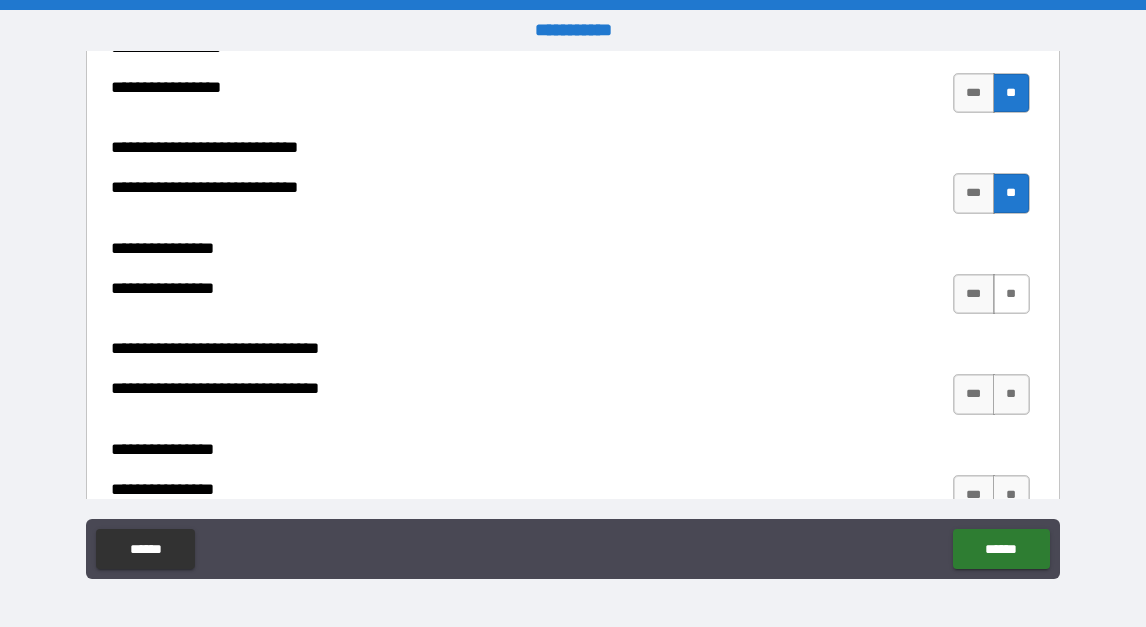 click on "**" at bounding box center [1011, 294] 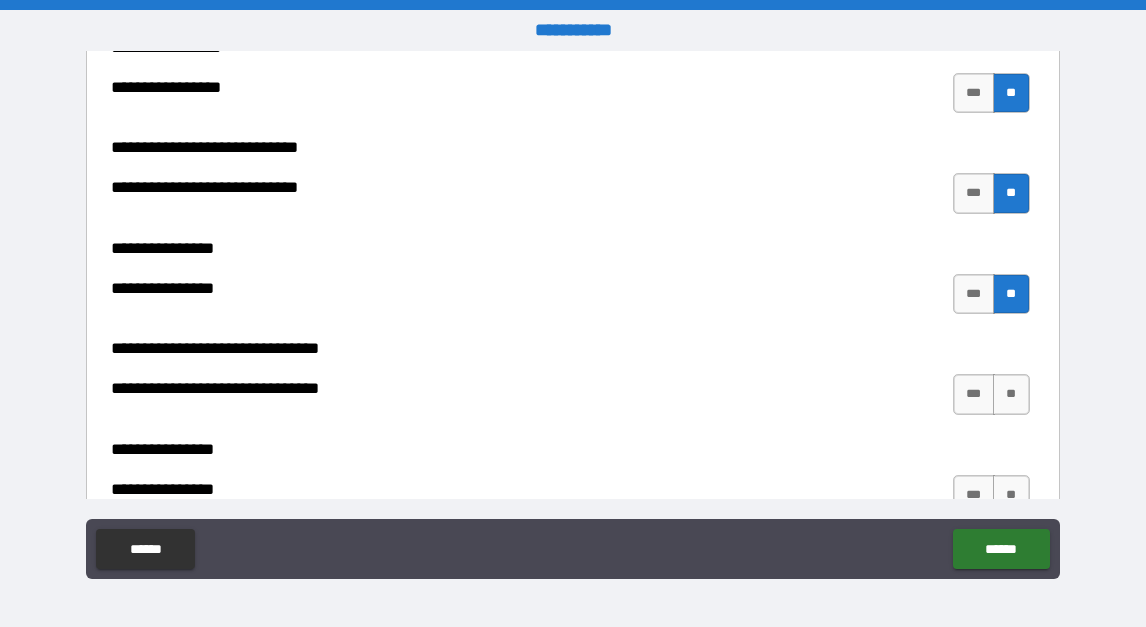 click on "**********" at bounding box center [572, 399] 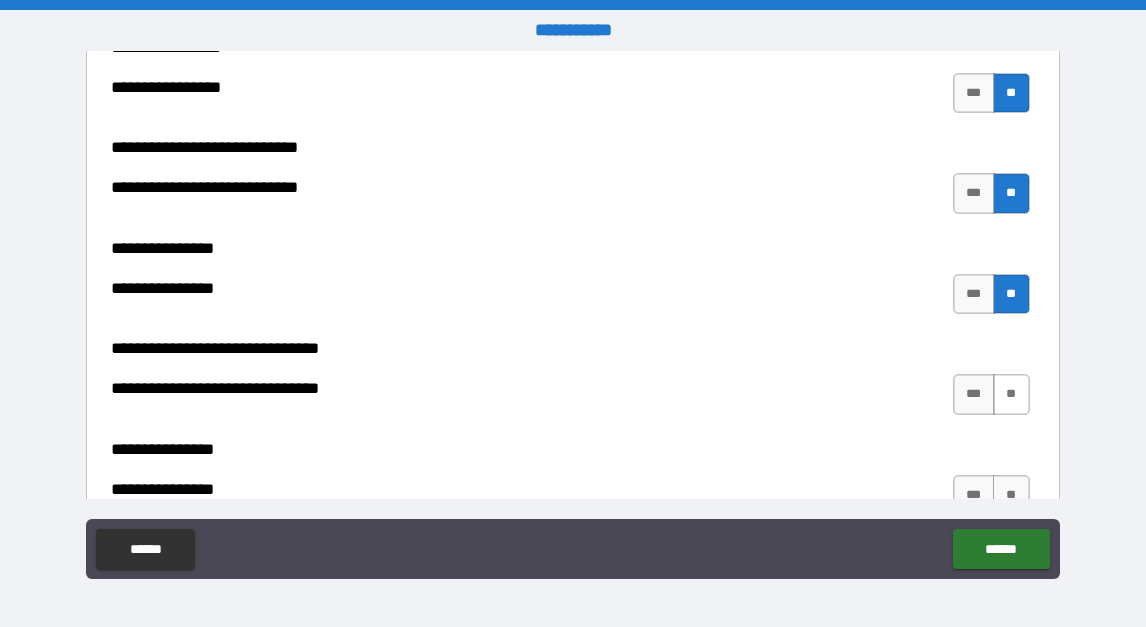 click on "**" at bounding box center (1011, 394) 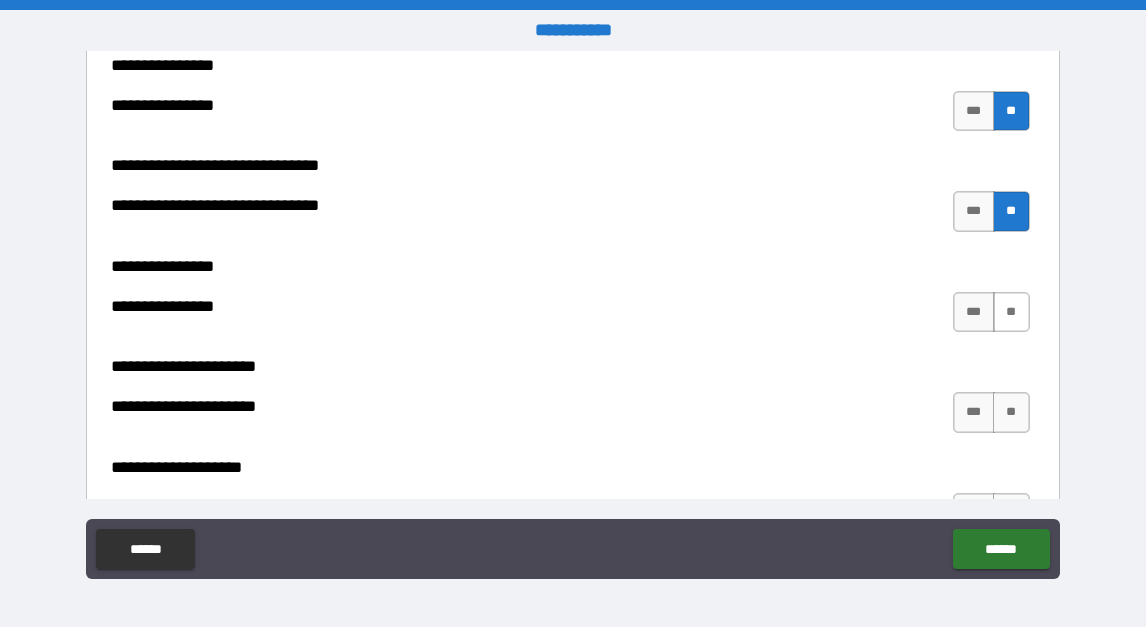 click on "**" at bounding box center [1011, 312] 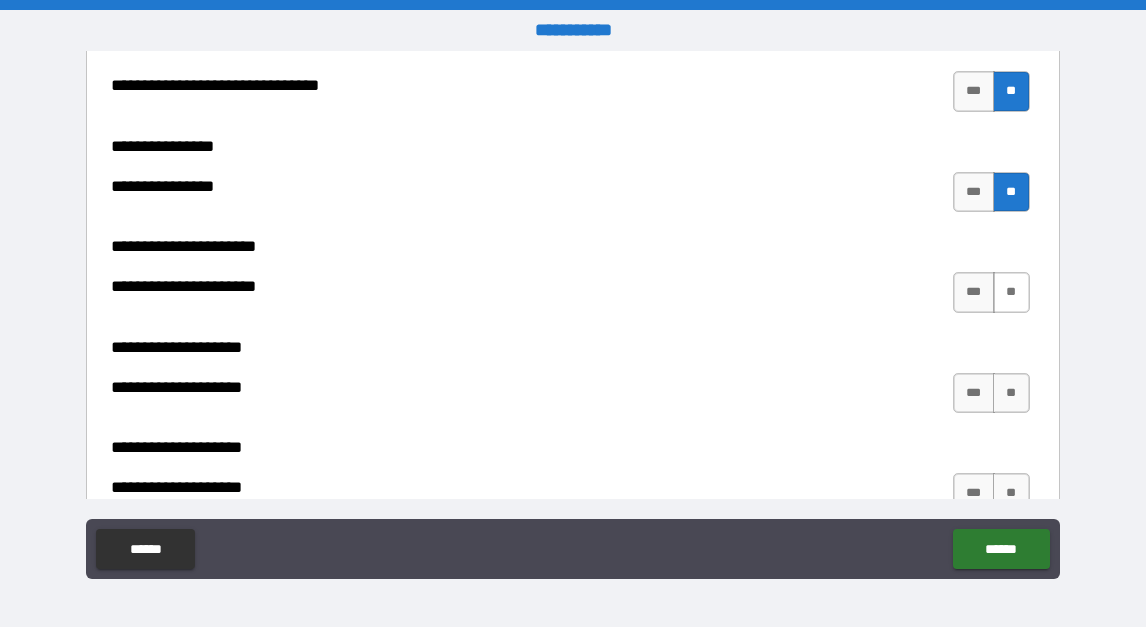 click on "**" at bounding box center [1011, 292] 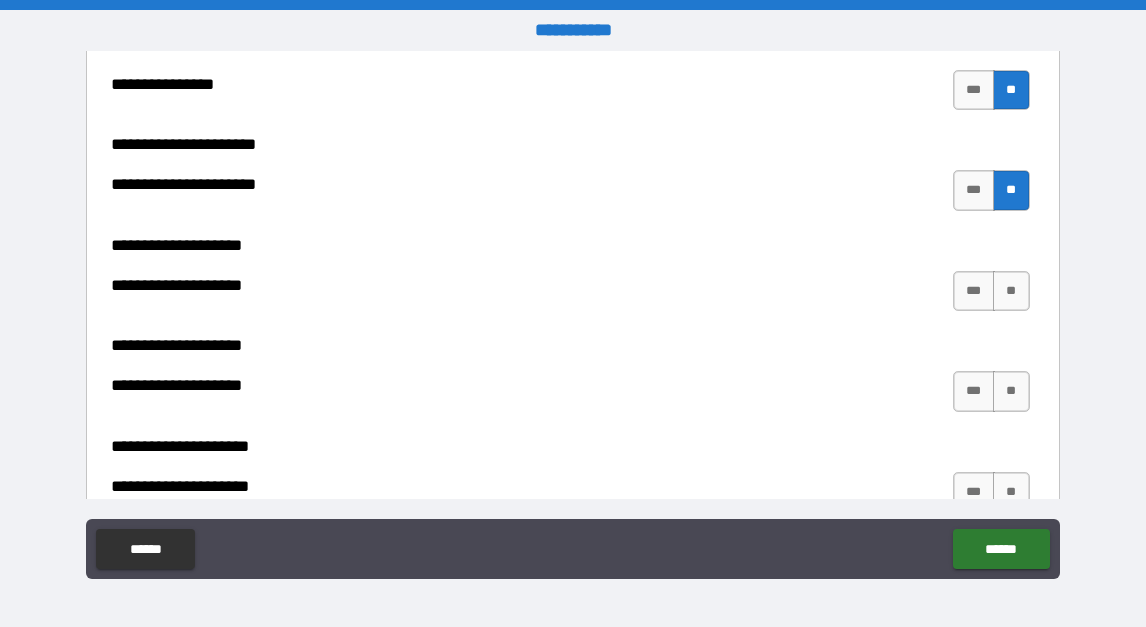 click on "**" at bounding box center [1011, 291] 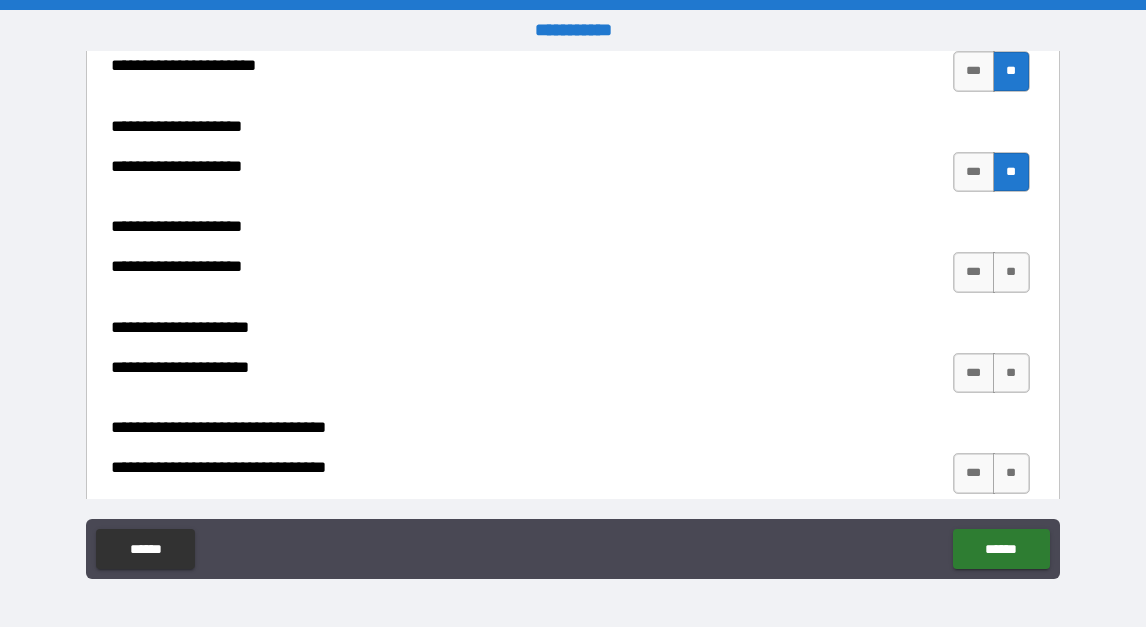 click on "**" at bounding box center [1011, 272] 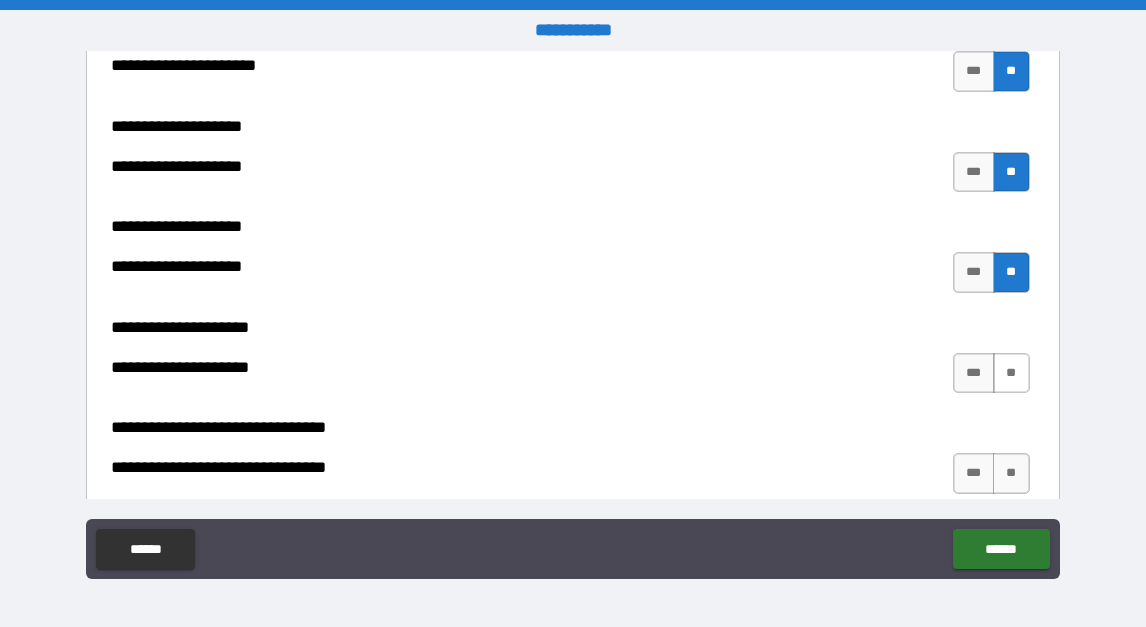 click on "**" at bounding box center [1011, 373] 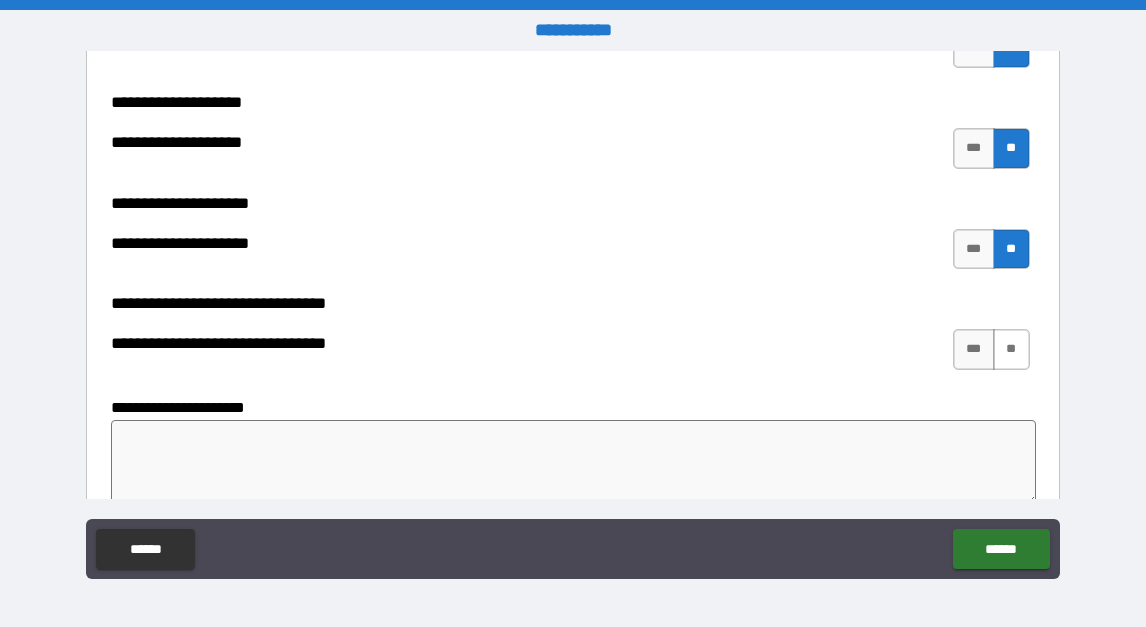 click on "**" at bounding box center [1011, 349] 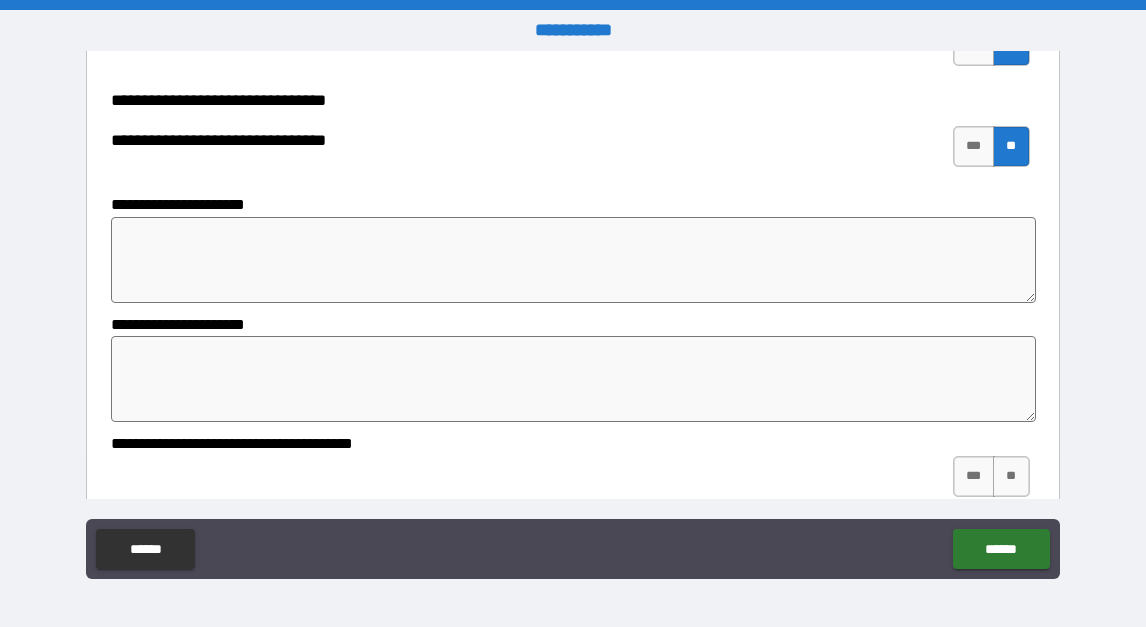 click at bounding box center (573, 260) 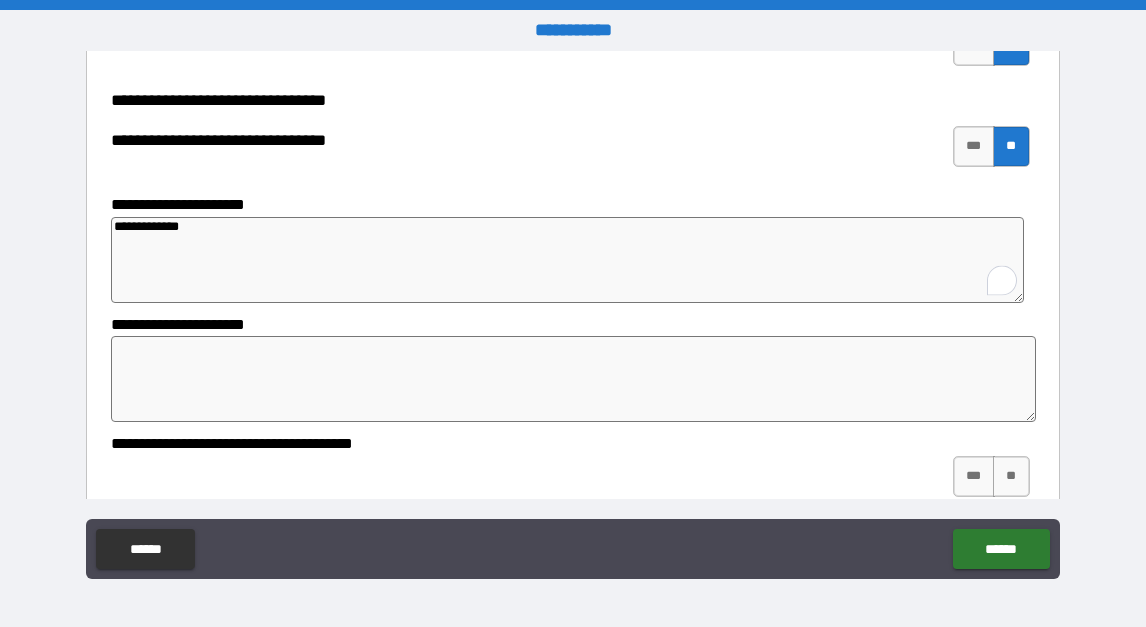 click at bounding box center (573, 379) 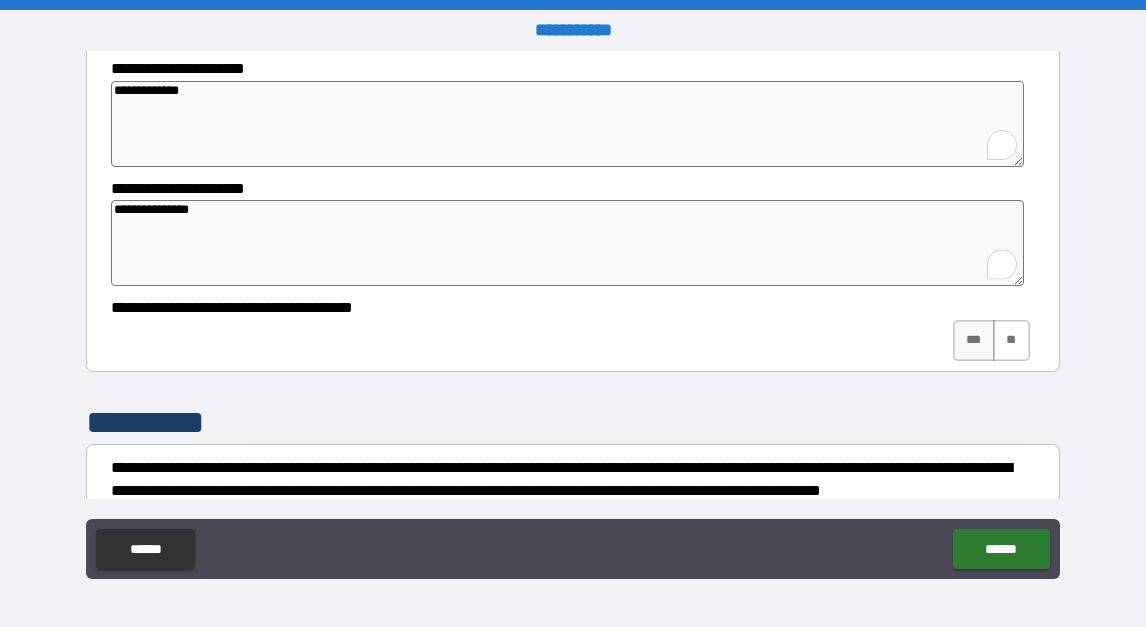 click on "**" at bounding box center (1011, 340) 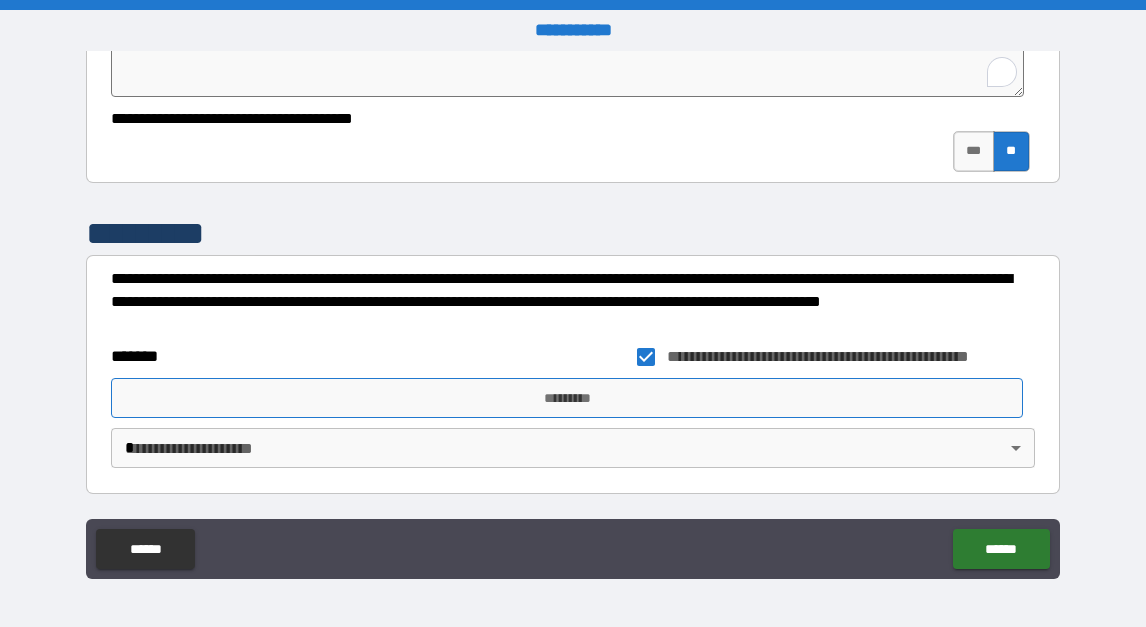 click on "*********" at bounding box center [567, 398] 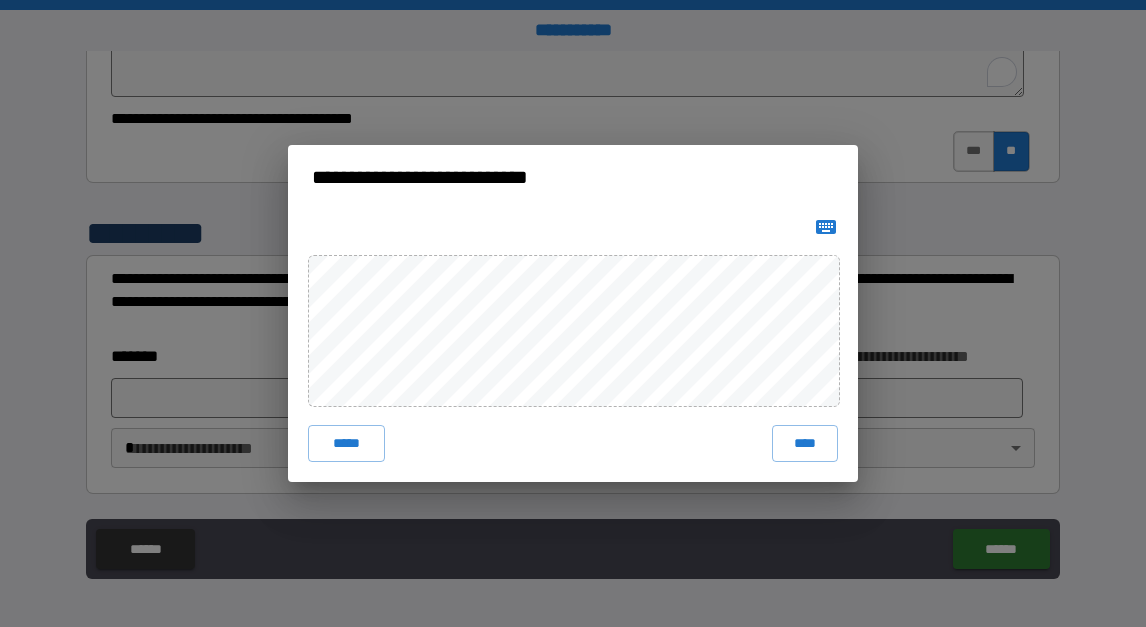 click on "***** ****" at bounding box center (573, 345) 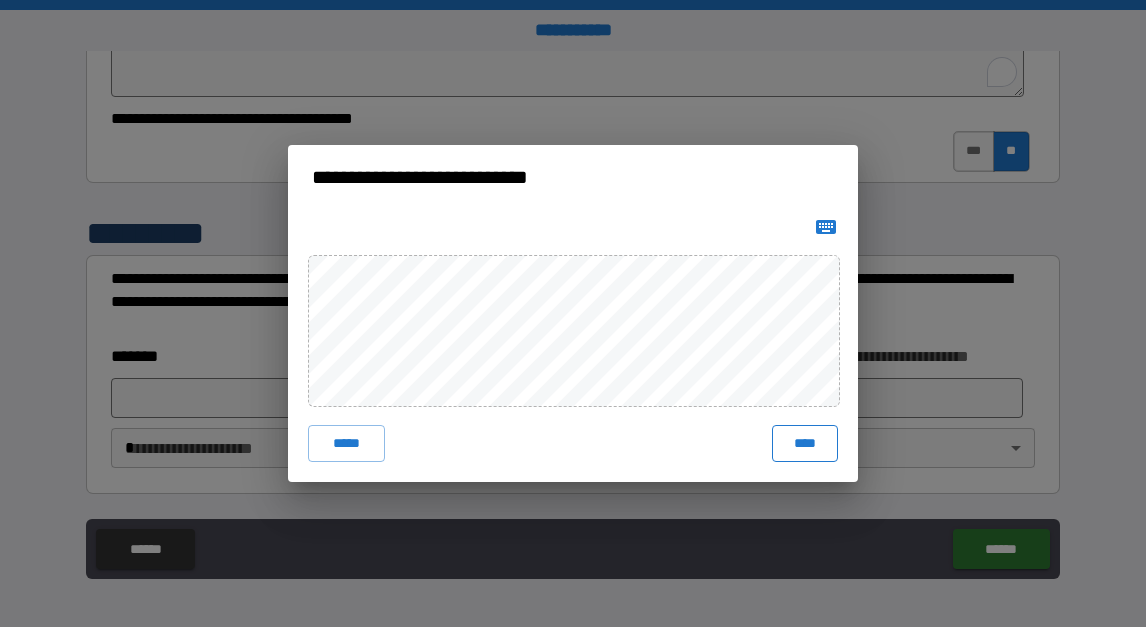 click on "****" at bounding box center (805, 443) 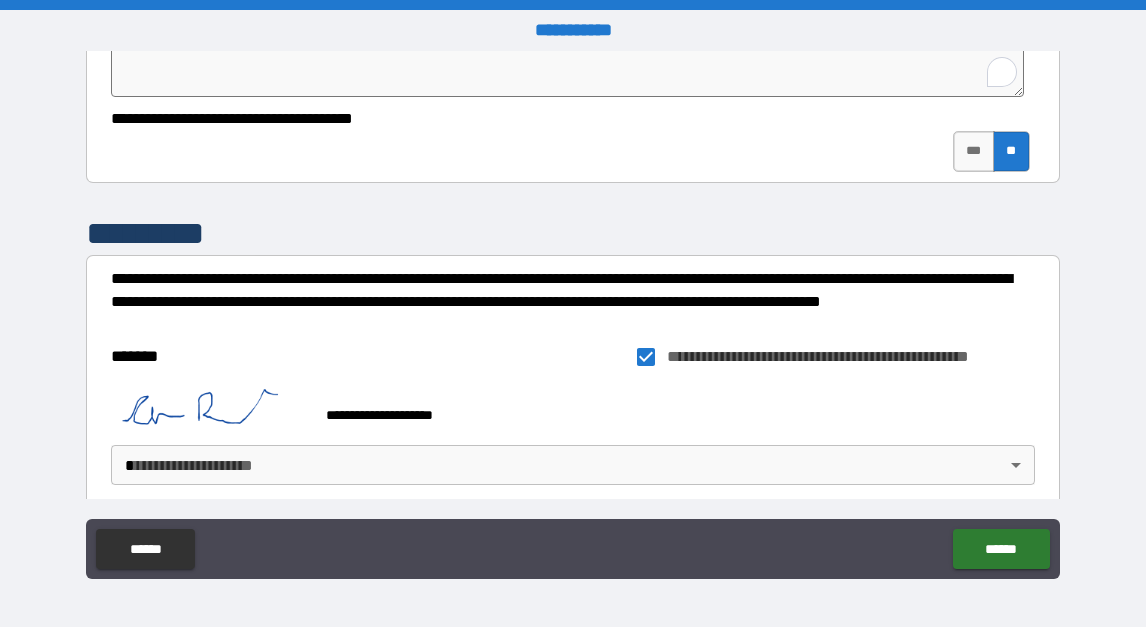 click on "**********" at bounding box center (573, 313) 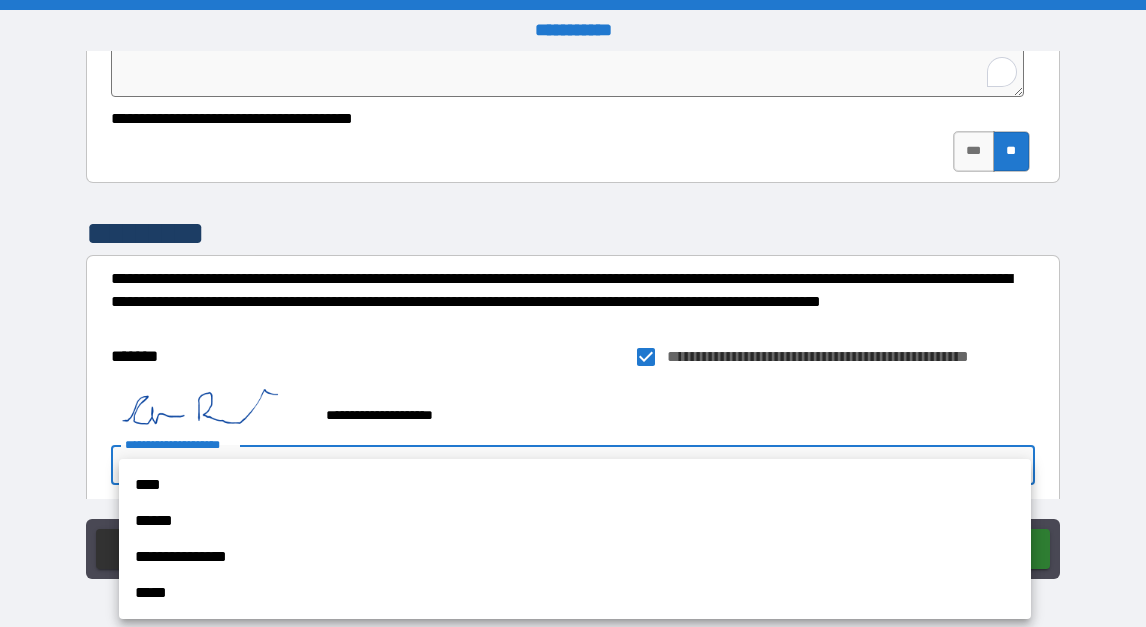 click on "**********" at bounding box center (575, 557) 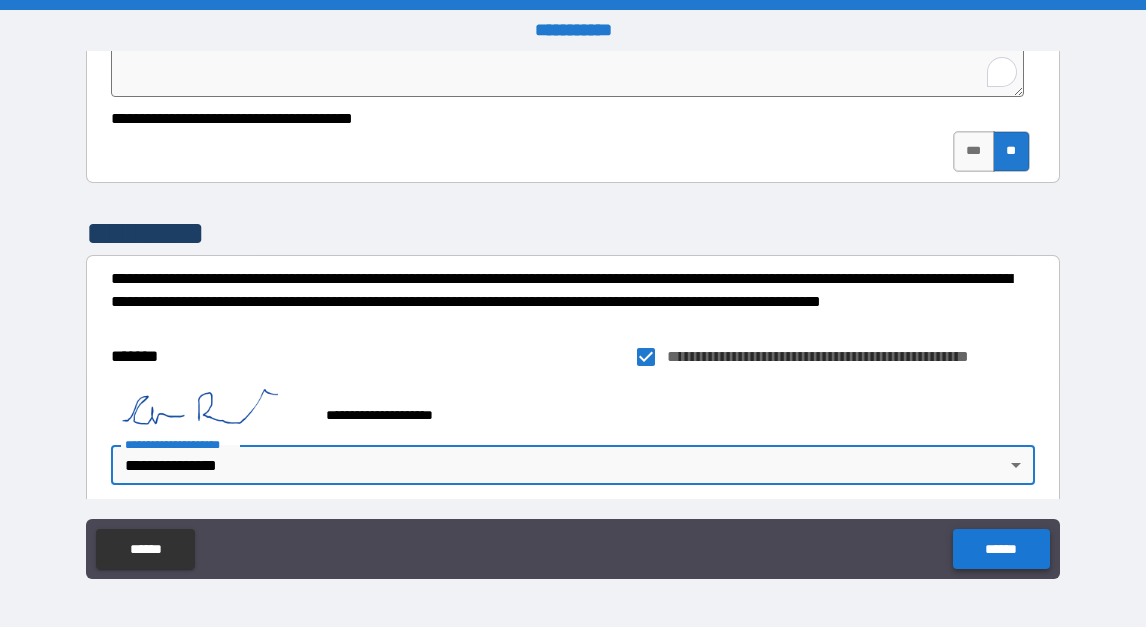 click on "******" at bounding box center [1001, 549] 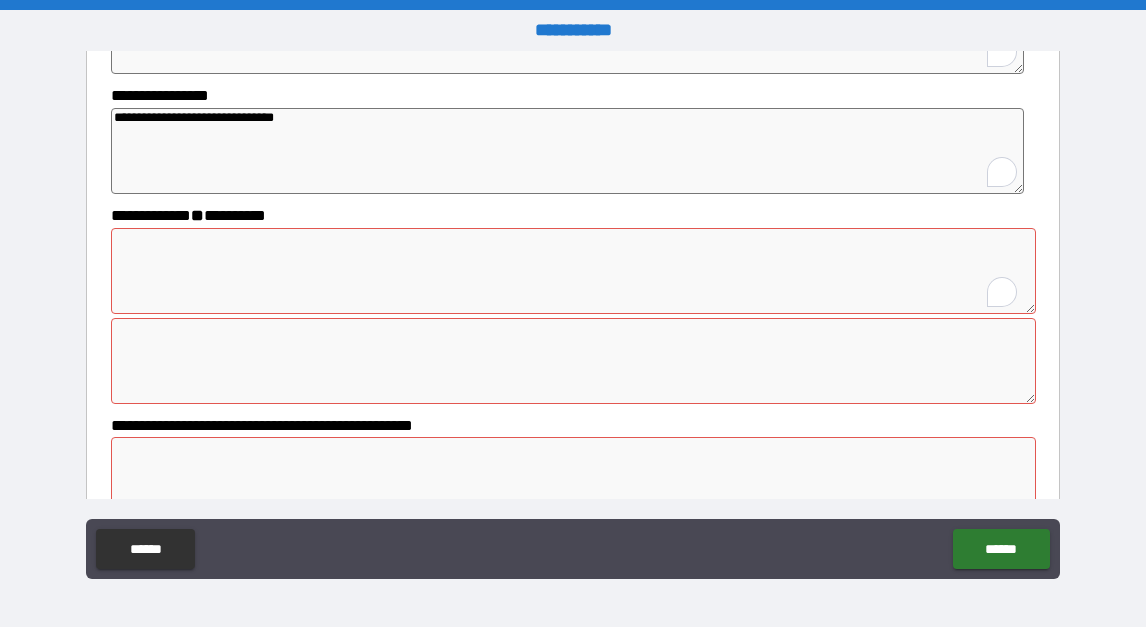 click at bounding box center [573, 271] 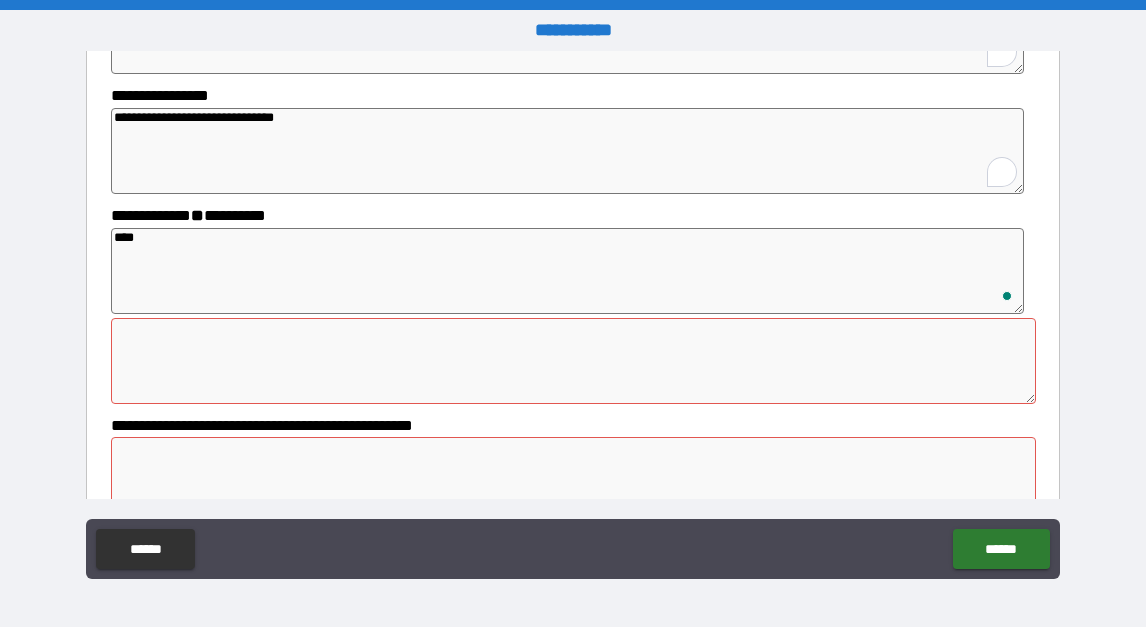 click at bounding box center [573, 361] 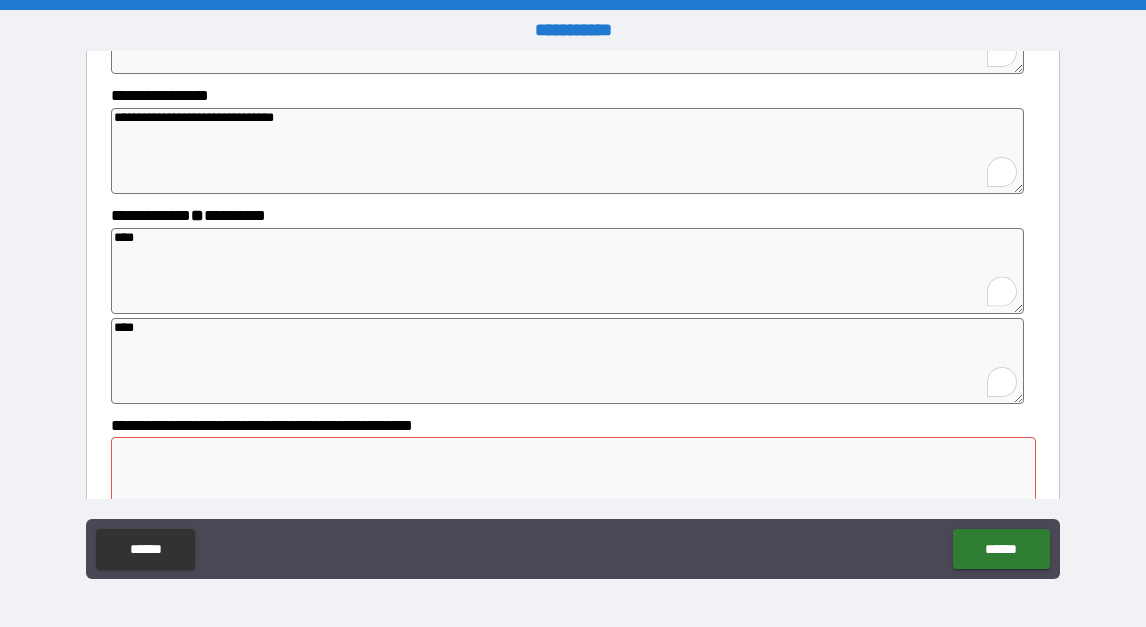 click at bounding box center [573, 480] 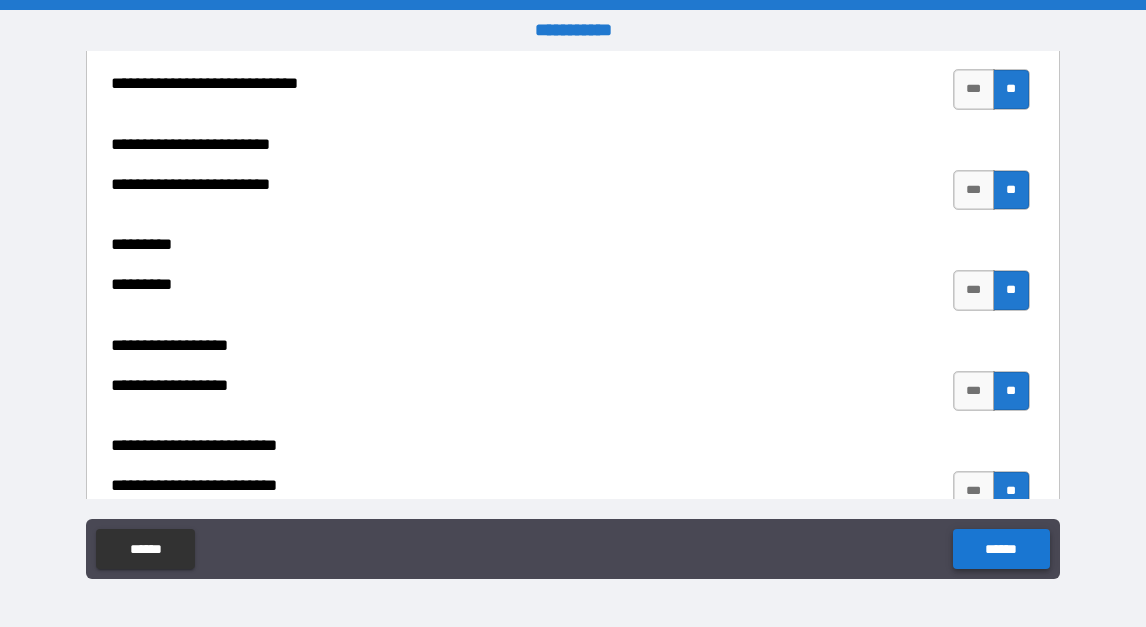 click on "******" at bounding box center (1001, 549) 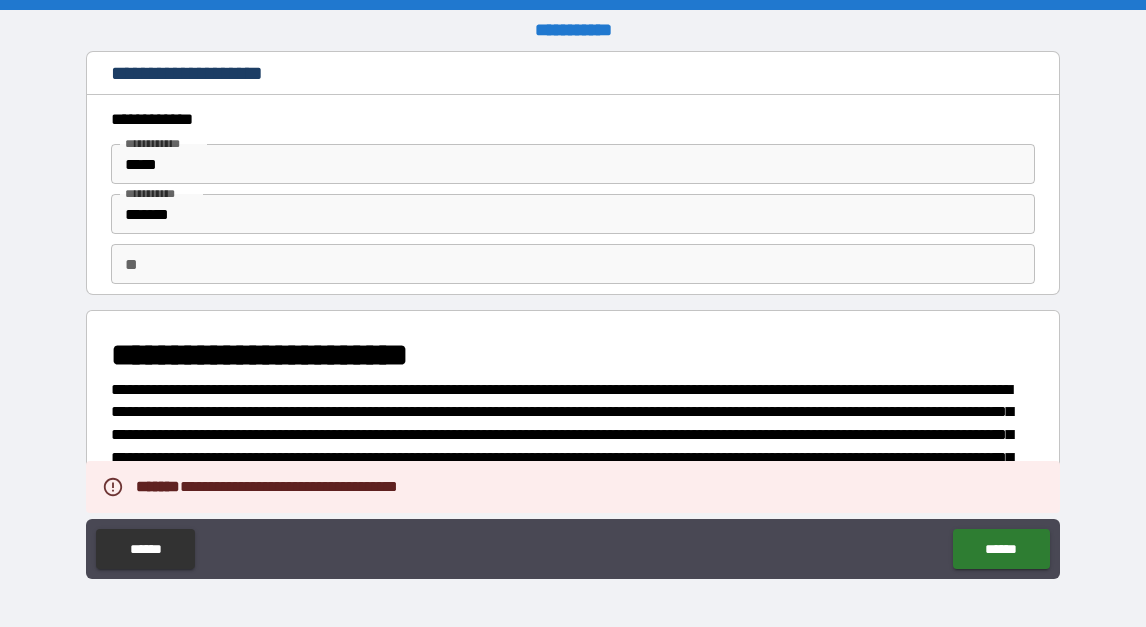 scroll, scrollTop: 0, scrollLeft: 0, axis: both 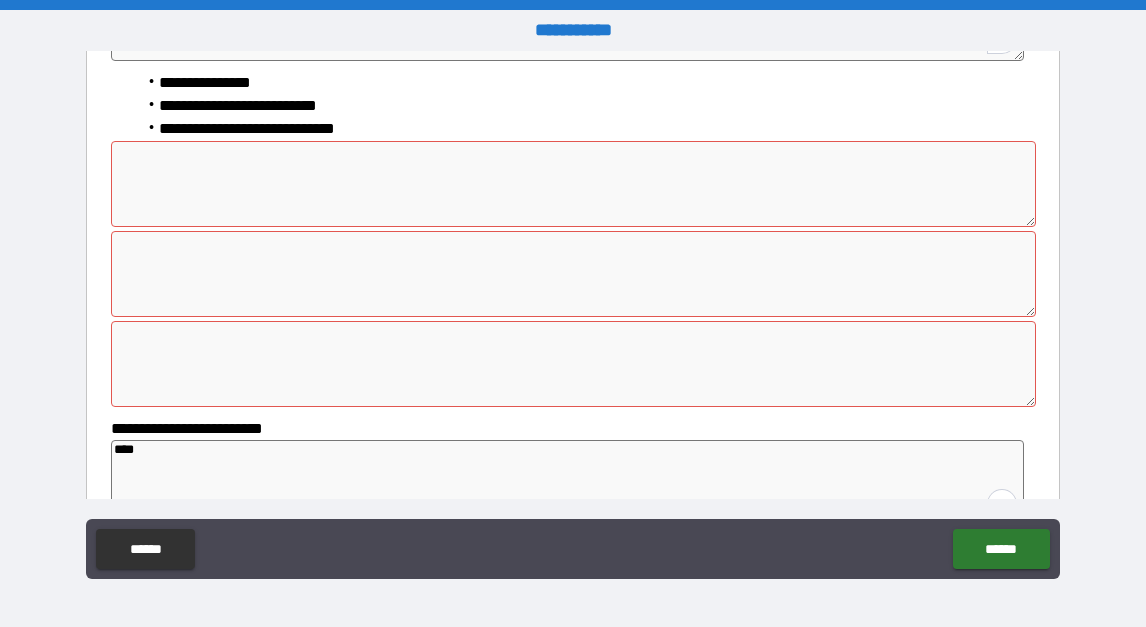 click at bounding box center [573, 184] 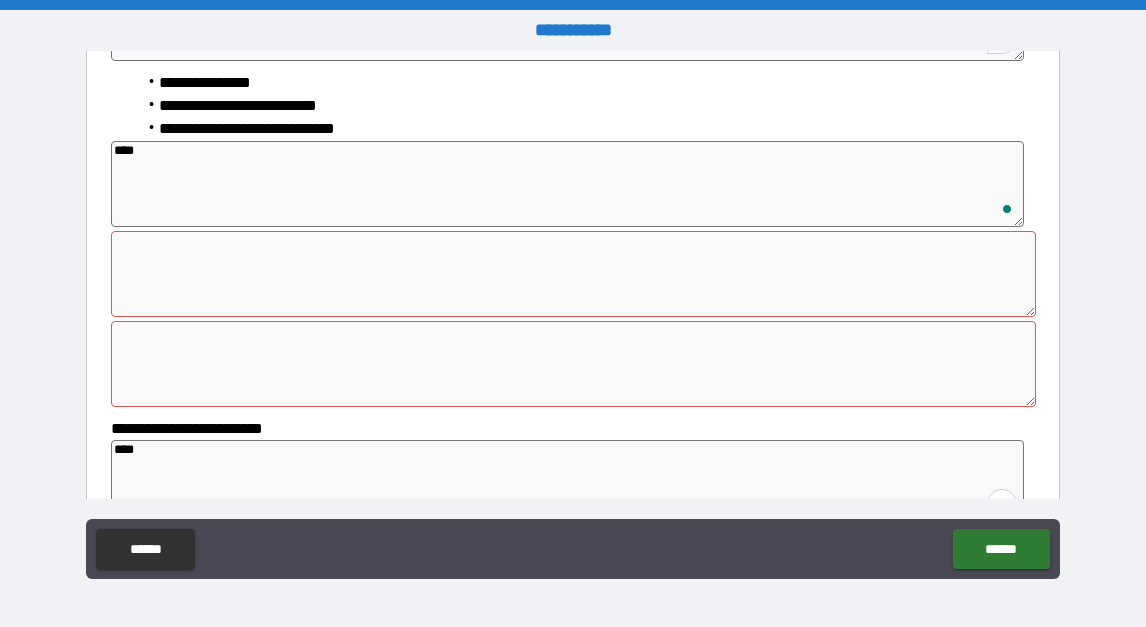type on "****" 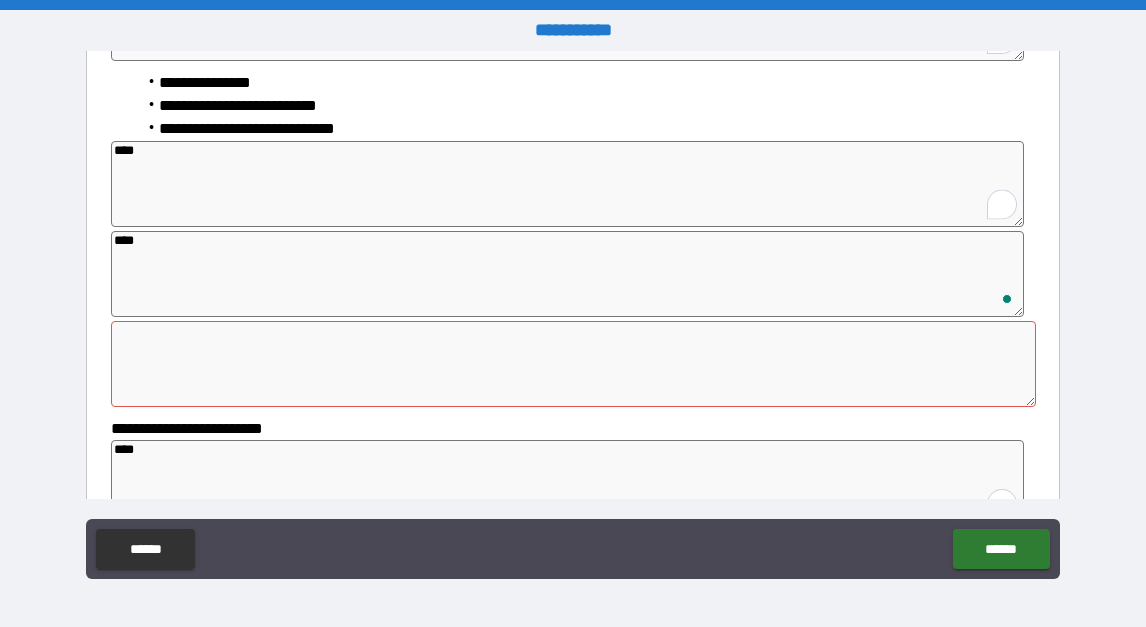 type on "****" 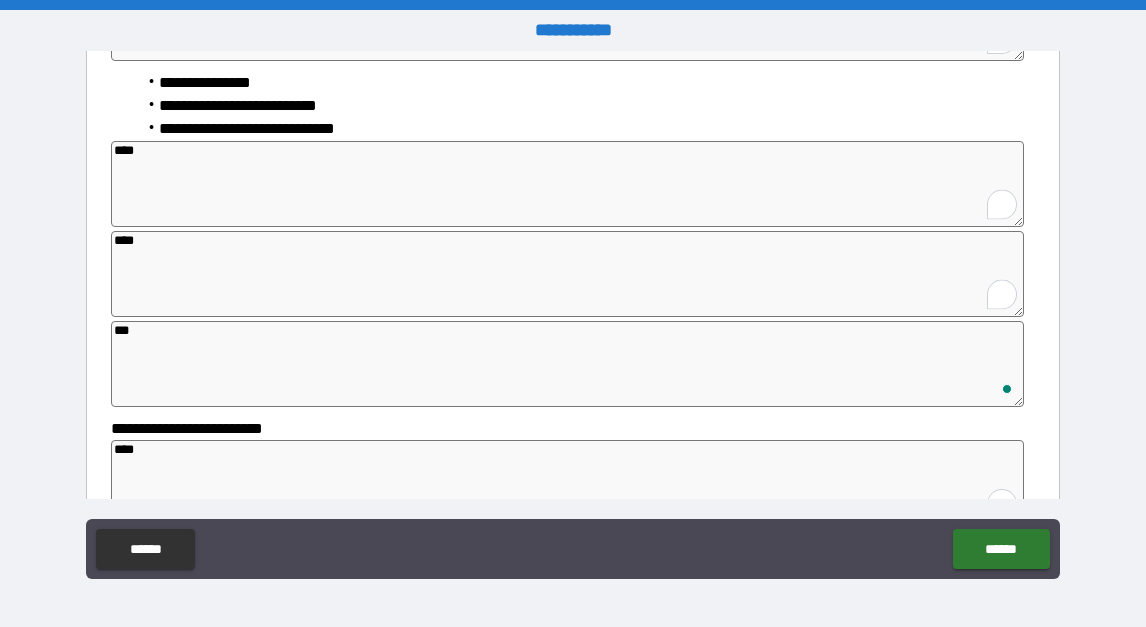 type on "****" 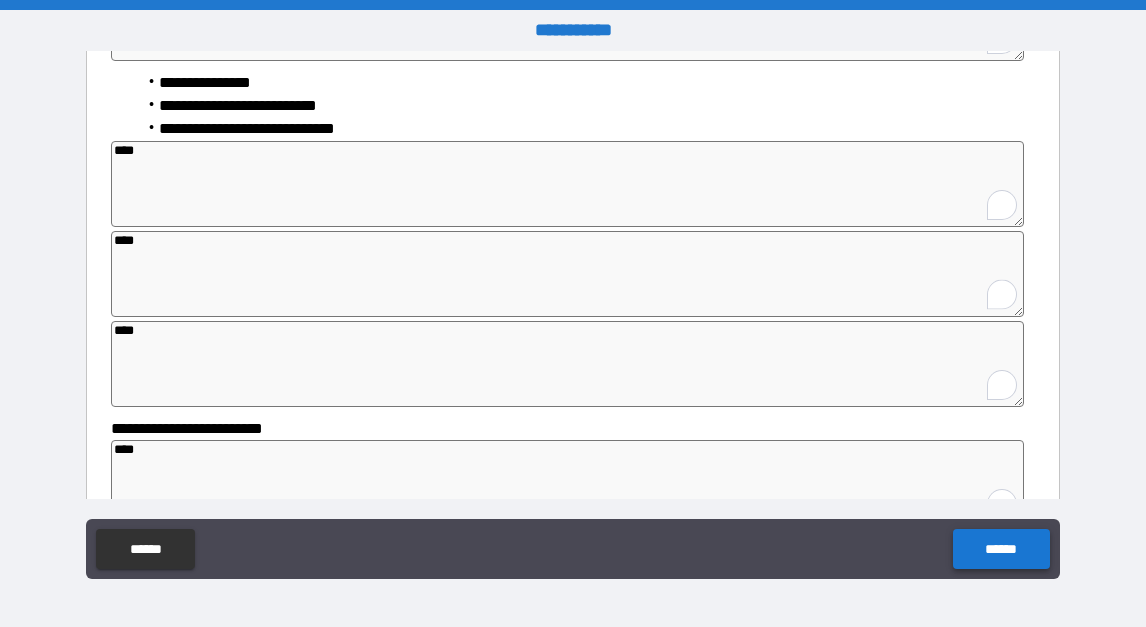 click on "******" at bounding box center [1001, 549] 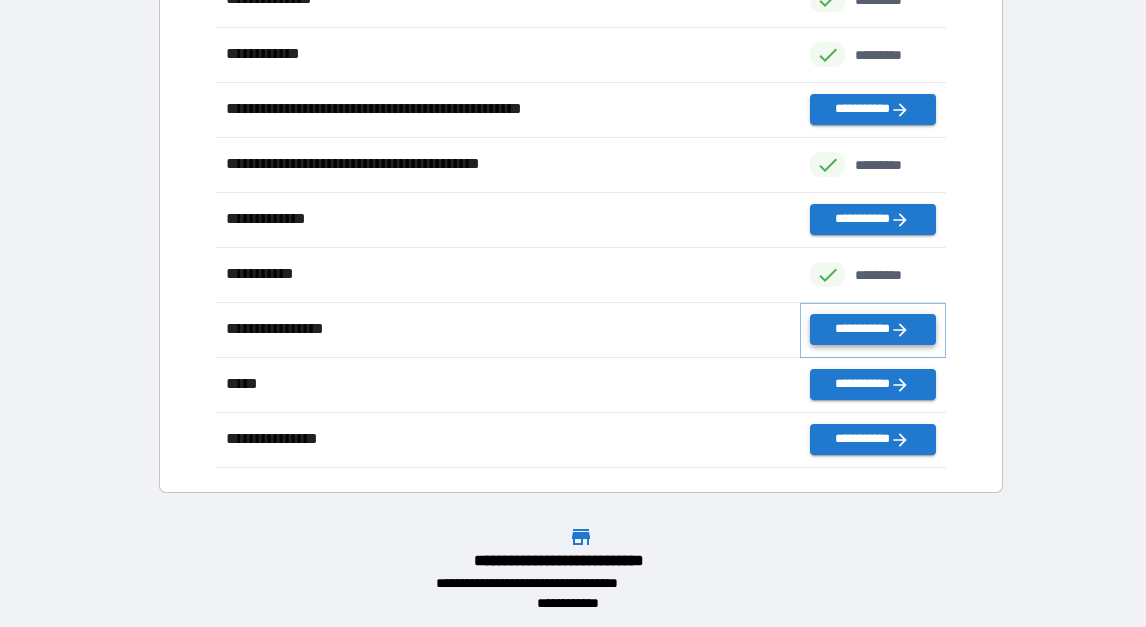 click 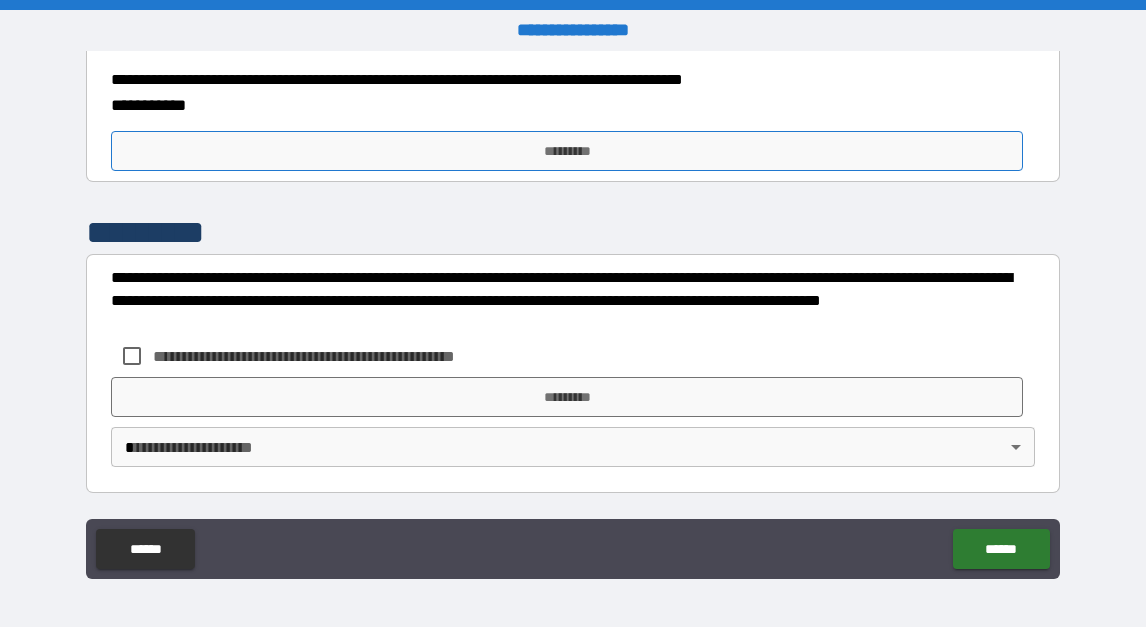 click on "*********" at bounding box center (567, 151) 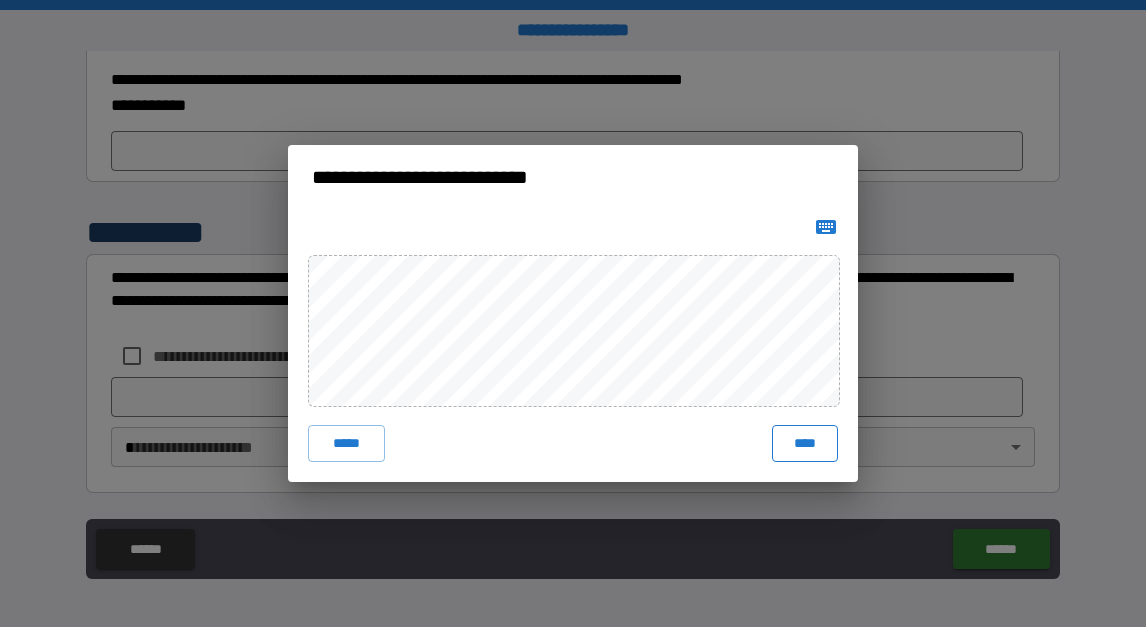 click on "****" at bounding box center [805, 443] 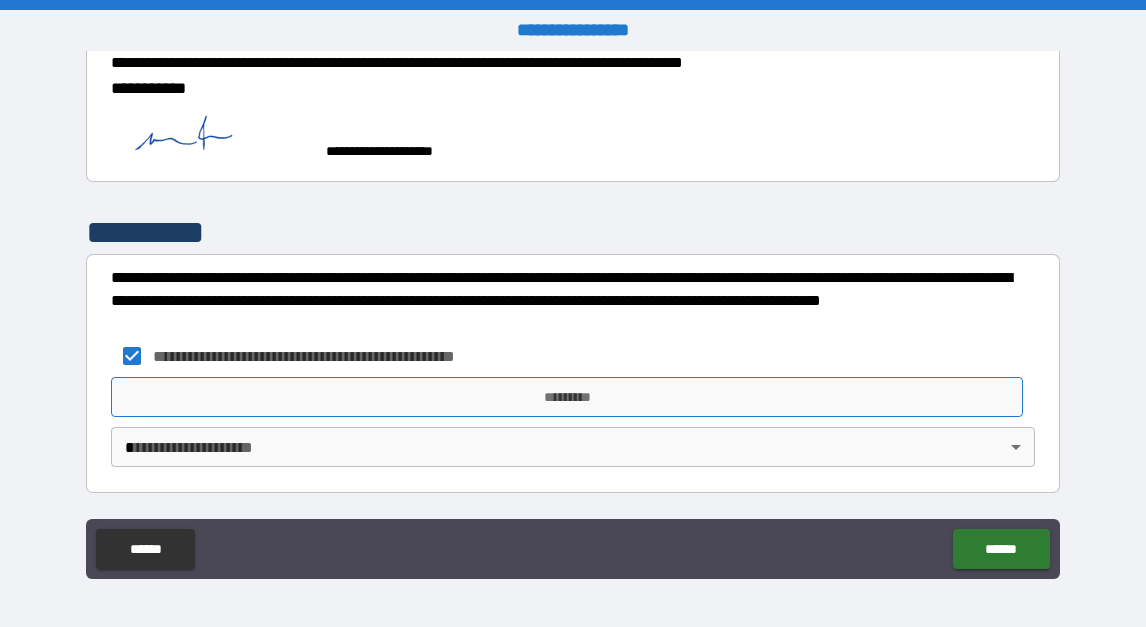 click on "*********" at bounding box center [567, 397] 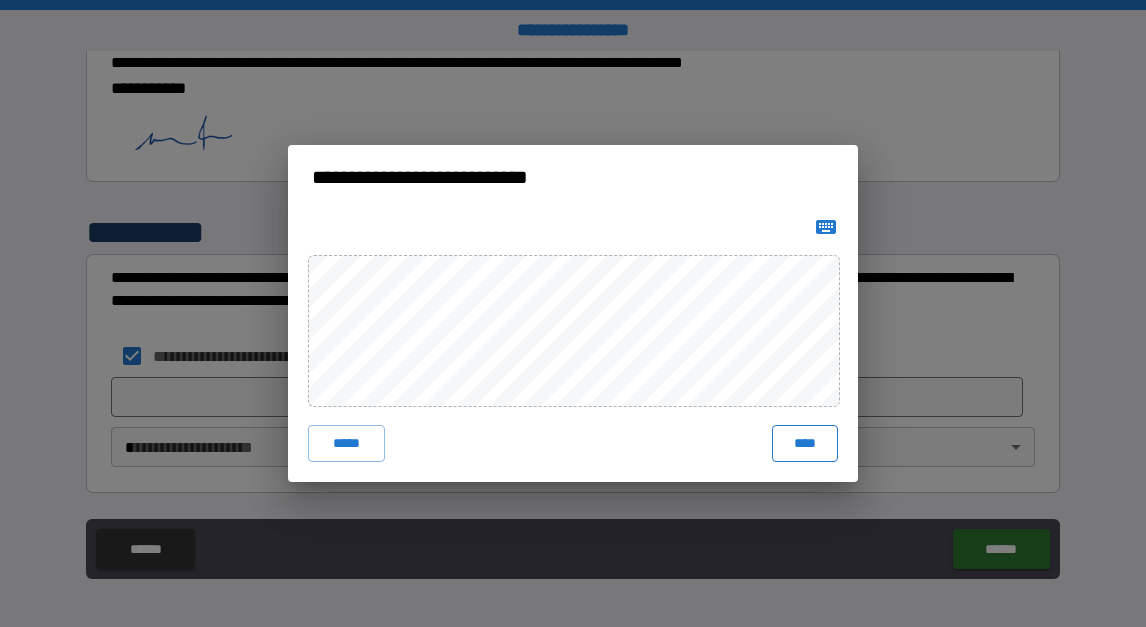 click on "****" at bounding box center [805, 443] 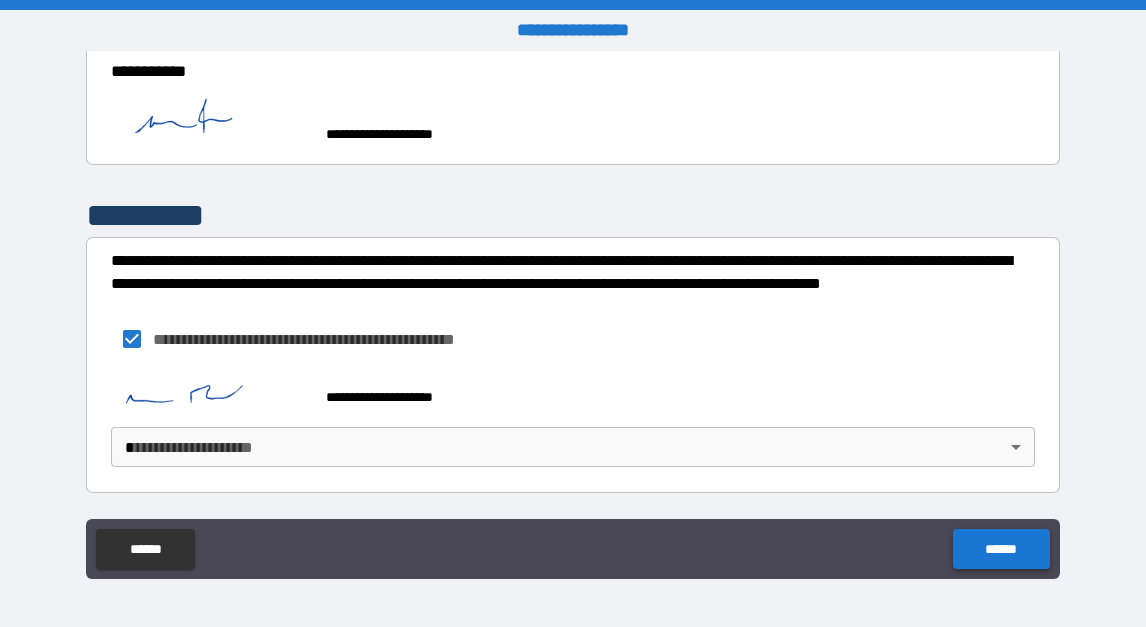 click on "******" at bounding box center [1001, 549] 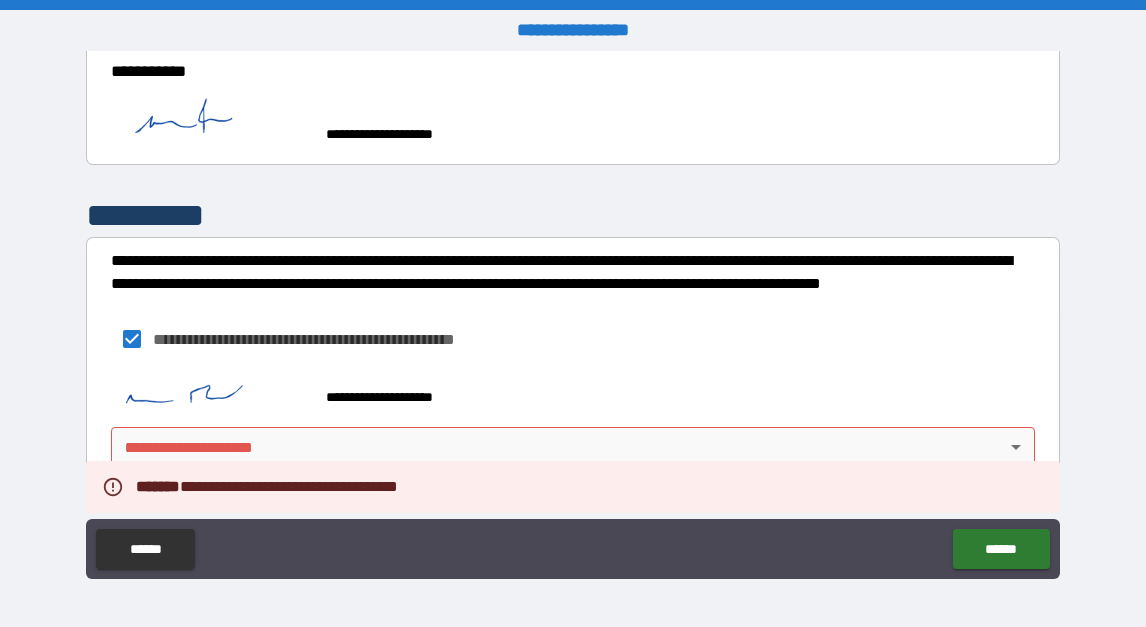 click on "**********" at bounding box center (573, 313) 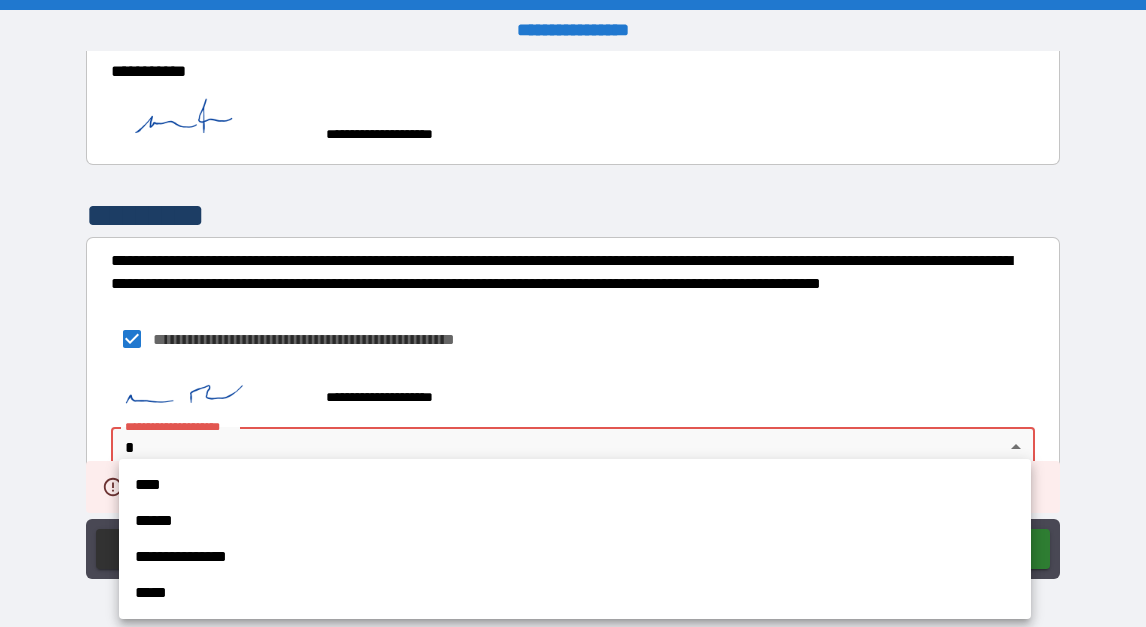 click on "**********" at bounding box center (575, 557) 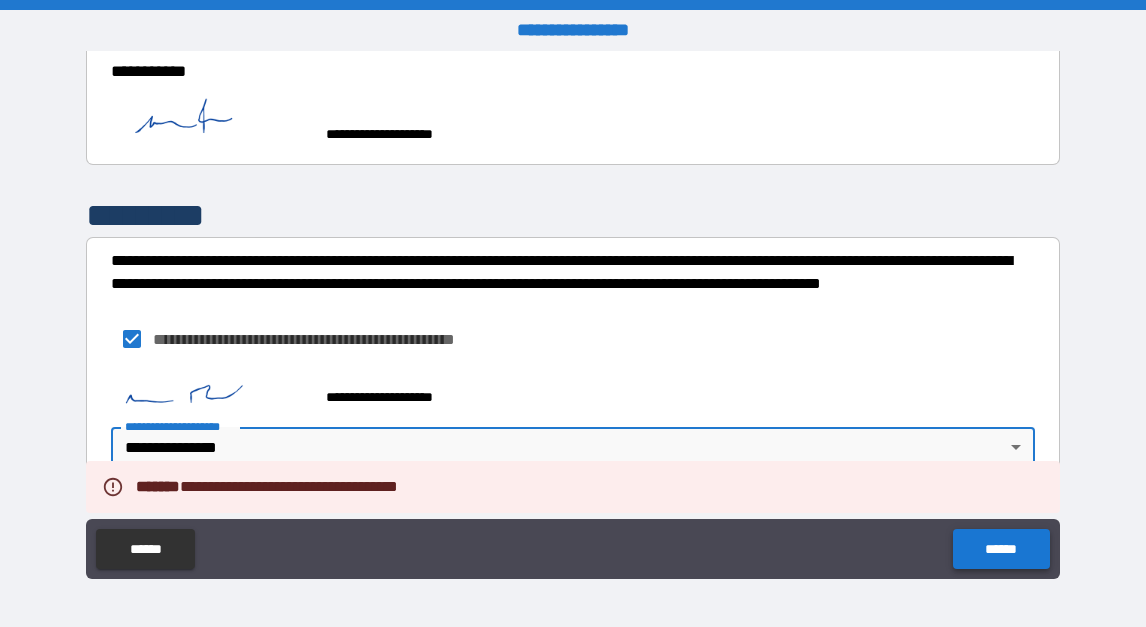 click on "******" at bounding box center [1001, 549] 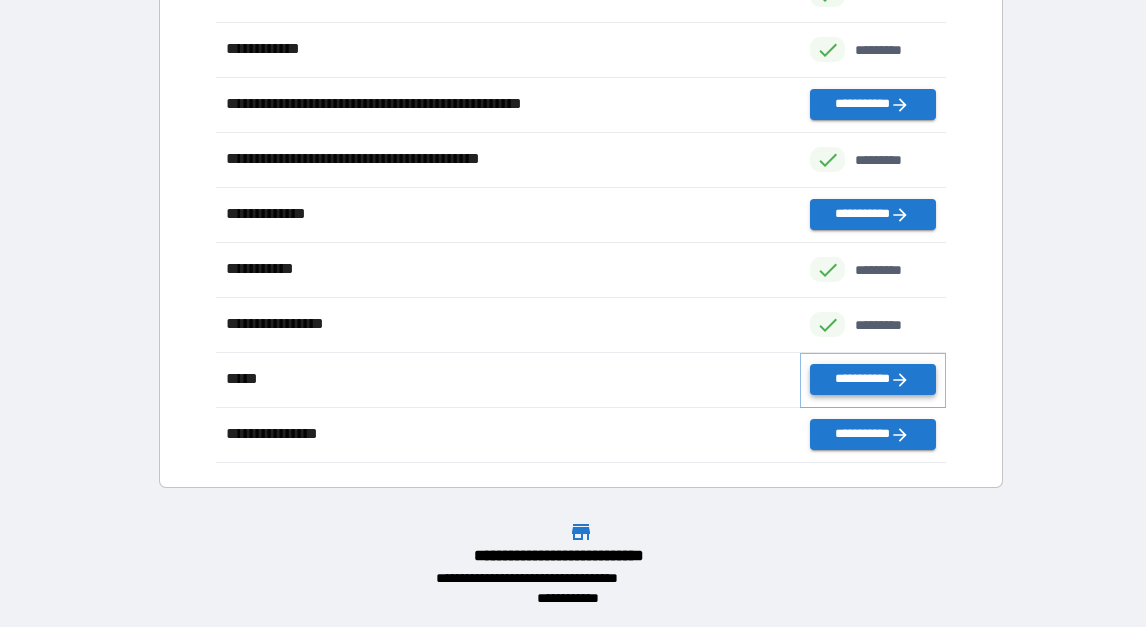 click on "**********" at bounding box center [872, 379] 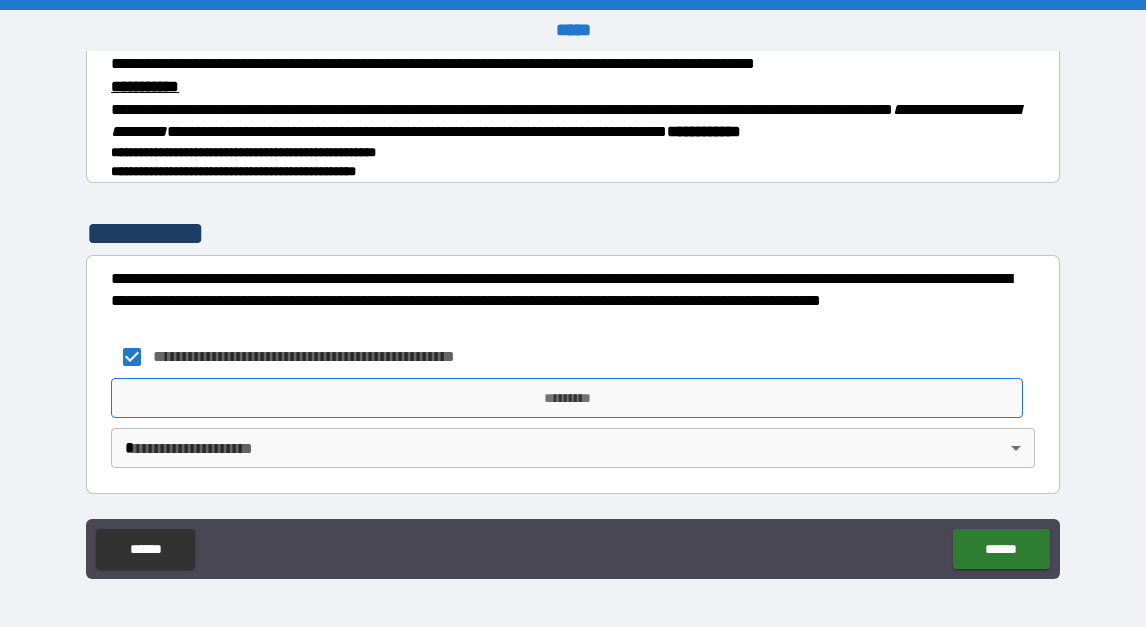 click on "*********" at bounding box center (567, 398) 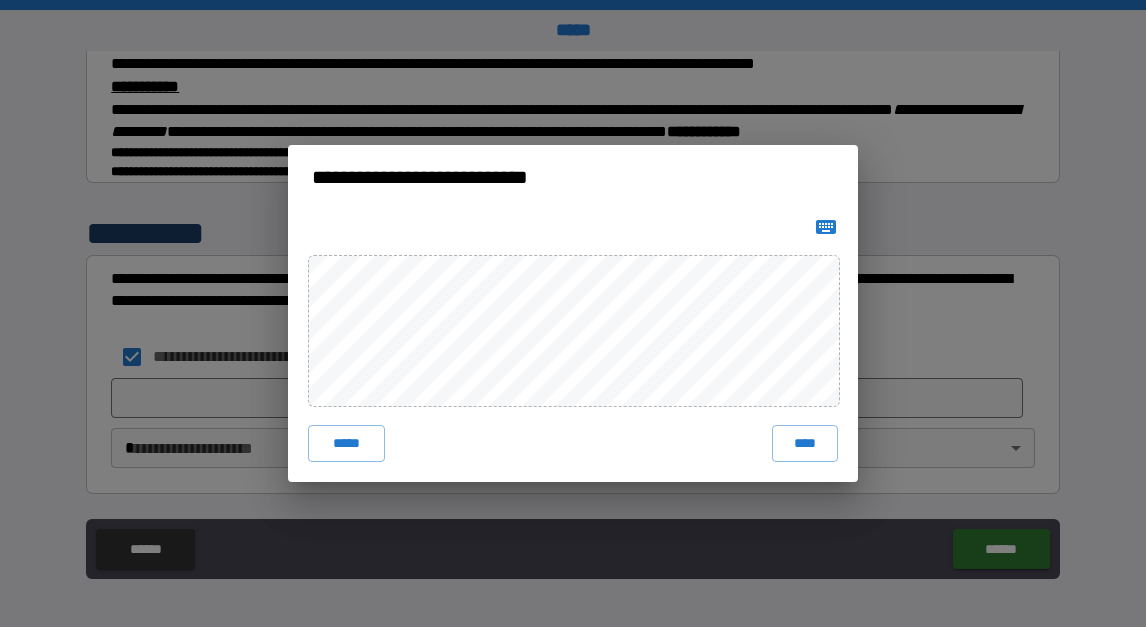 click on "***** ****" at bounding box center (573, 345) 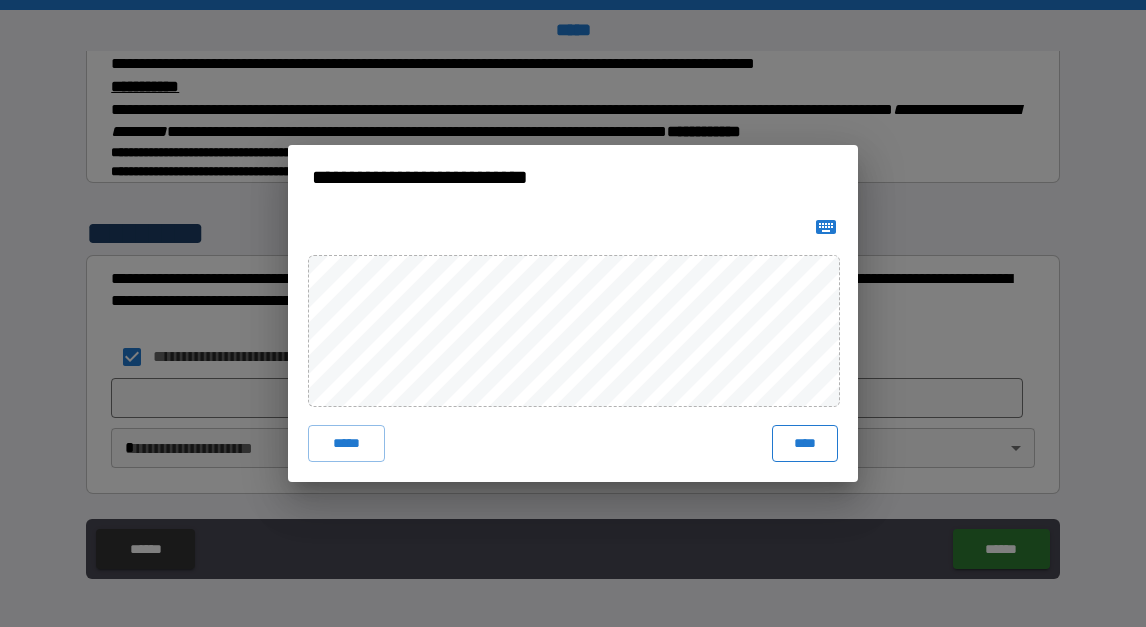 click on "****" at bounding box center (805, 443) 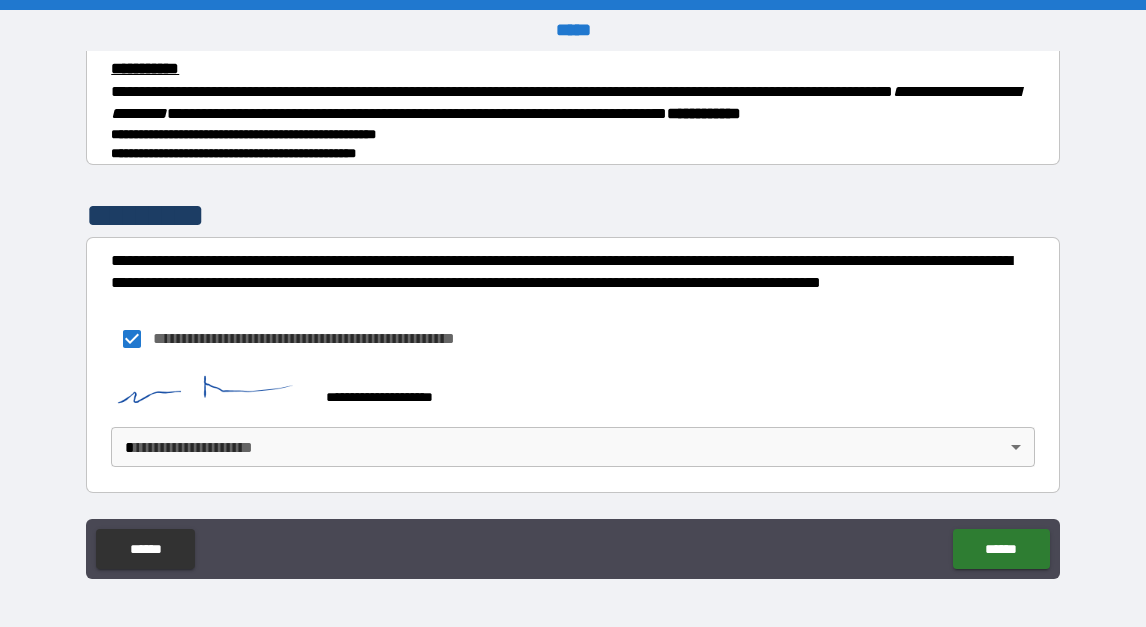click on "**********" at bounding box center [573, 313] 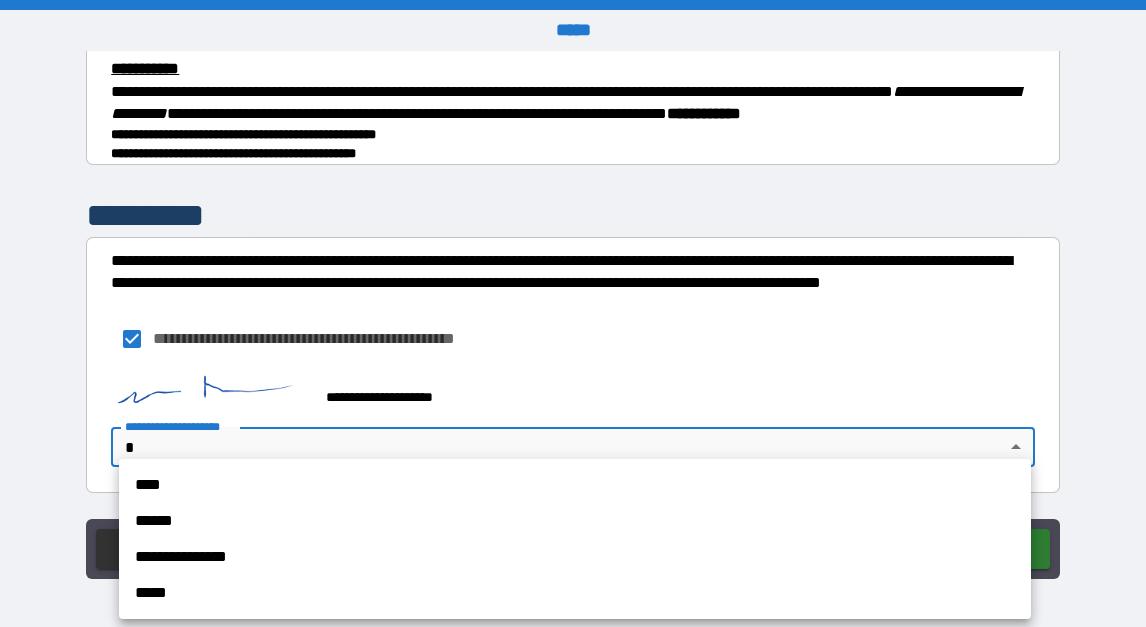 click on "**********" at bounding box center [575, 557] 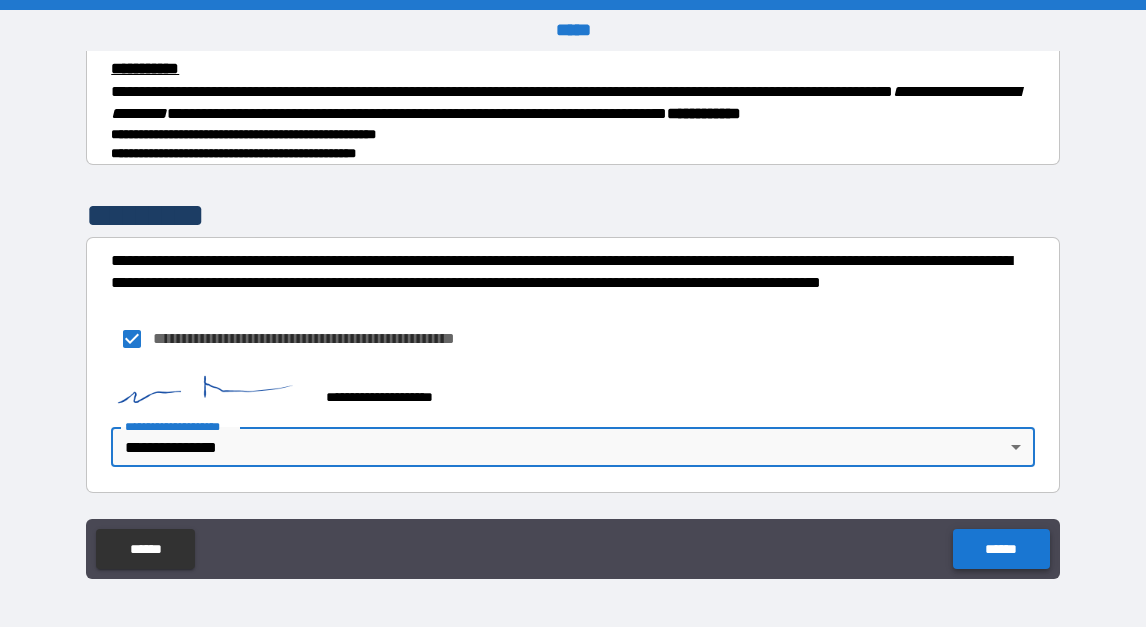 click on "******" at bounding box center [1001, 549] 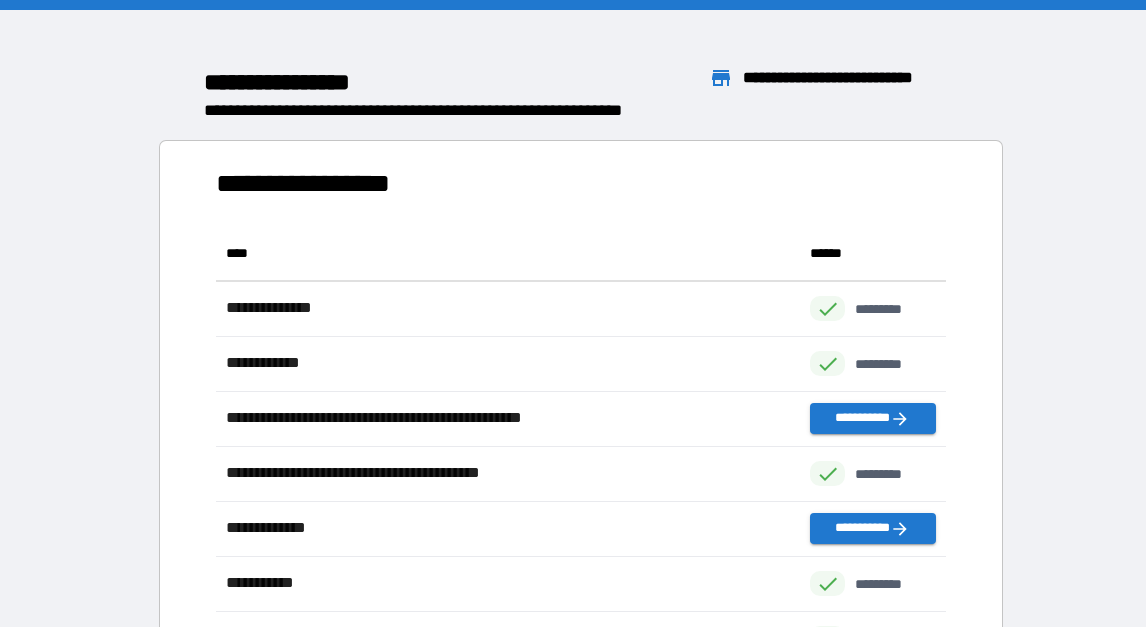 scroll, scrollTop: 1, scrollLeft: 1, axis: both 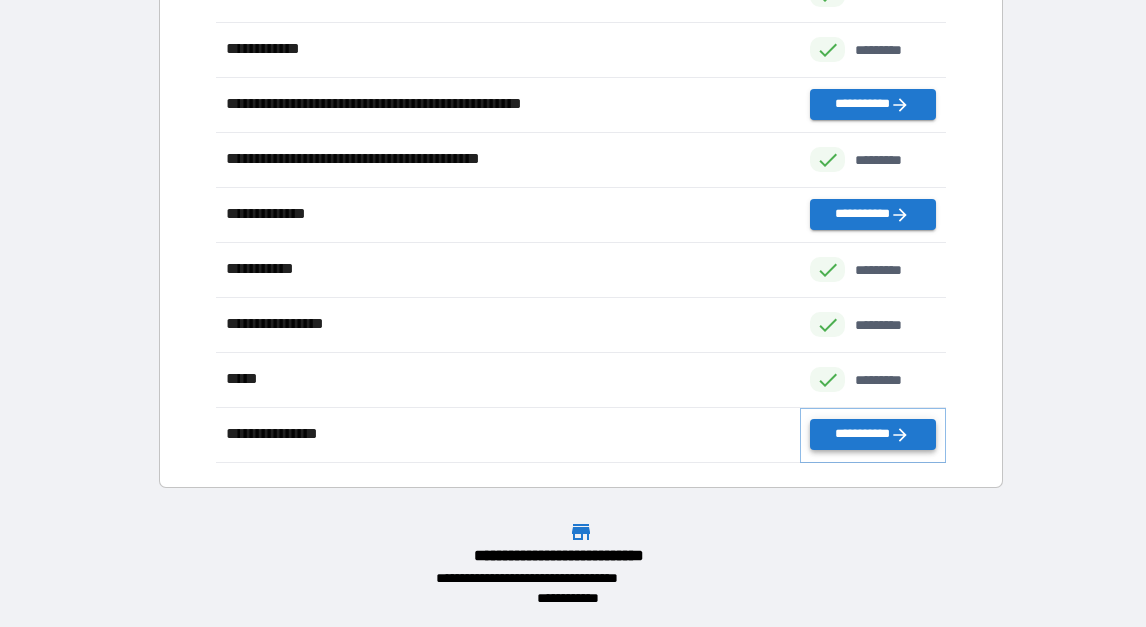 click on "**********" at bounding box center [872, 434] 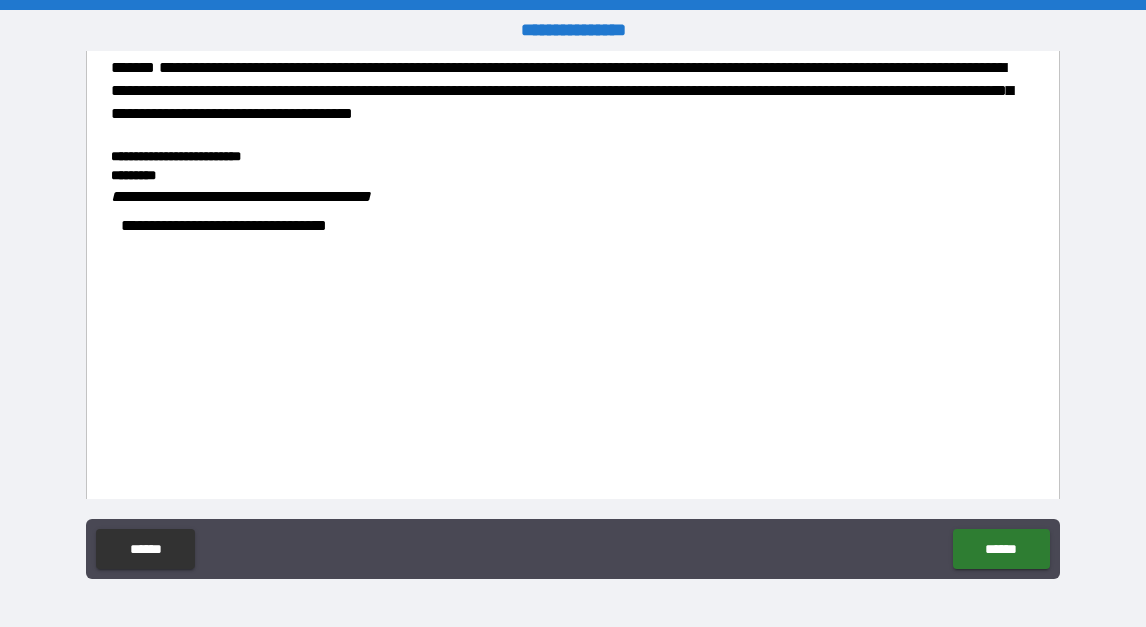 scroll, scrollTop: 2303, scrollLeft: 0, axis: vertical 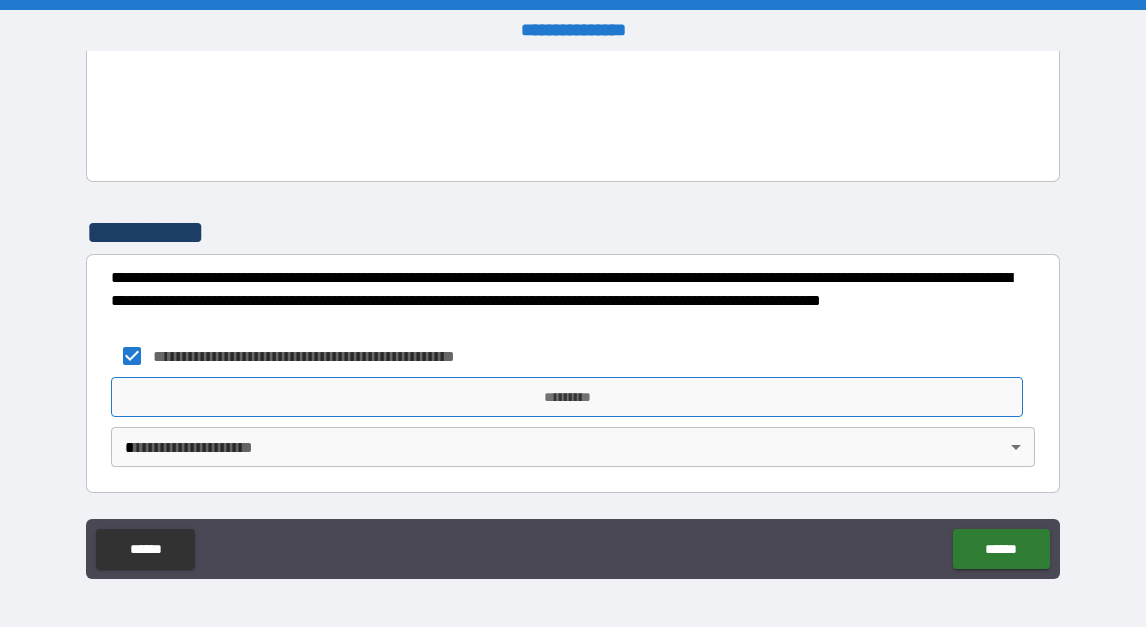click on "*********" at bounding box center [567, 397] 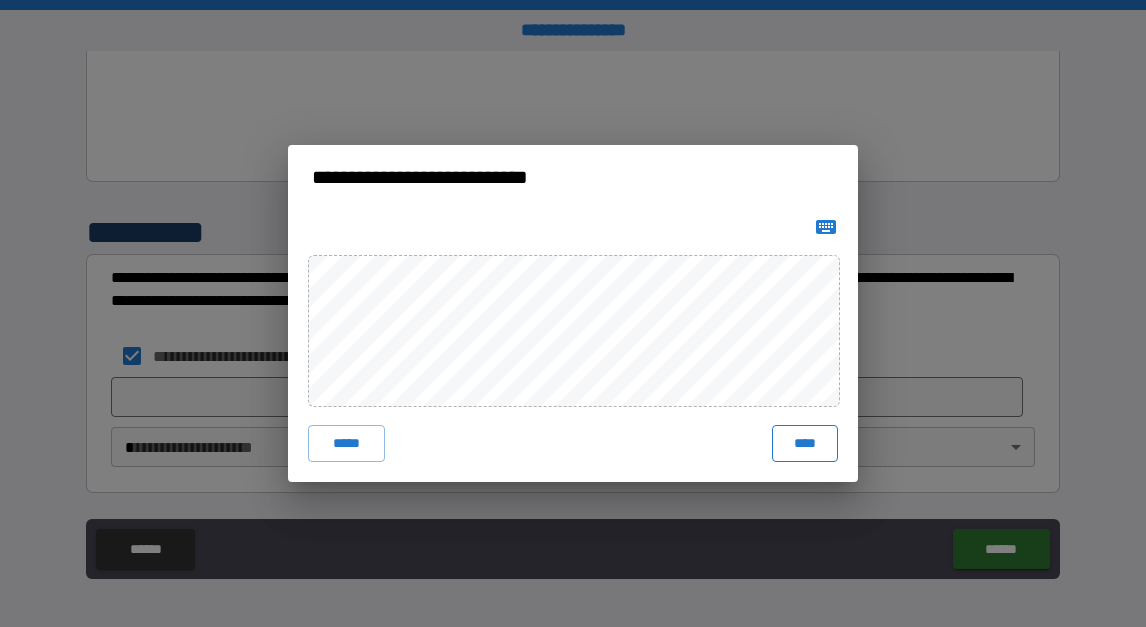 click on "****" at bounding box center [805, 443] 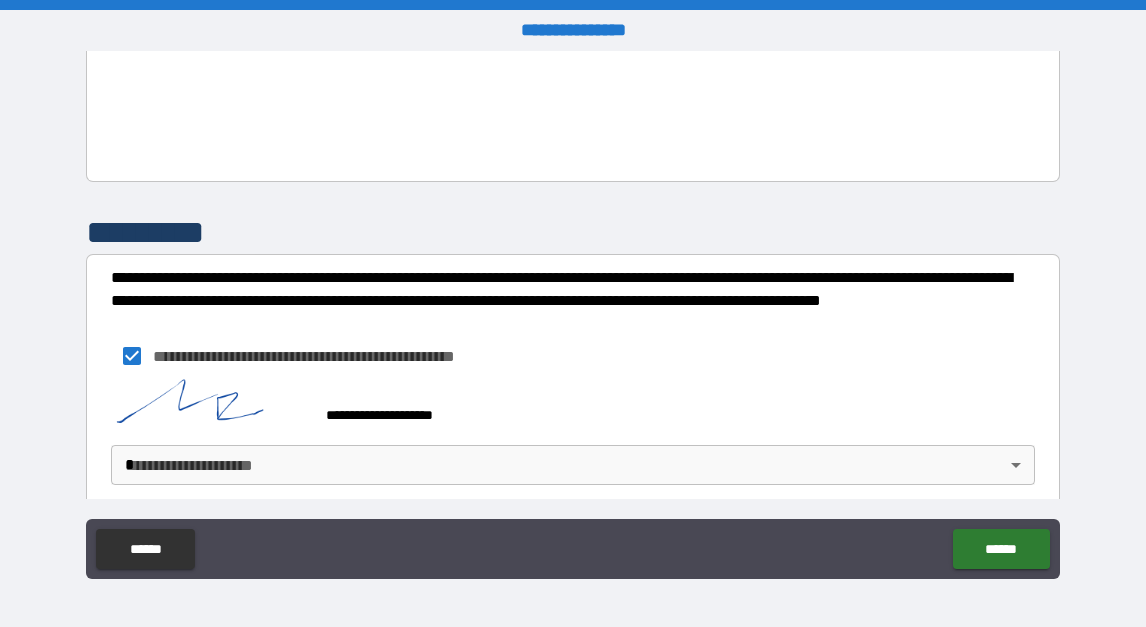 click on "**********" at bounding box center [573, 313] 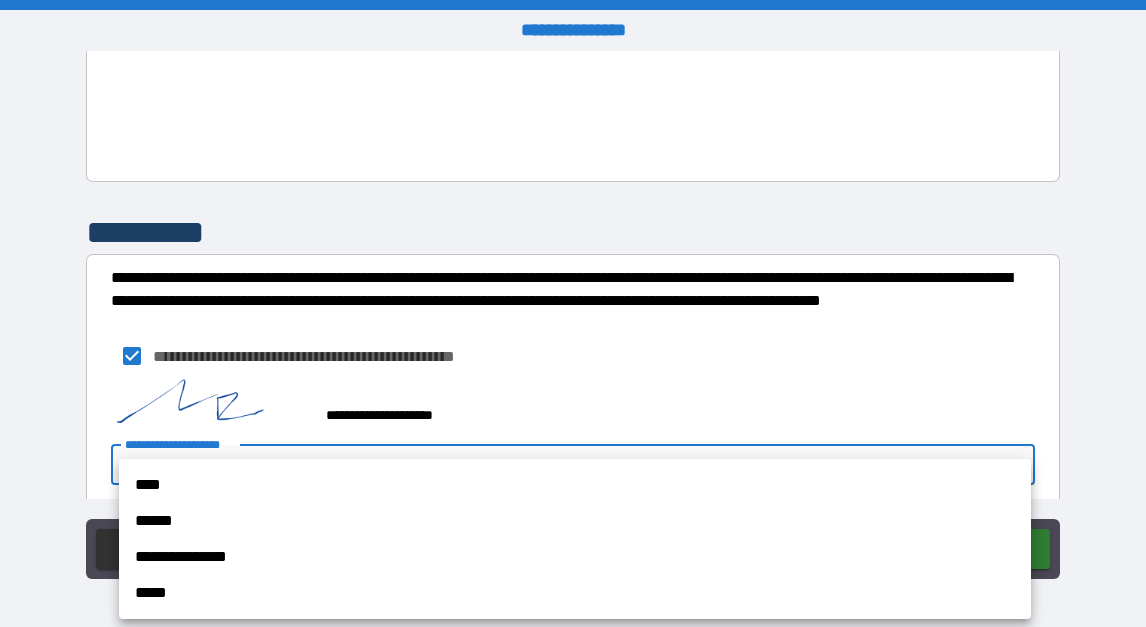 click on "**********" at bounding box center (575, 557) 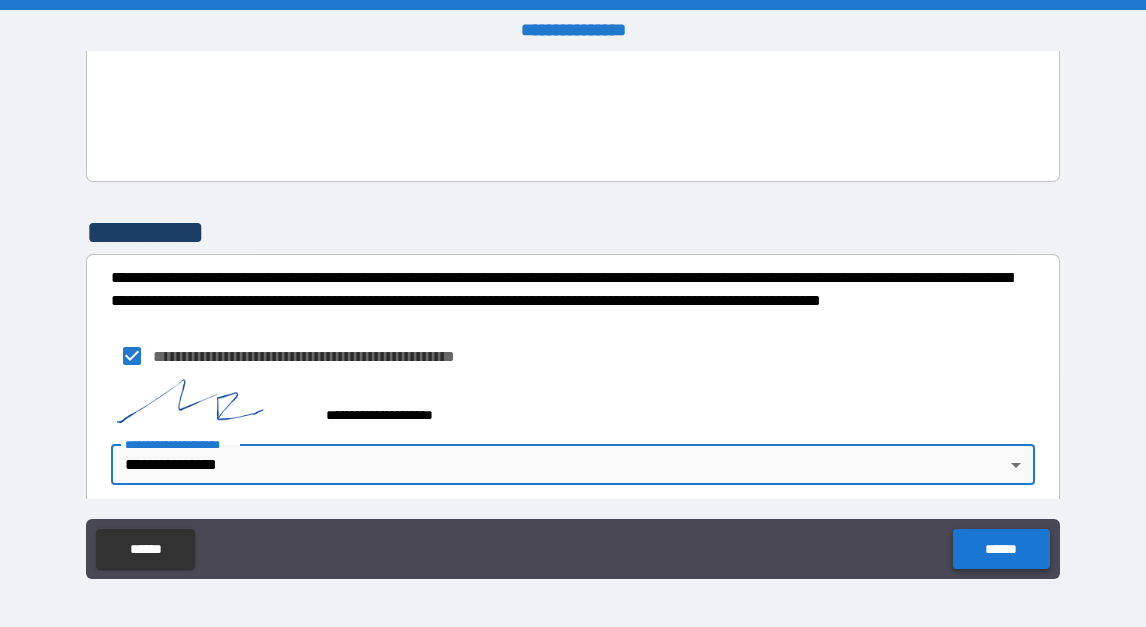 click on "******" at bounding box center (1001, 549) 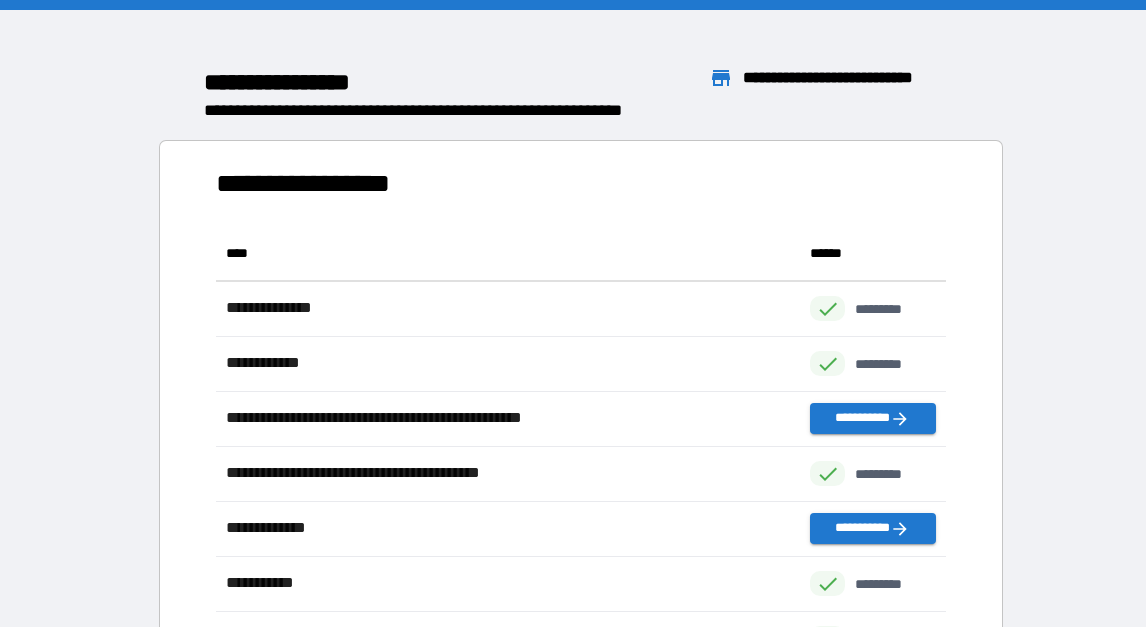 scroll, scrollTop: 1, scrollLeft: 1, axis: both 